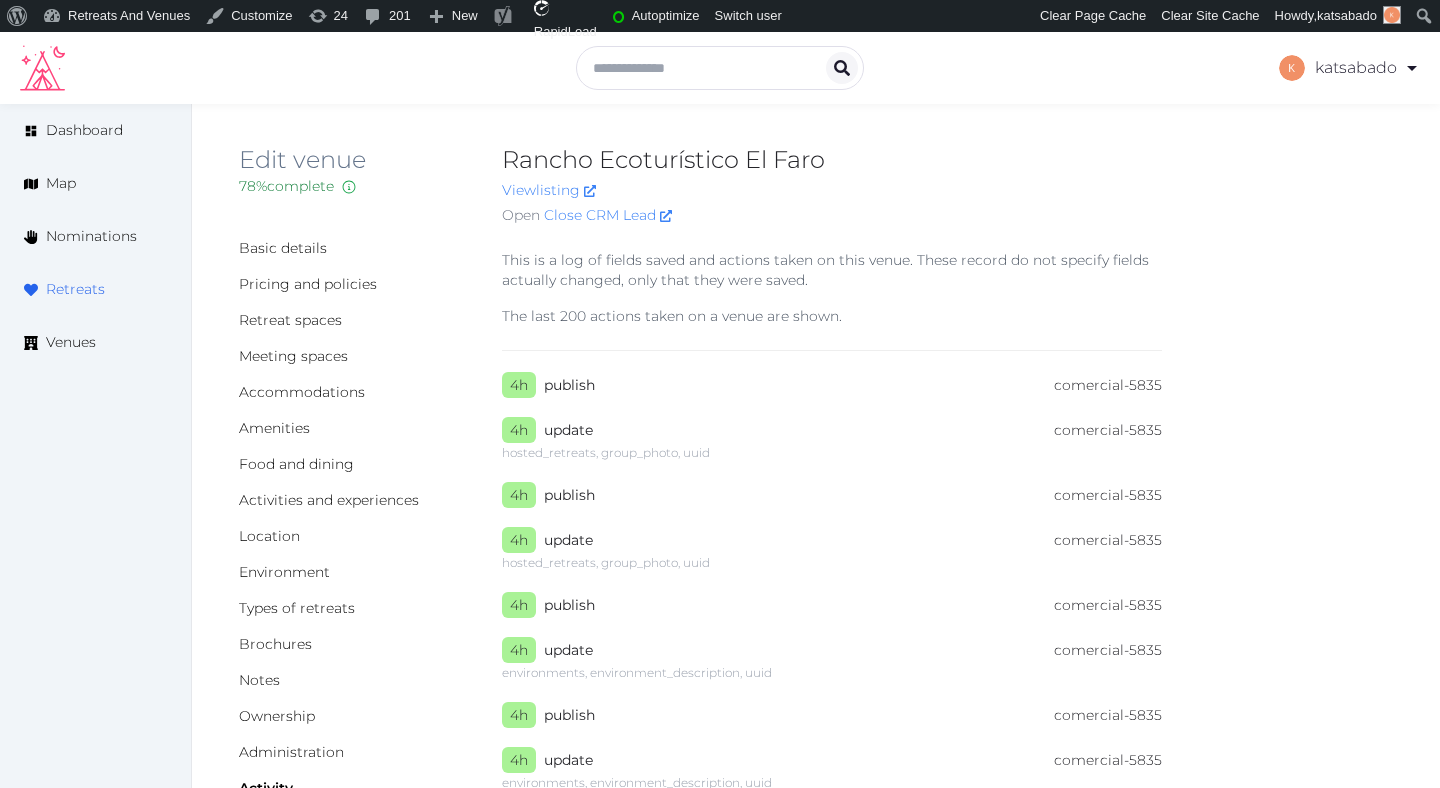 scroll, scrollTop: 0, scrollLeft: 0, axis: both 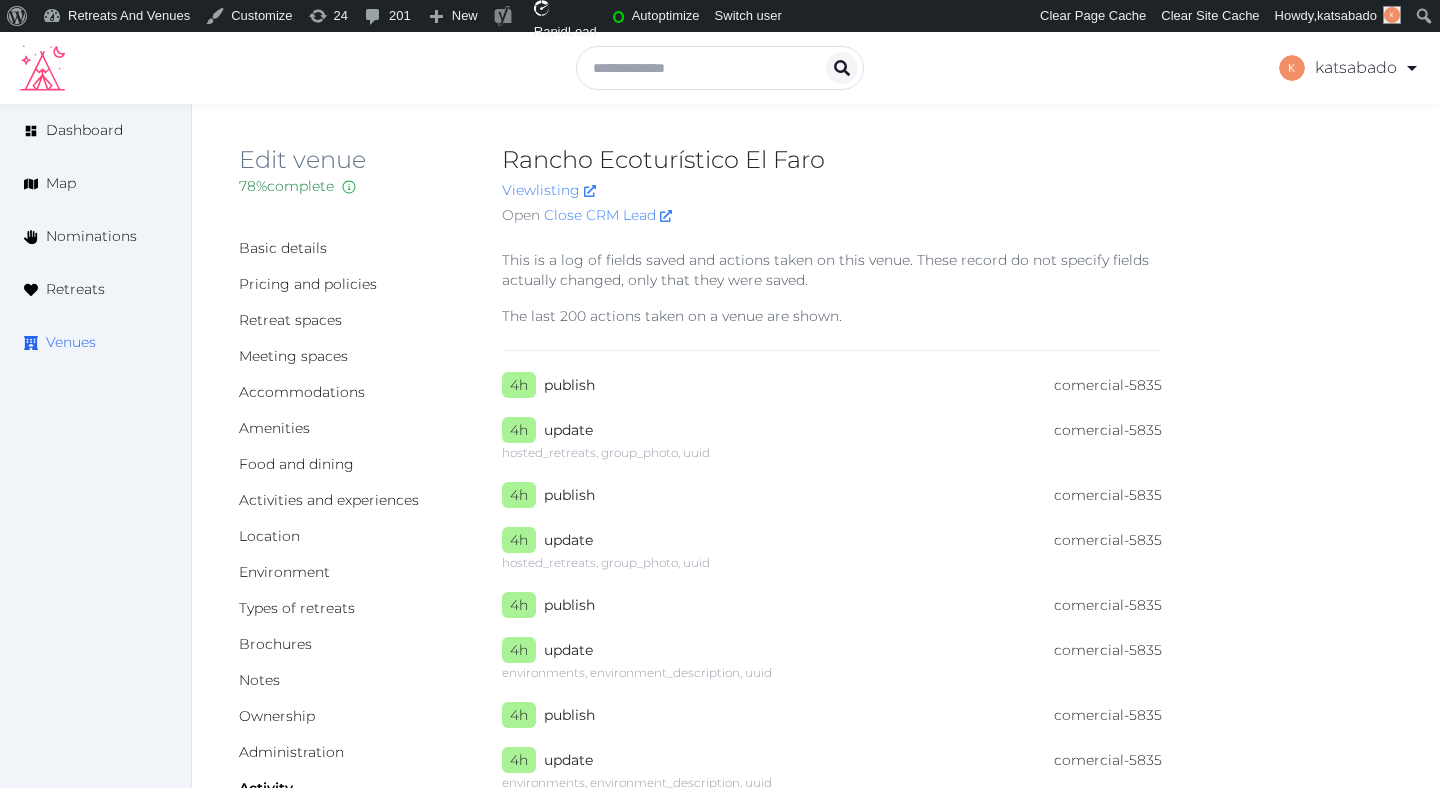 click on "Venues" at bounding box center (71, 342) 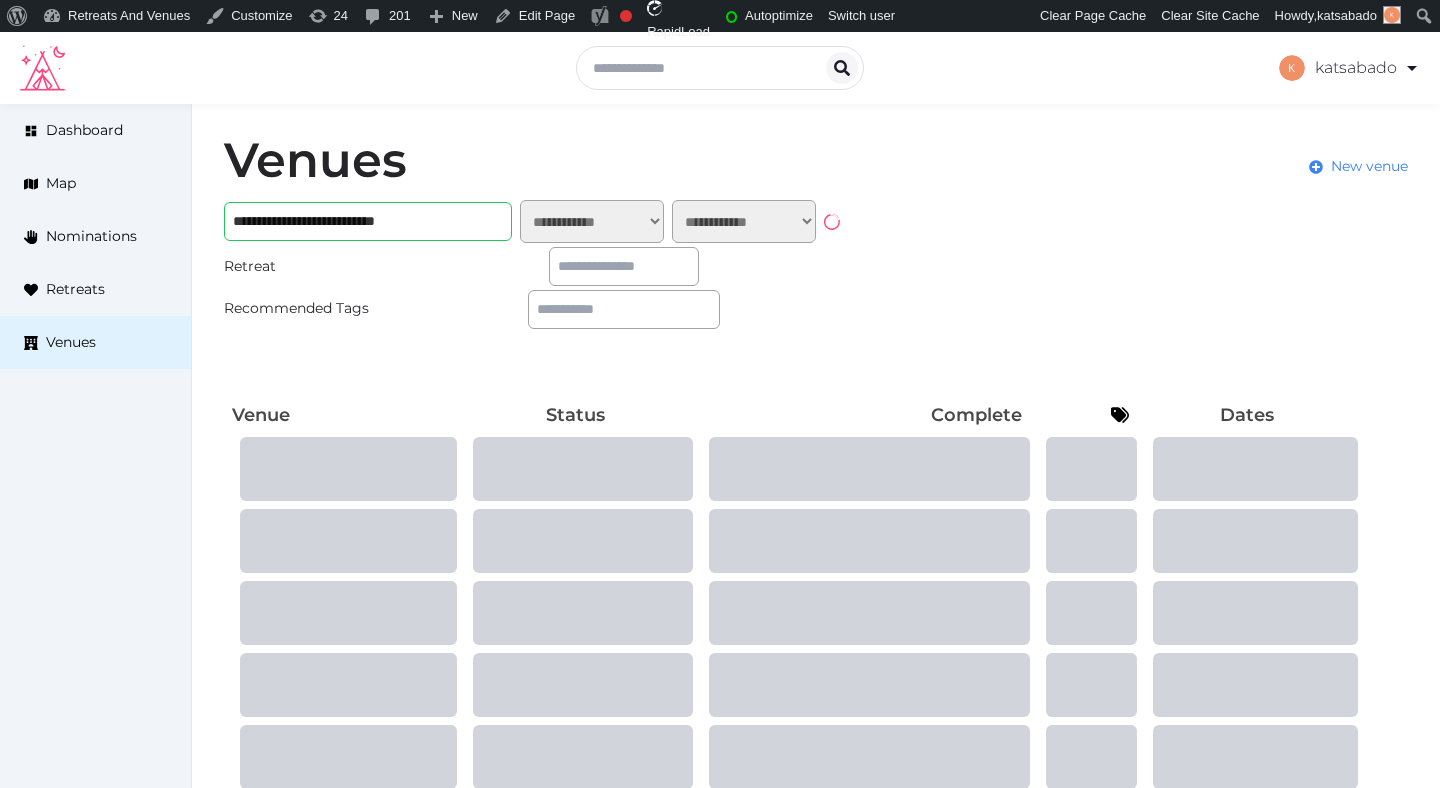 scroll, scrollTop: 0, scrollLeft: 0, axis: both 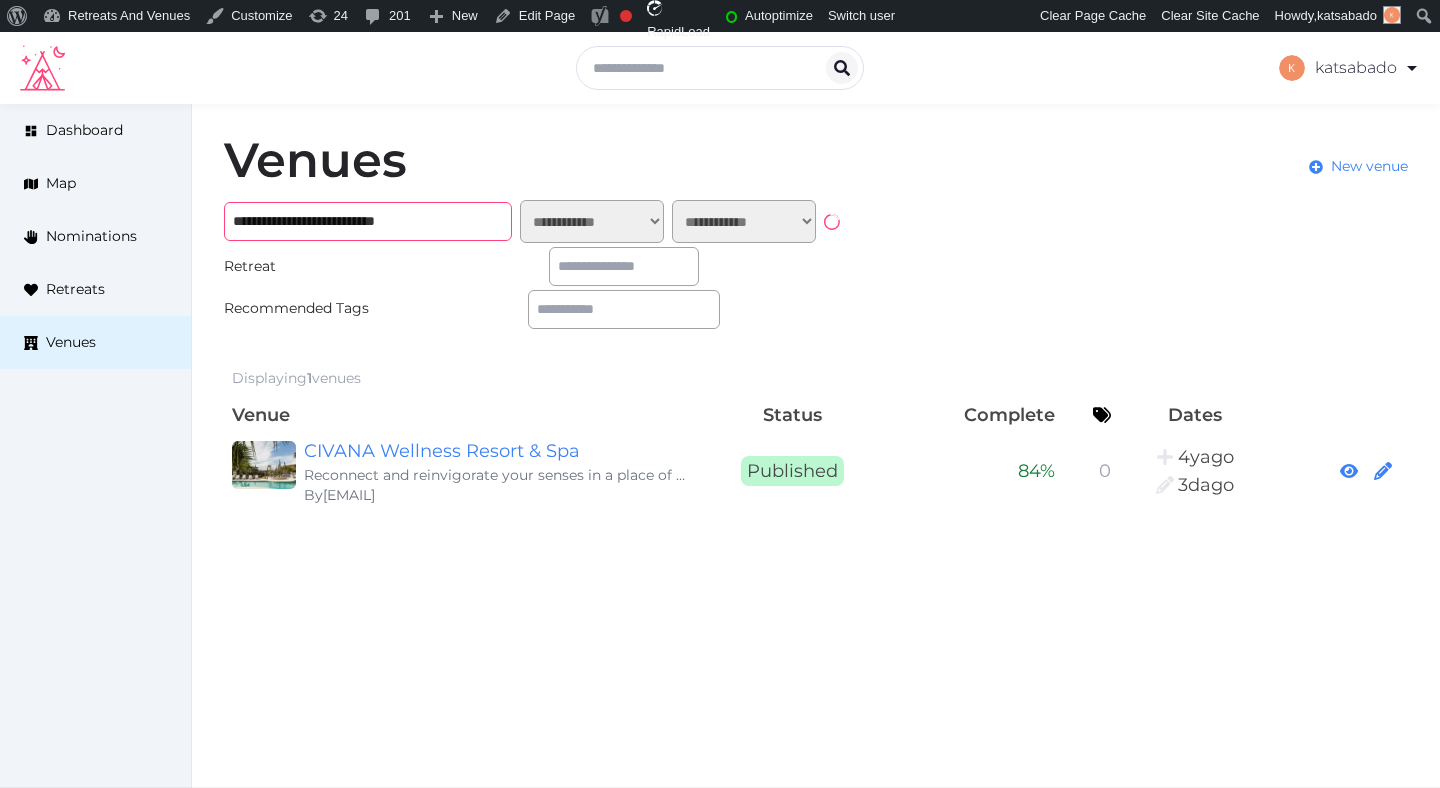 click on "**********" at bounding box center (368, 221) 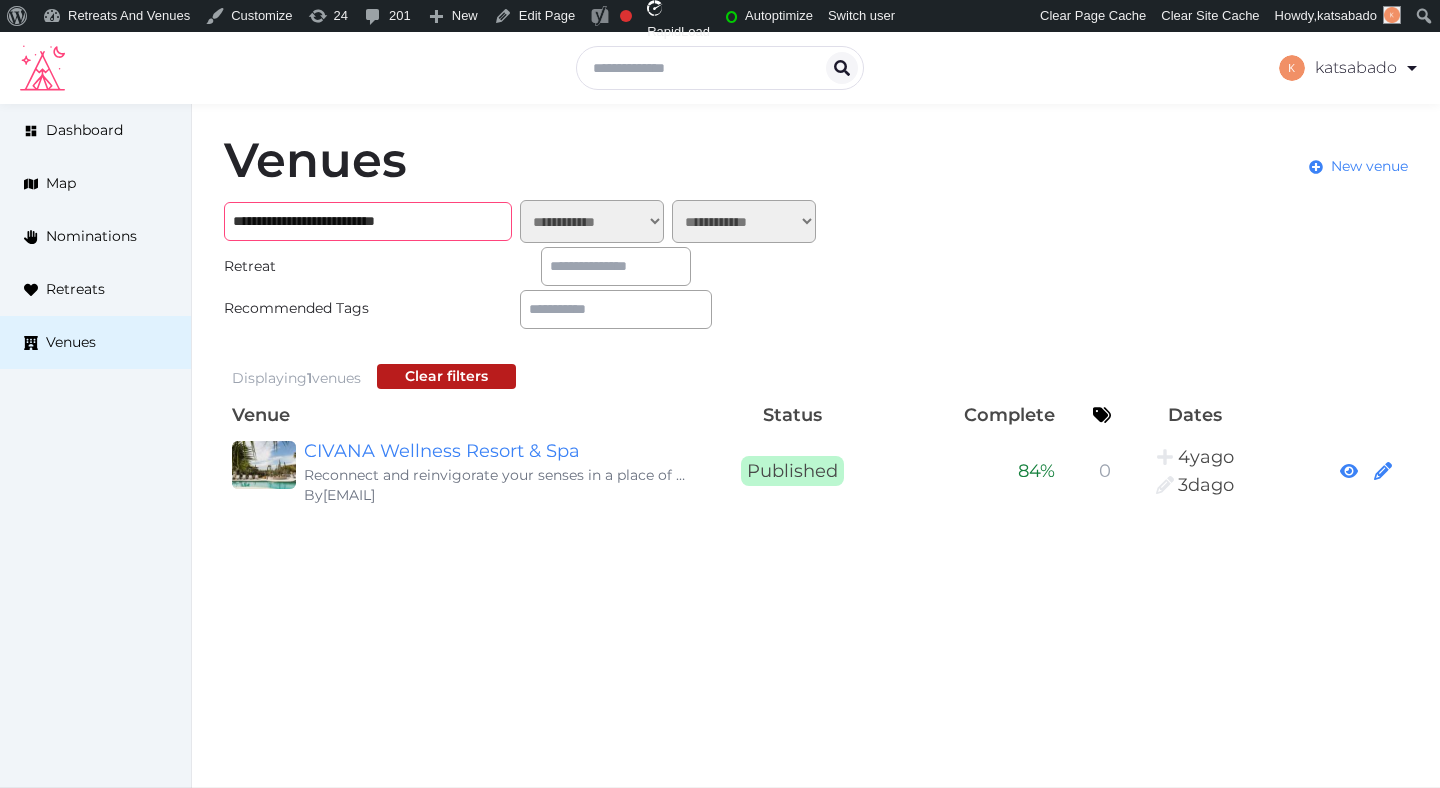 click on "**********" at bounding box center (368, 221) 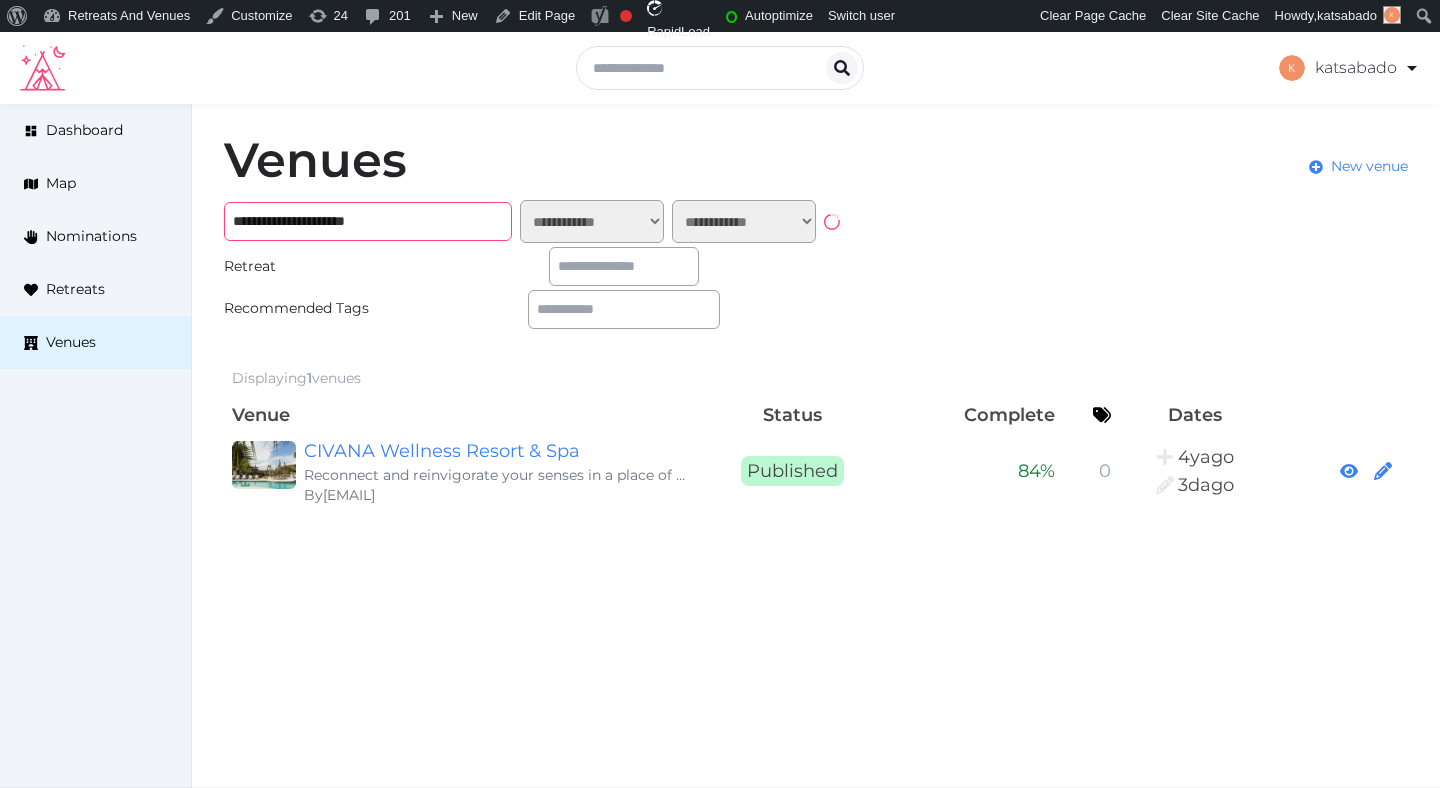 type on "**********" 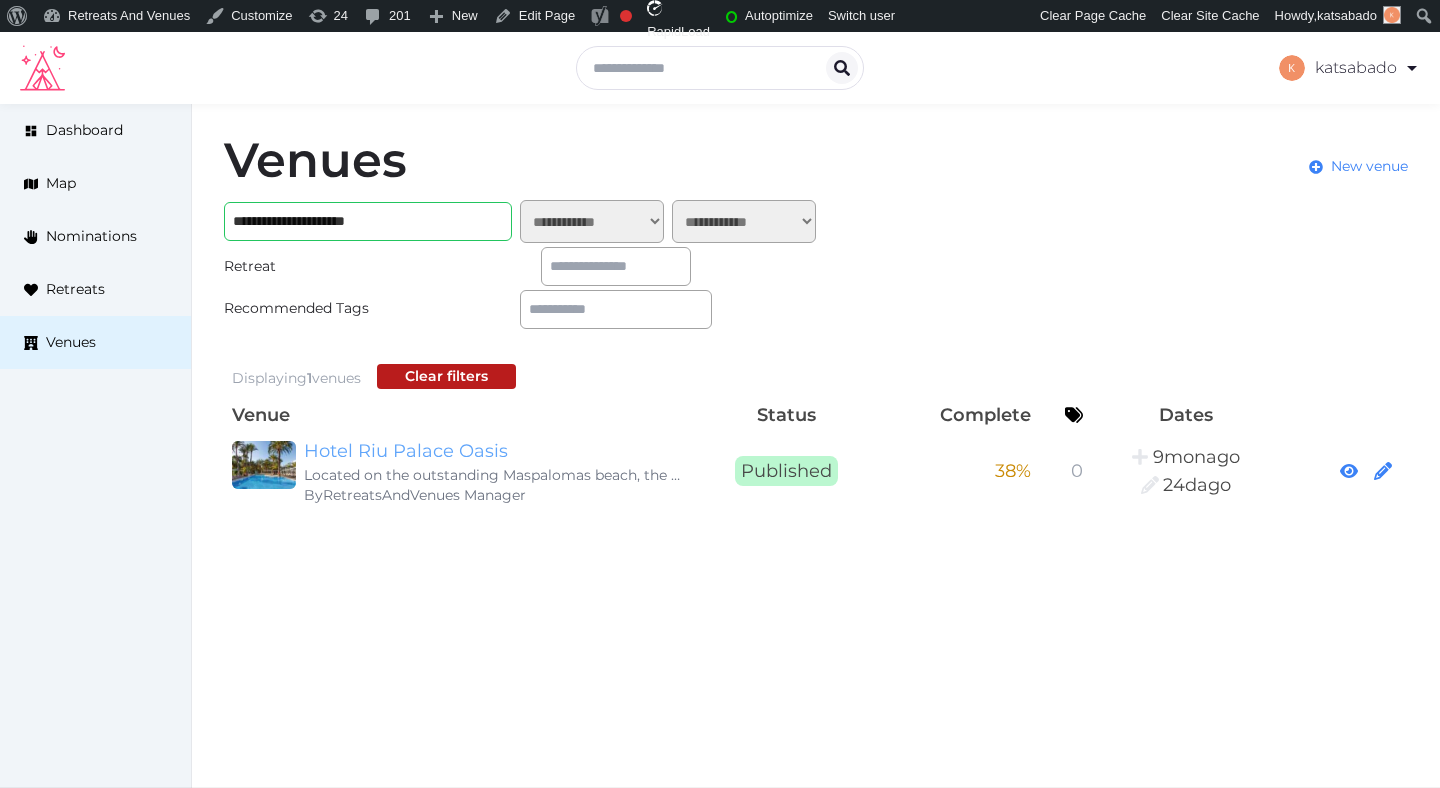 click on "Hotel Riu Palace Oasis" at bounding box center [496, 451] 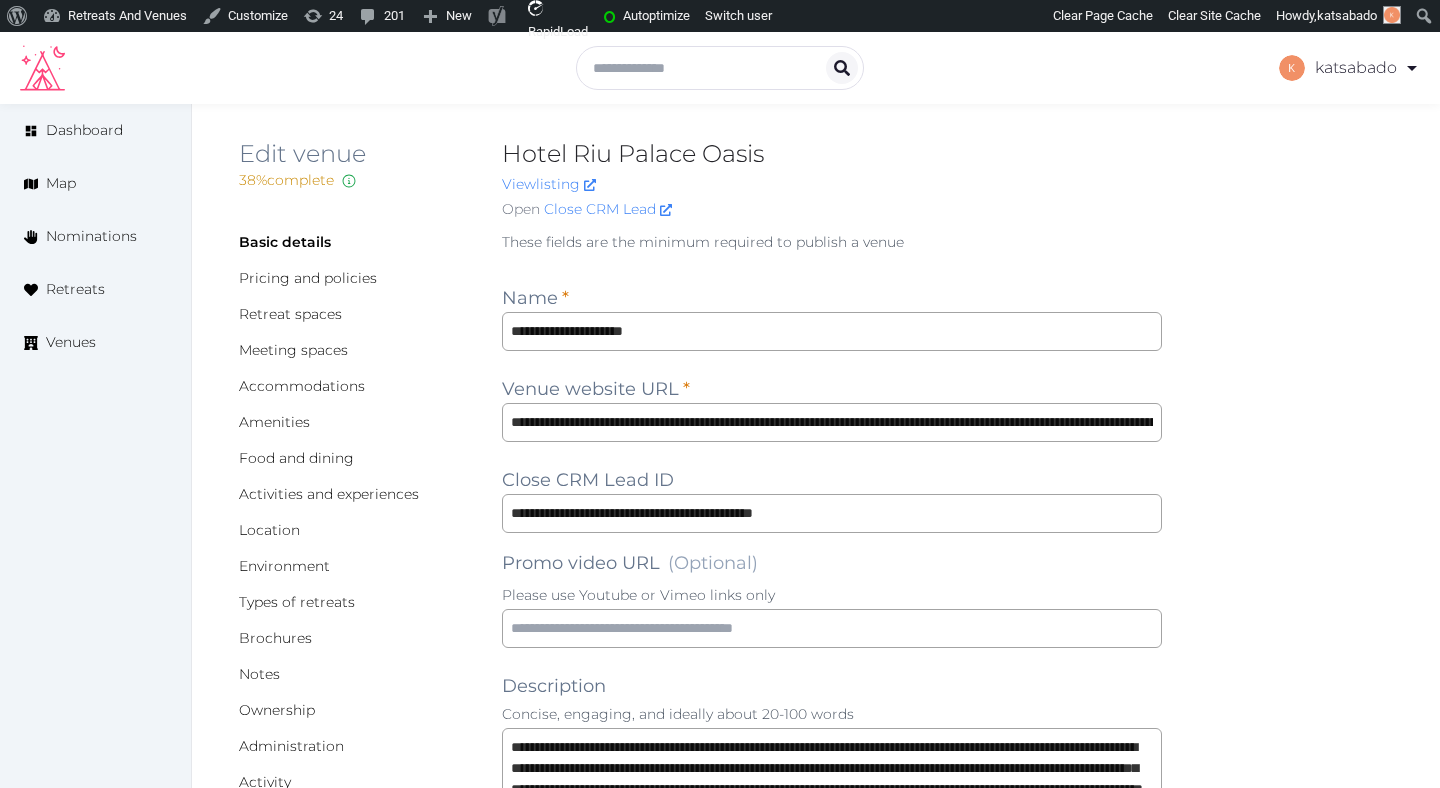 scroll, scrollTop: 0, scrollLeft: 0, axis: both 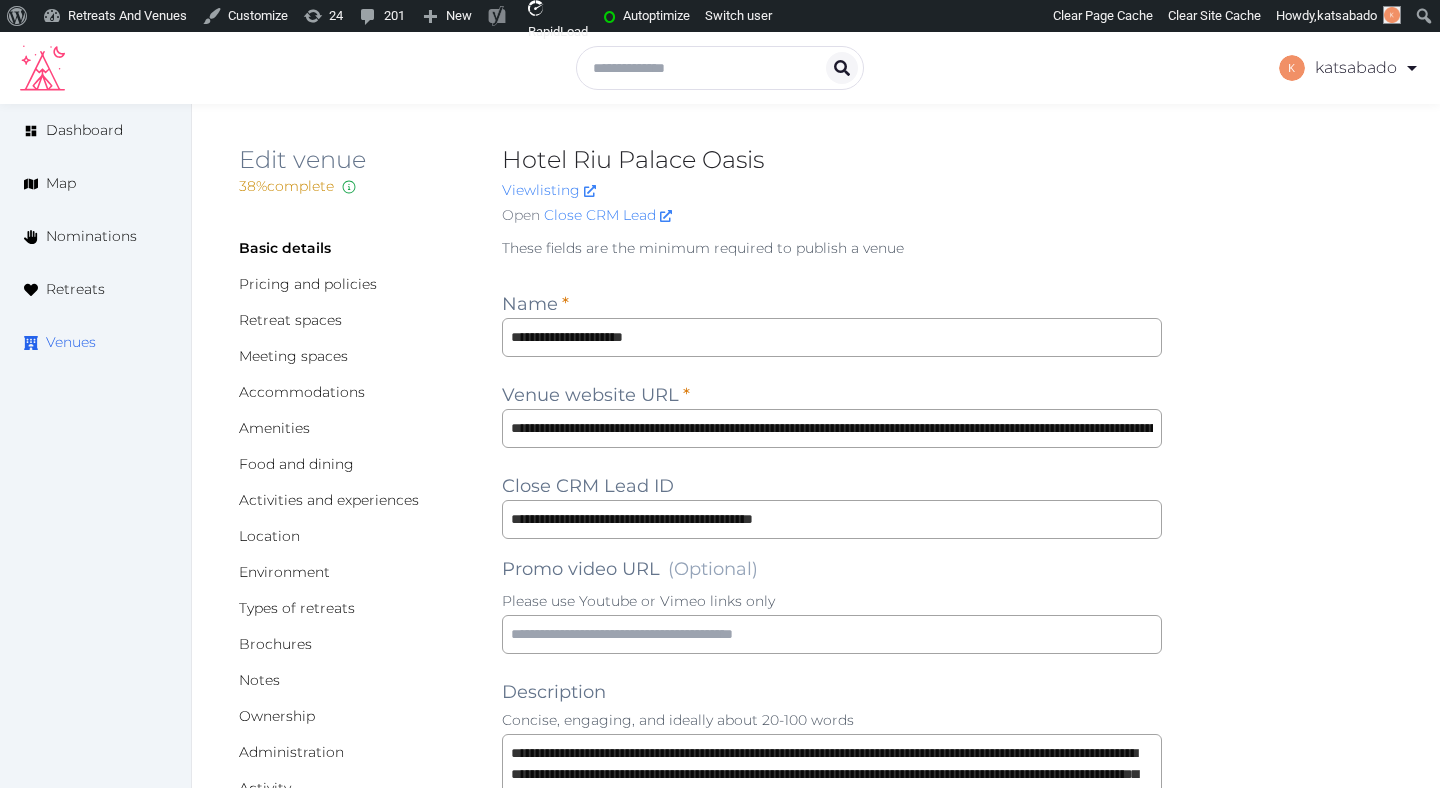 click on "Venues" at bounding box center (71, 342) 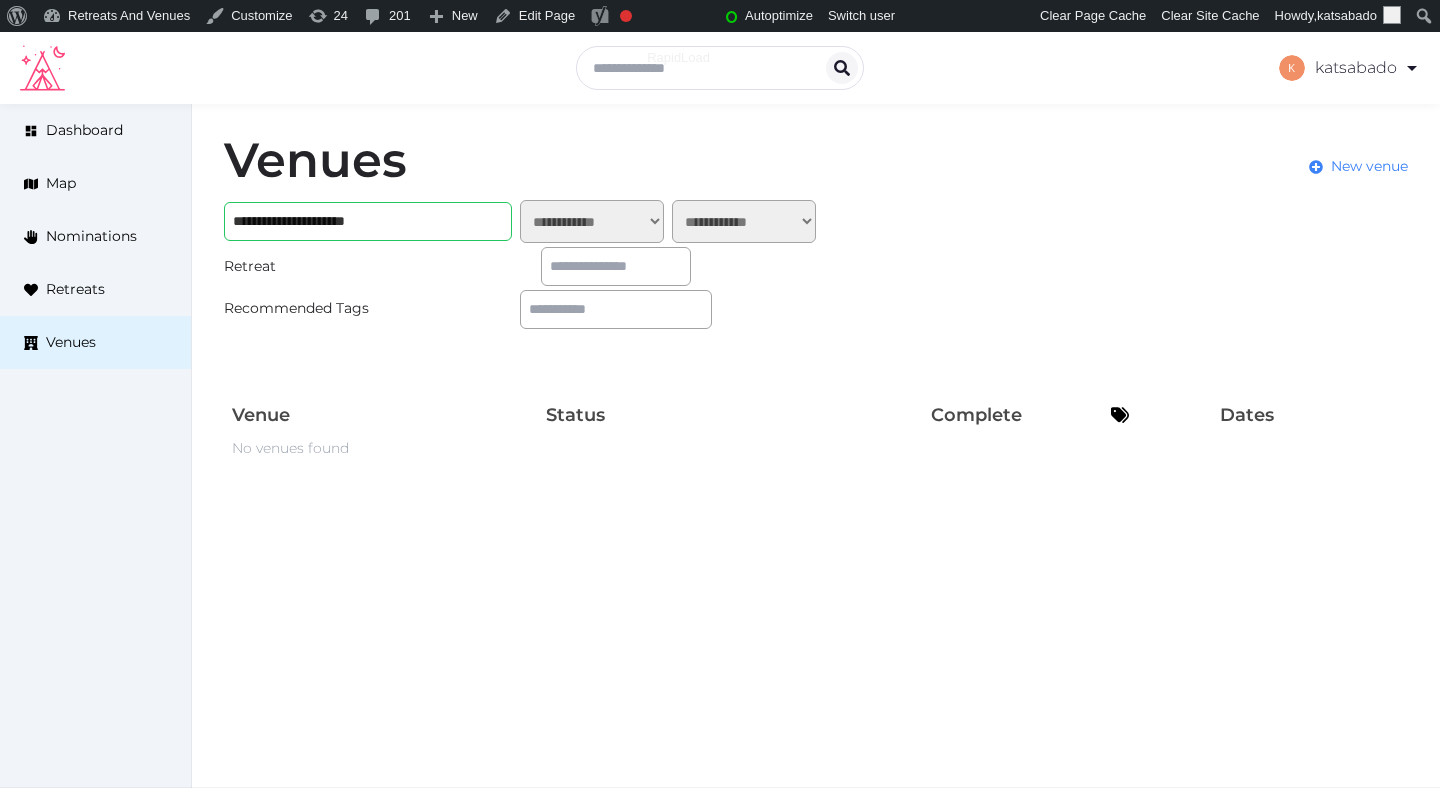 scroll, scrollTop: 0, scrollLeft: 0, axis: both 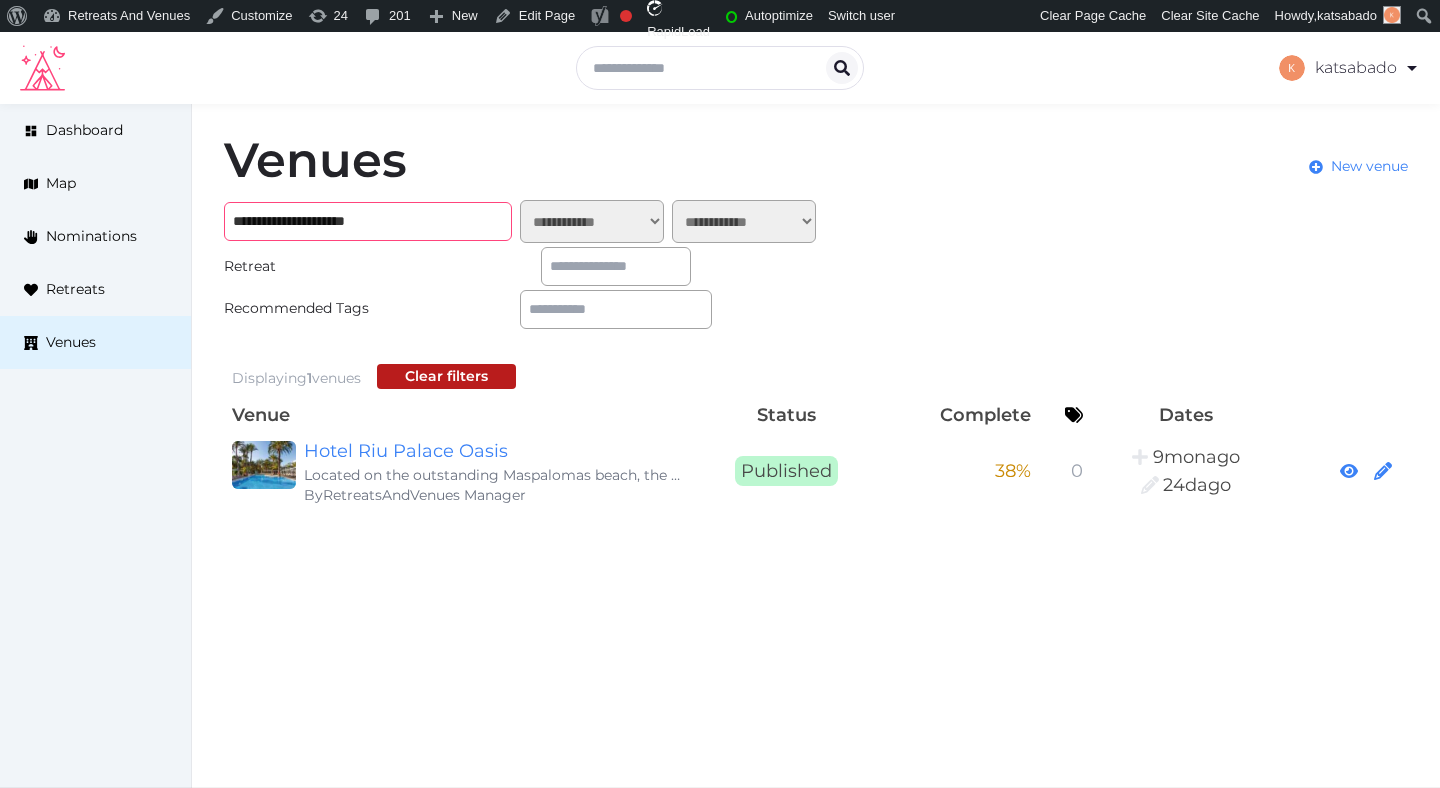 click on "**********" at bounding box center [368, 221] 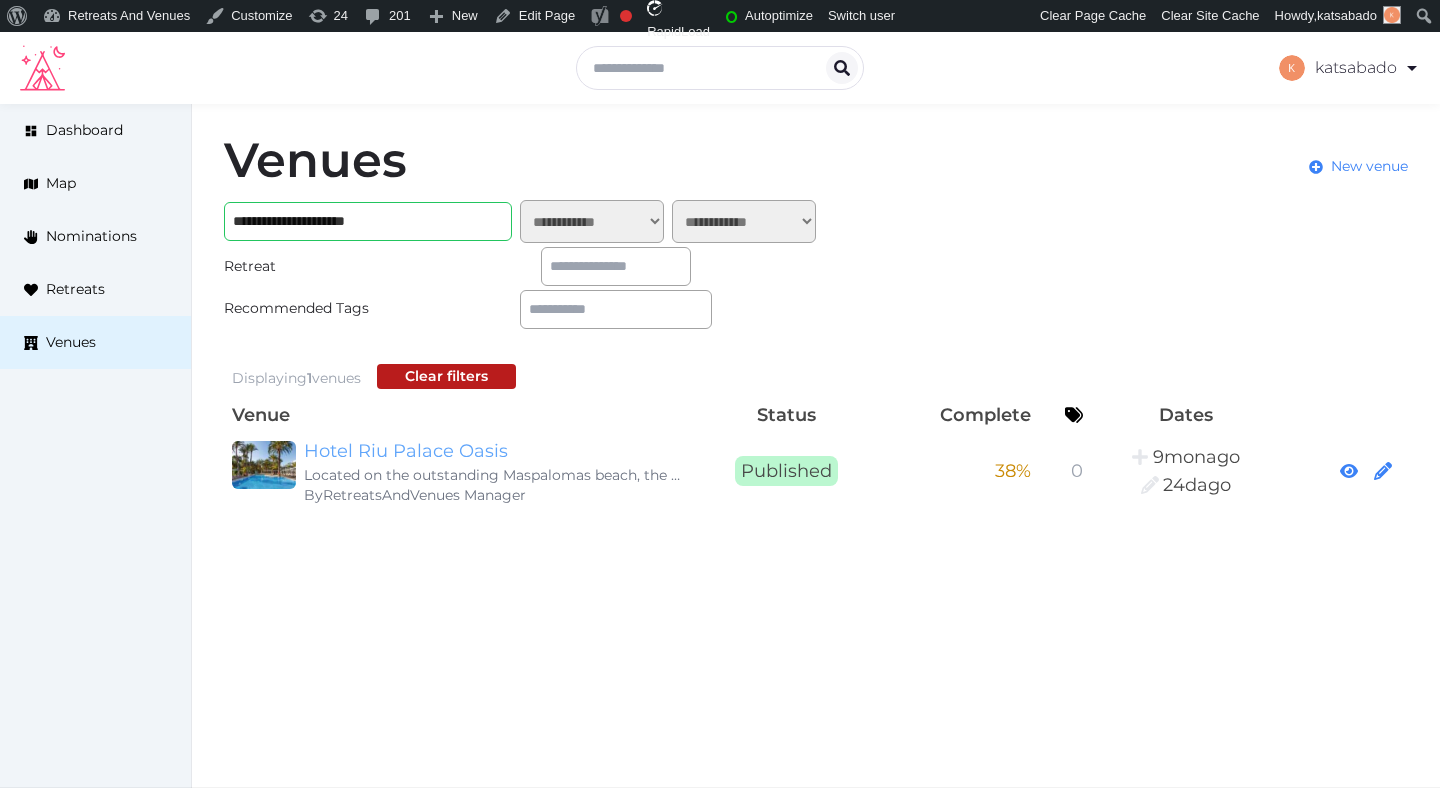 click on "Hotel Riu Palace Oasis" at bounding box center [496, 451] 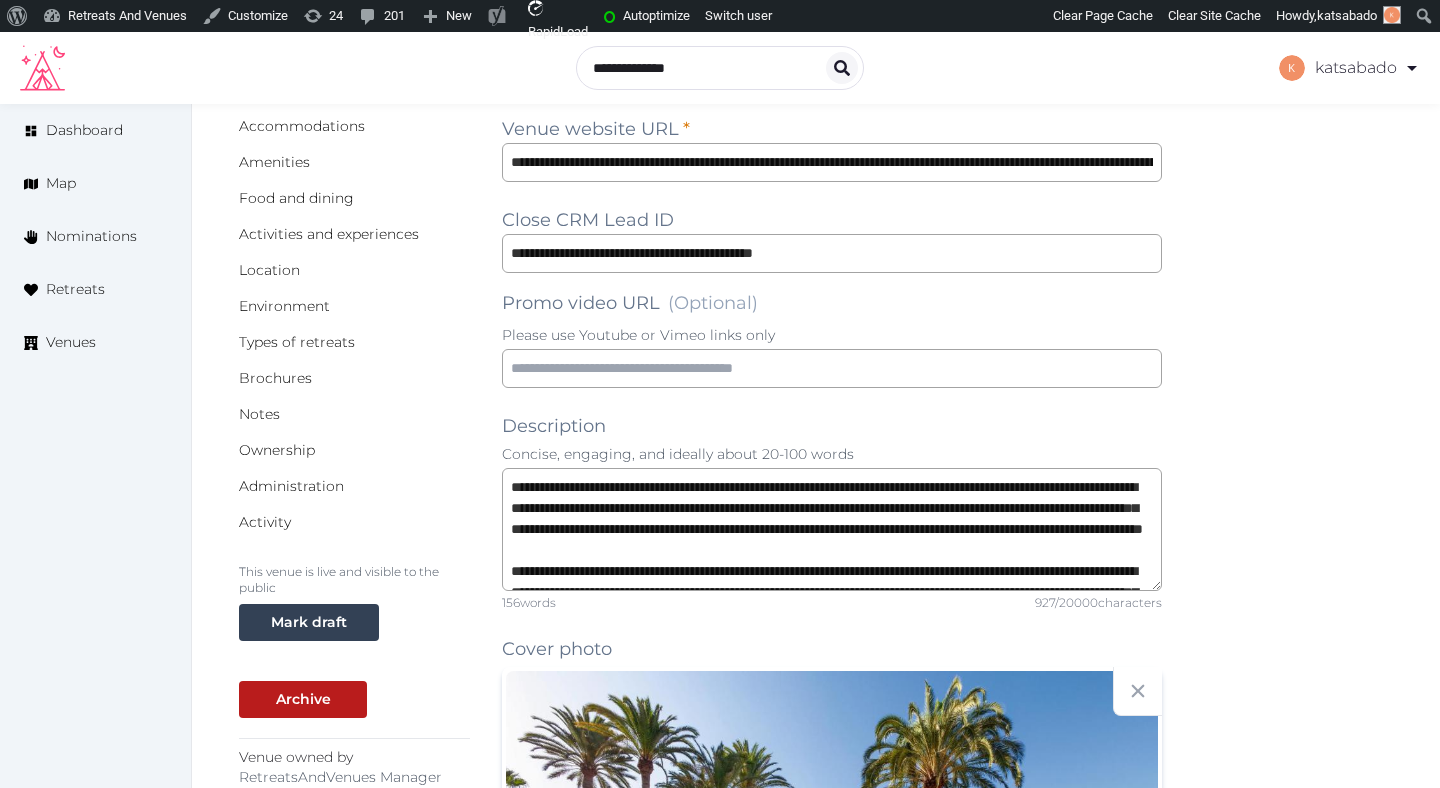 scroll, scrollTop: 264, scrollLeft: 0, axis: vertical 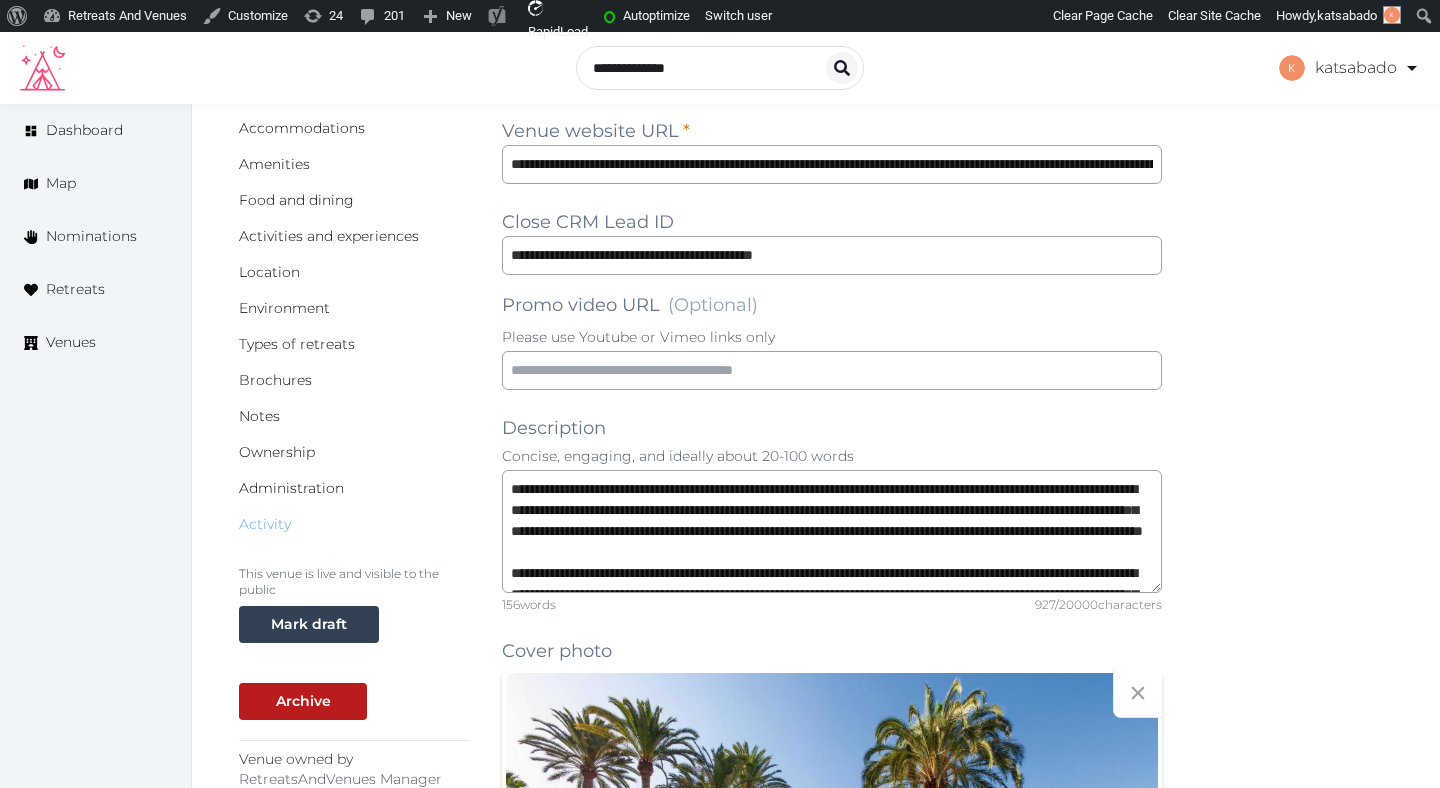 click on "Activity" at bounding box center [265, 524] 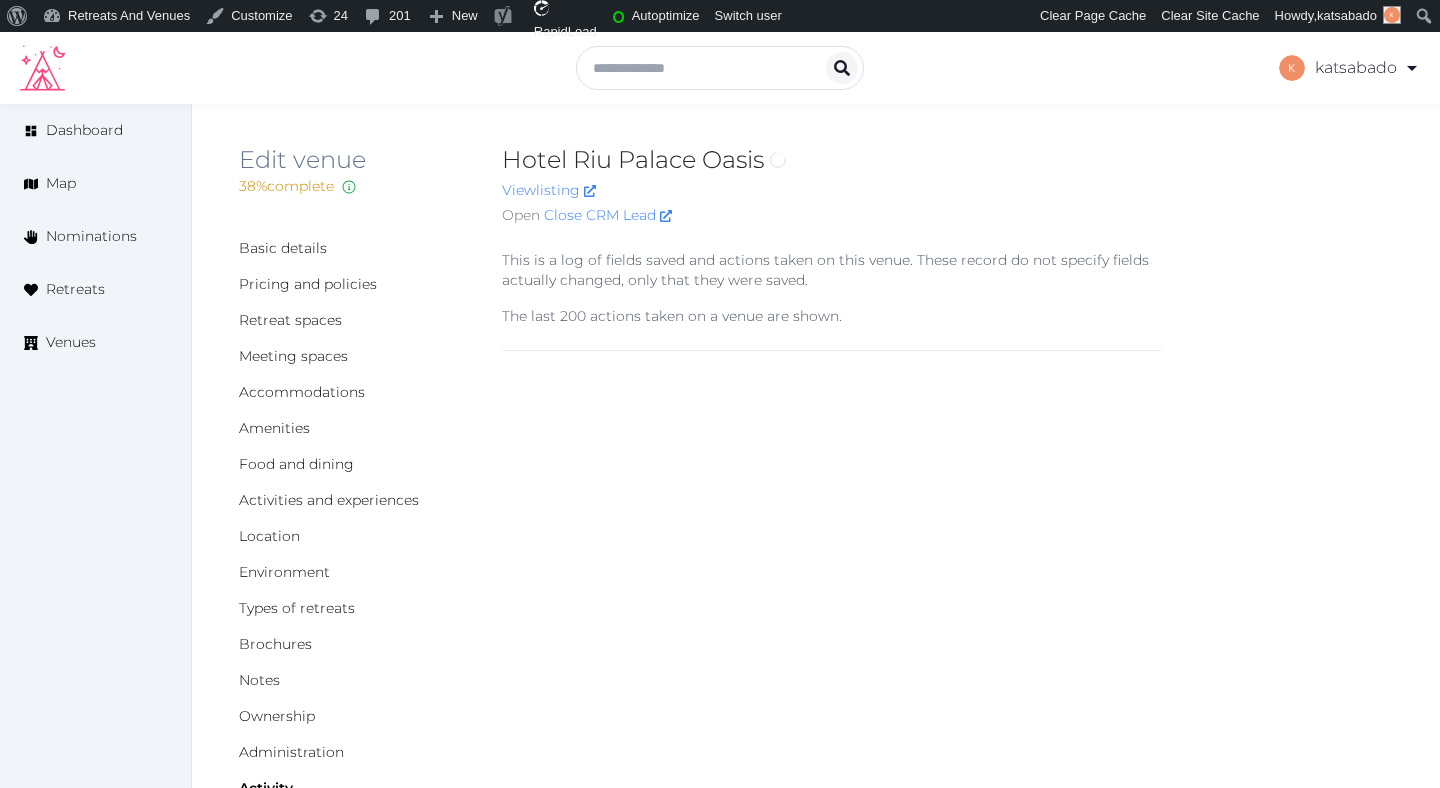 scroll, scrollTop: 0, scrollLeft: 0, axis: both 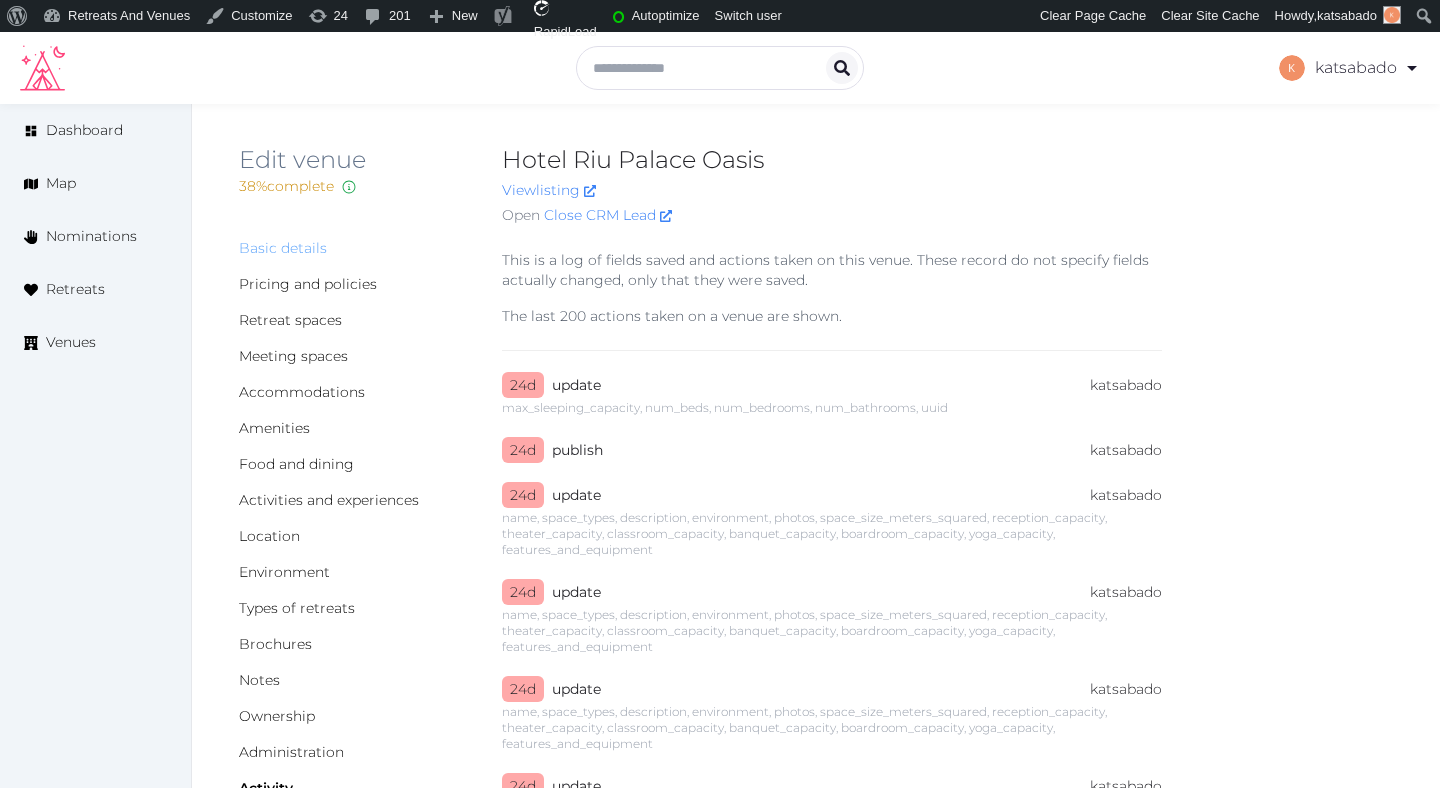 click on "Basic details" at bounding box center [283, 248] 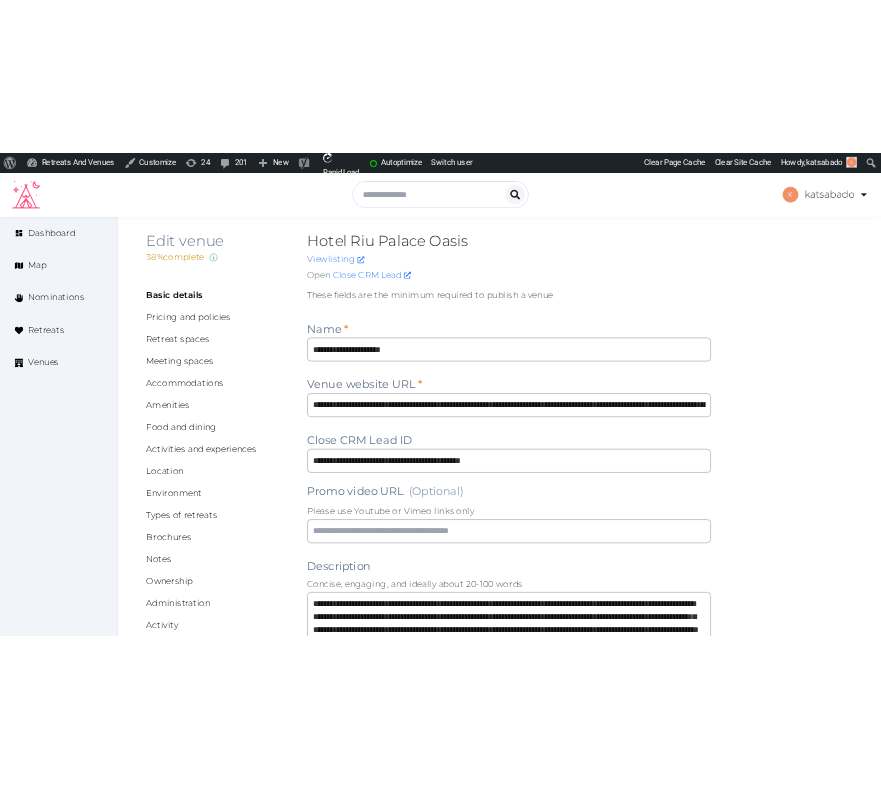 scroll, scrollTop: 0, scrollLeft: 0, axis: both 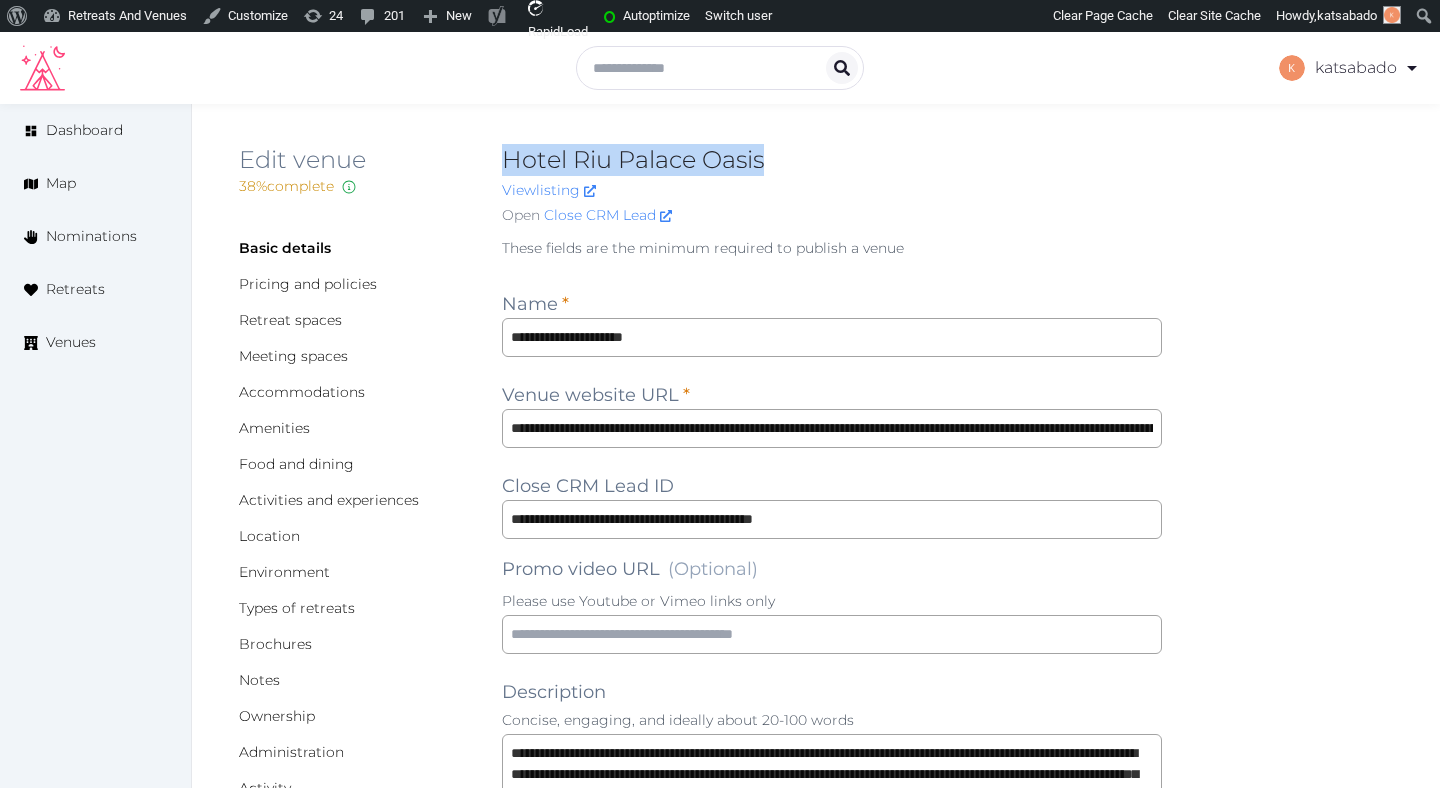 drag, startPoint x: 803, startPoint y: 160, endPoint x: 505, endPoint y: 164, distance: 298.02686 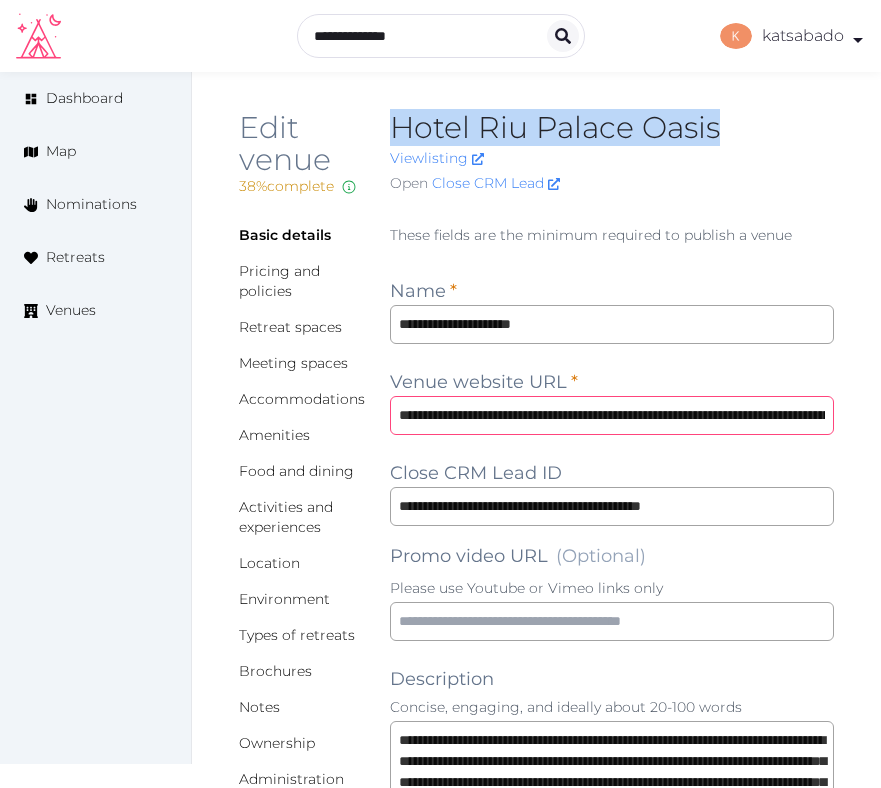 click on "**********" at bounding box center (612, 415) 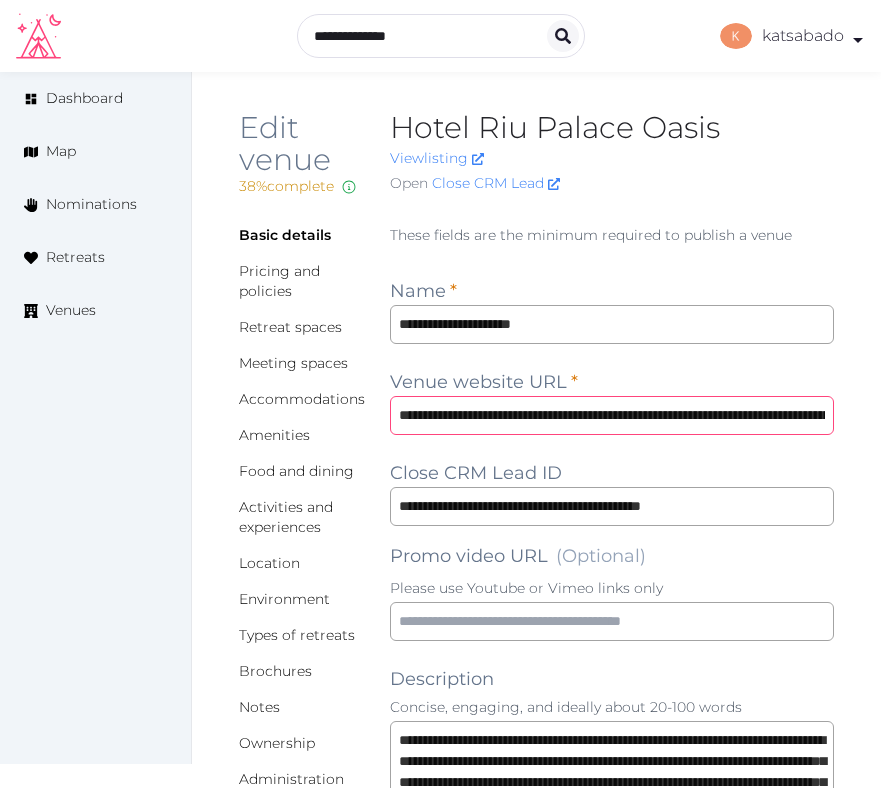 click on "**********" at bounding box center (612, 415) 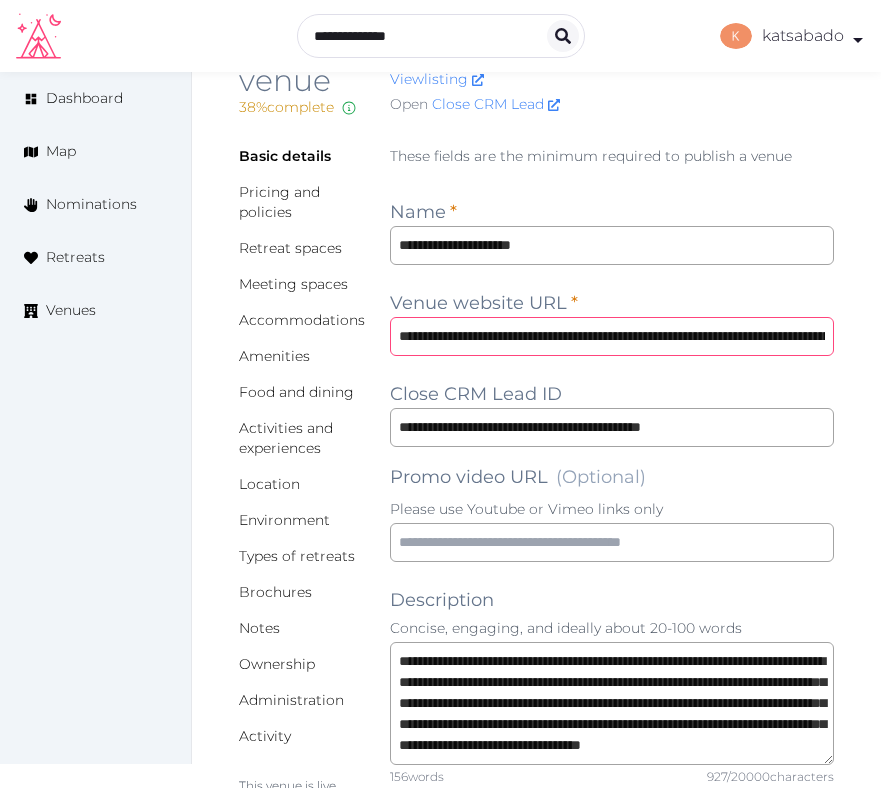 scroll, scrollTop: 0, scrollLeft: 0, axis: both 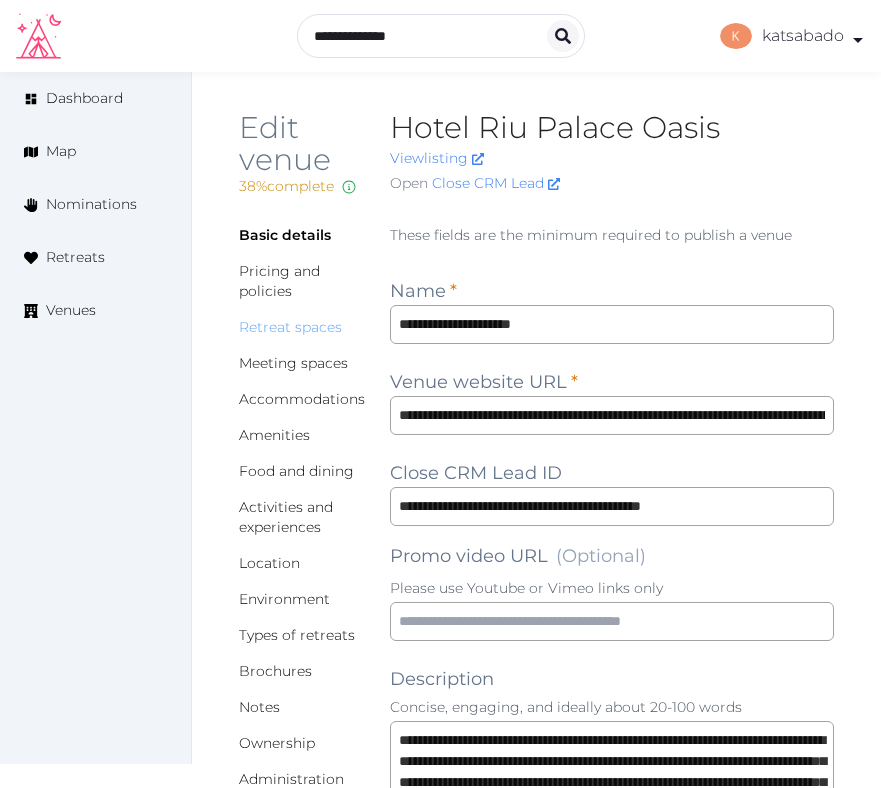 click on "Retreat spaces" at bounding box center (290, 327) 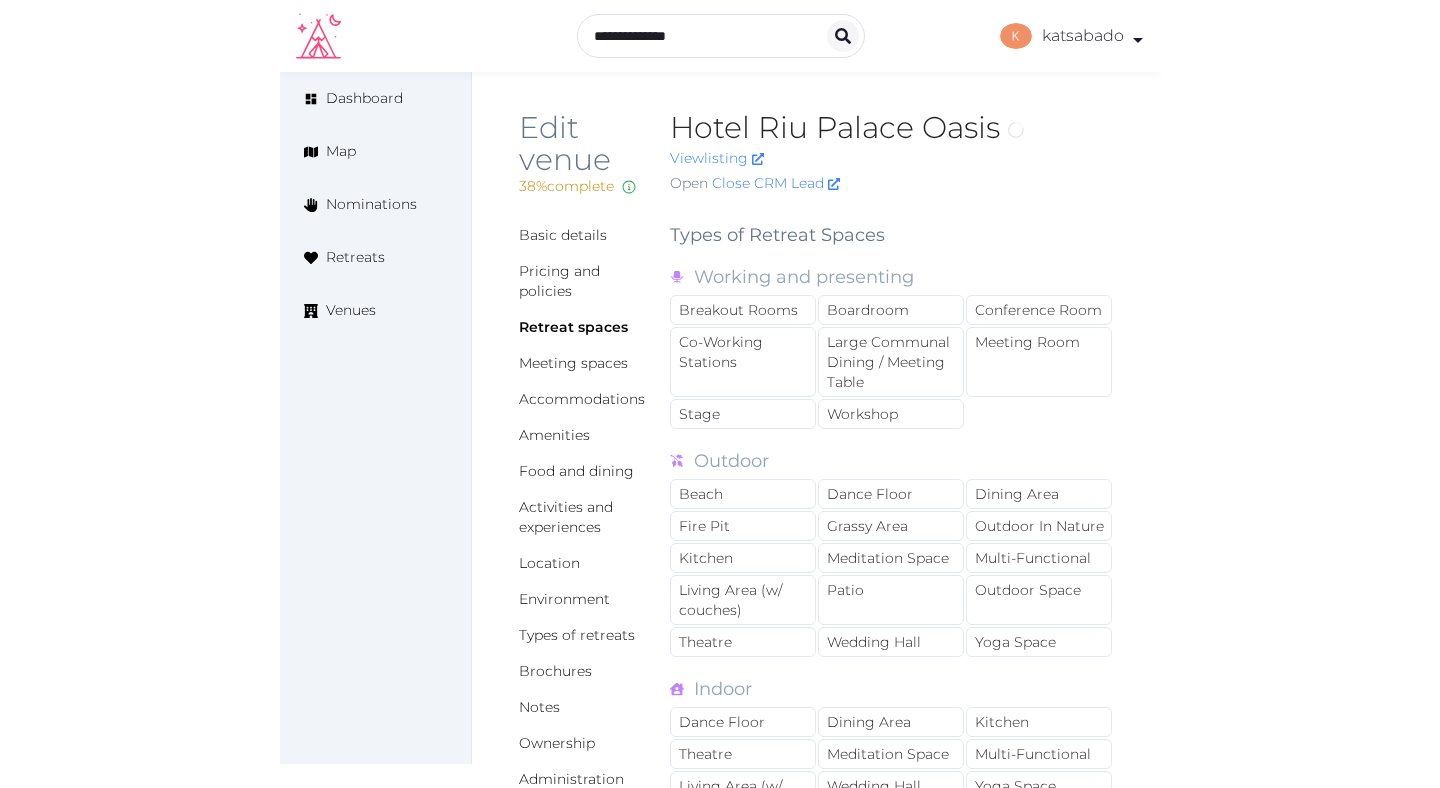 scroll, scrollTop: 0, scrollLeft: 0, axis: both 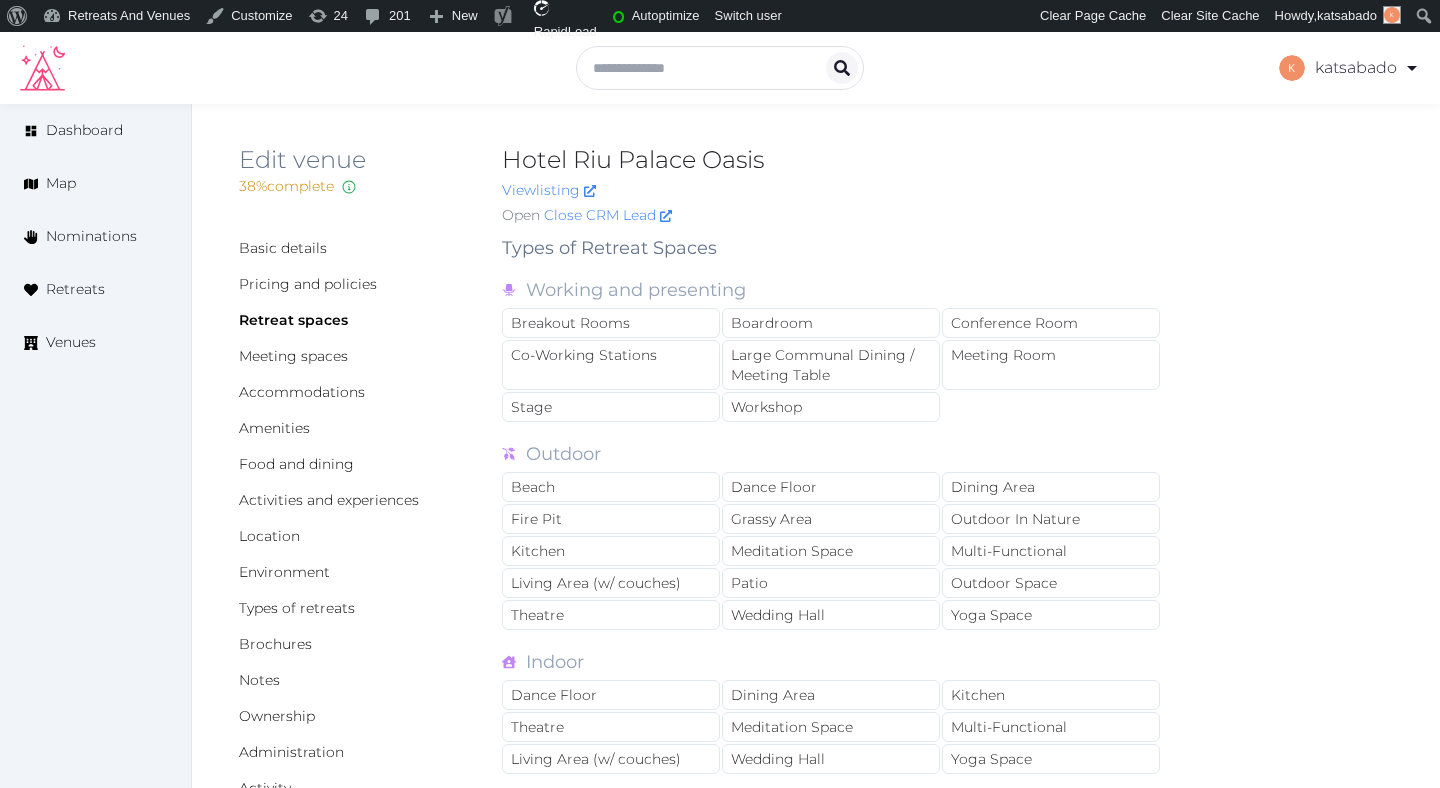 click on "Hotel Riu Palace Oasis" at bounding box center [832, 160] 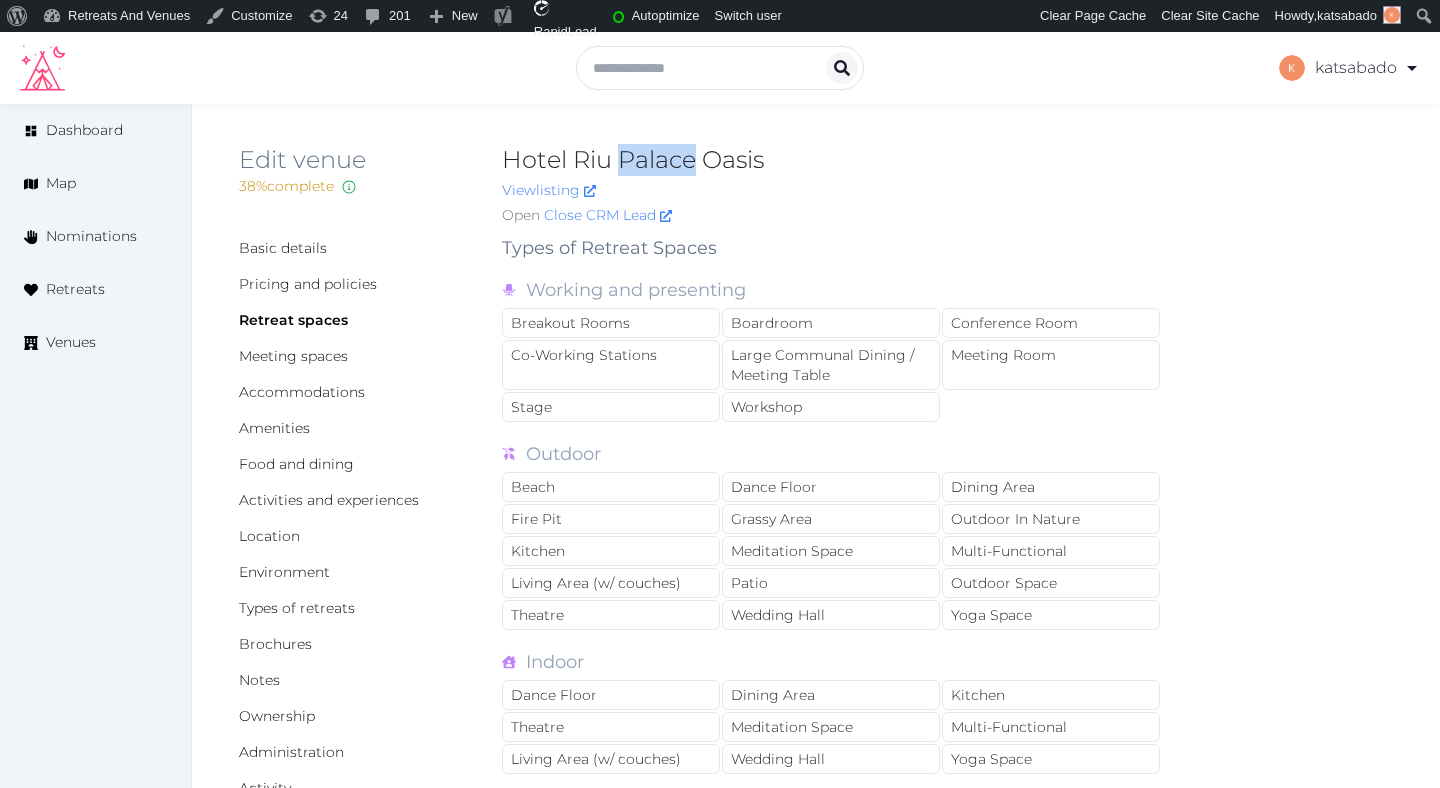 click on "Hotel Riu Palace Oasis" at bounding box center (832, 160) 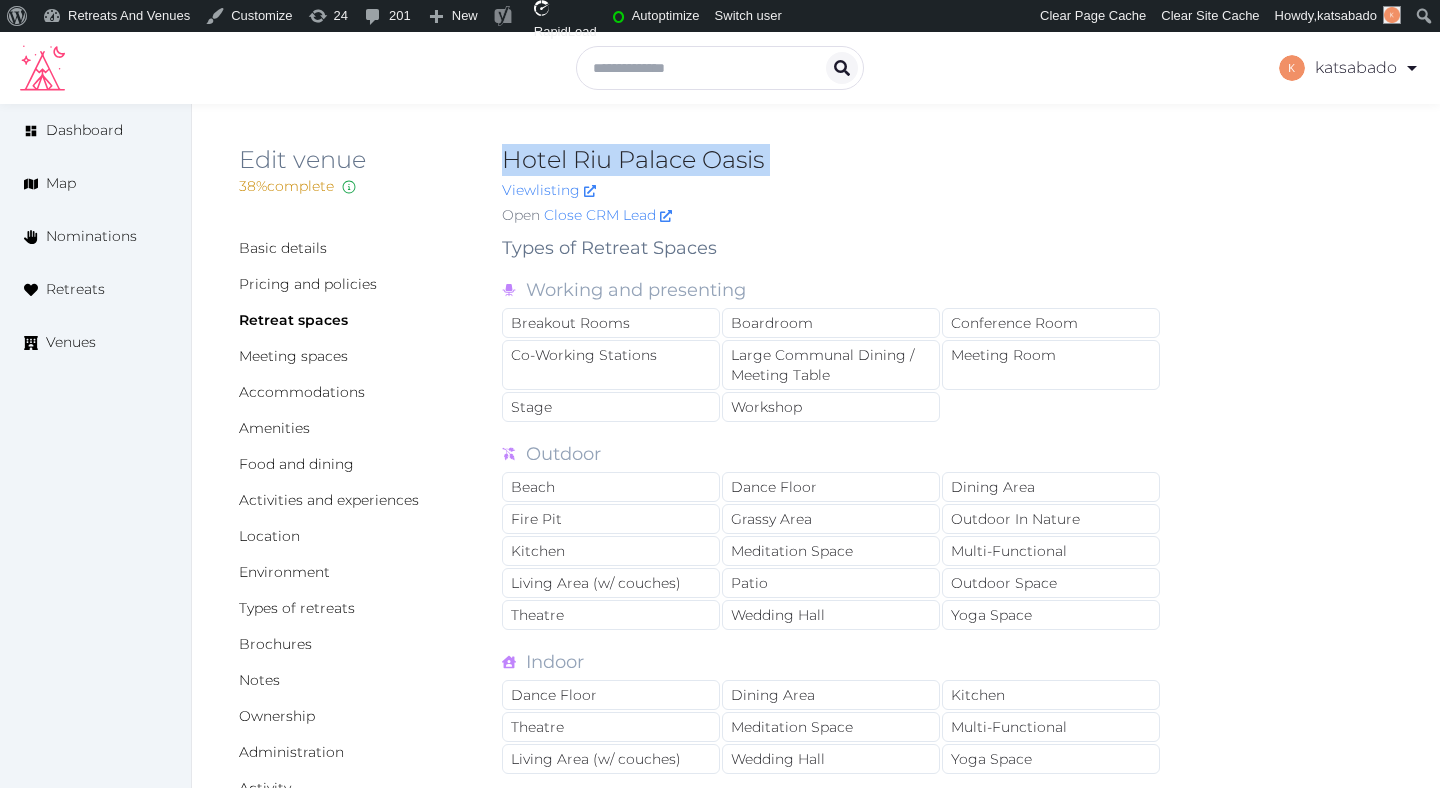 click on "Hotel Riu Palace Oasis" at bounding box center [832, 160] 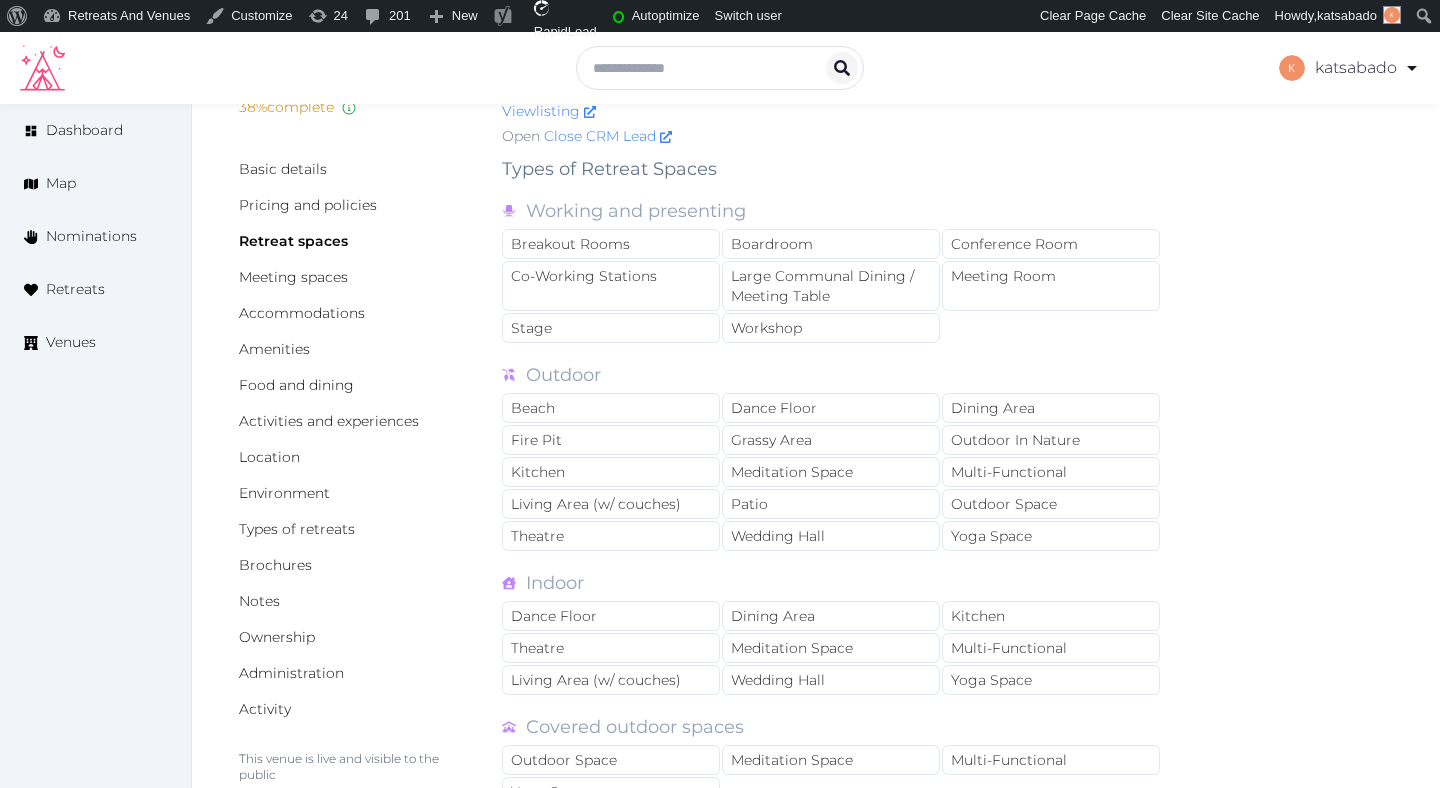 scroll, scrollTop: 83, scrollLeft: 0, axis: vertical 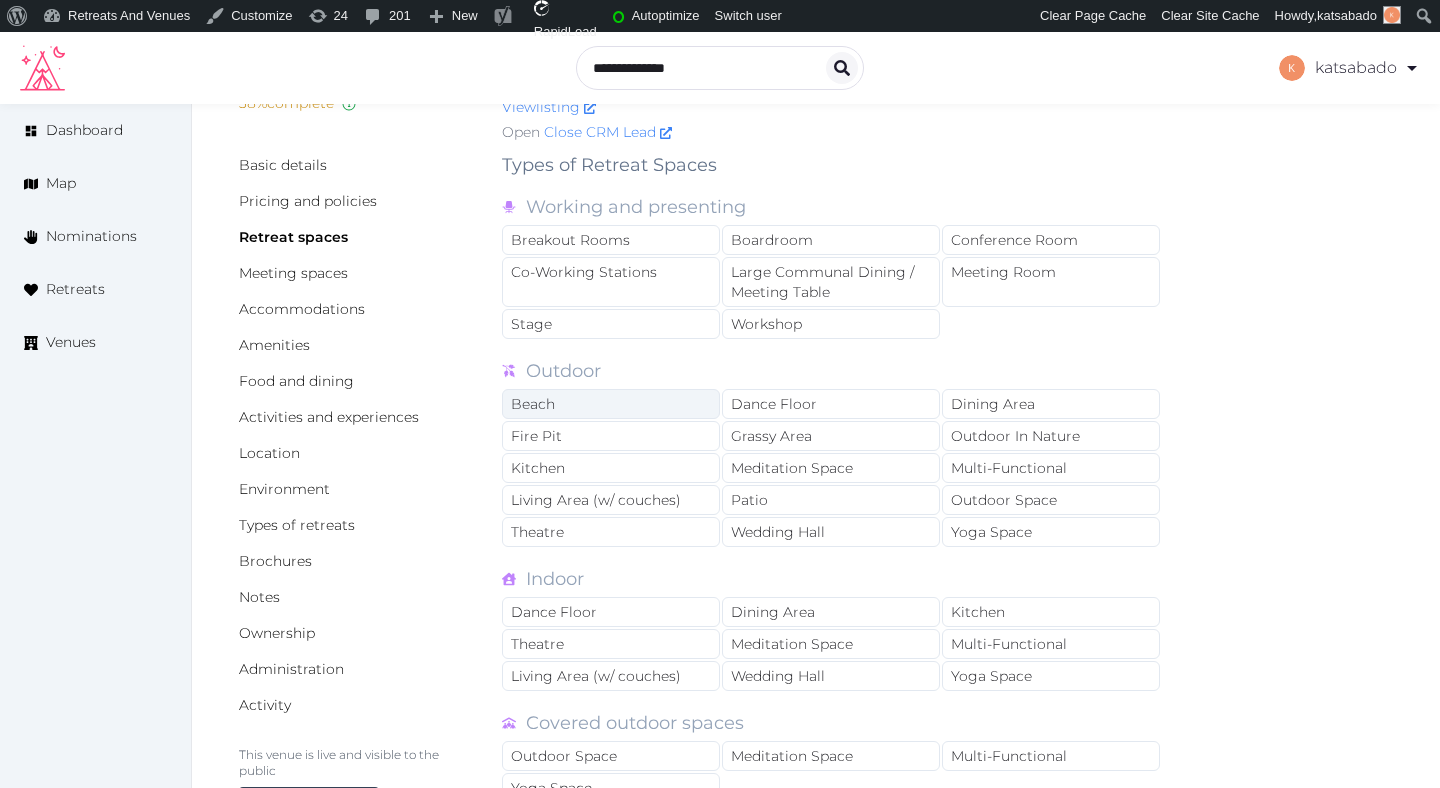 click on "Beach" at bounding box center (611, 404) 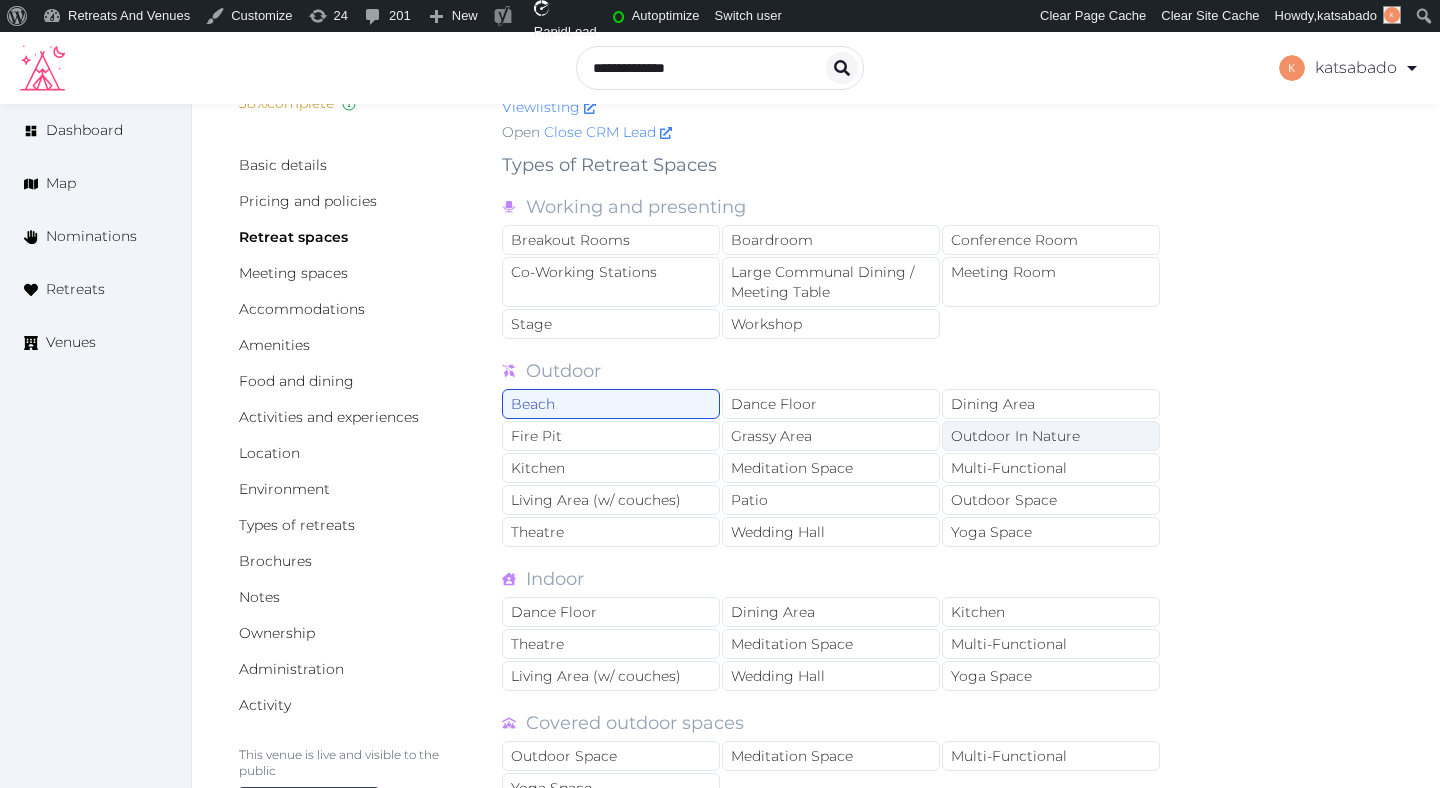 click on "Outdoor In Nature" at bounding box center (1051, 436) 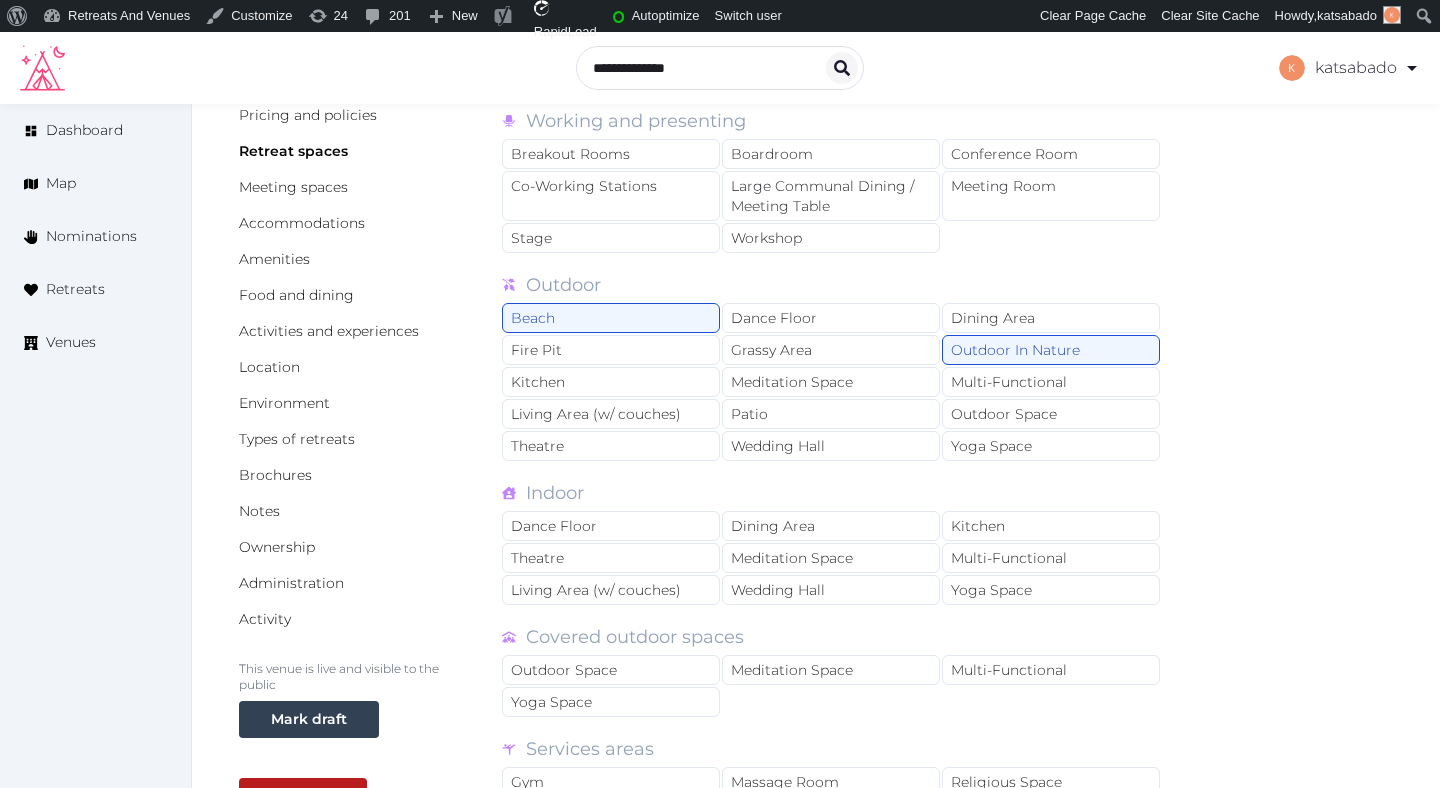 scroll, scrollTop: 183, scrollLeft: 0, axis: vertical 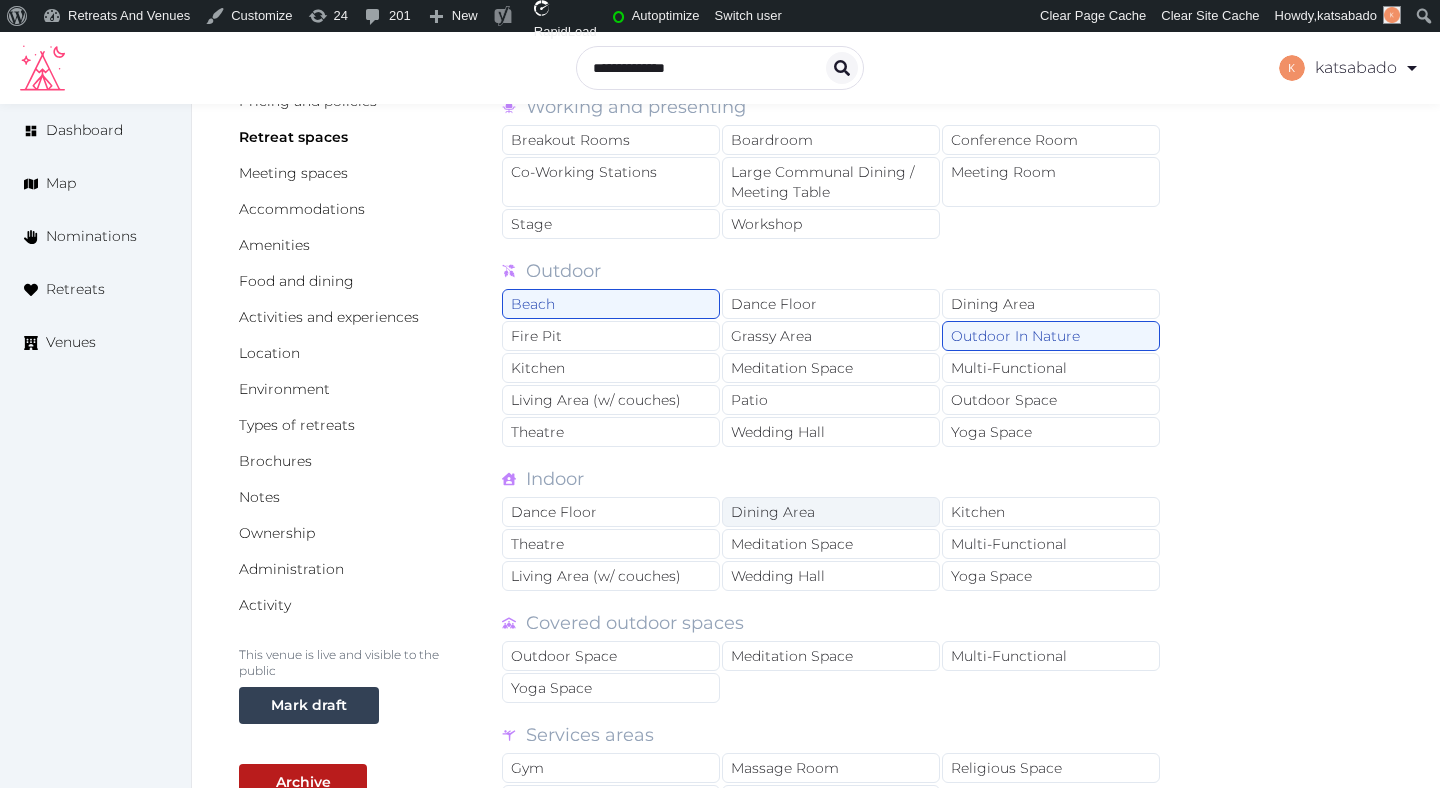 click on "Dining Area" at bounding box center (831, 512) 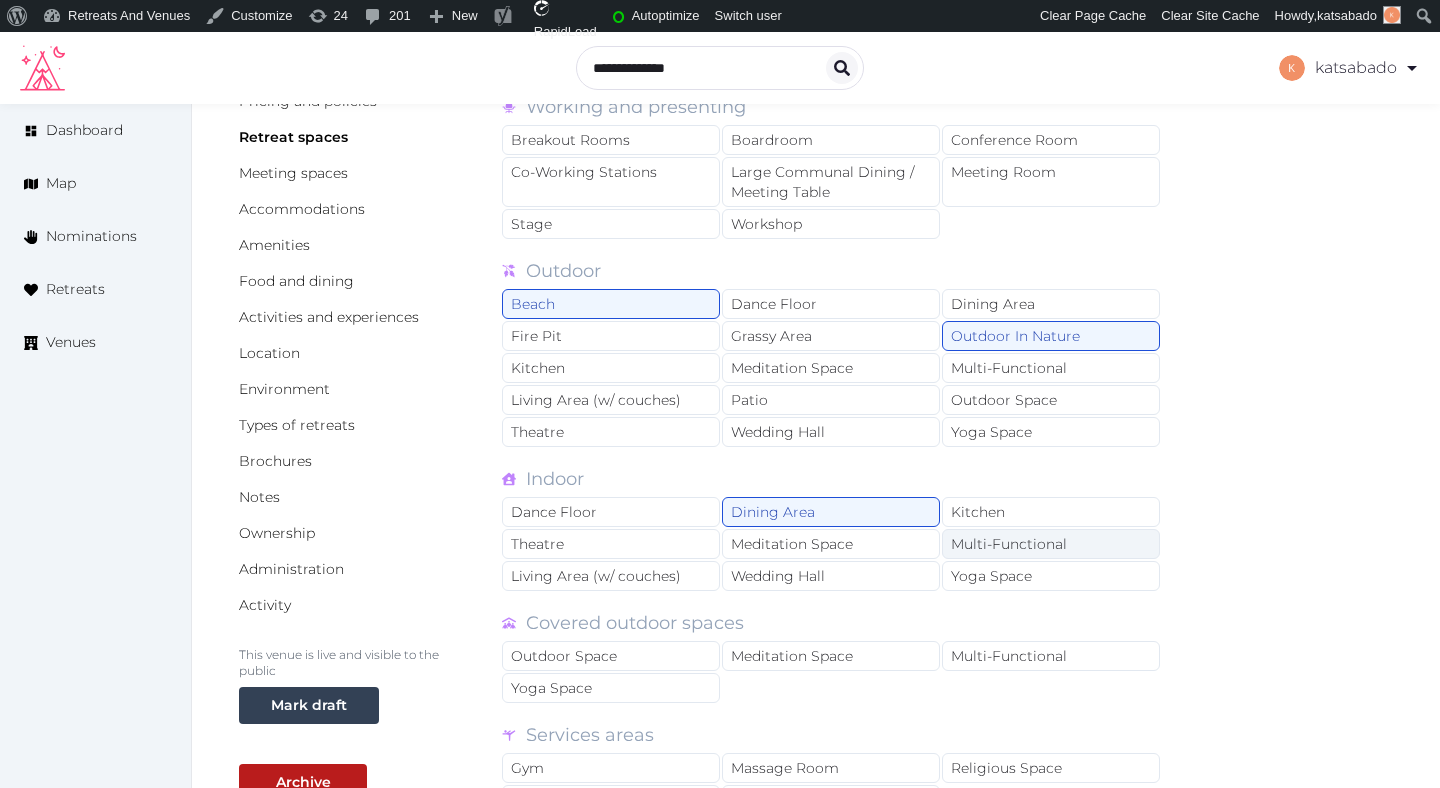 click on "Multi-Functional" at bounding box center (1051, 544) 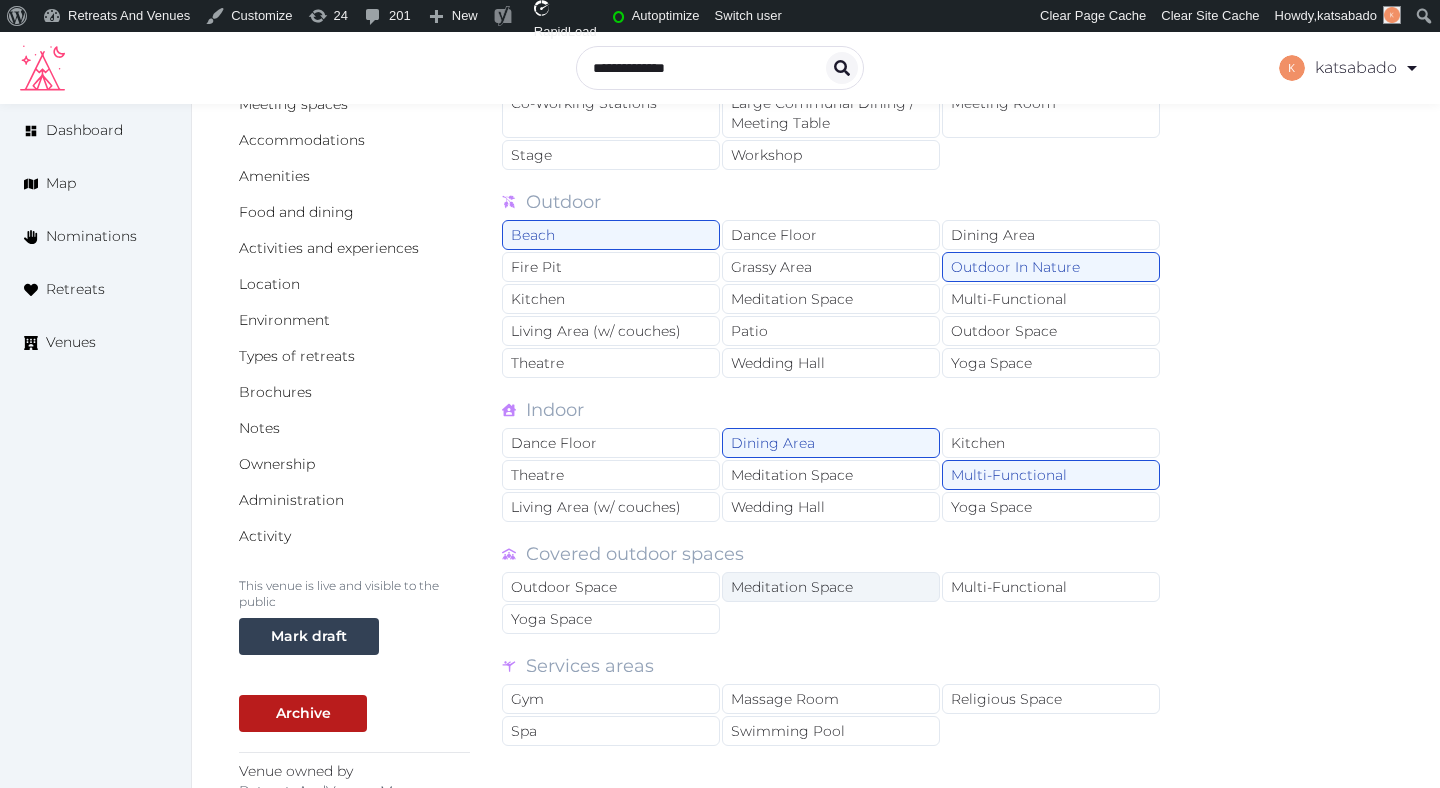 scroll, scrollTop: 292, scrollLeft: 0, axis: vertical 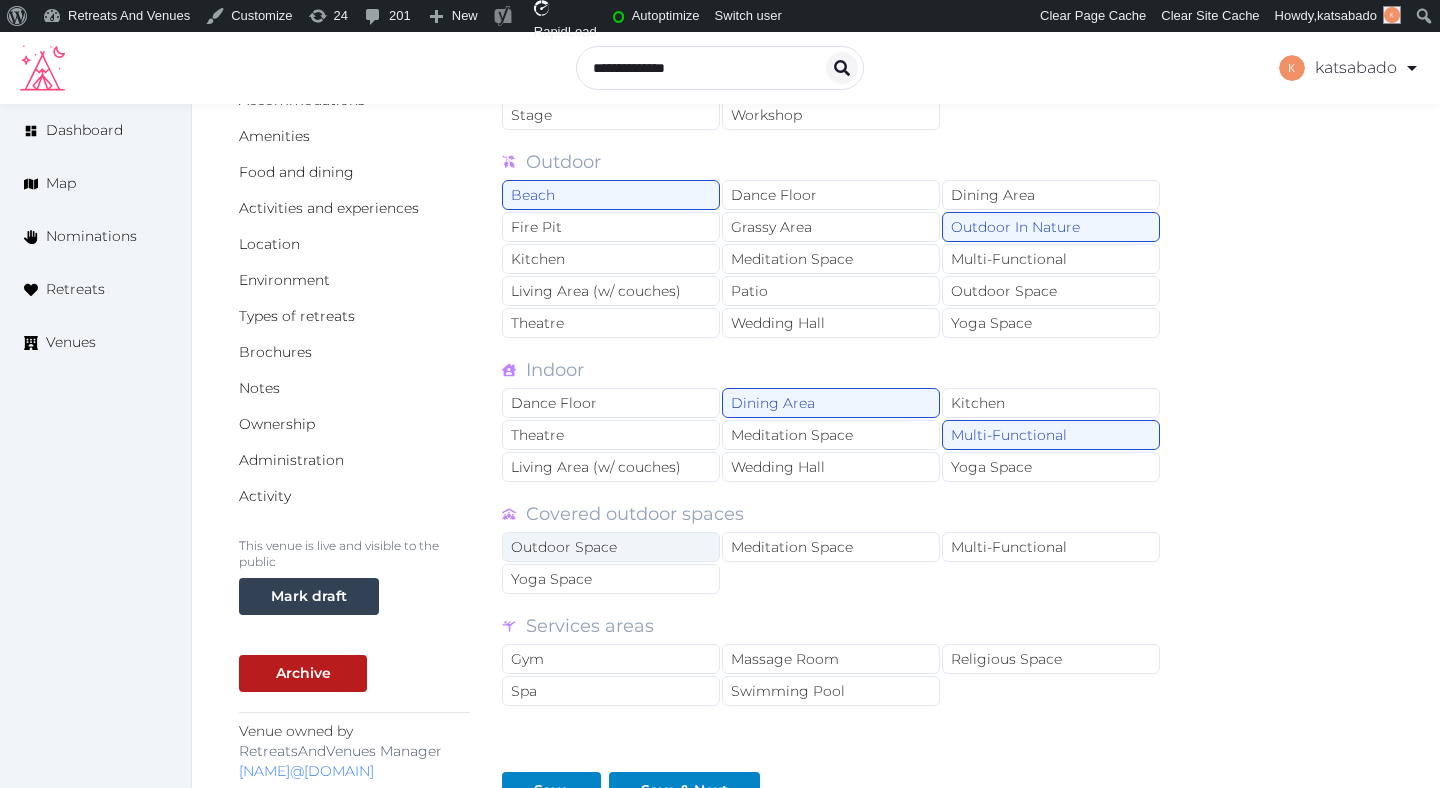click on "Outdoor Space" at bounding box center (611, 547) 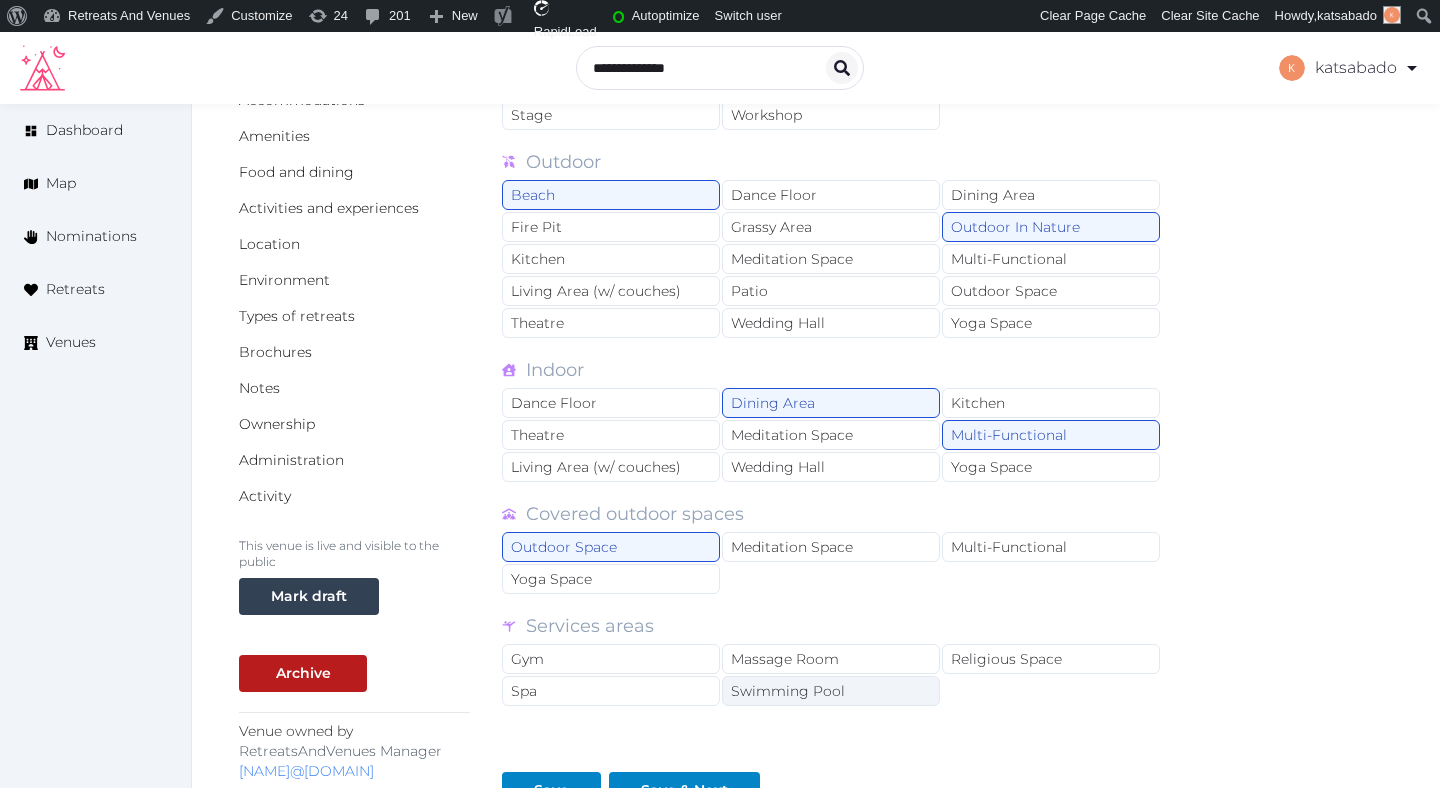 click on "Swimming Pool" at bounding box center [831, 691] 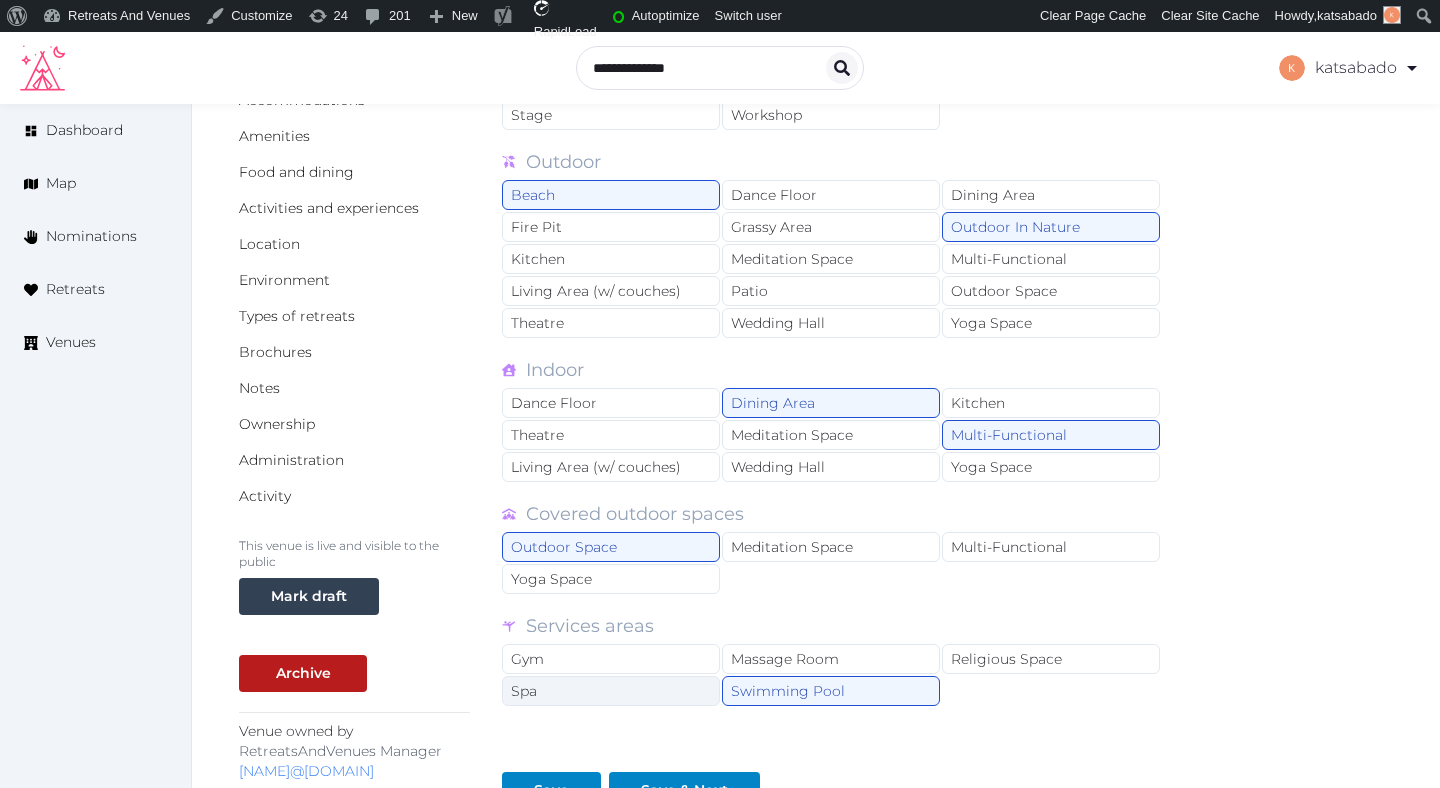 click on "Spa" at bounding box center (611, 691) 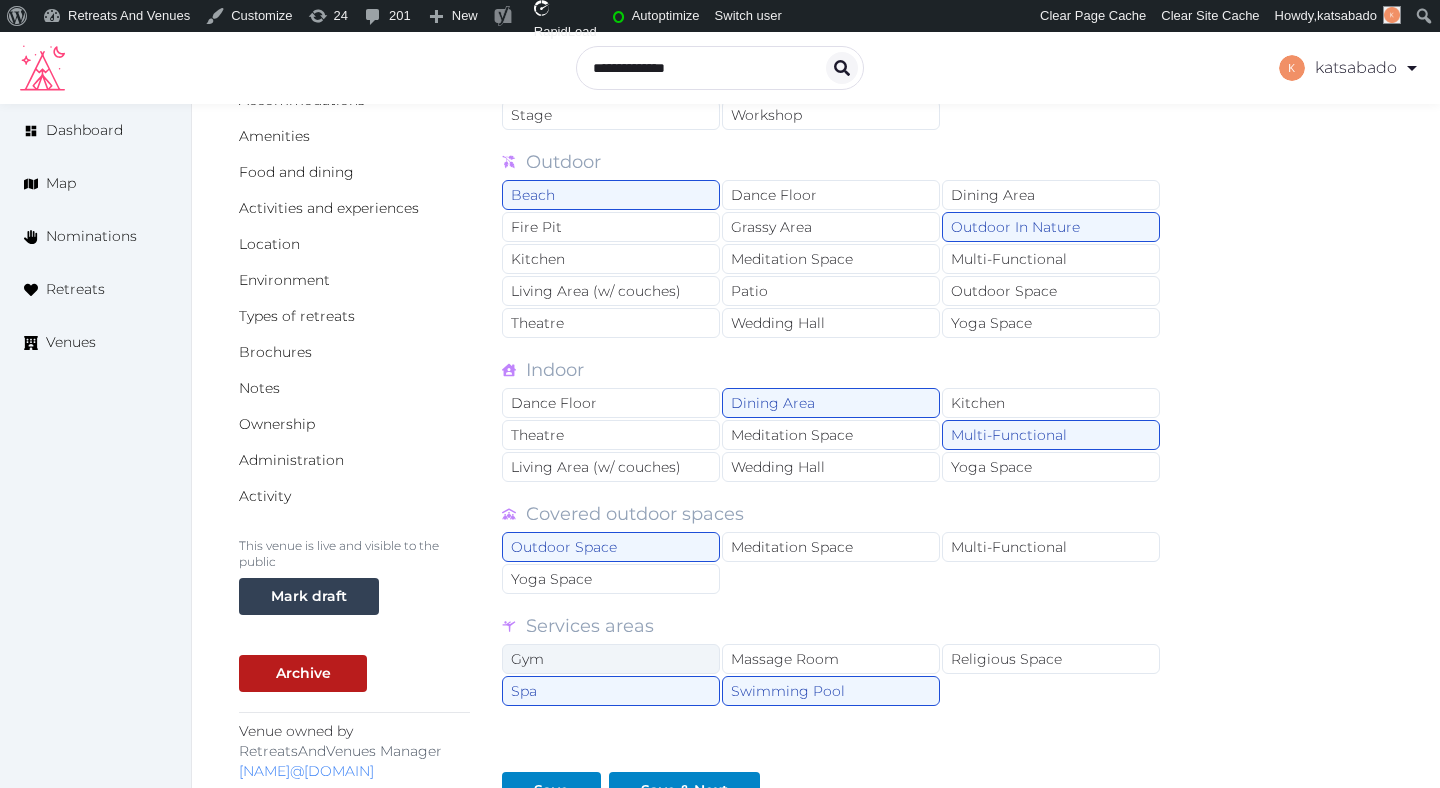 click on "Gym" at bounding box center [611, 659] 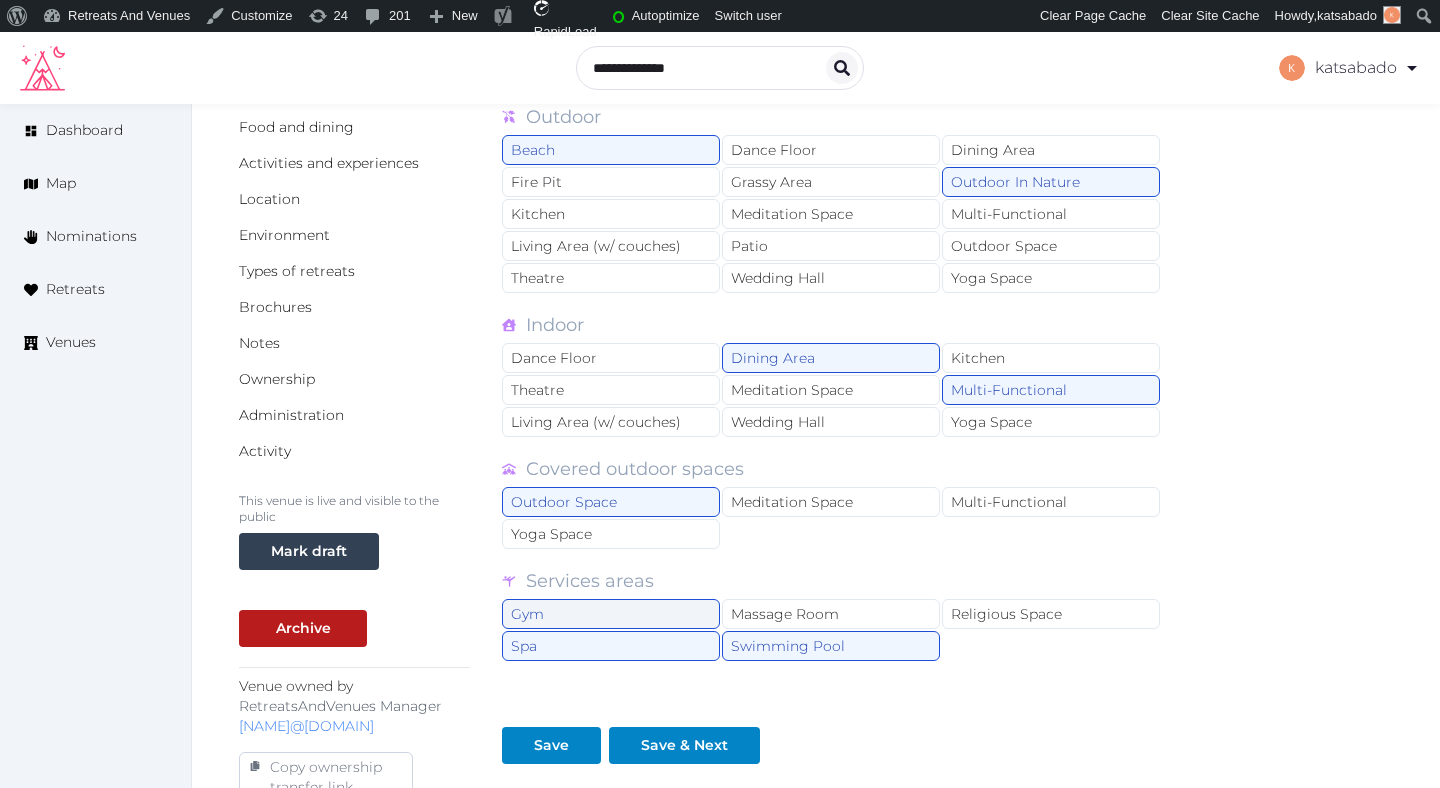 scroll, scrollTop: 373, scrollLeft: 0, axis: vertical 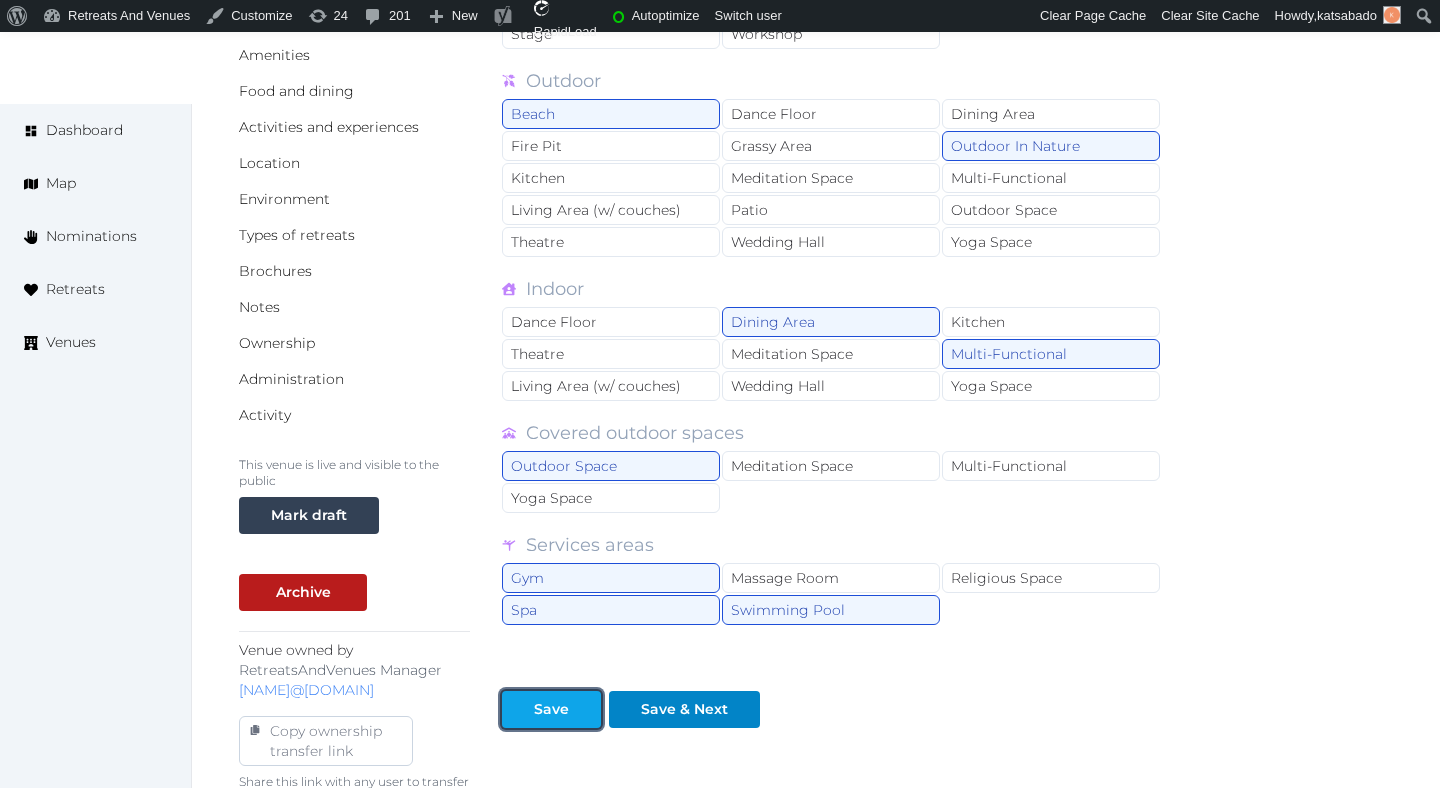 click at bounding box center (585, 709) 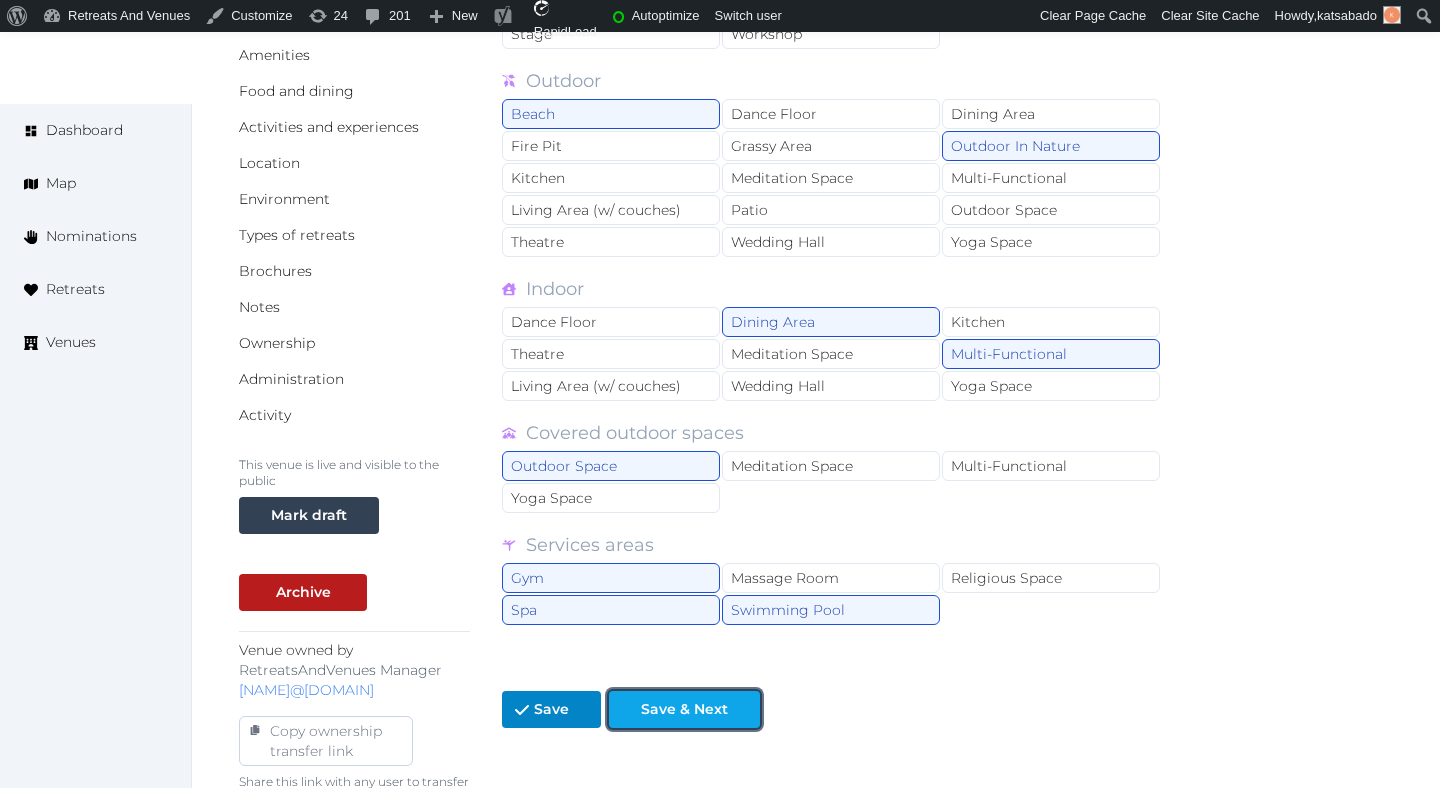 click on "Save & Next" at bounding box center [684, 709] 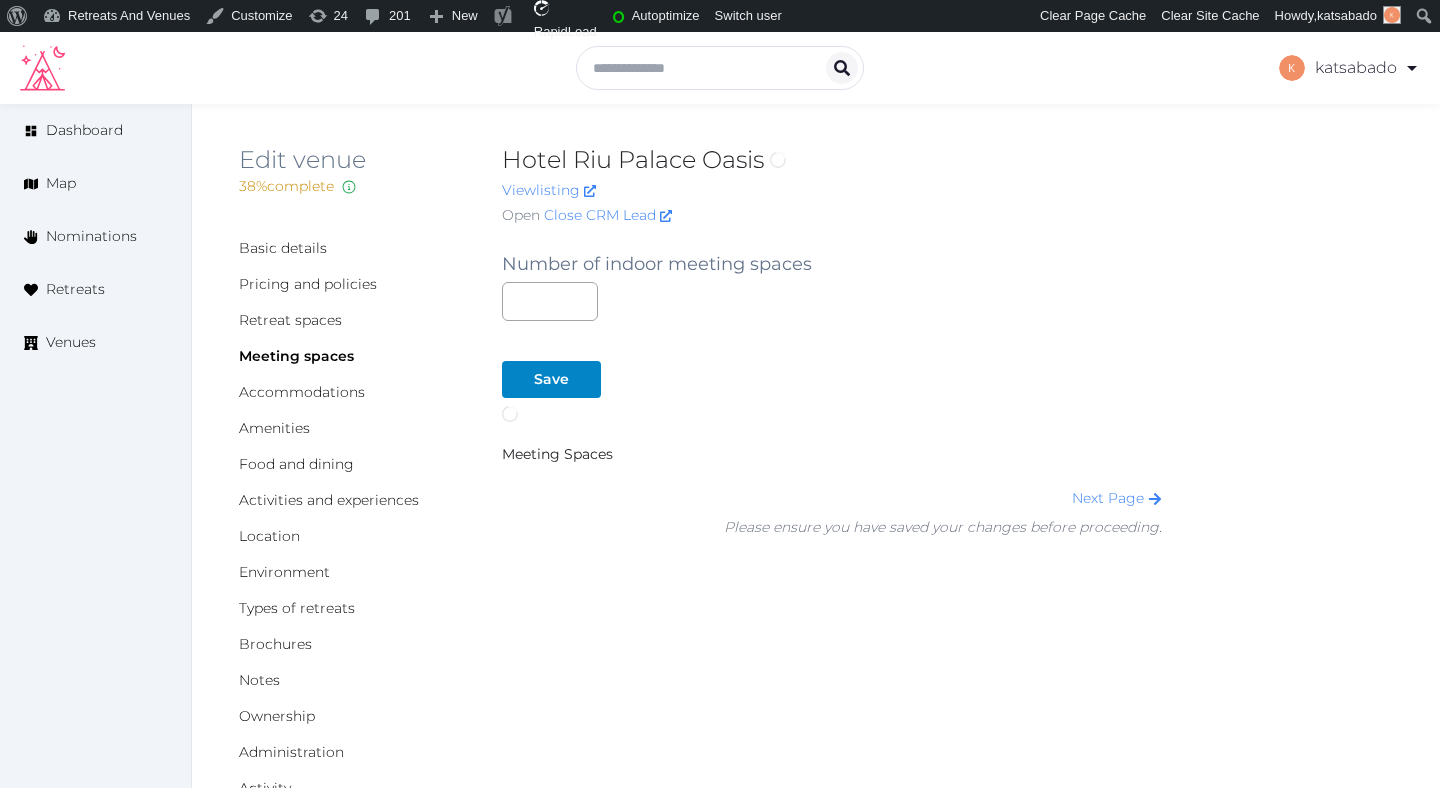 scroll, scrollTop: 0, scrollLeft: 0, axis: both 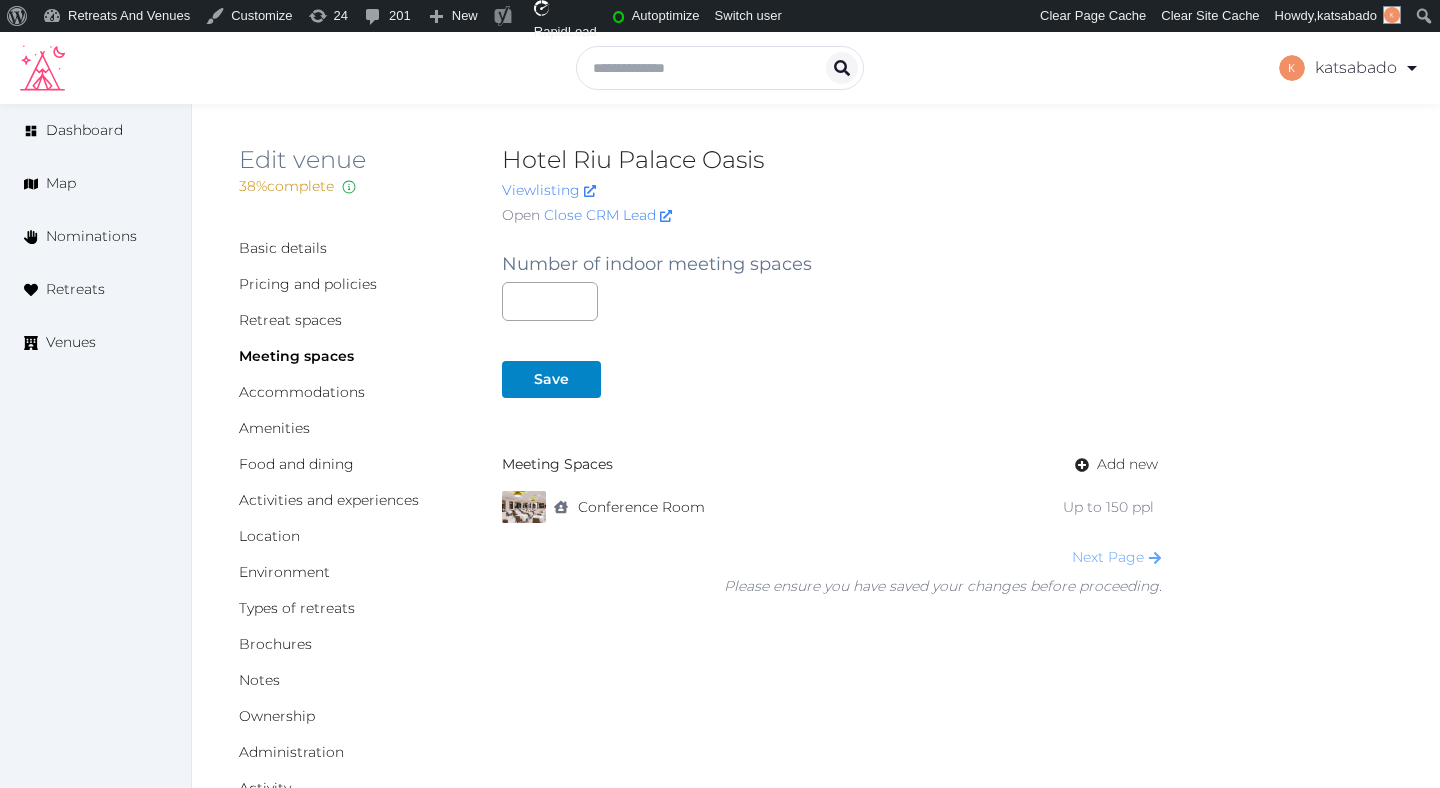 click on "Next Page" at bounding box center (1117, 557) 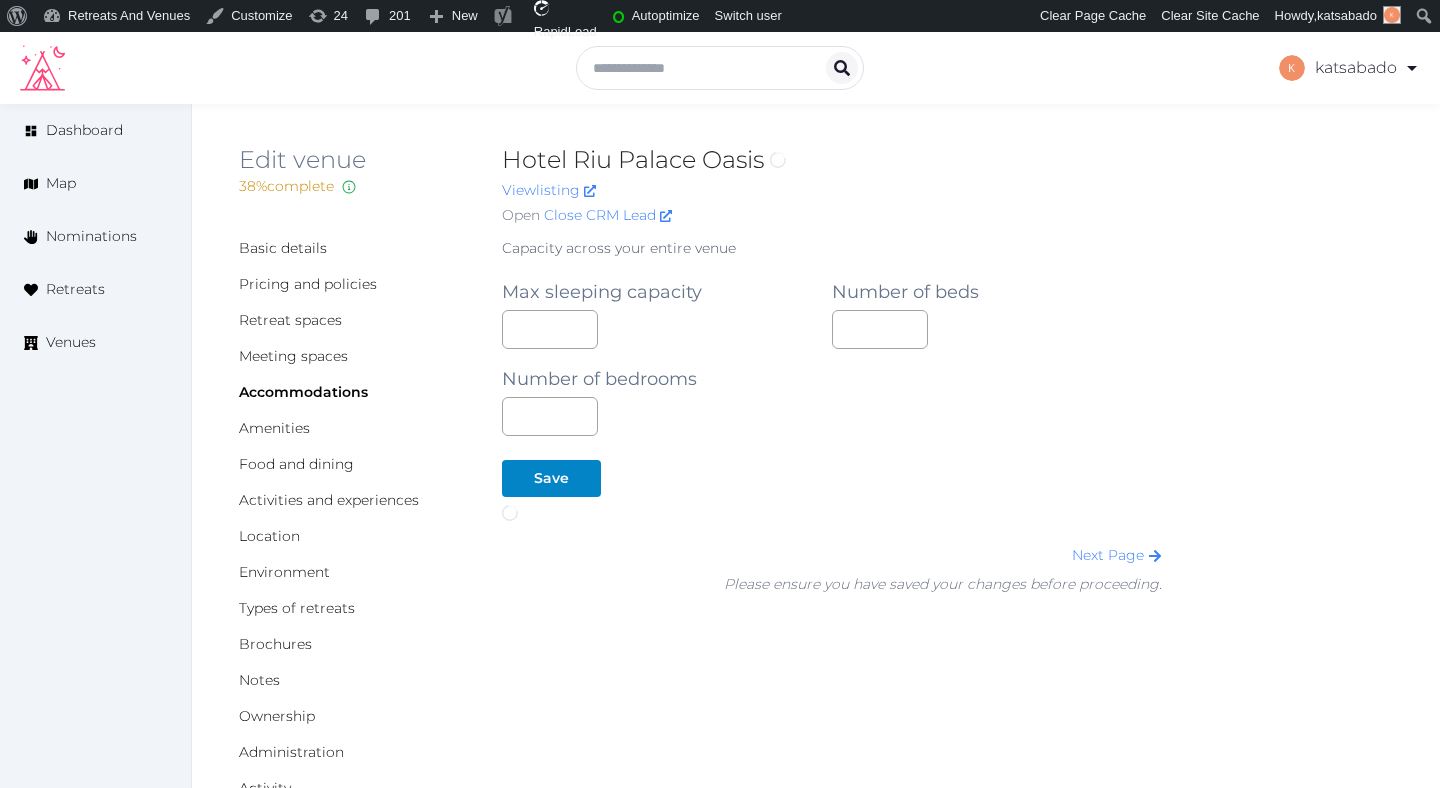 scroll, scrollTop: 0, scrollLeft: 0, axis: both 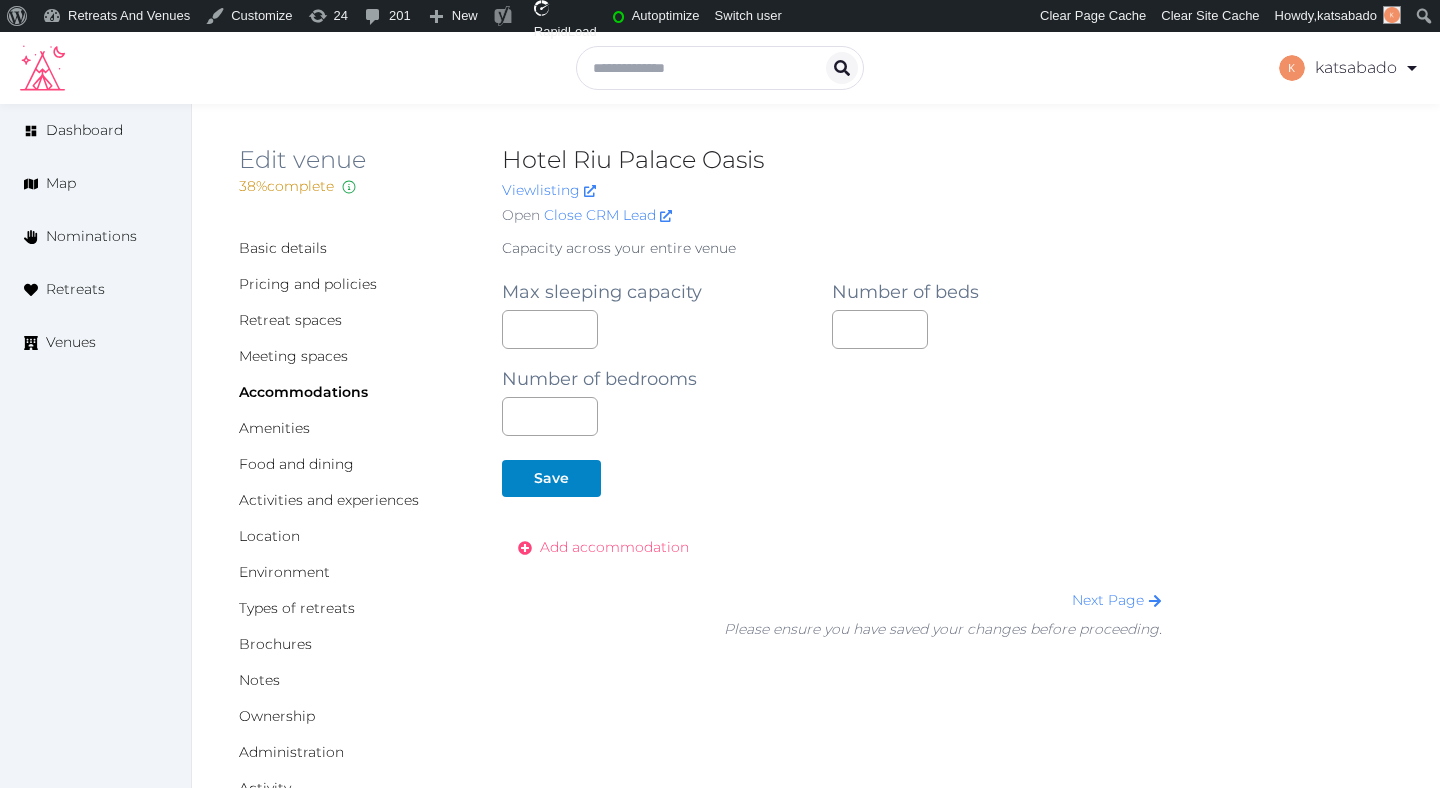 click on "Add accommodation" at bounding box center [614, 547] 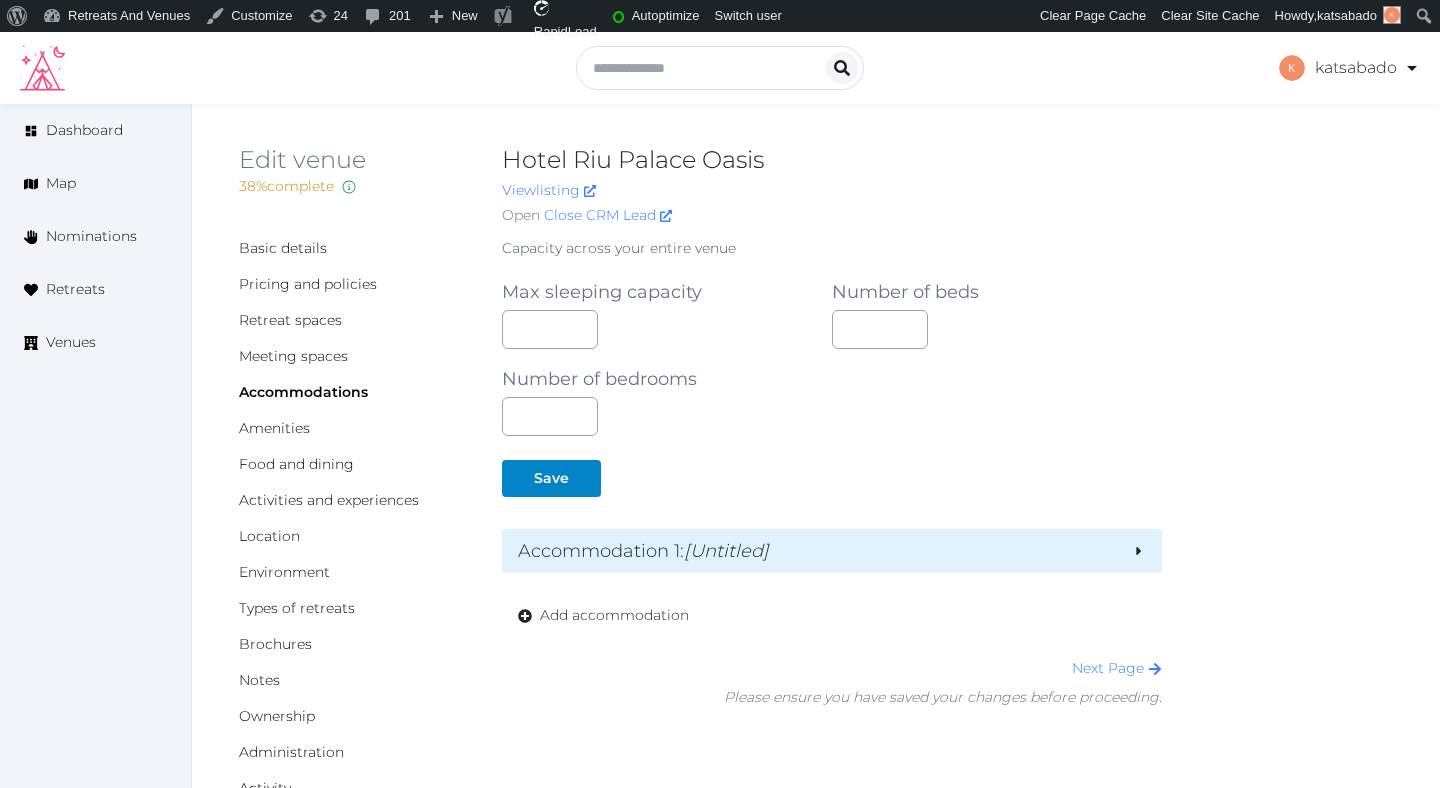 click on "Accommodation 1 :  [Untitled]" at bounding box center (817, 551) 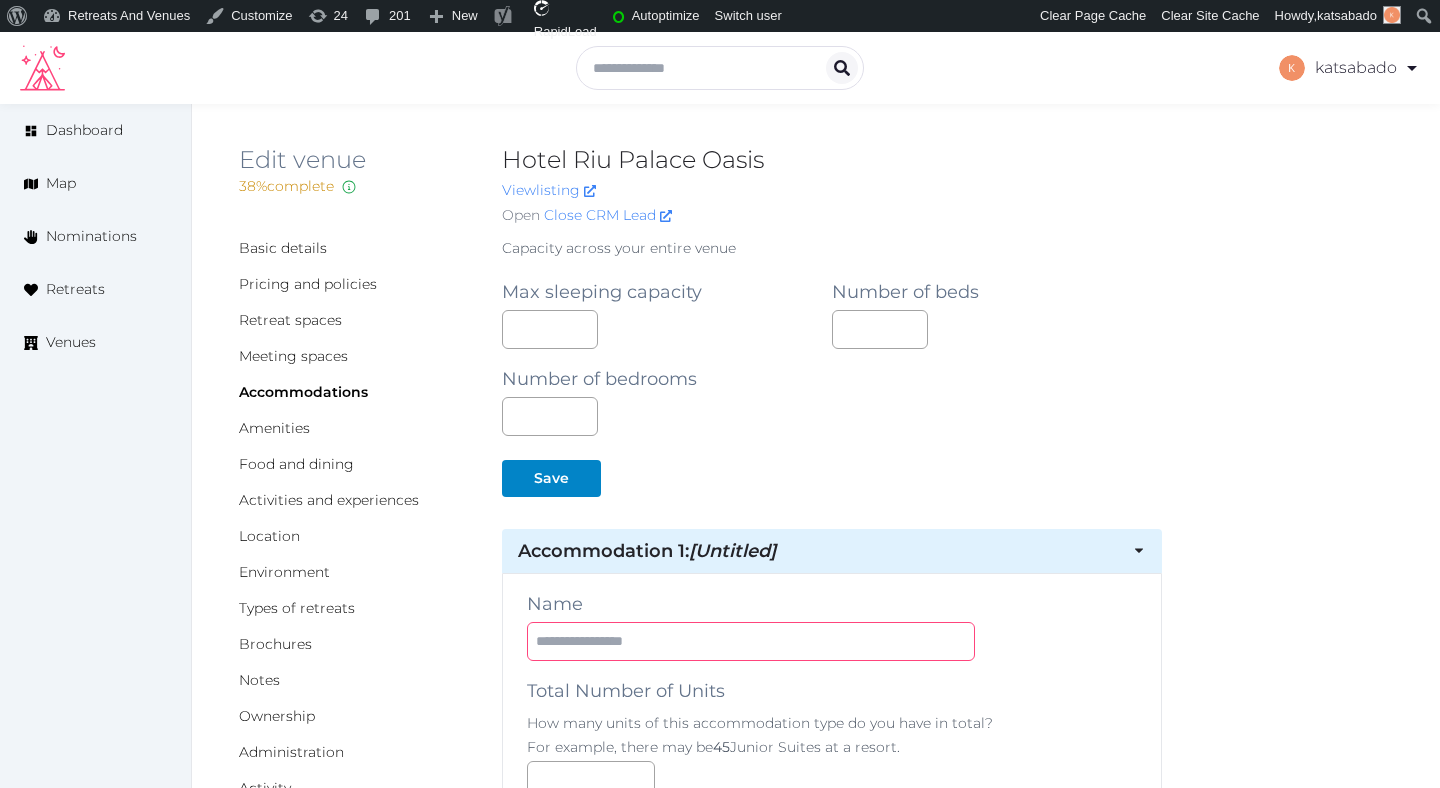 click at bounding box center [751, 641] 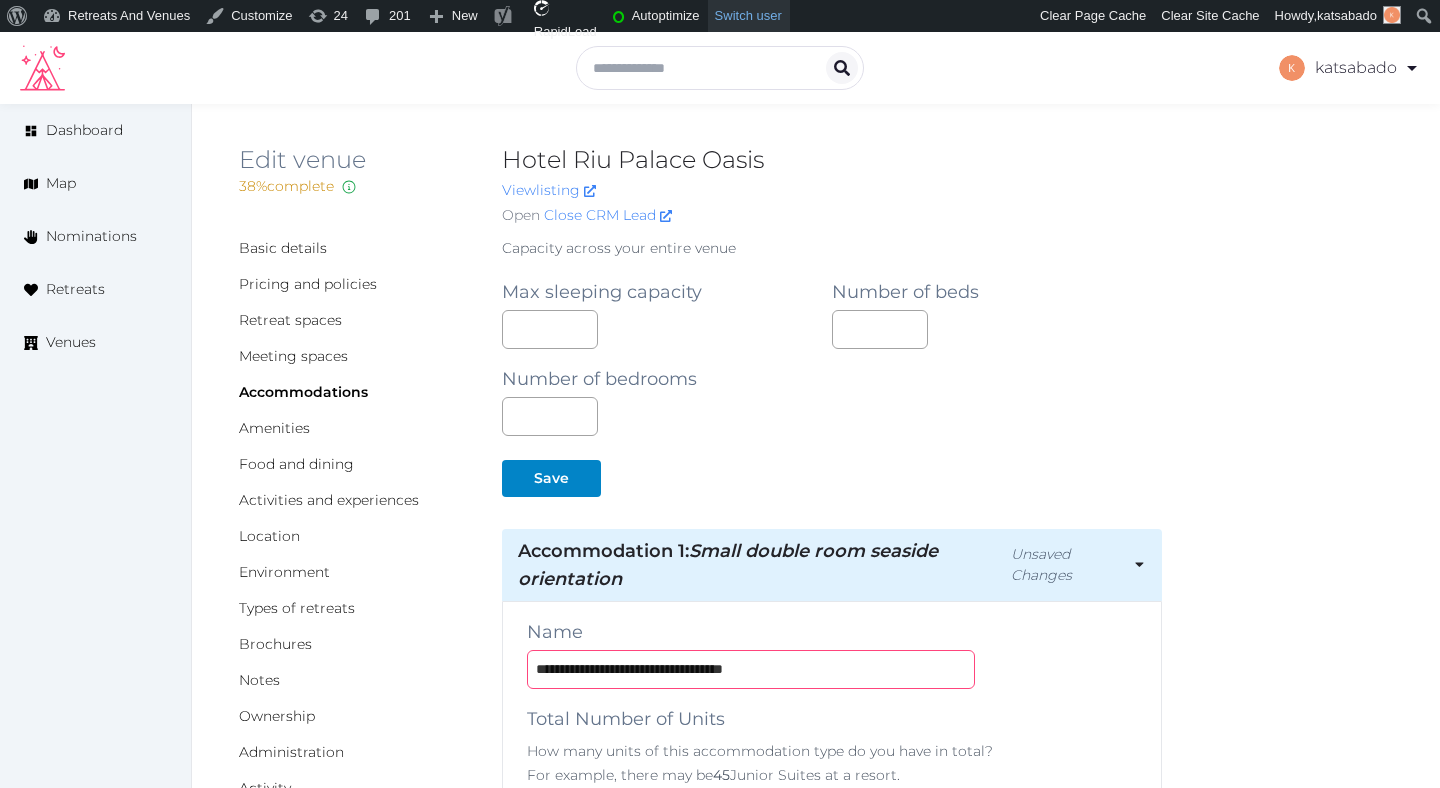 type on "**********" 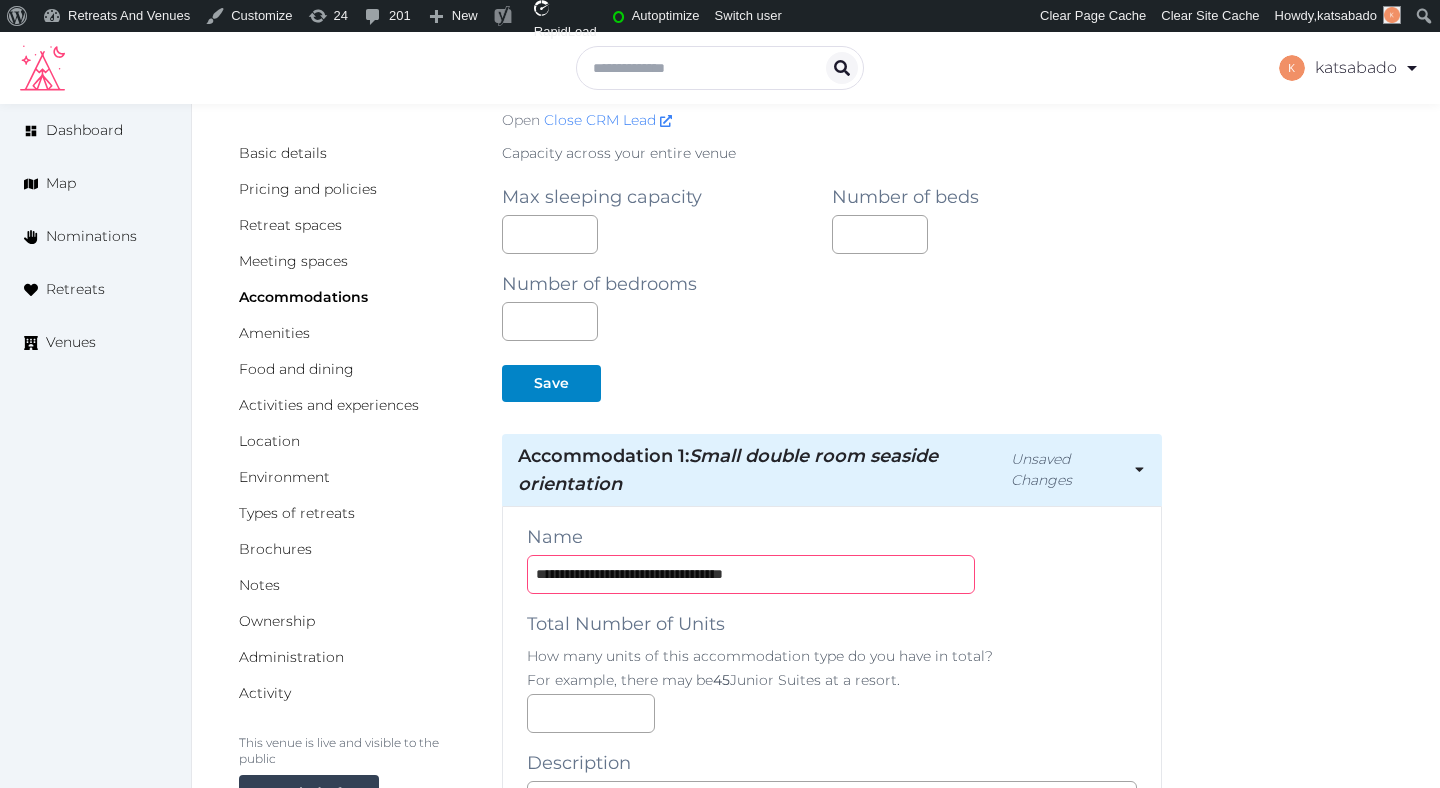 scroll, scrollTop: 261, scrollLeft: 0, axis: vertical 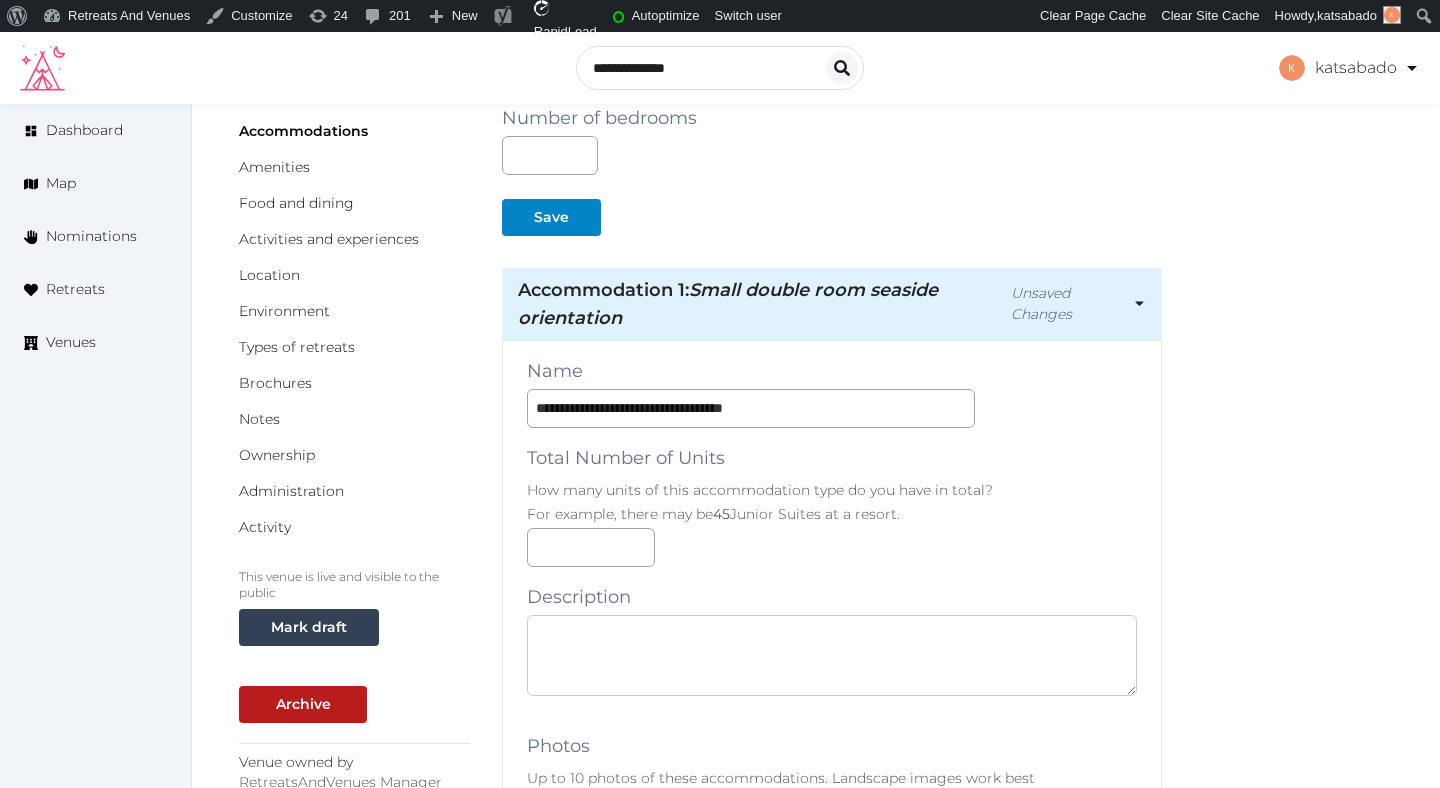 click at bounding box center (832, 655) 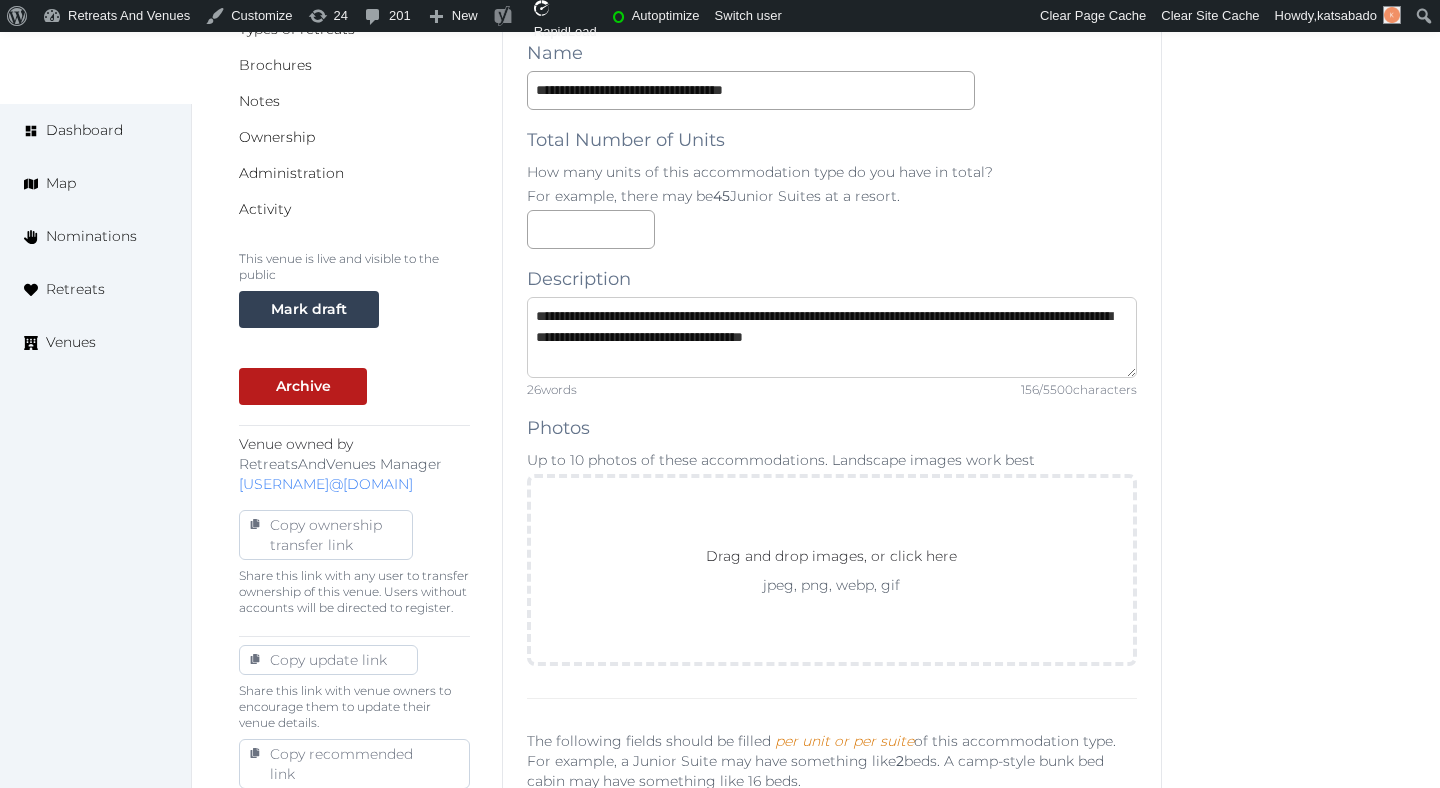scroll, scrollTop: 591, scrollLeft: 0, axis: vertical 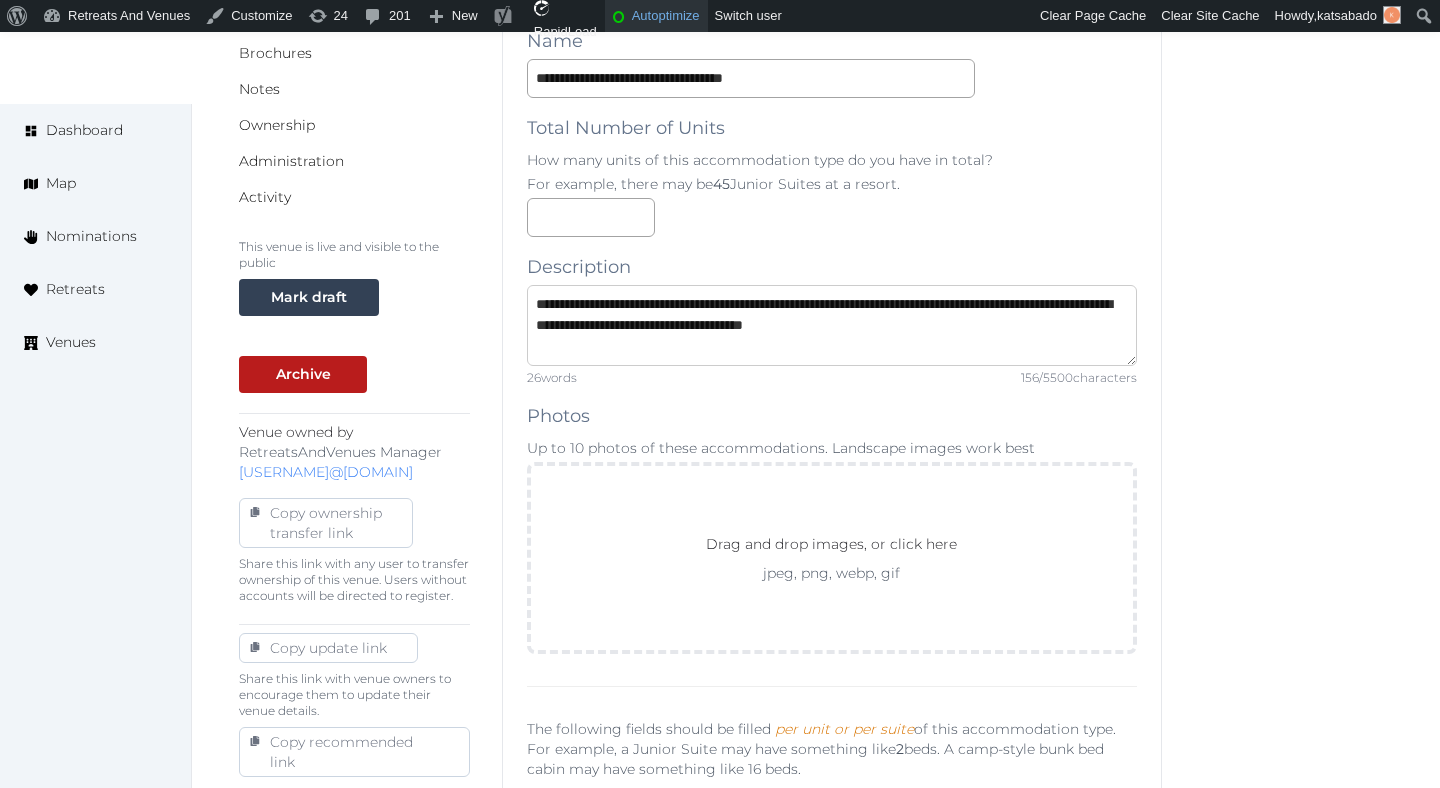 type on "**********" 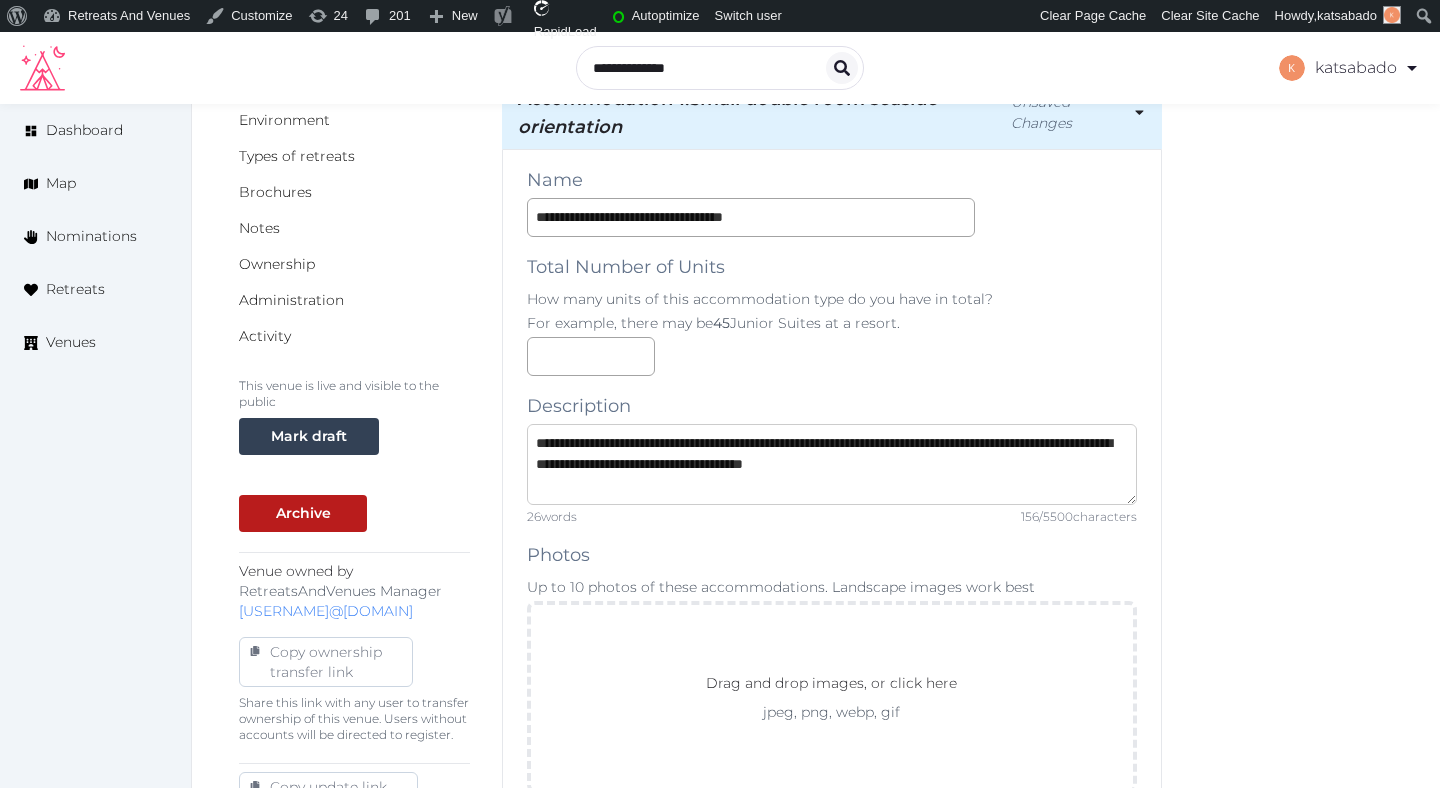 scroll, scrollTop: 379, scrollLeft: 0, axis: vertical 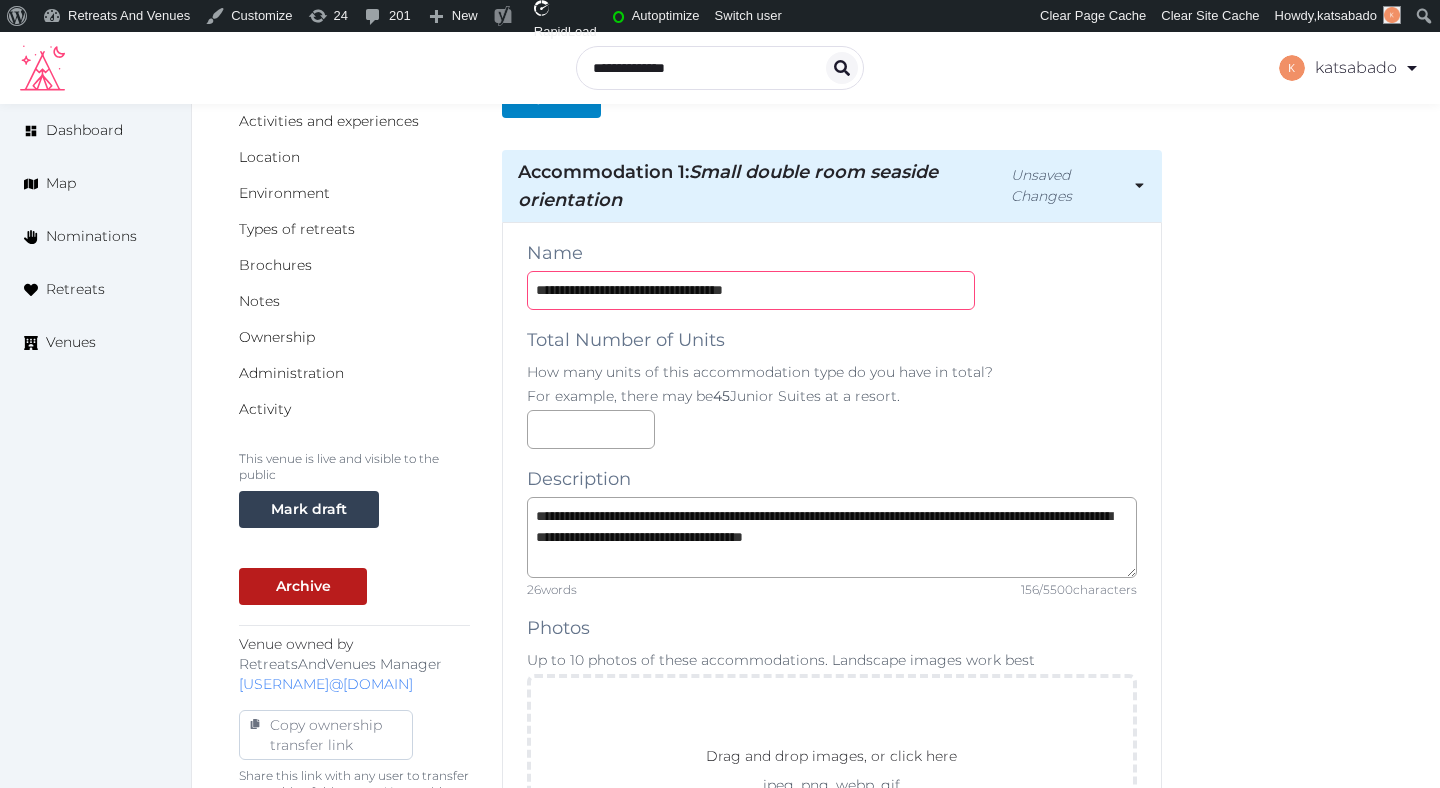 click on "**********" at bounding box center [751, 290] 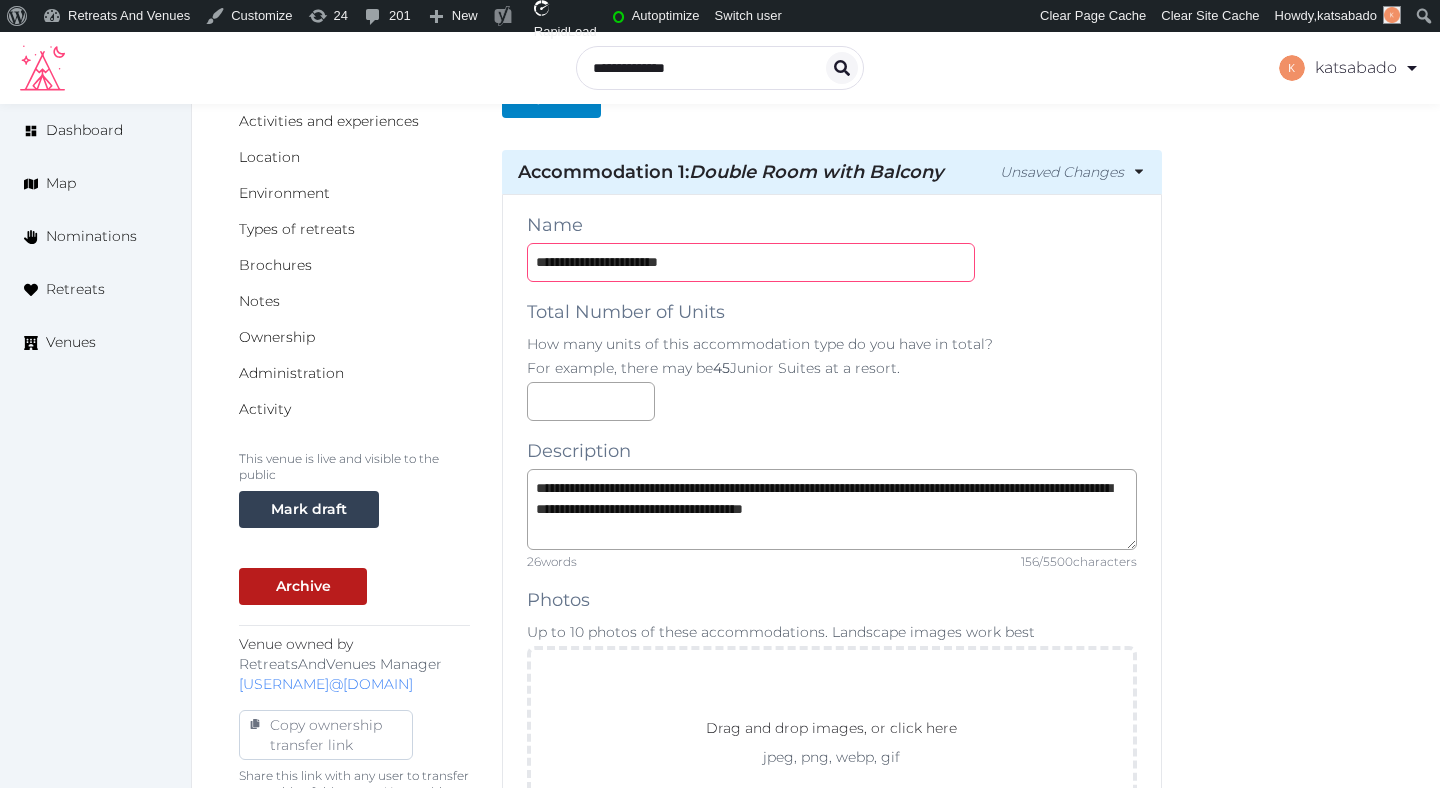 type on "**********" 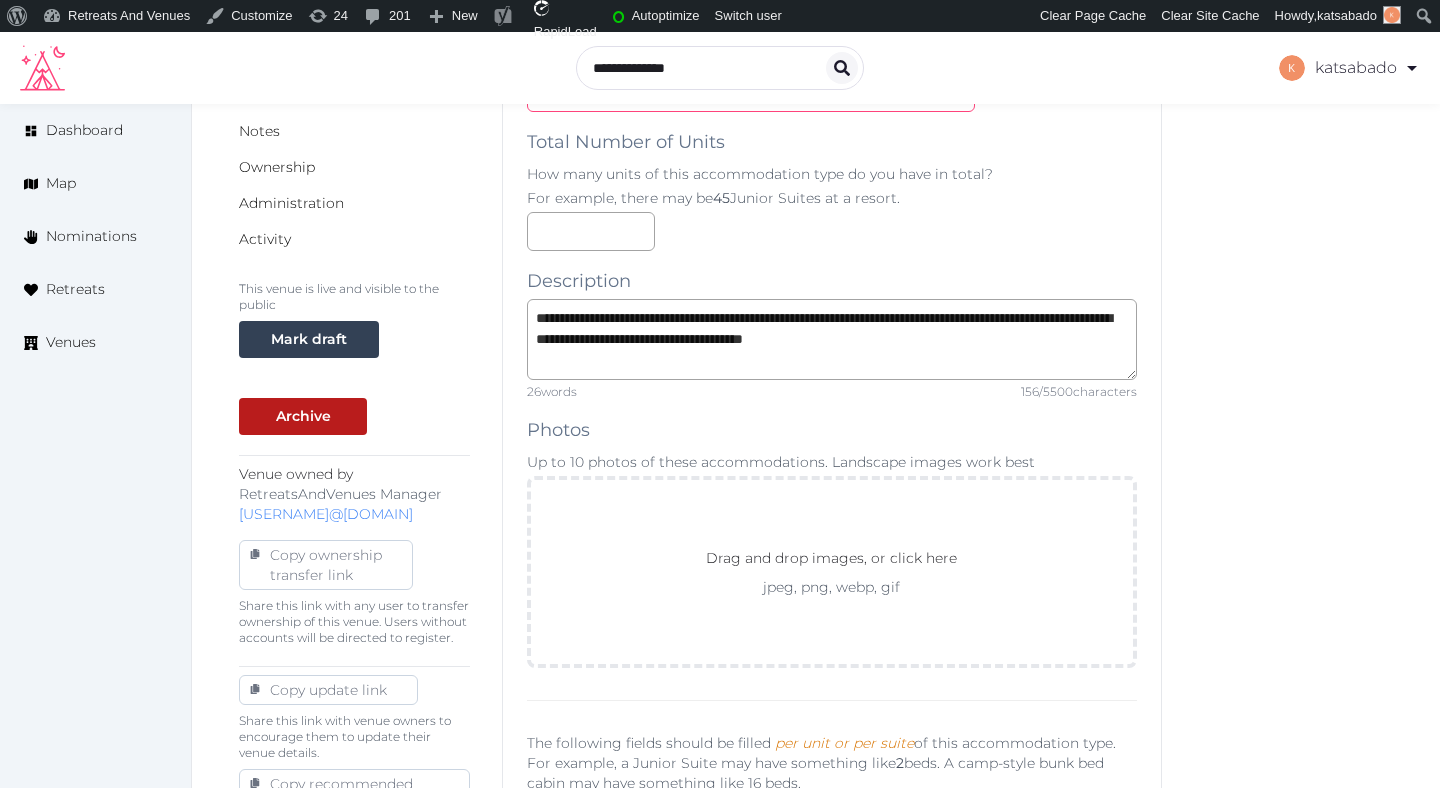 scroll, scrollTop: 616, scrollLeft: 0, axis: vertical 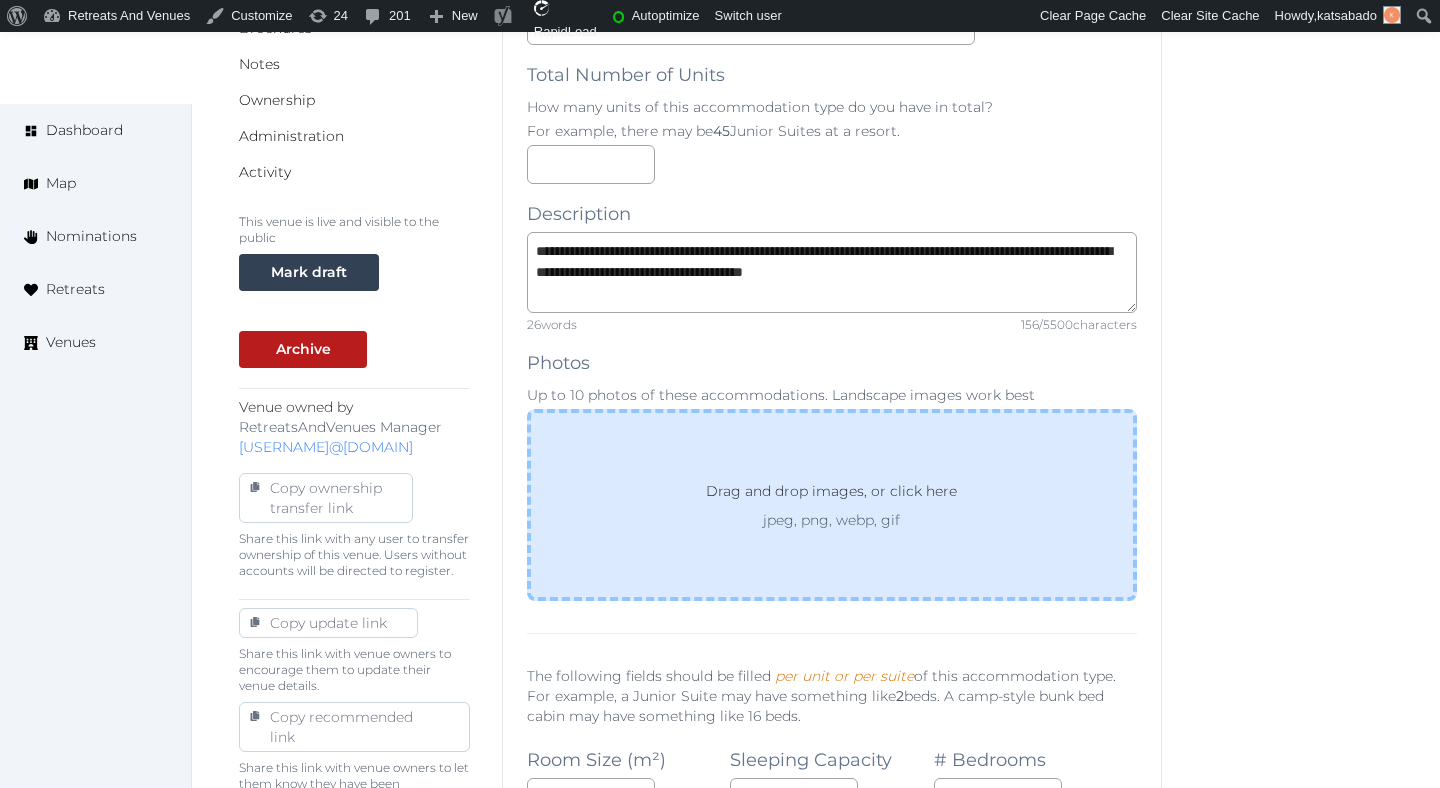 click on "Drag and drop images, or click here jpeg, png, webp, gif" at bounding box center [832, 505] 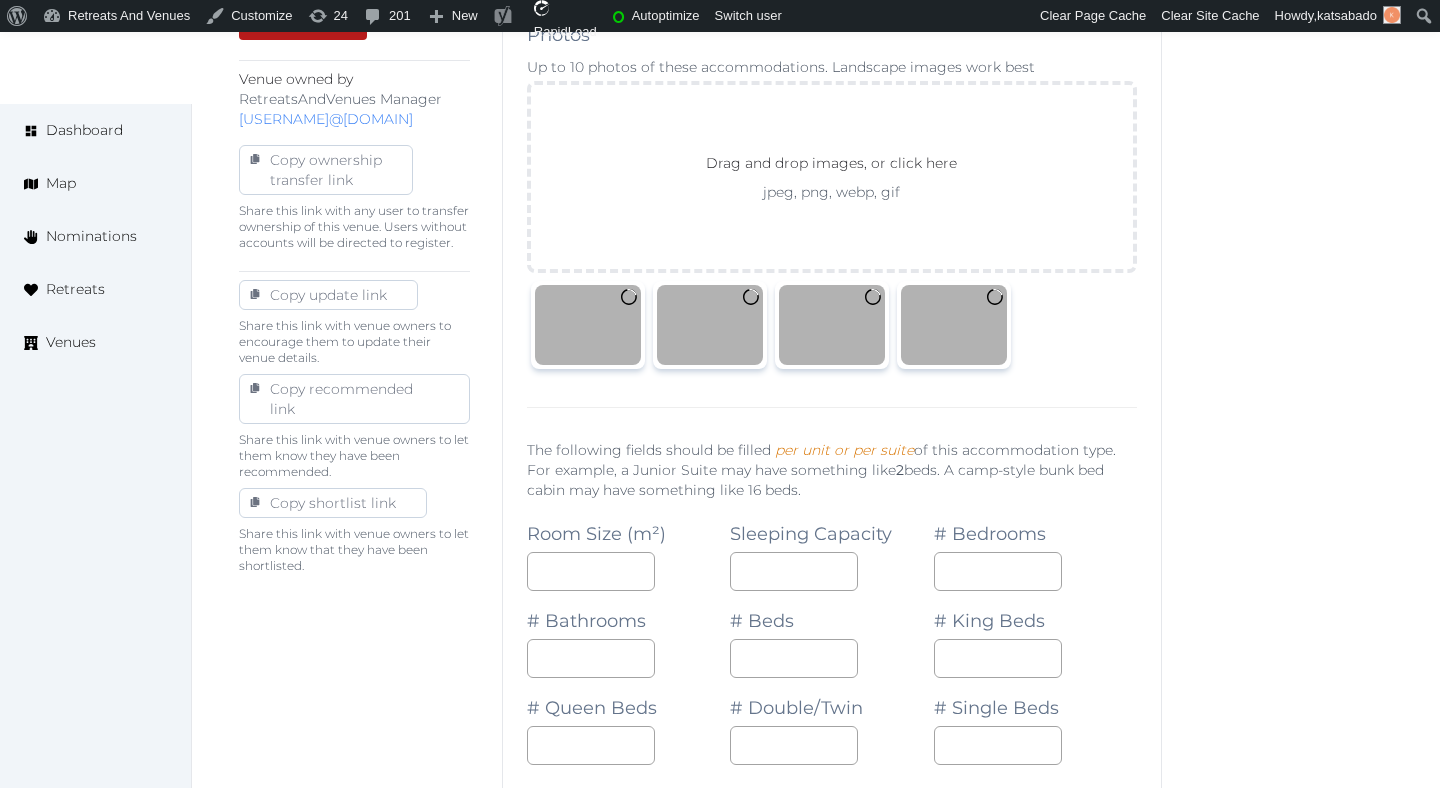 scroll, scrollTop: 956, scrollLeft: 0, axis: vertical 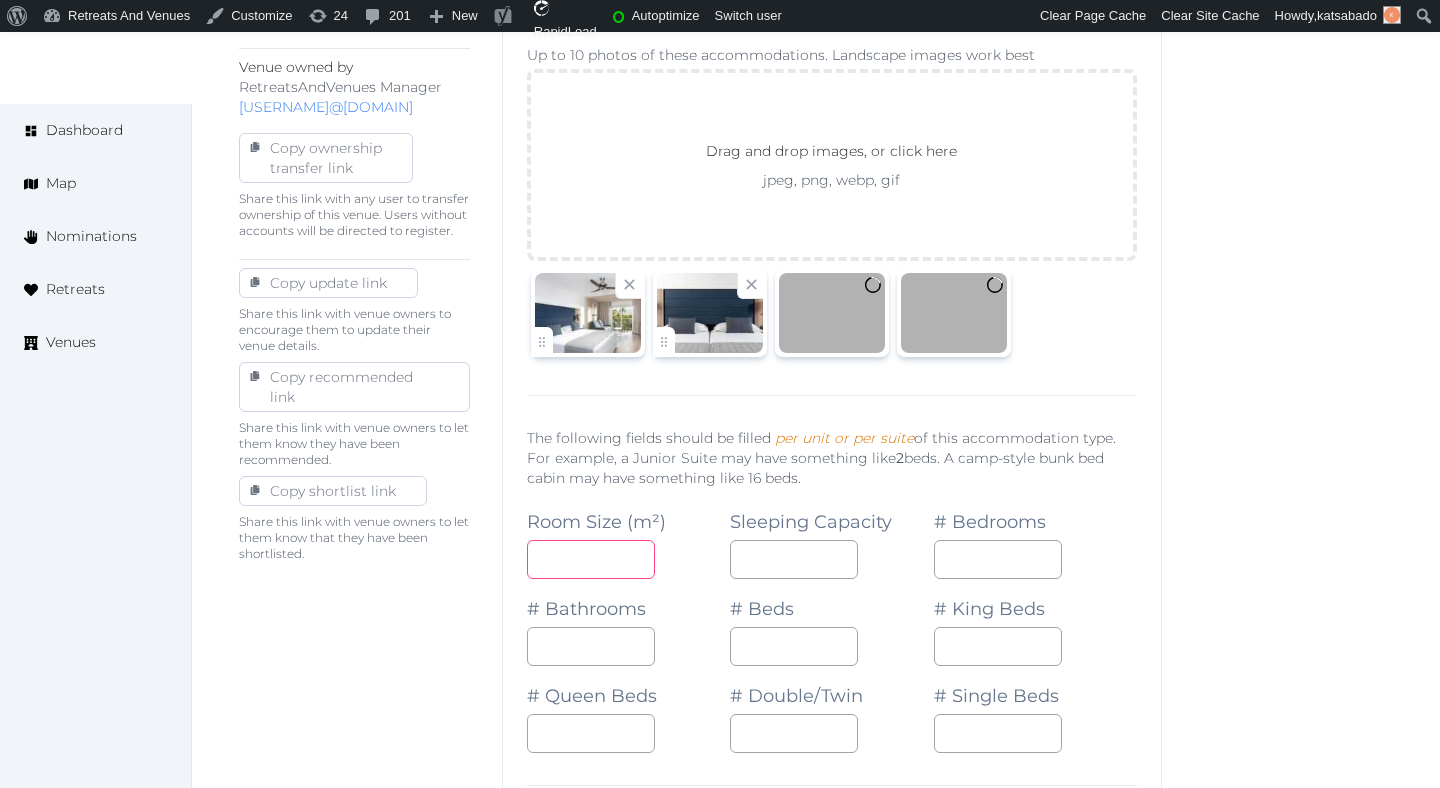 click at bounding box center (591, 559) 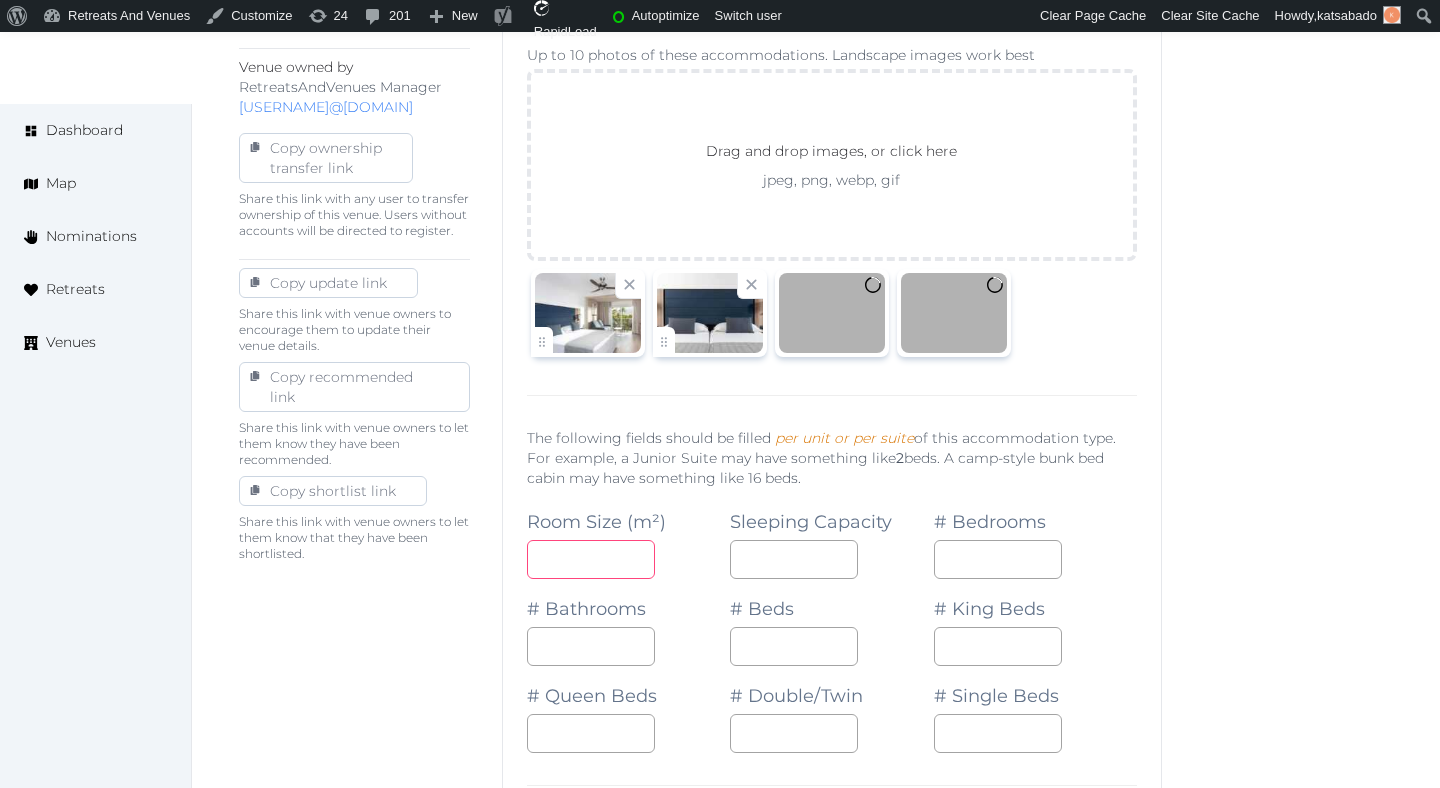 type on "**" 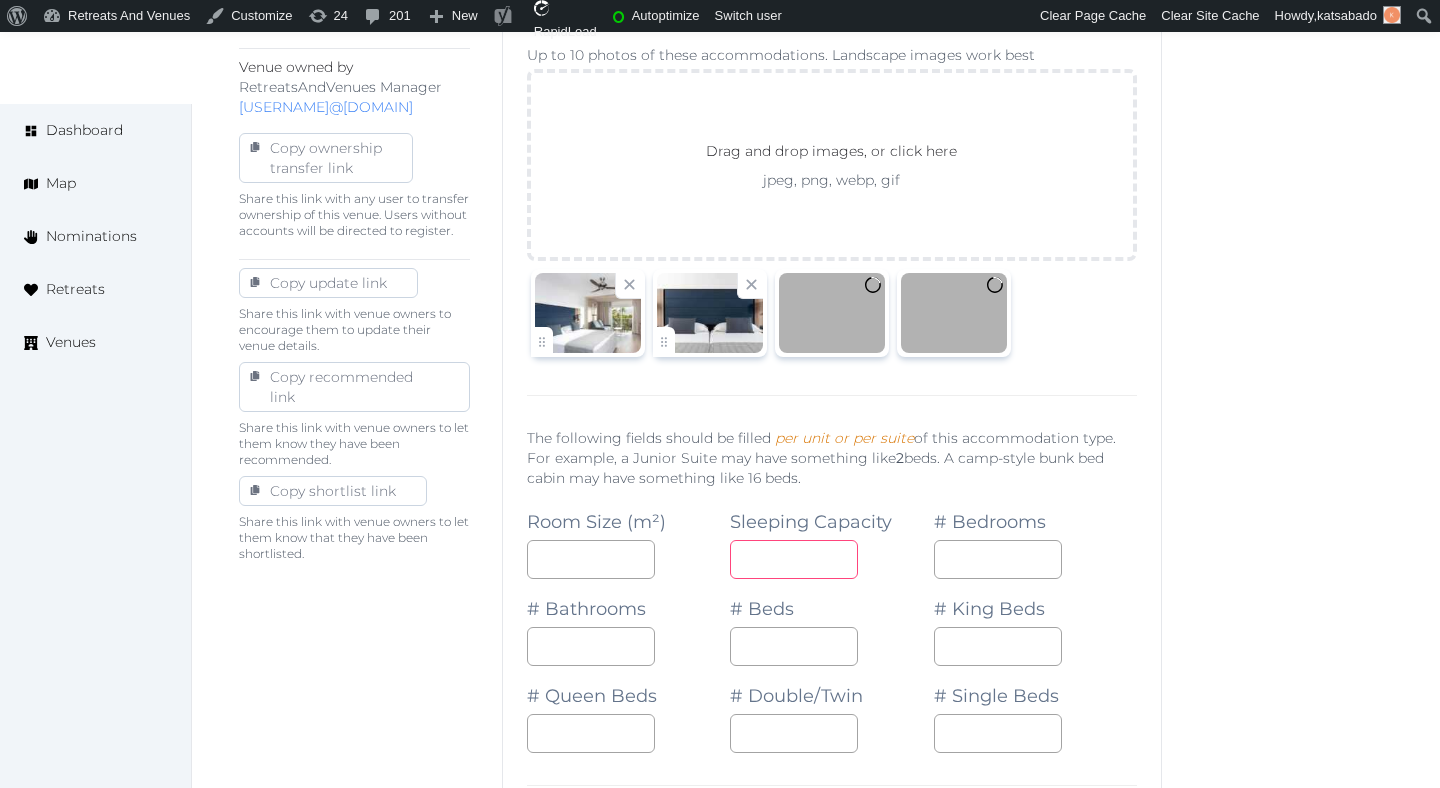 type on "*" 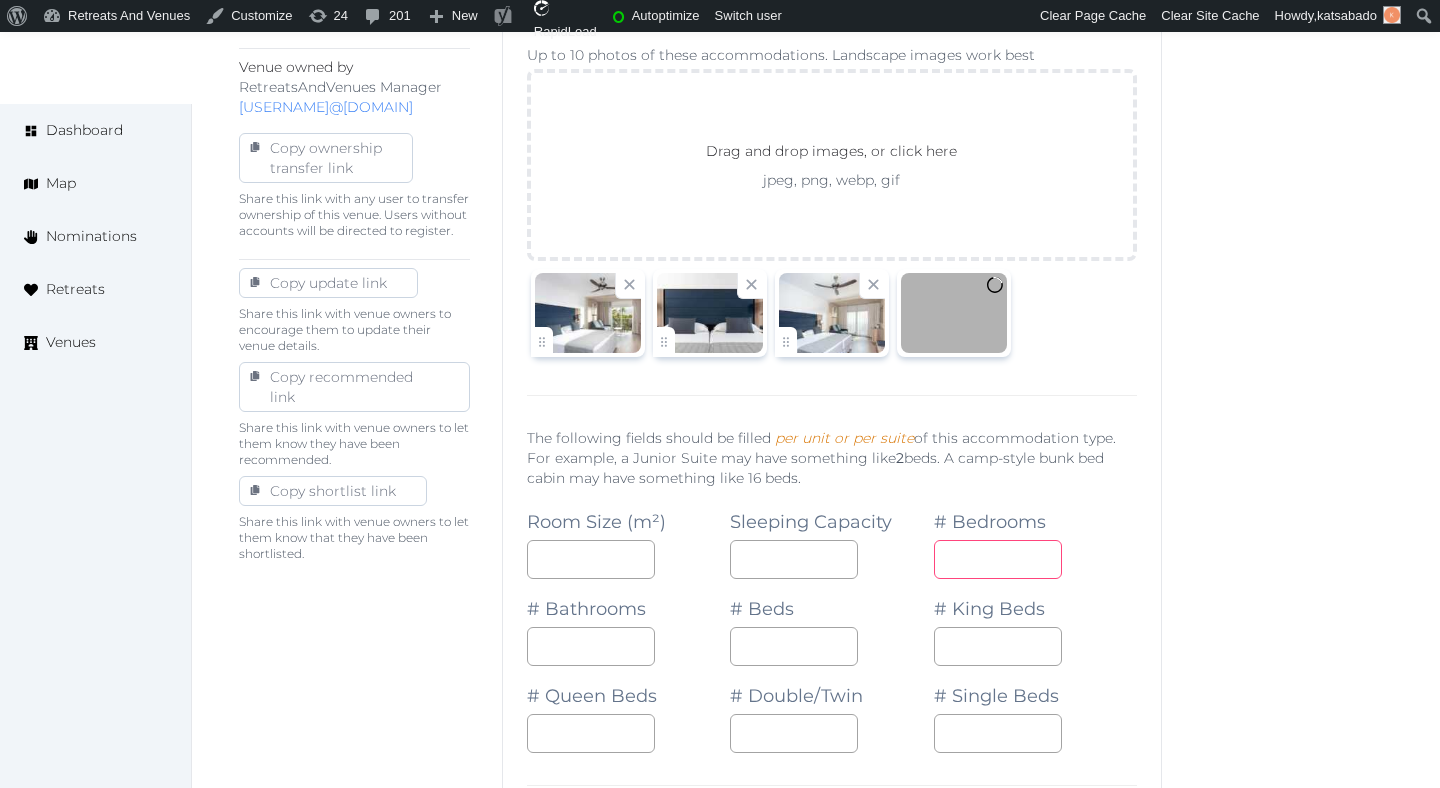 type on "*" 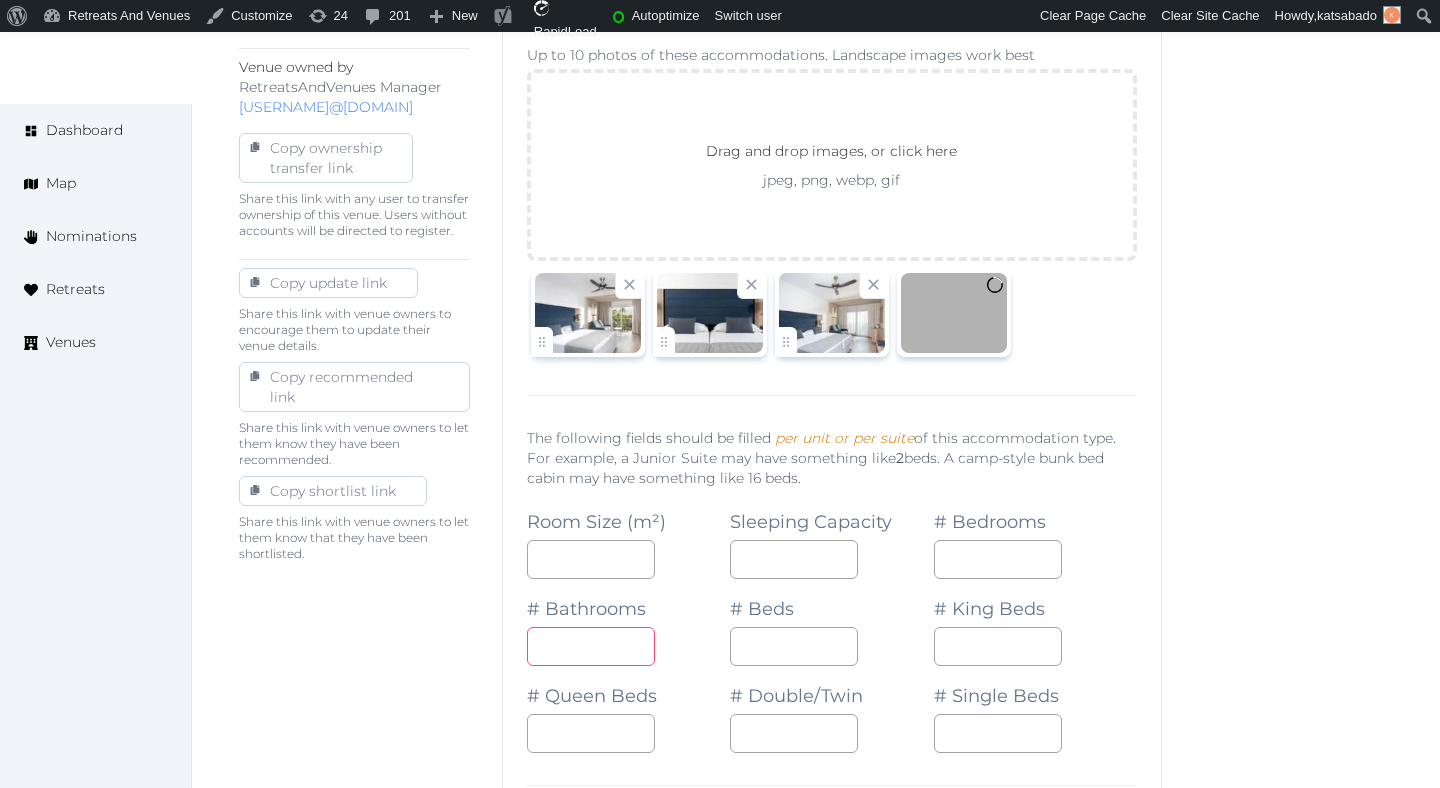 type on "*" 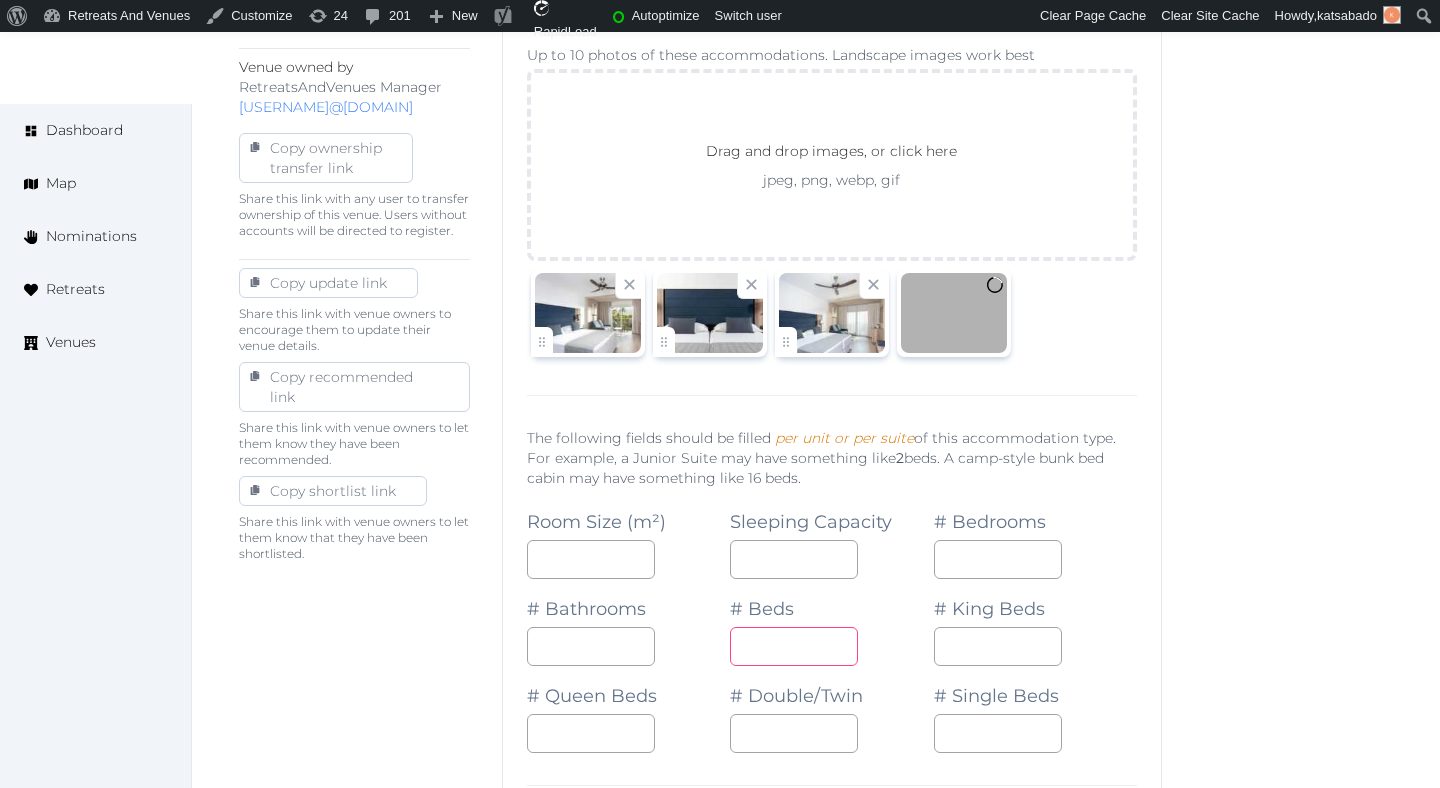 type on "*" 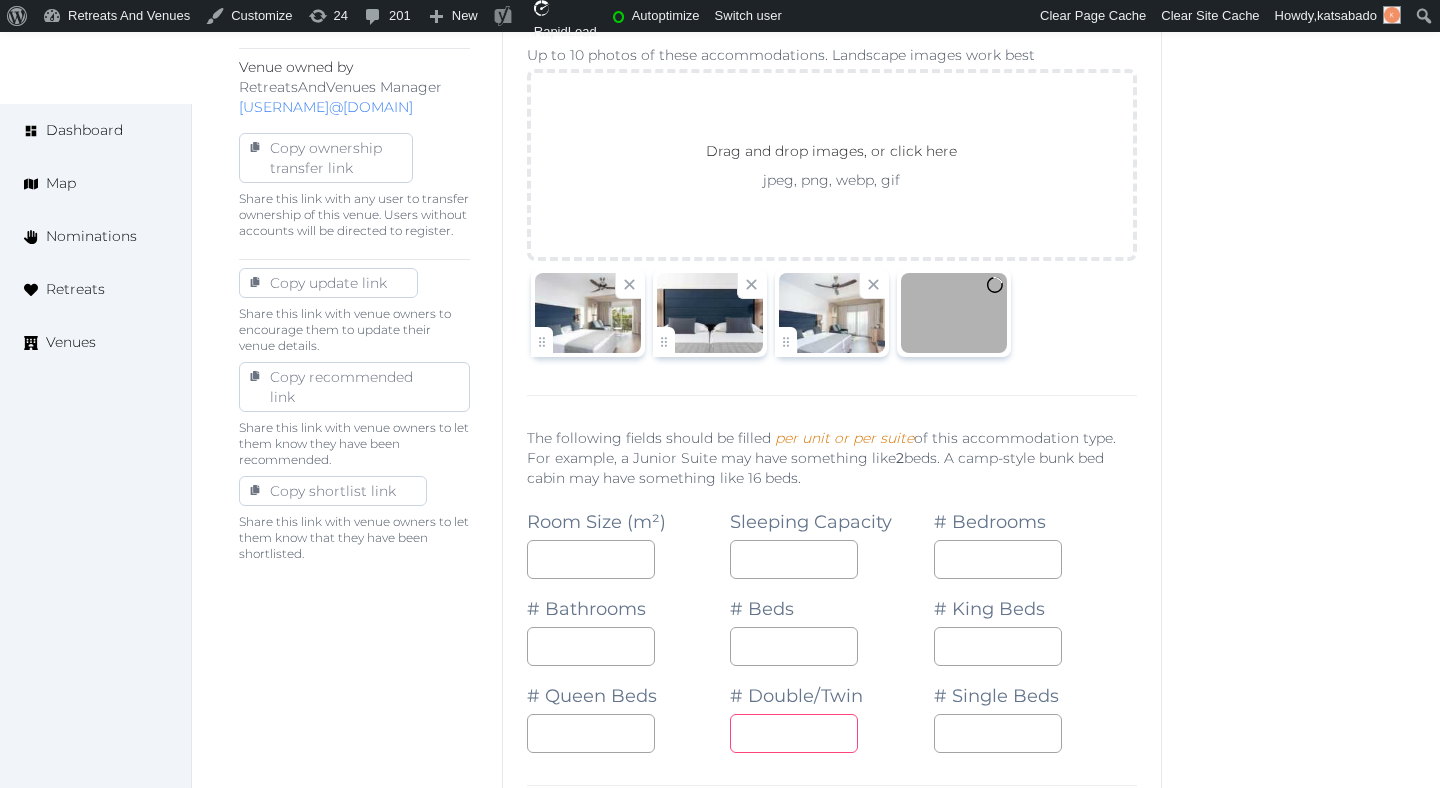 type on "*" 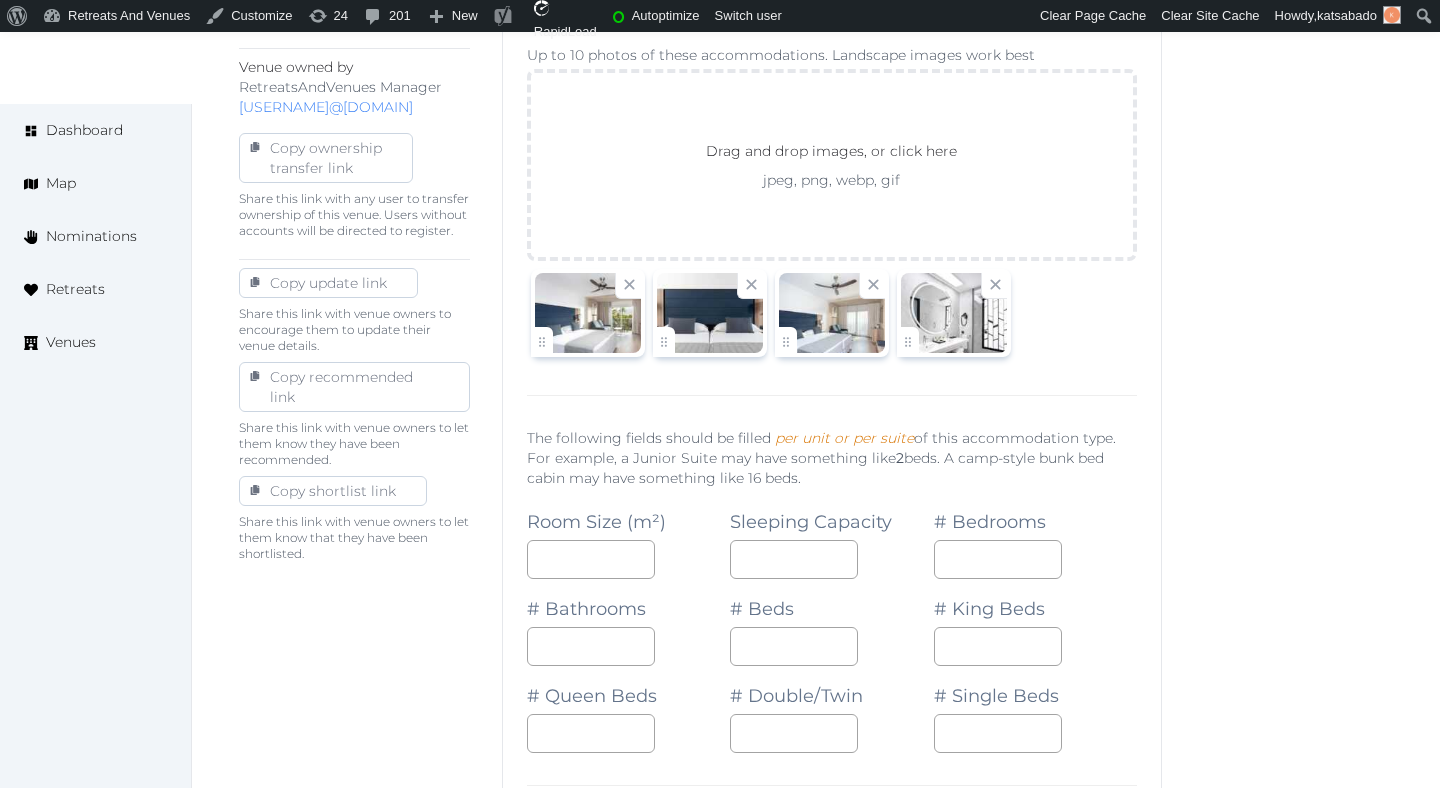 click on "Basic details Pricing and policies Retreat spaces Meeting spaces Accommodations Amenities Food and dining Activities and experiences Location Environment Types of retreats Brochures Notes Ownership Administration Activity This venue is live and visible to the public Mark draft Archive Venue owned by RetreatsAndVenues Manager c.o.r.e.y.sanford@retreatsandvenues.com Copy ownership transfer link Share this link with any user to transfer ownership of this venue. Users without accounts will be directed to register. Copy update link Share this link with venue owners to encourage them to update their venue details. Copy recommended link Share this link with venue owners to let them know they have been recommended. Copy shortlist link Share this link with venue owners to let them know that they have been shortlisted." at bounding box center [354, 956] 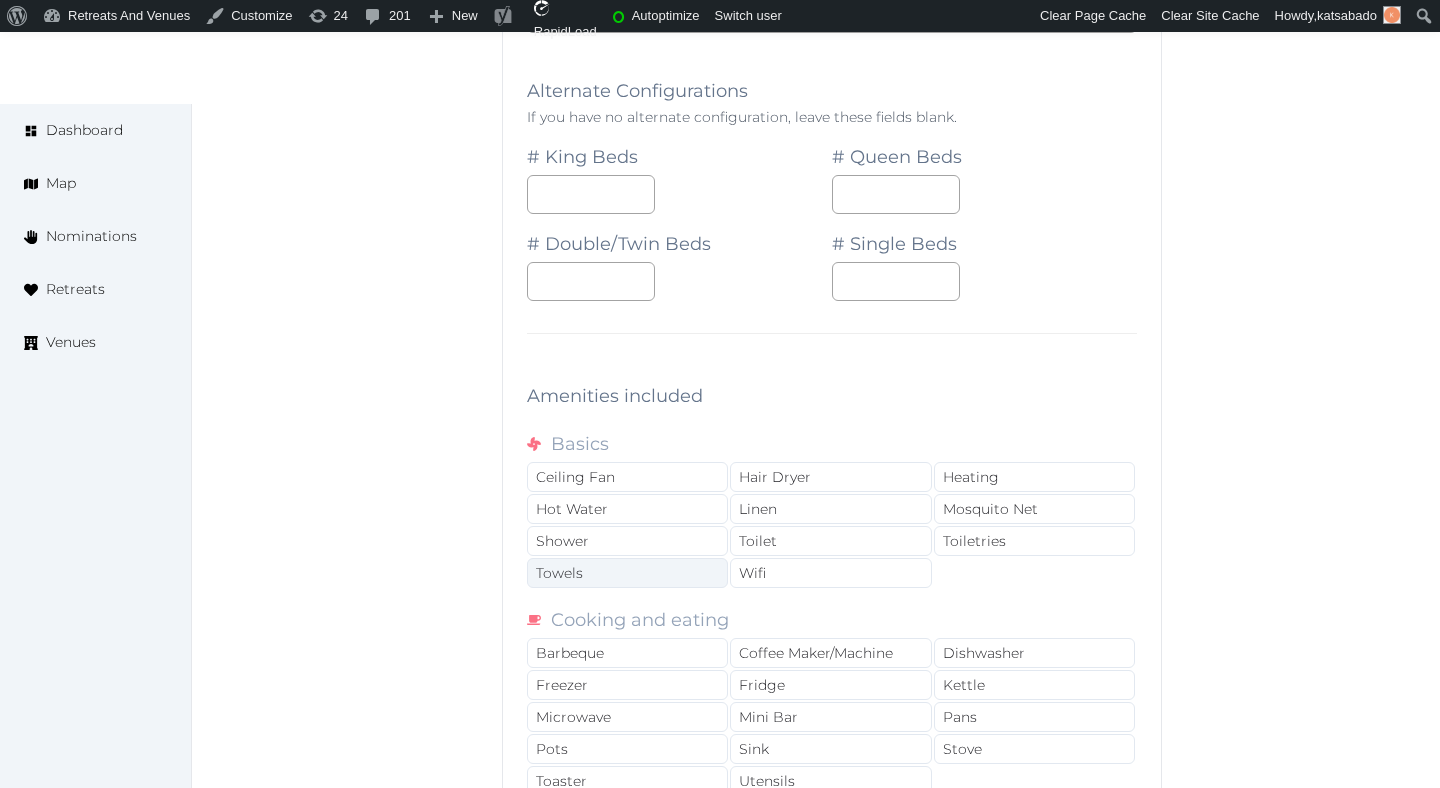 scroll, scrollTop: 1900, scrollLeft: 0, axis: vertical 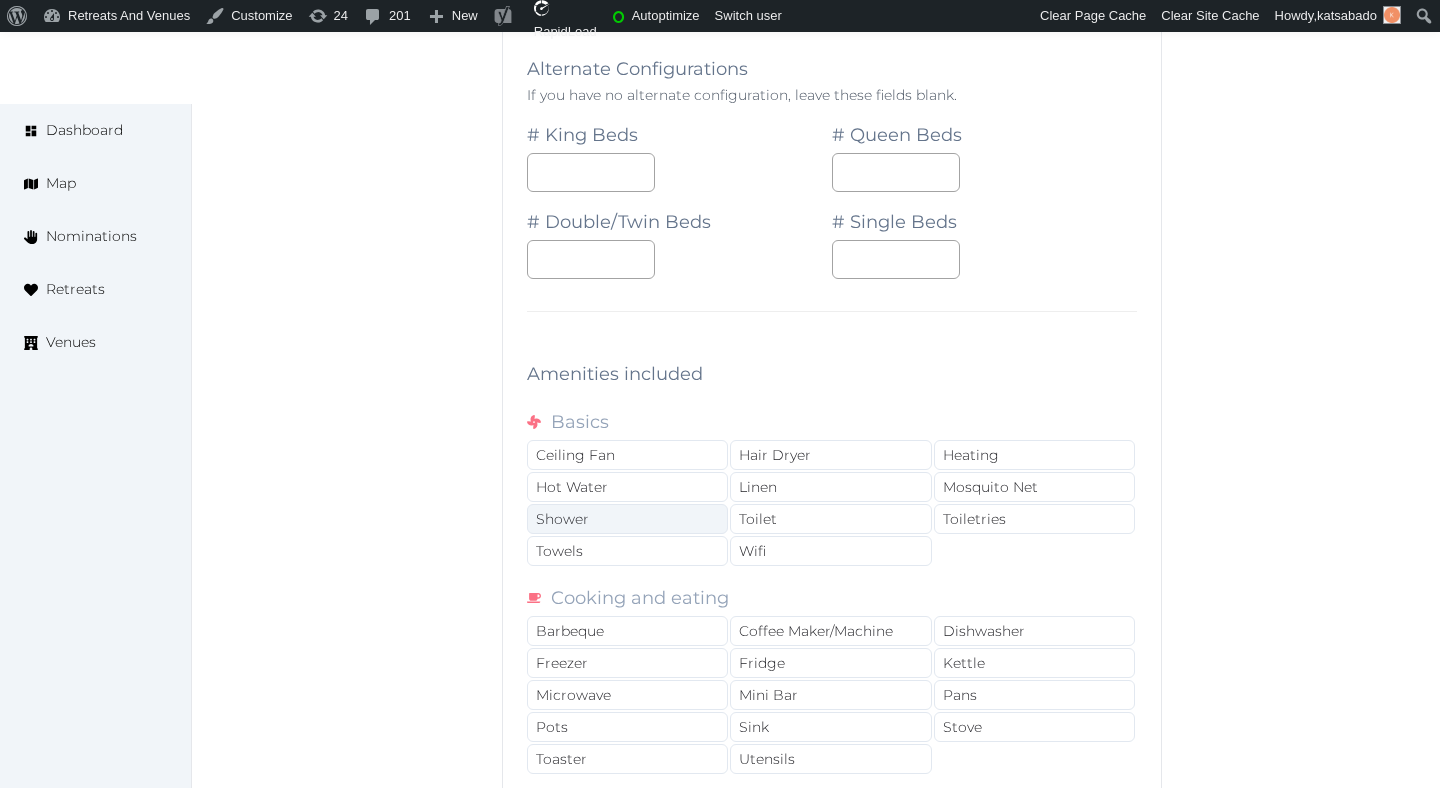 click on "Shower" at bounding box center [627, 519] 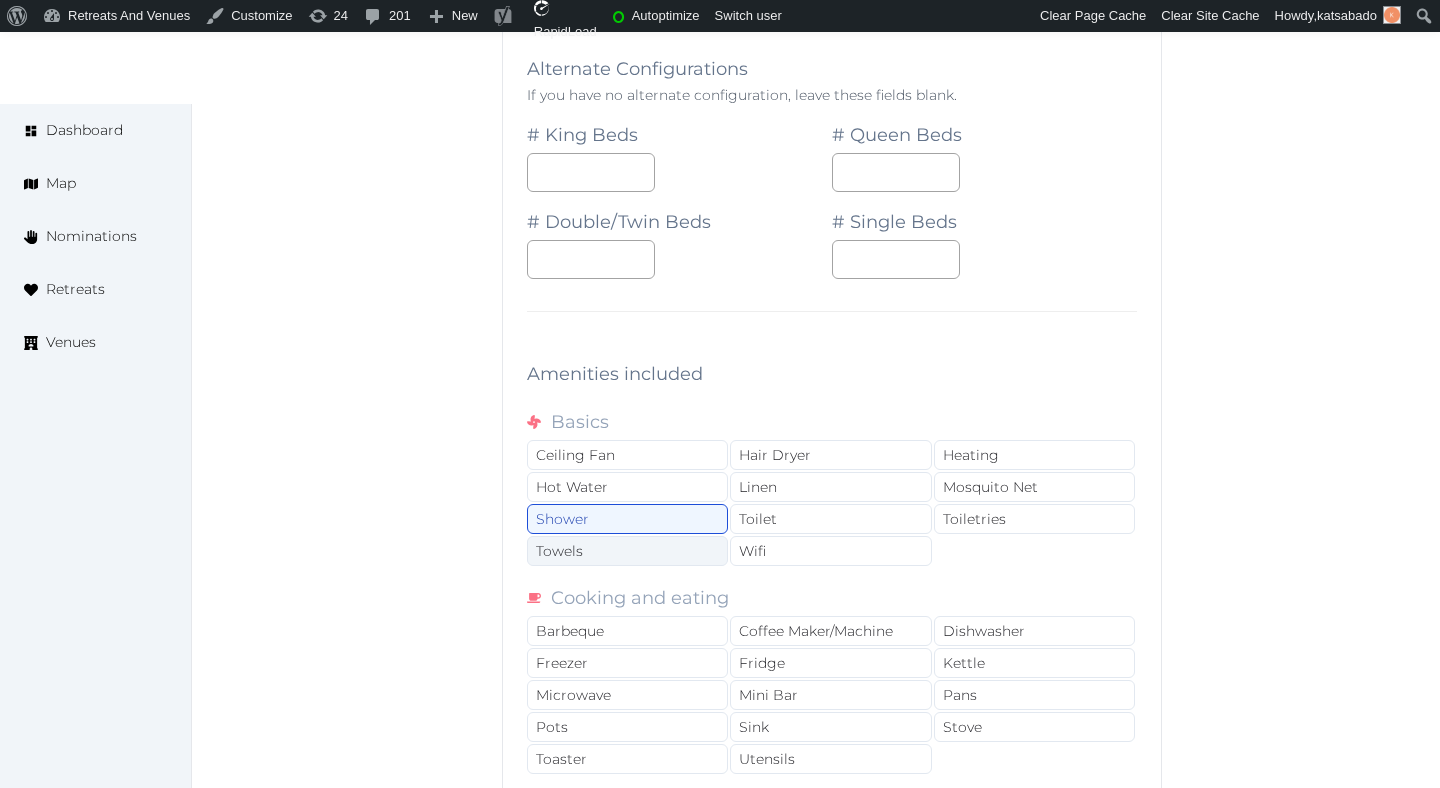 click on "Towels" at bounding box center [627, 551] 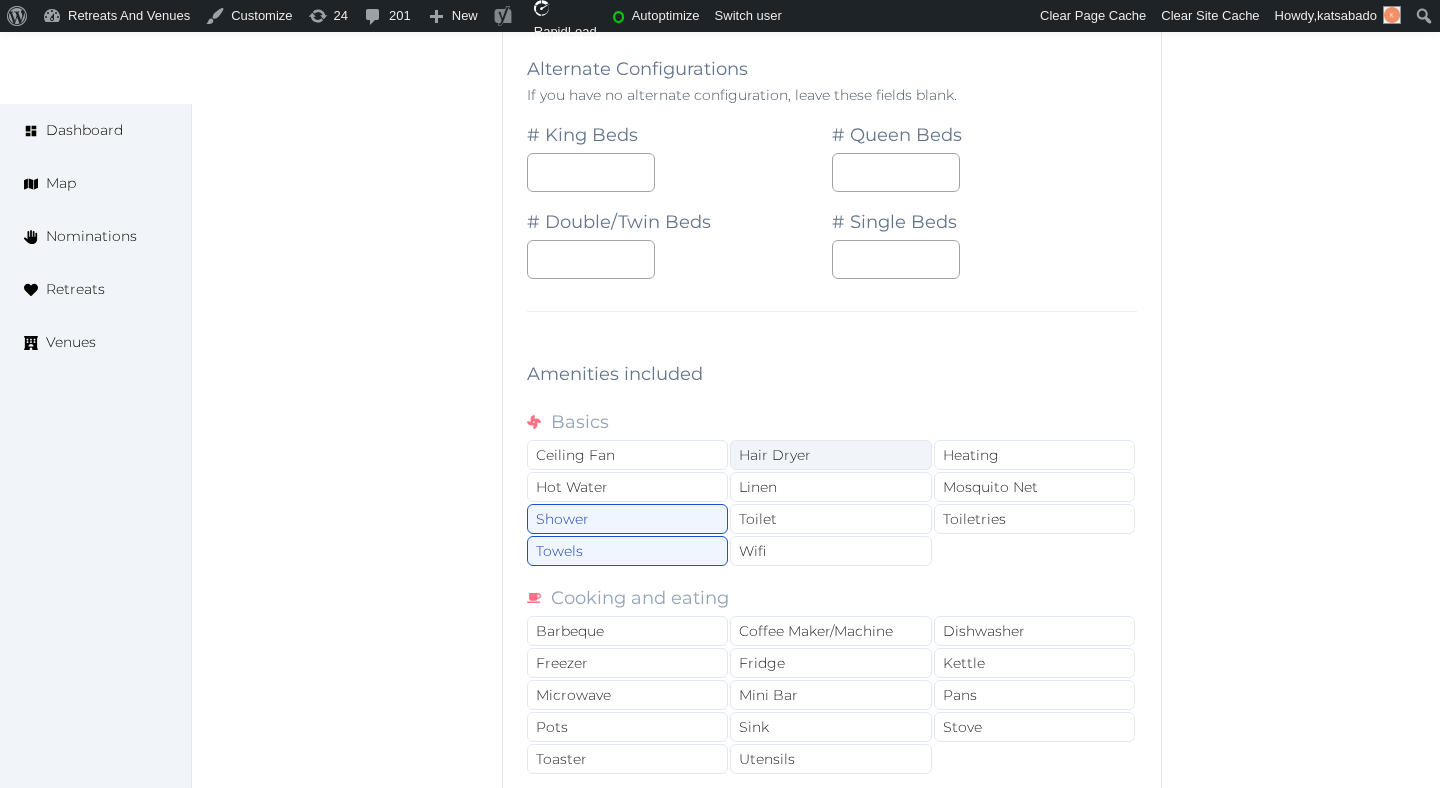 click on "Hair Dryer" at bounding box center [830, 455] 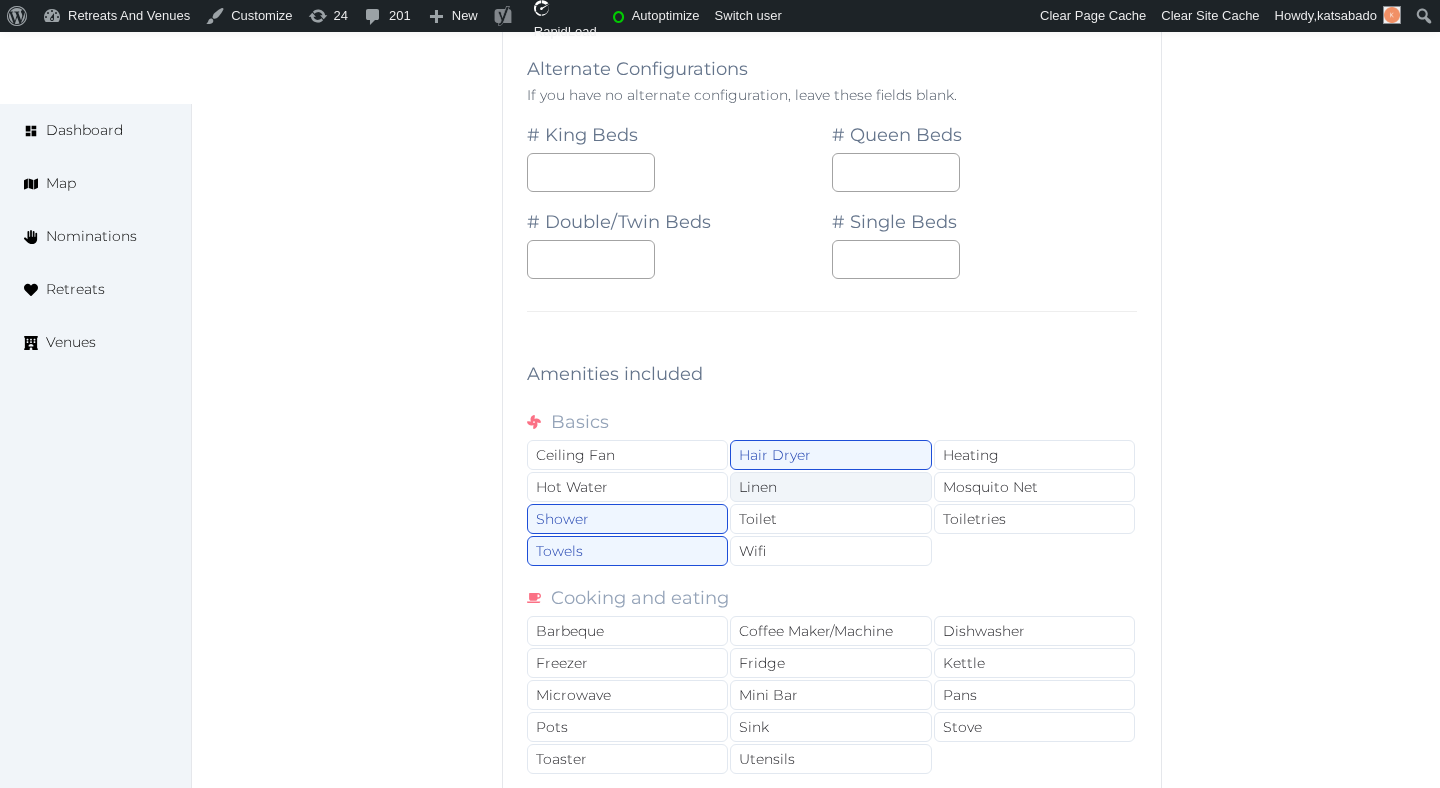 click on "Linen" at bounding box center (830, 487) 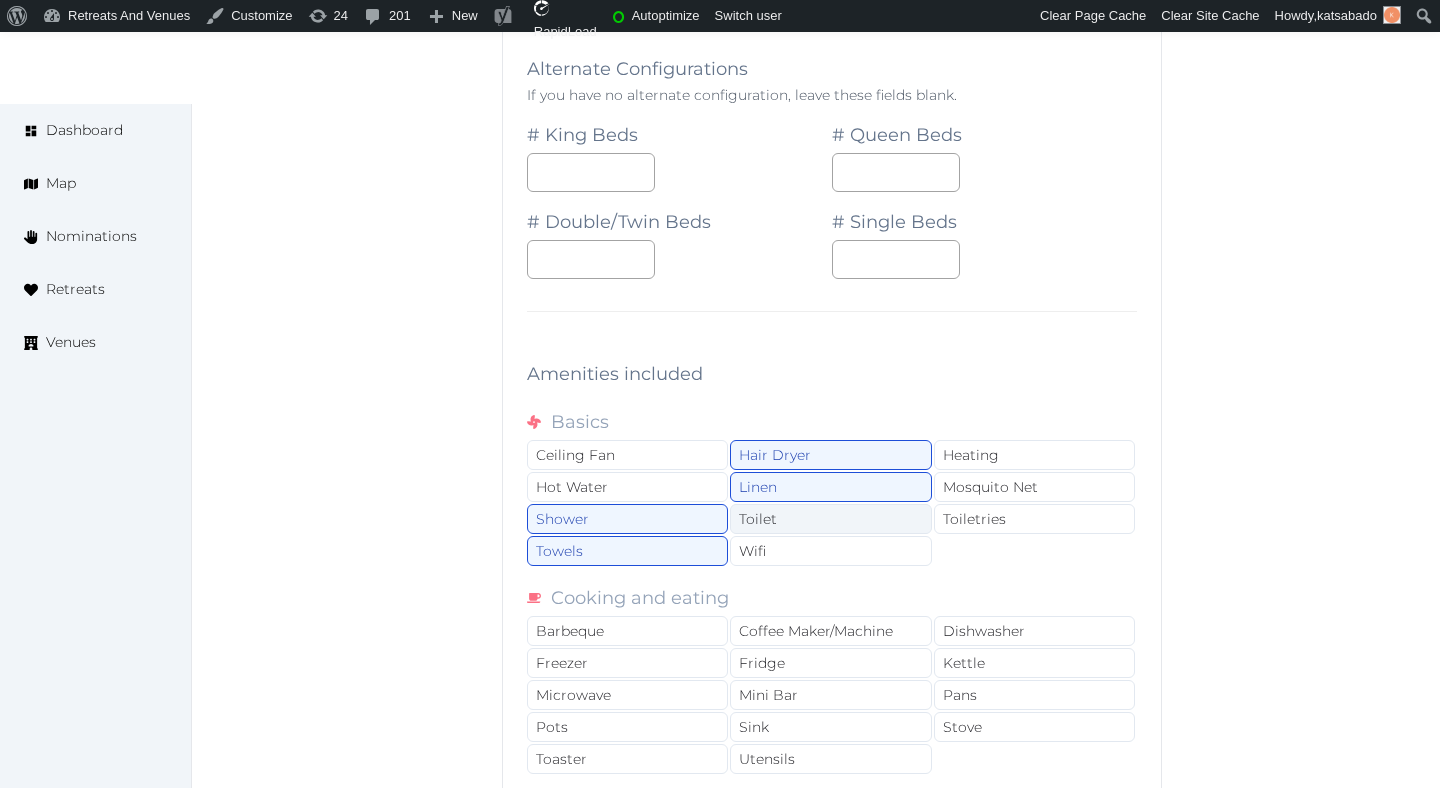 click on "Toilet" at bounding box center (830, 519) 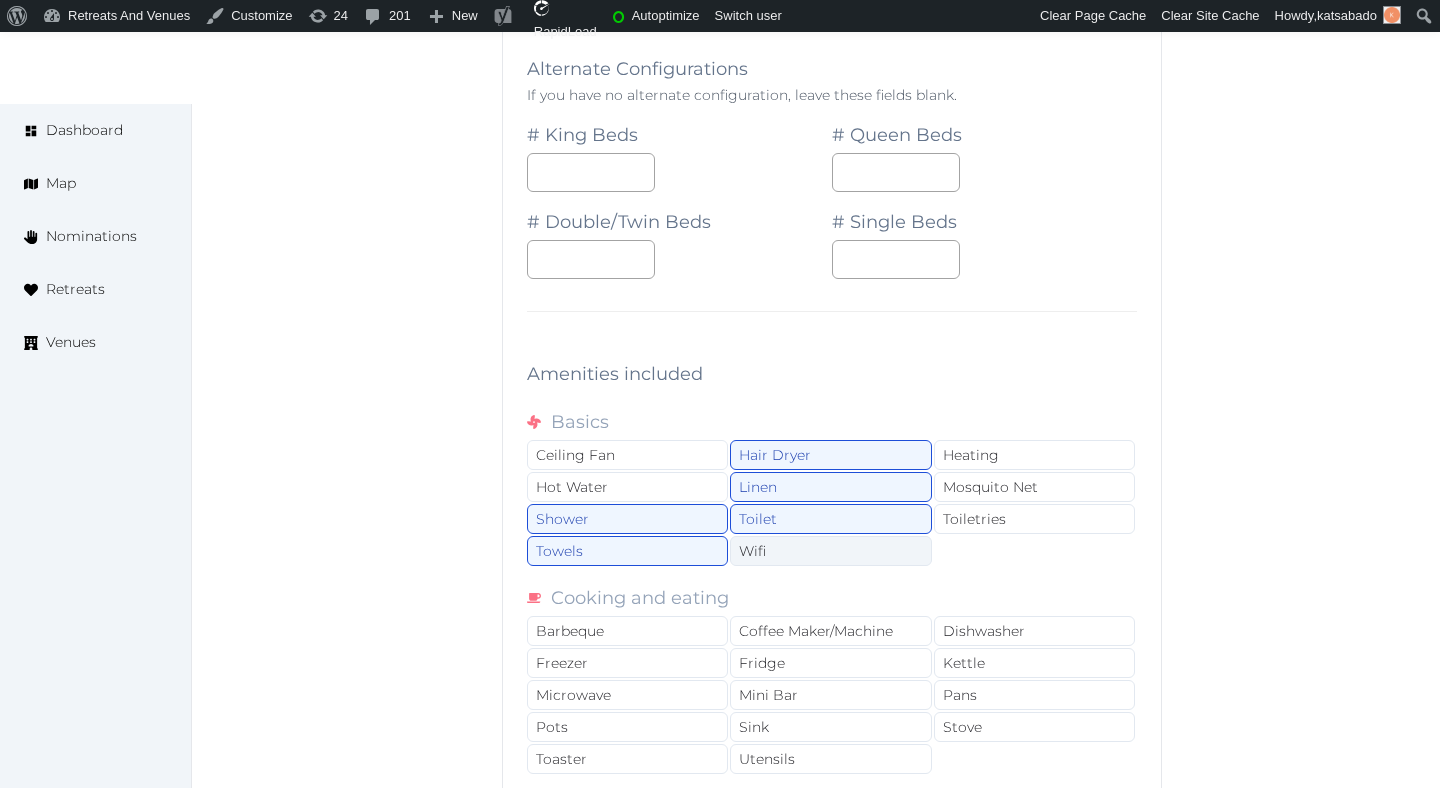 click on "Wifi" at bounding box center (830, 551) 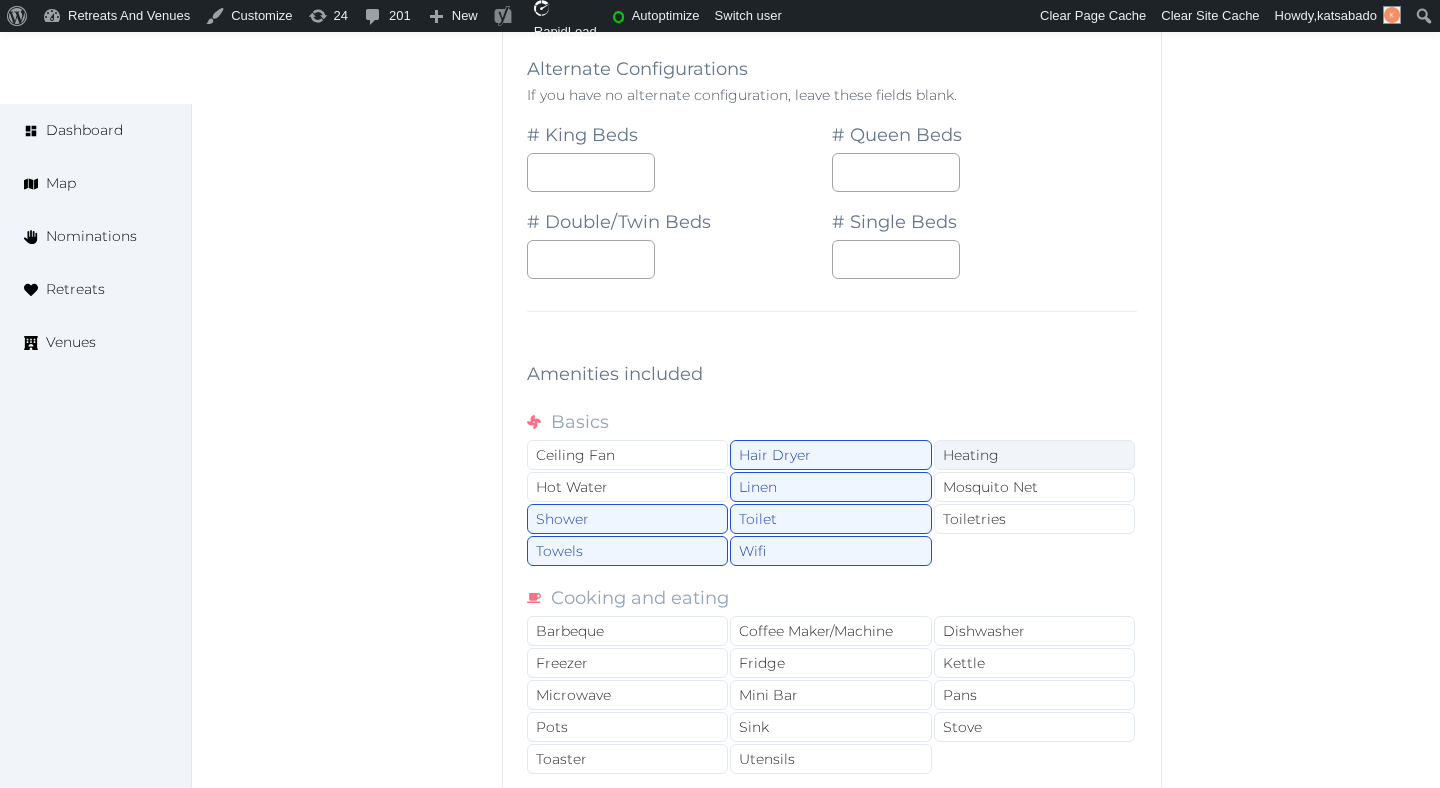 click on "Heating" at bounding box center (1034, 455) 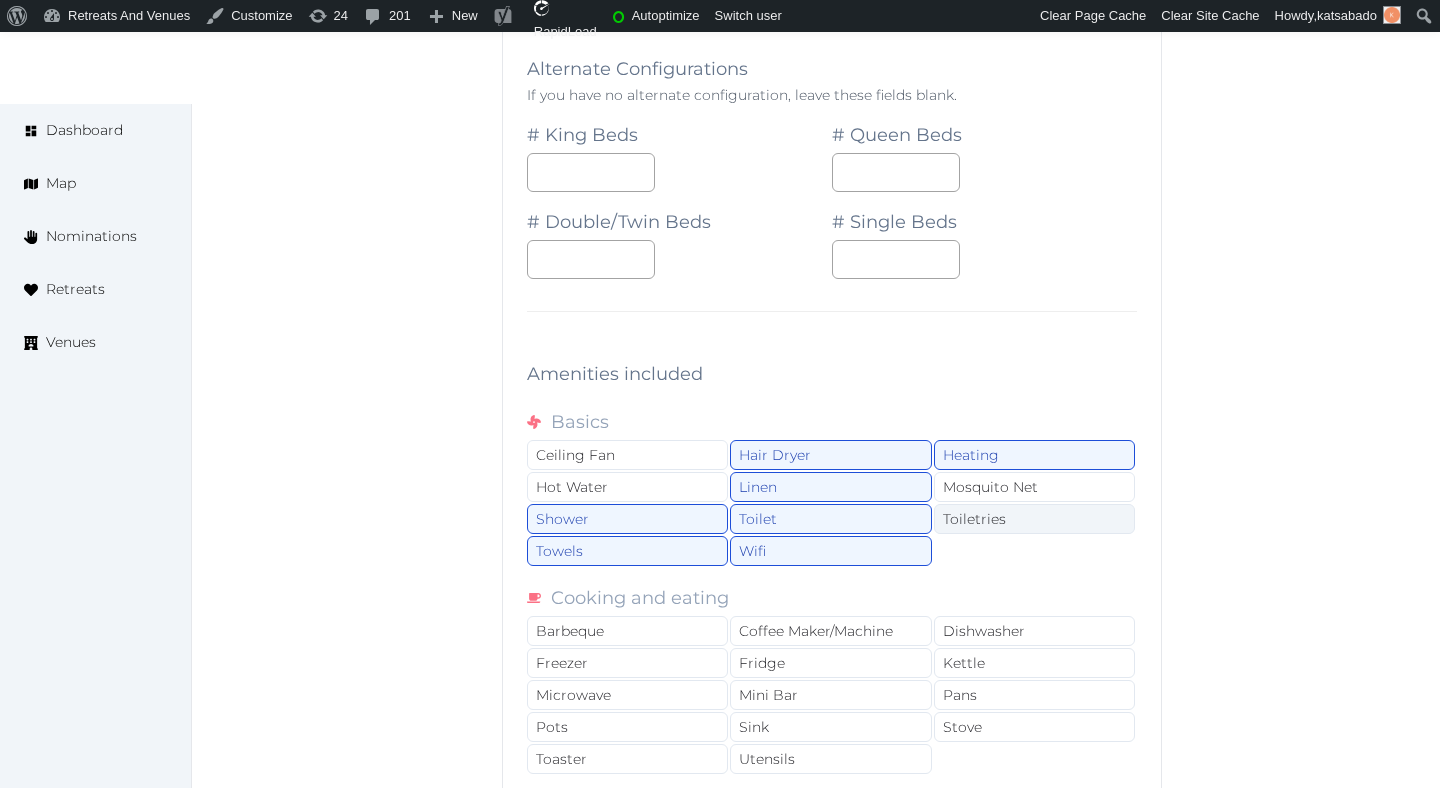 click on "Toiletries" at bounding box center [1034, 519] 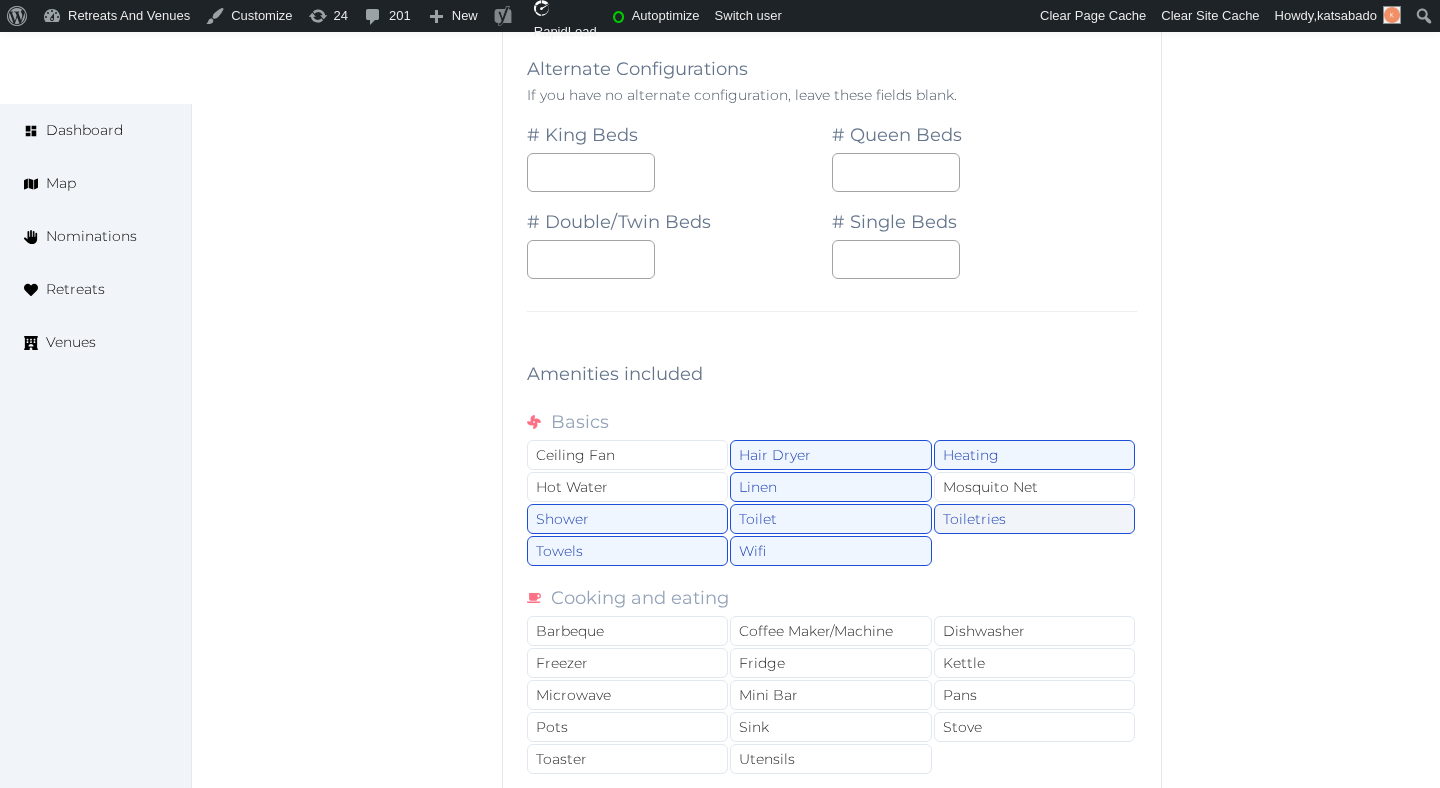 scroll, scrollTop: 1992, scrollLeft: 0, axis: vertical 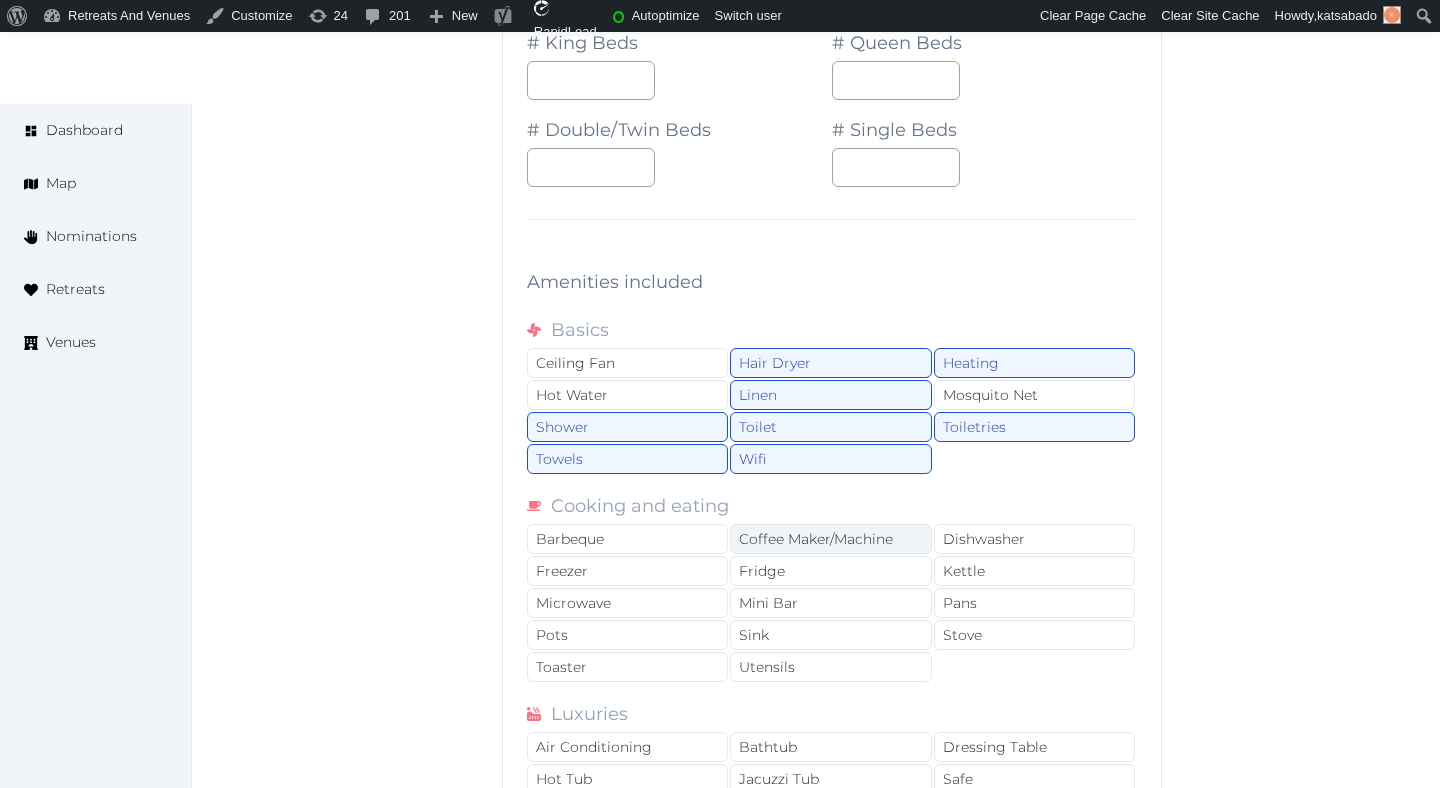 click on "Coffee Maker/Machine" at bounding box center [830, 539] 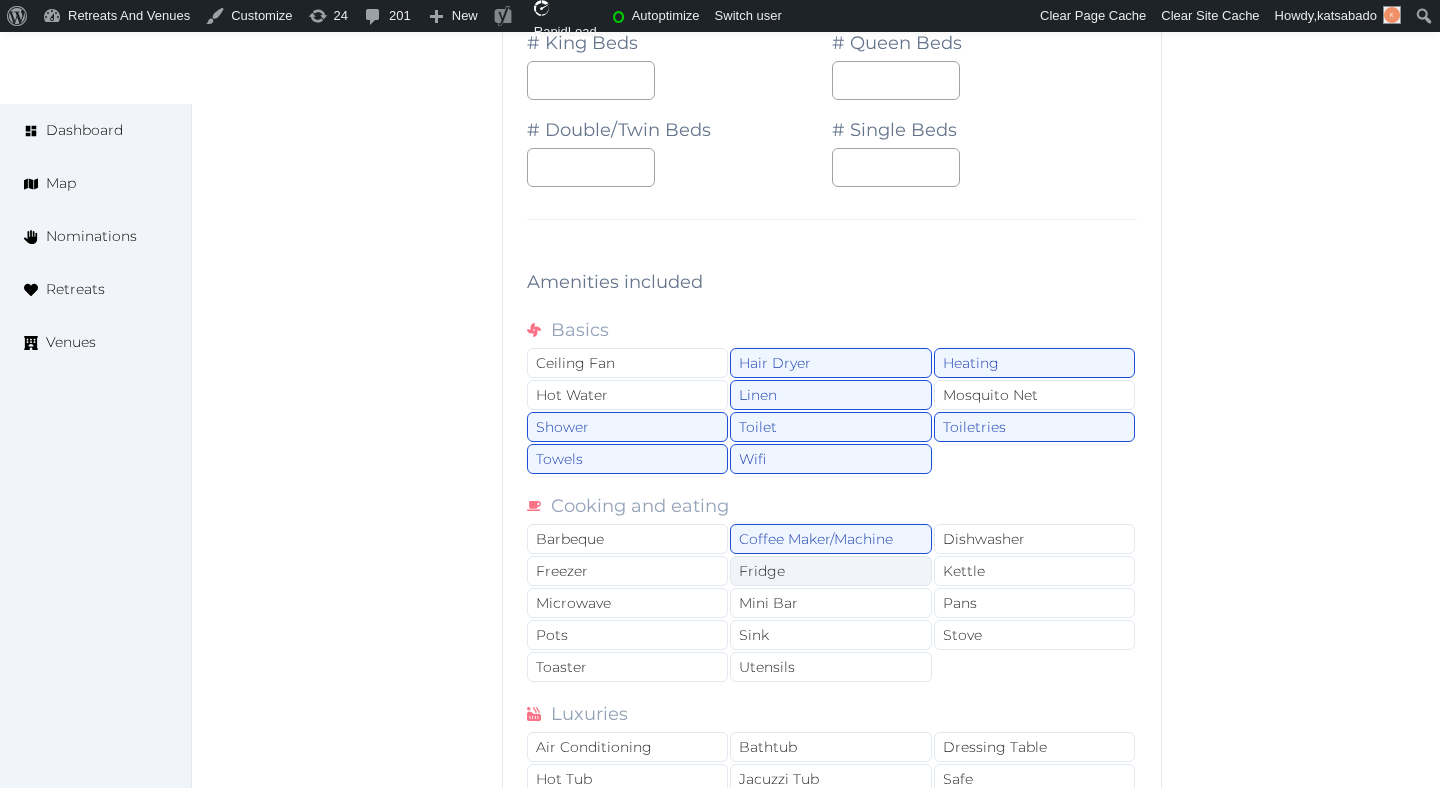 click on "Fridge" at bounding box center (830, 571) 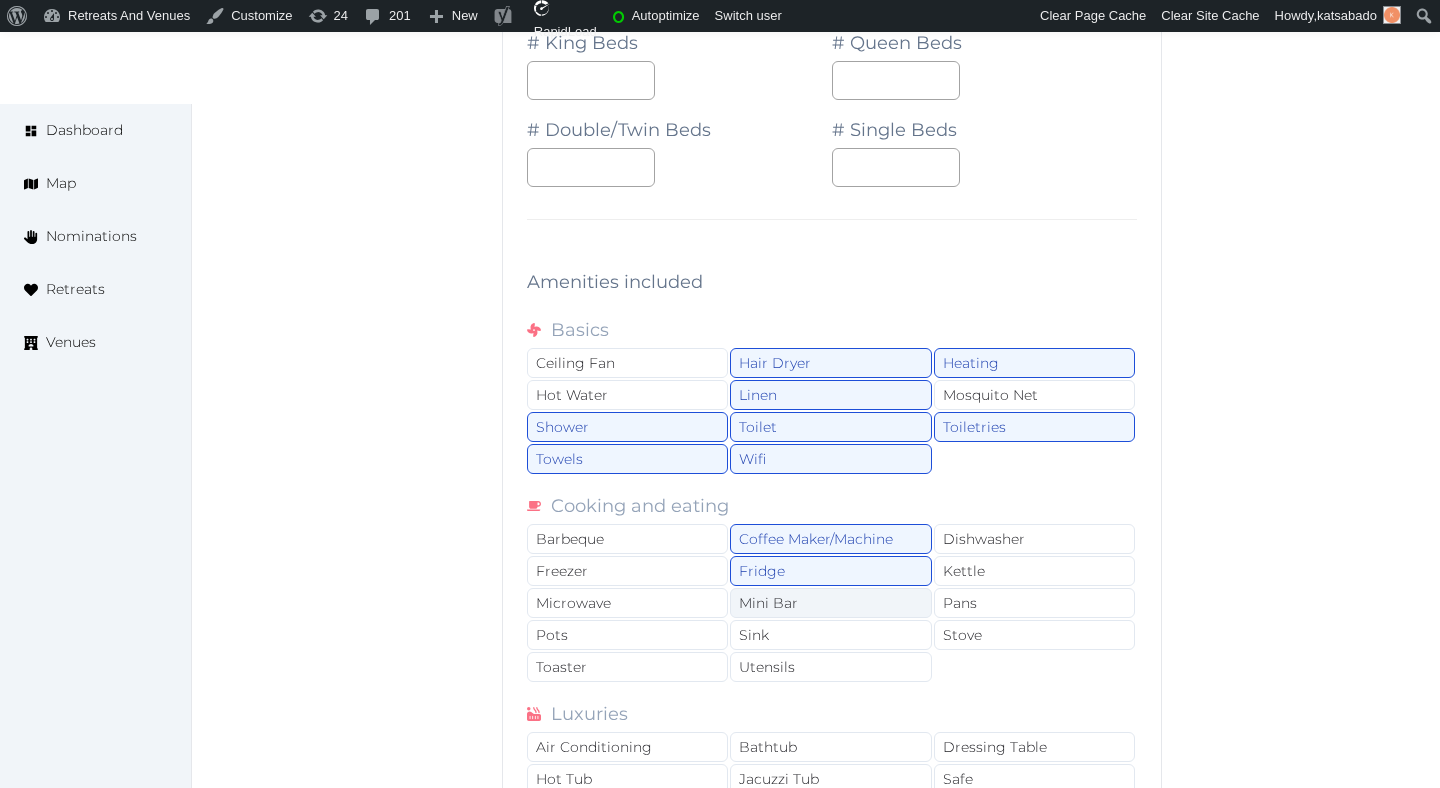 click on "Mini Bar" at bounding box center (830, 603) 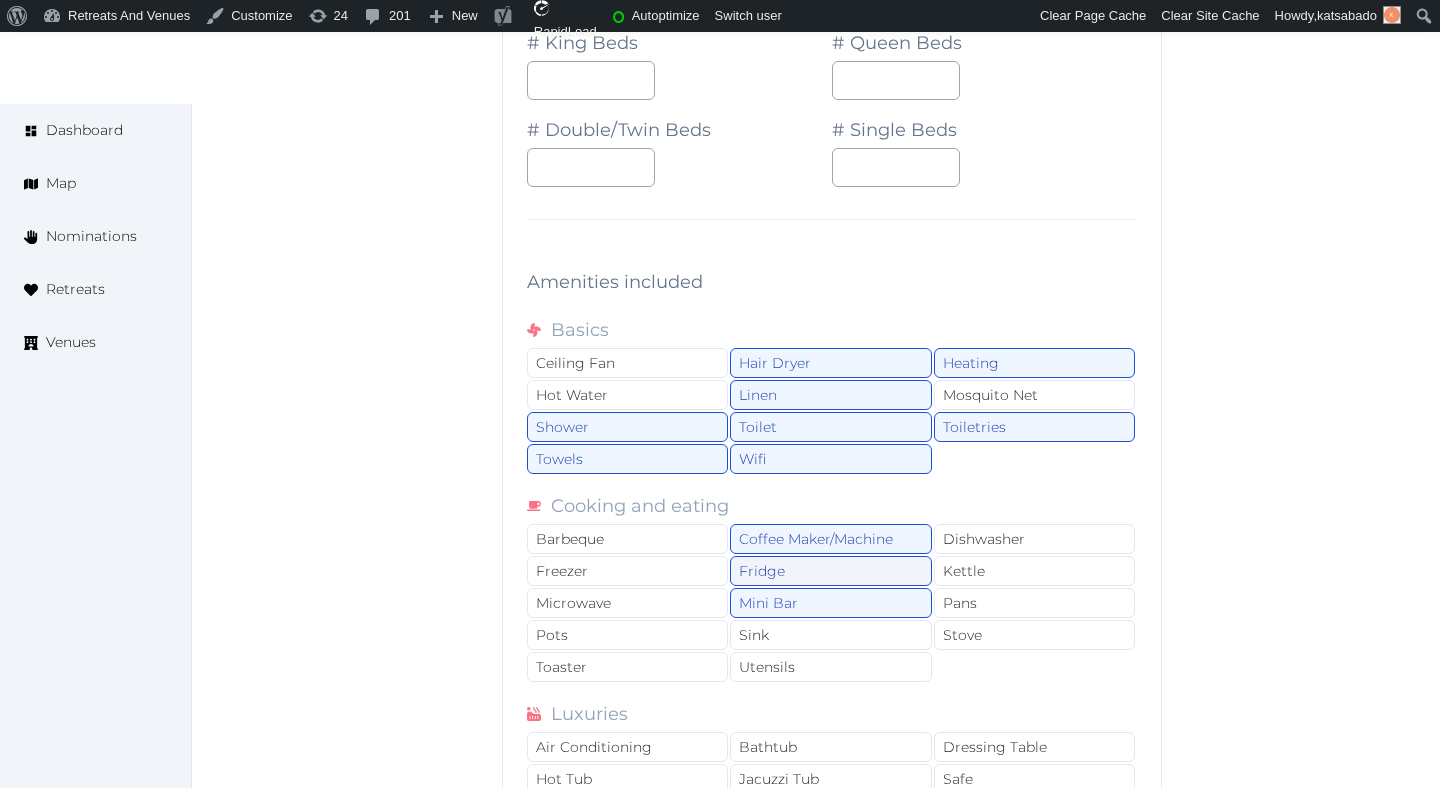 click on "Fridge" at bounding box center (830, 571) 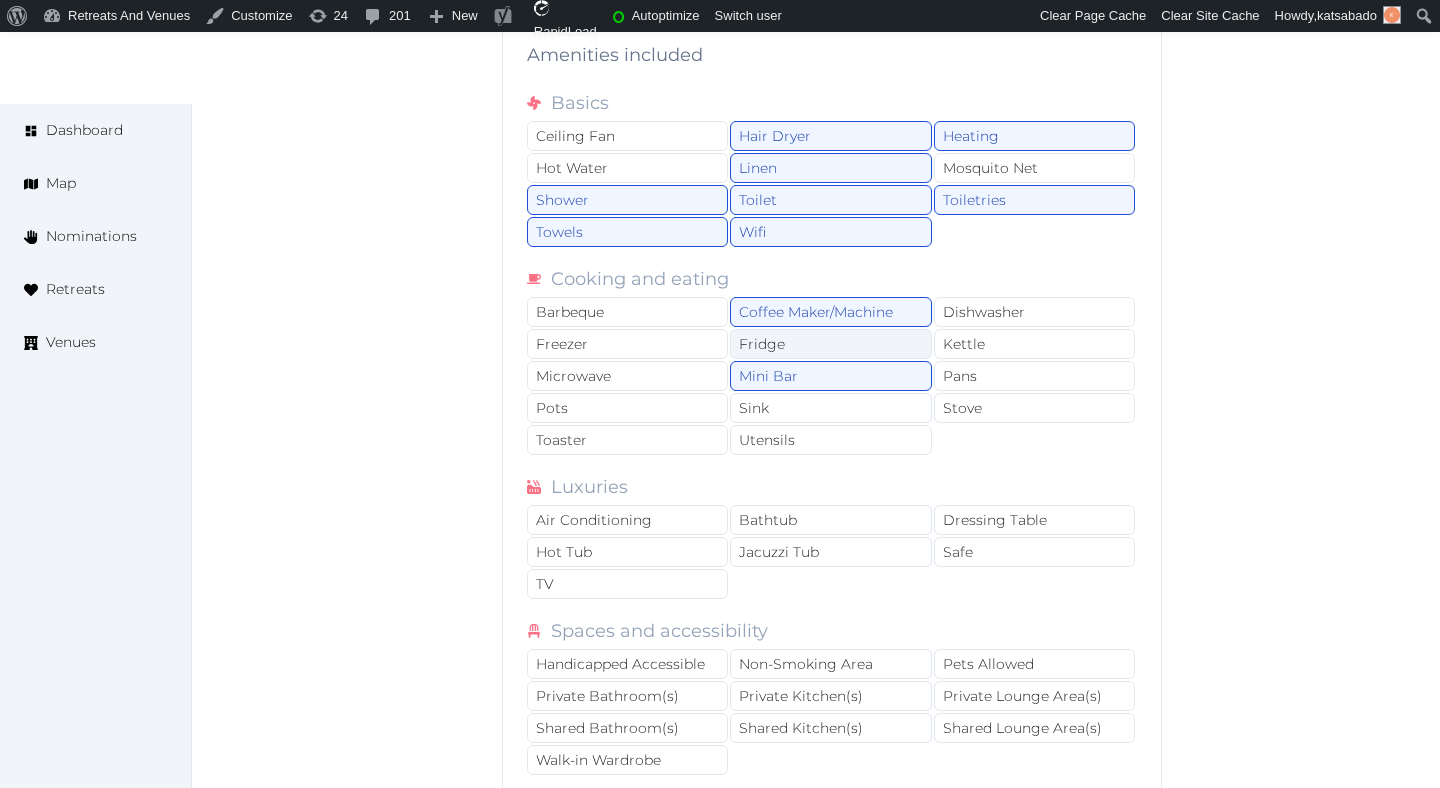 scroll, scrollTop: 2222, scrollLeft: 0, axis: vertical 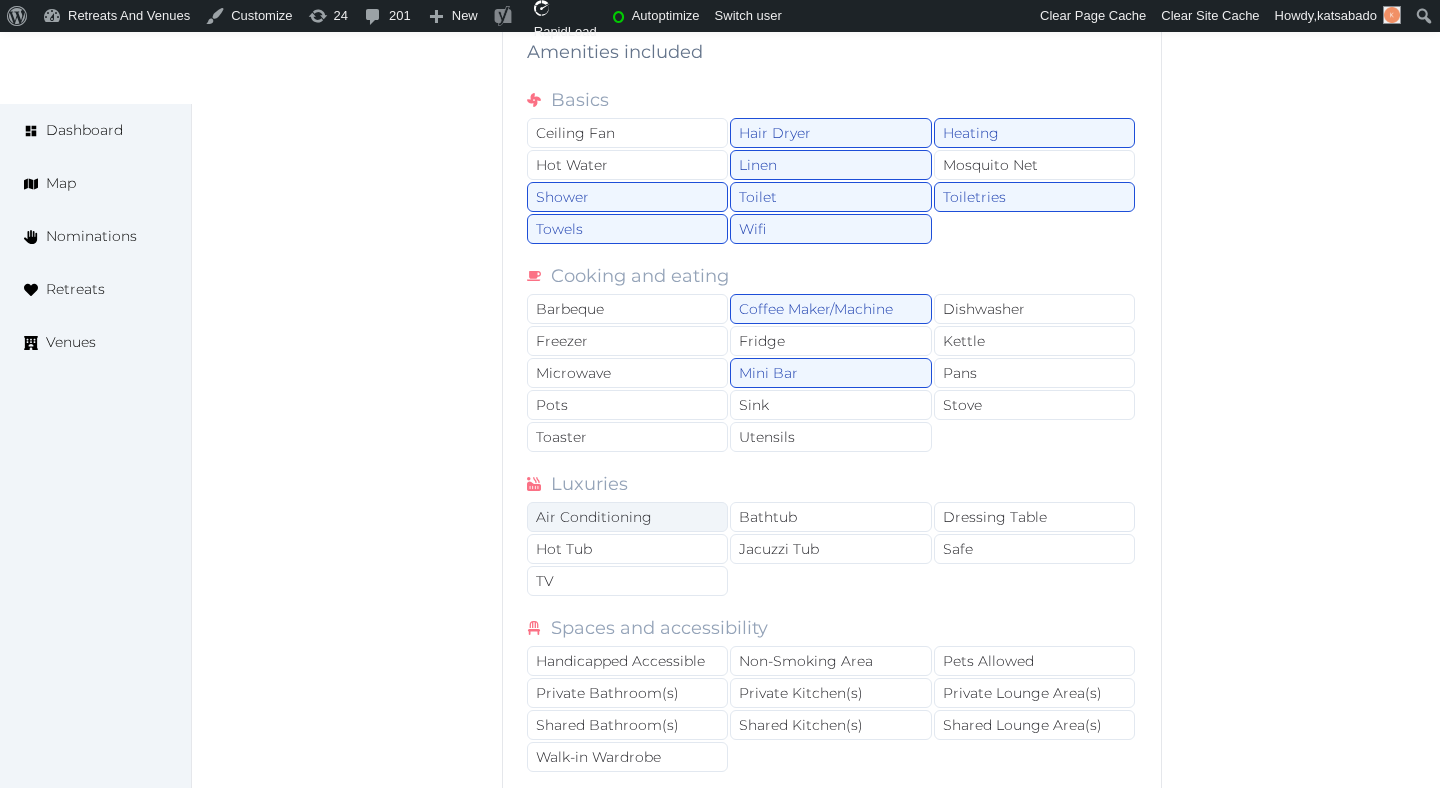click on "Air Conditioning" at bounding box center [627, 517] 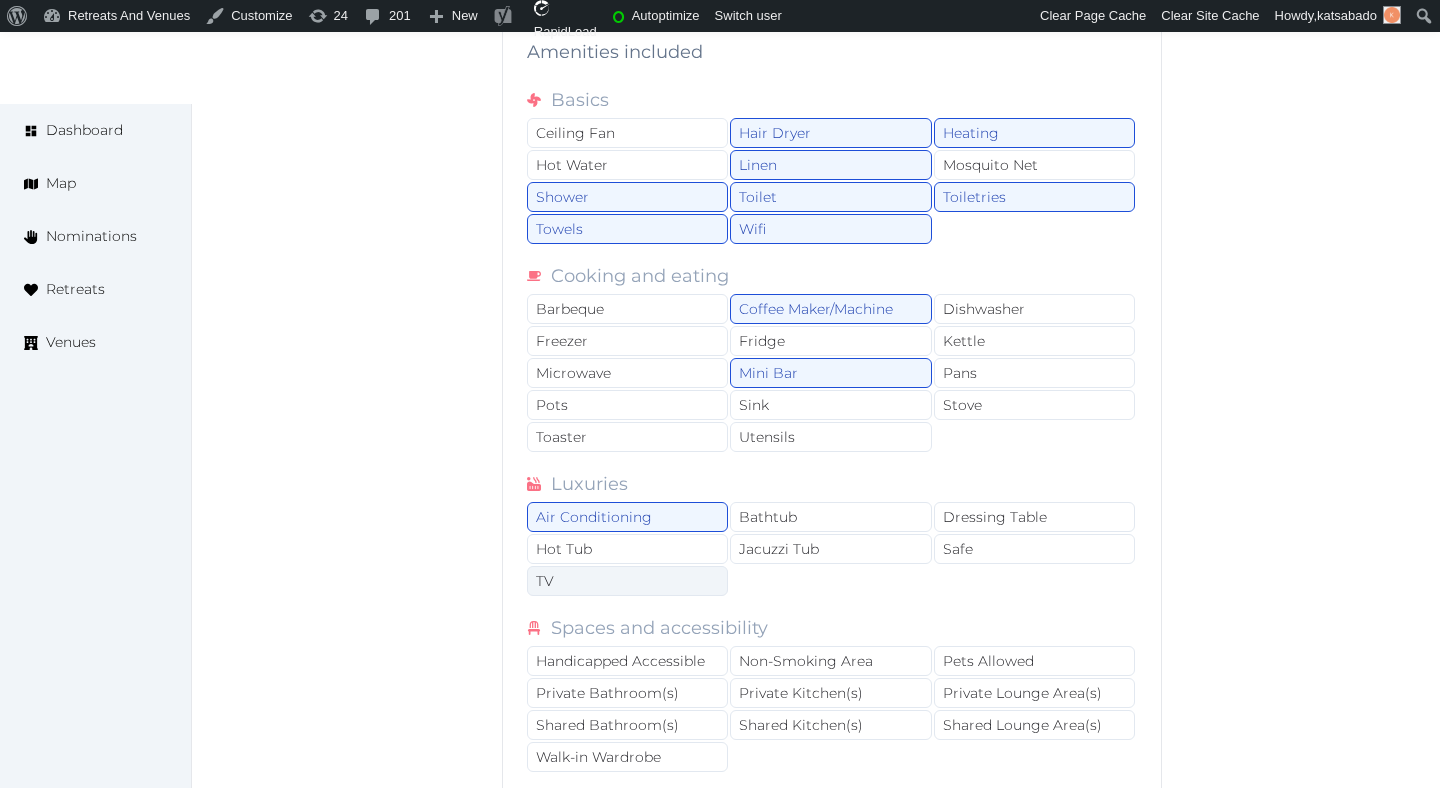 click on "TV" at bounding box center (627, 581) 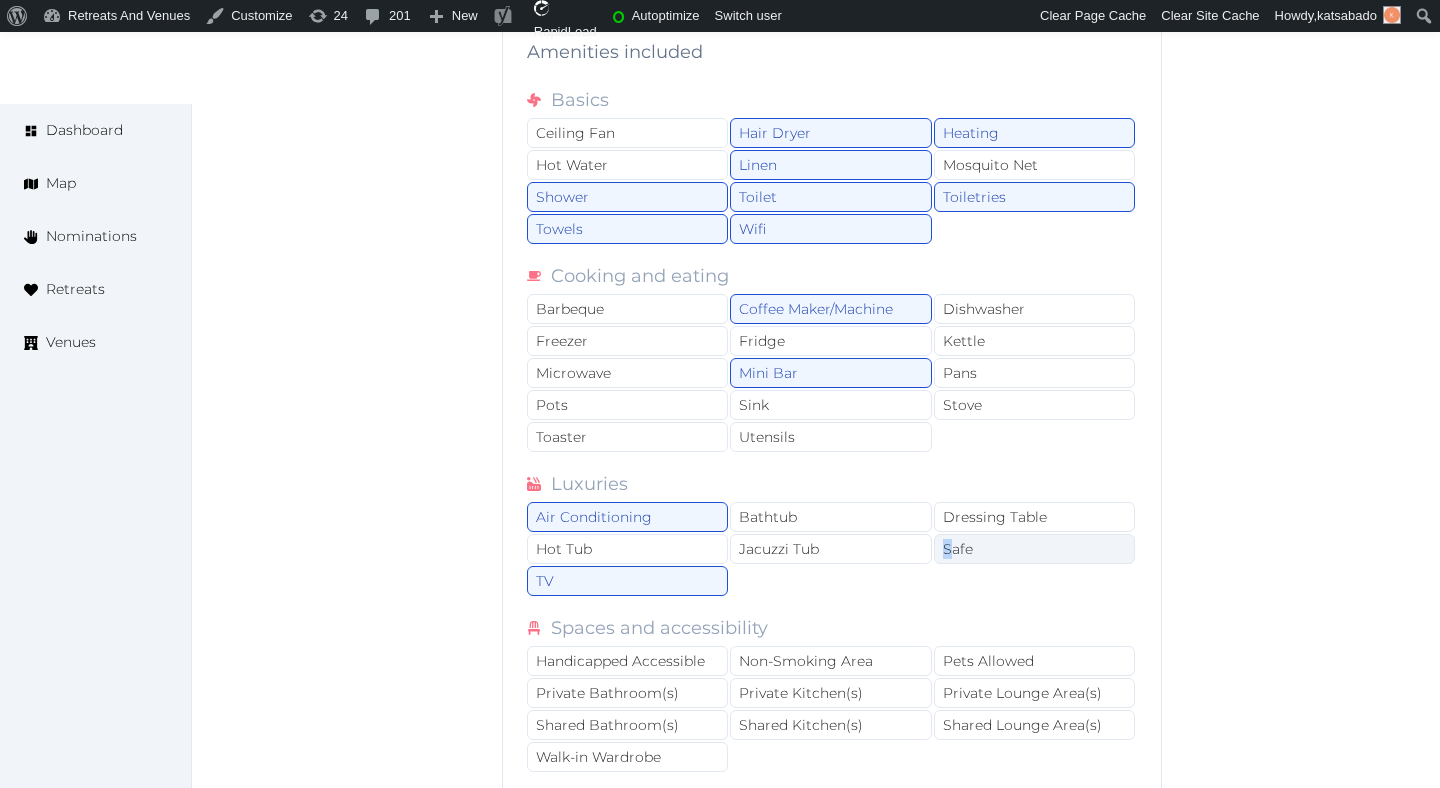 click on "Safe" at bounding box center [1034, 549] 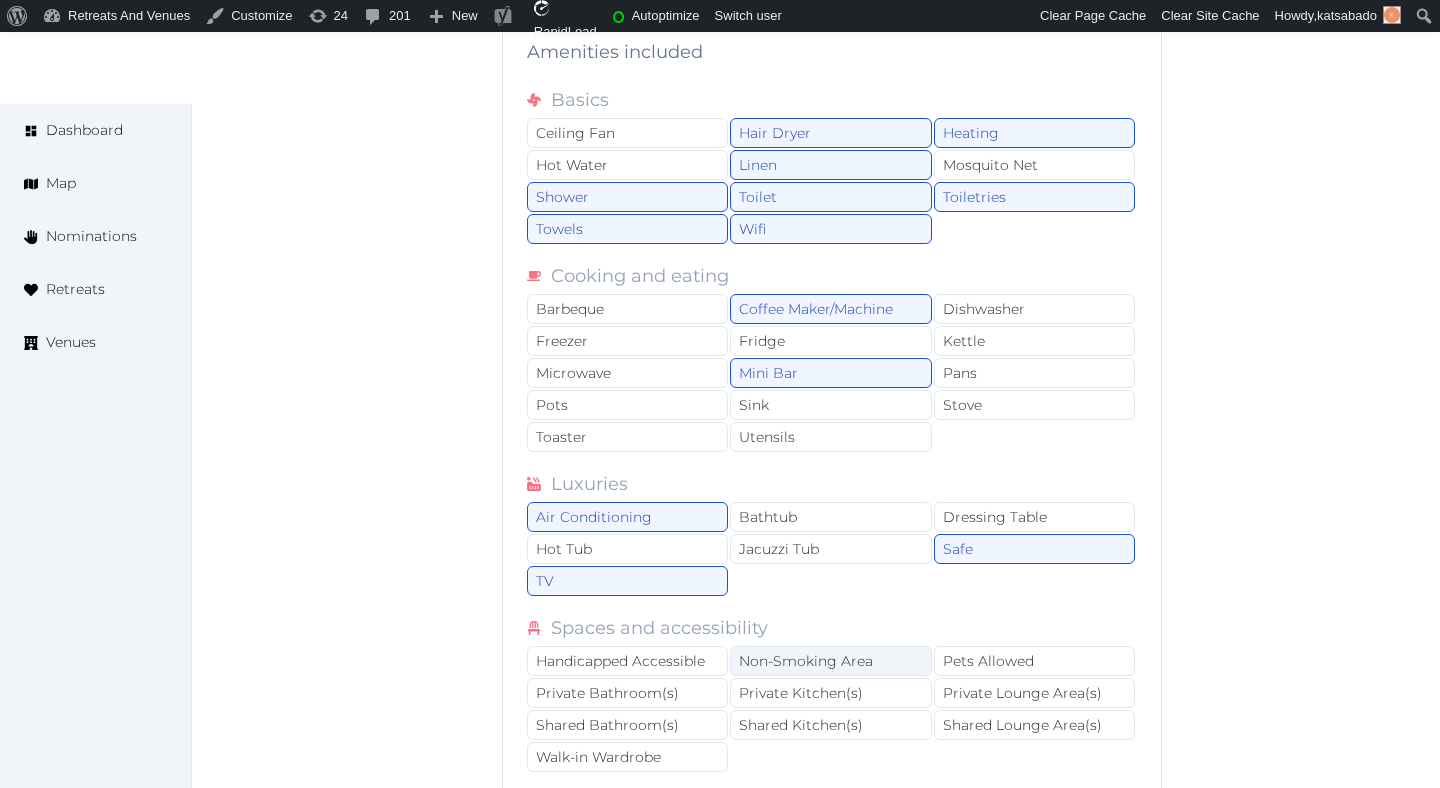 click on "Non-Smoking Area" at bounding box center (830, 661) 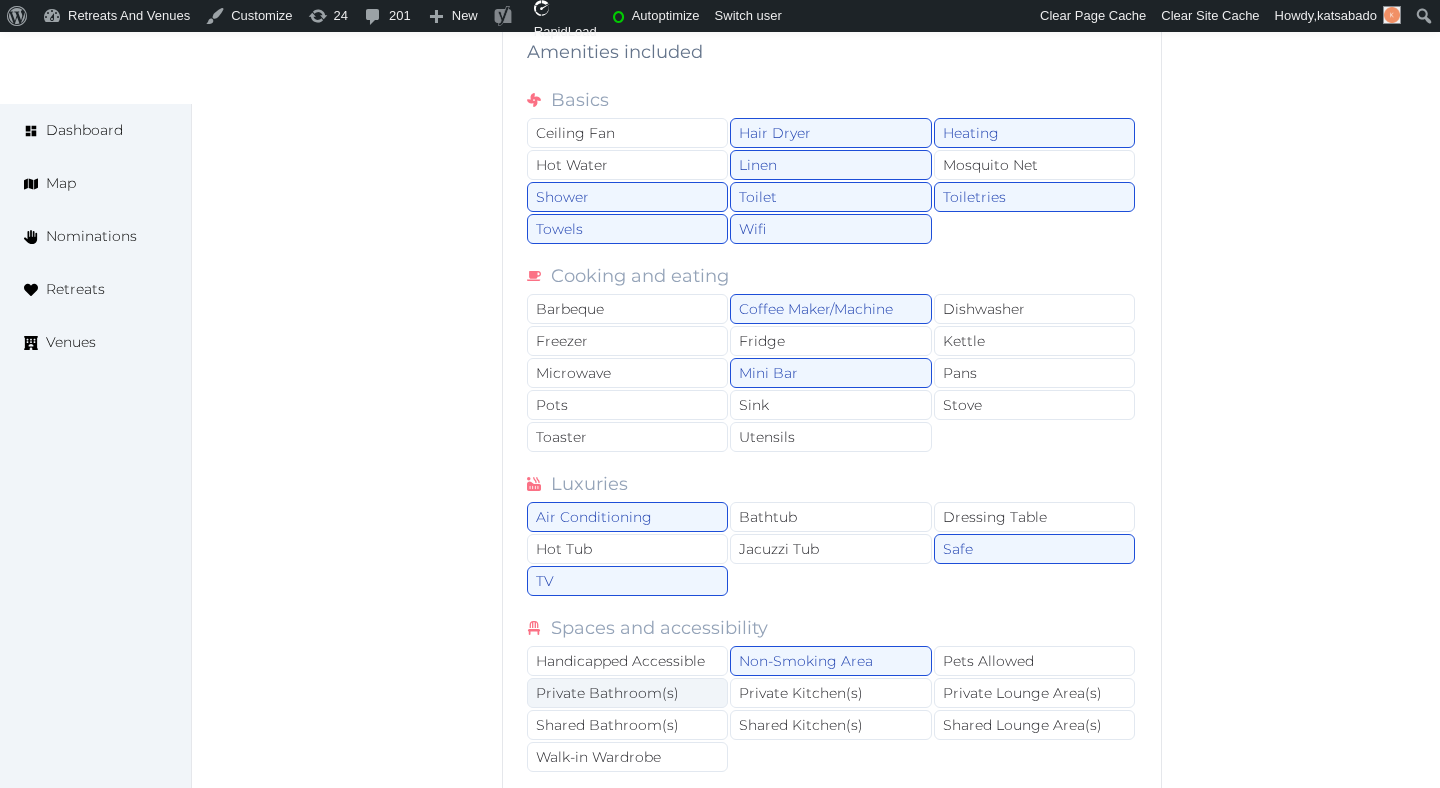 click on "Private Bathroom(s)" at bounding box center (627, 693) 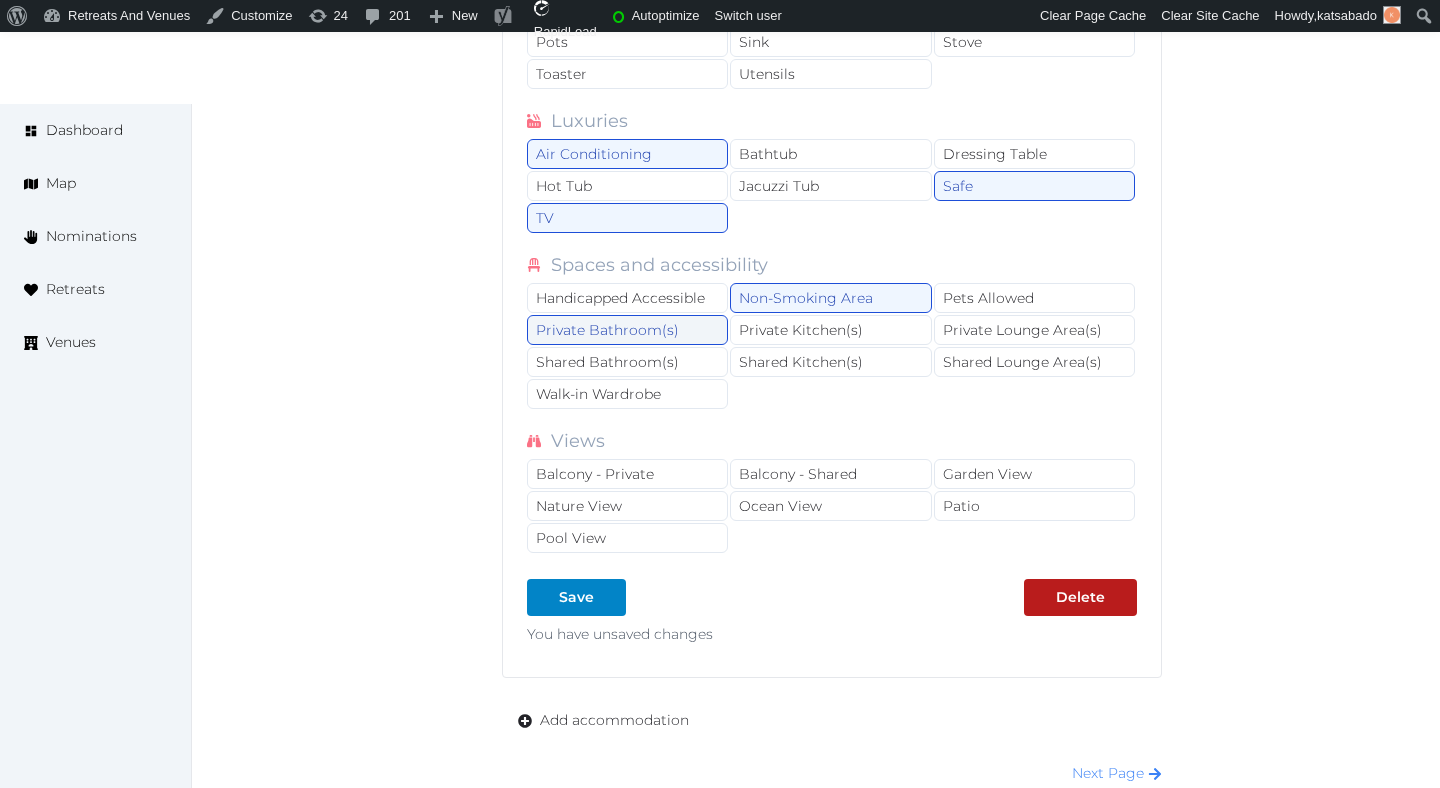 scroll, scrollTop: 2599, scrollLeft: 0, axis: vertical 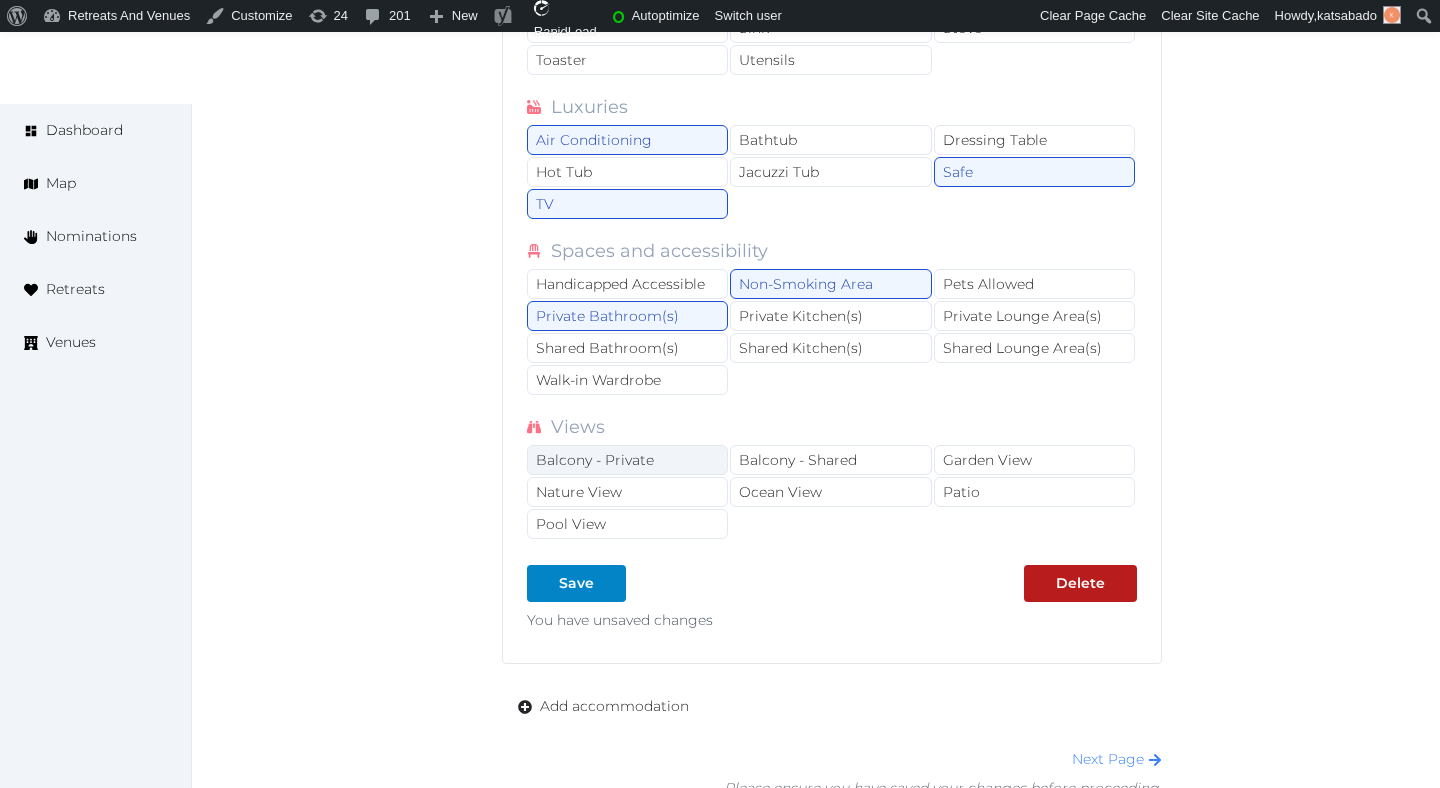 click on "Balcony - Private" at bounding box center [627, 460] 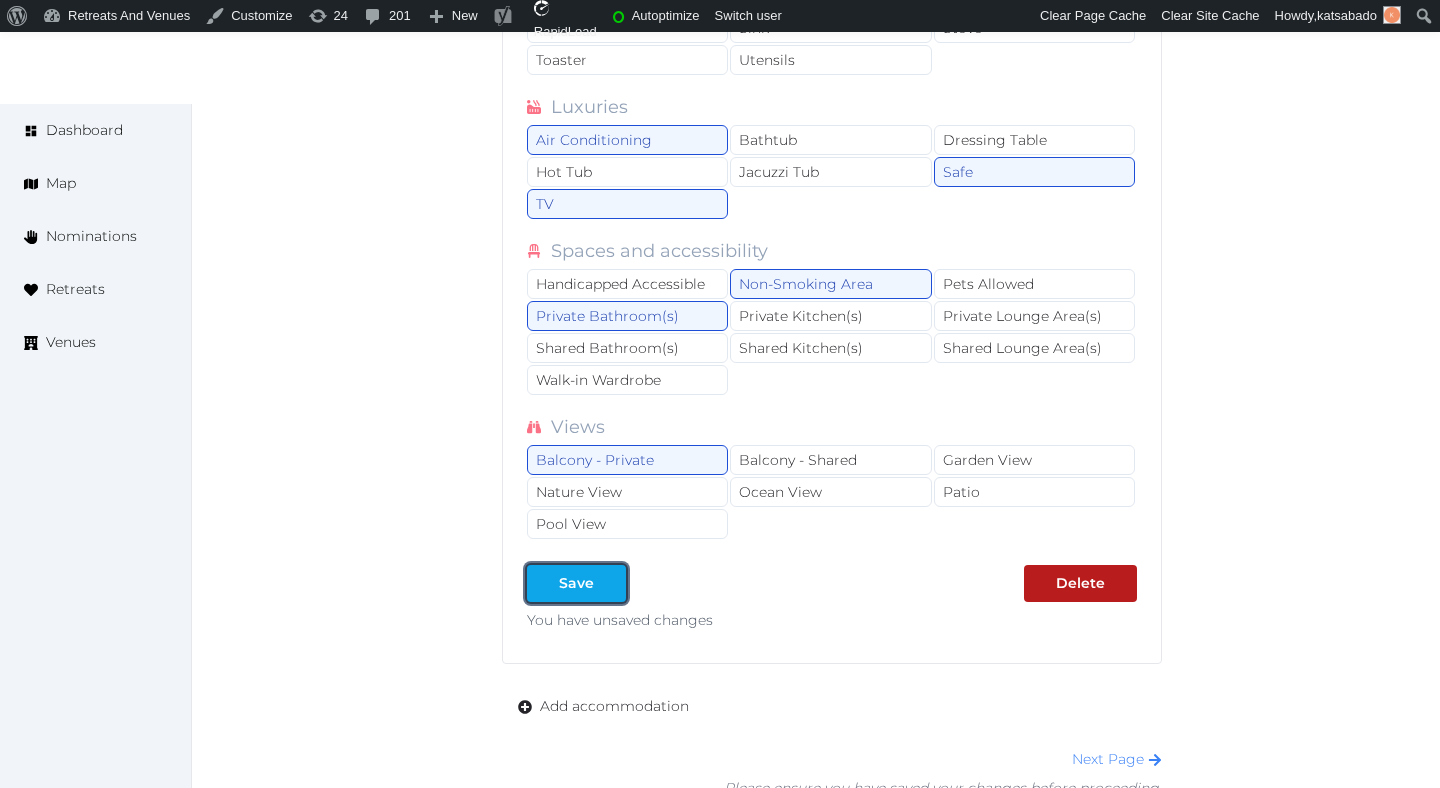 click on "Save" at bounding box center (576, 583) 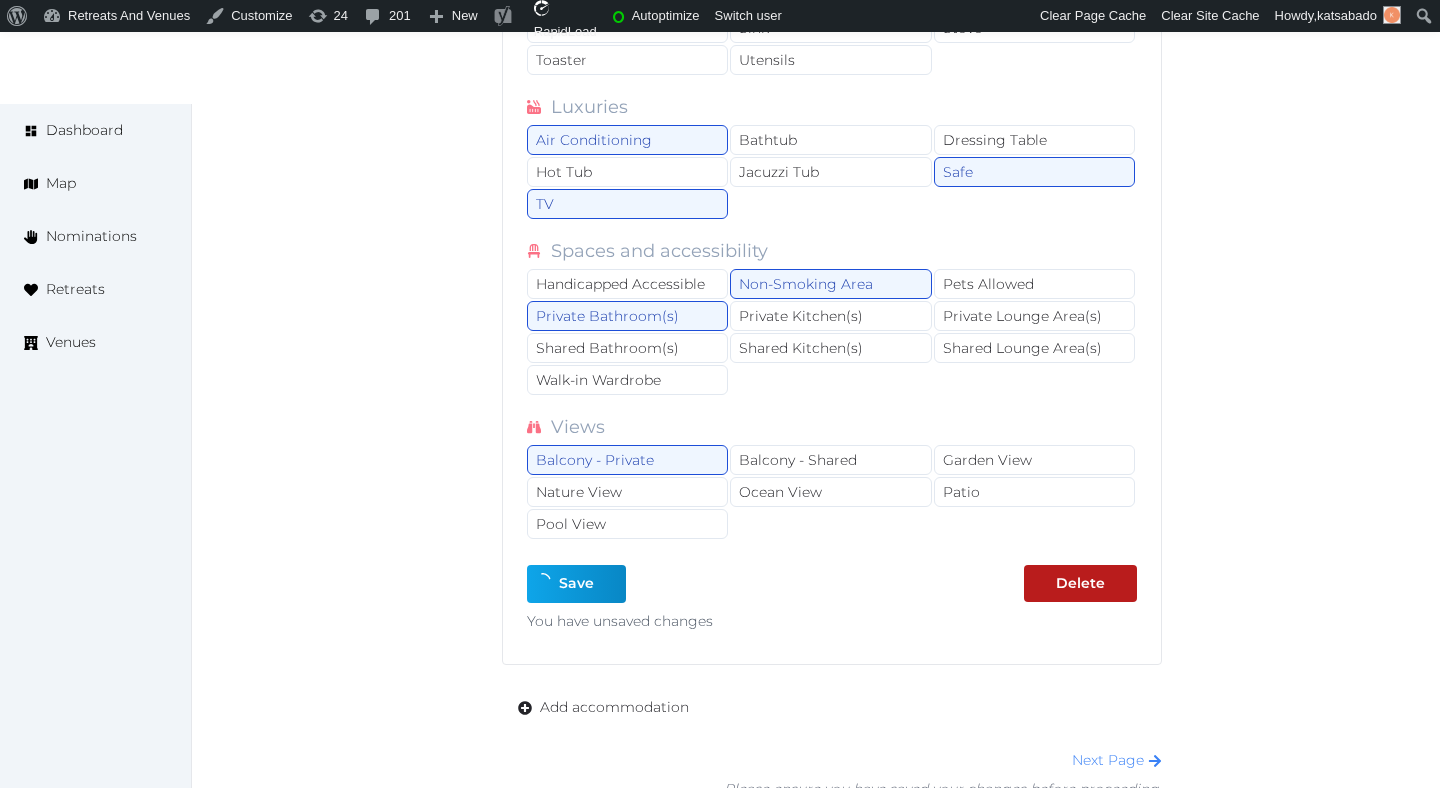 type on "*" 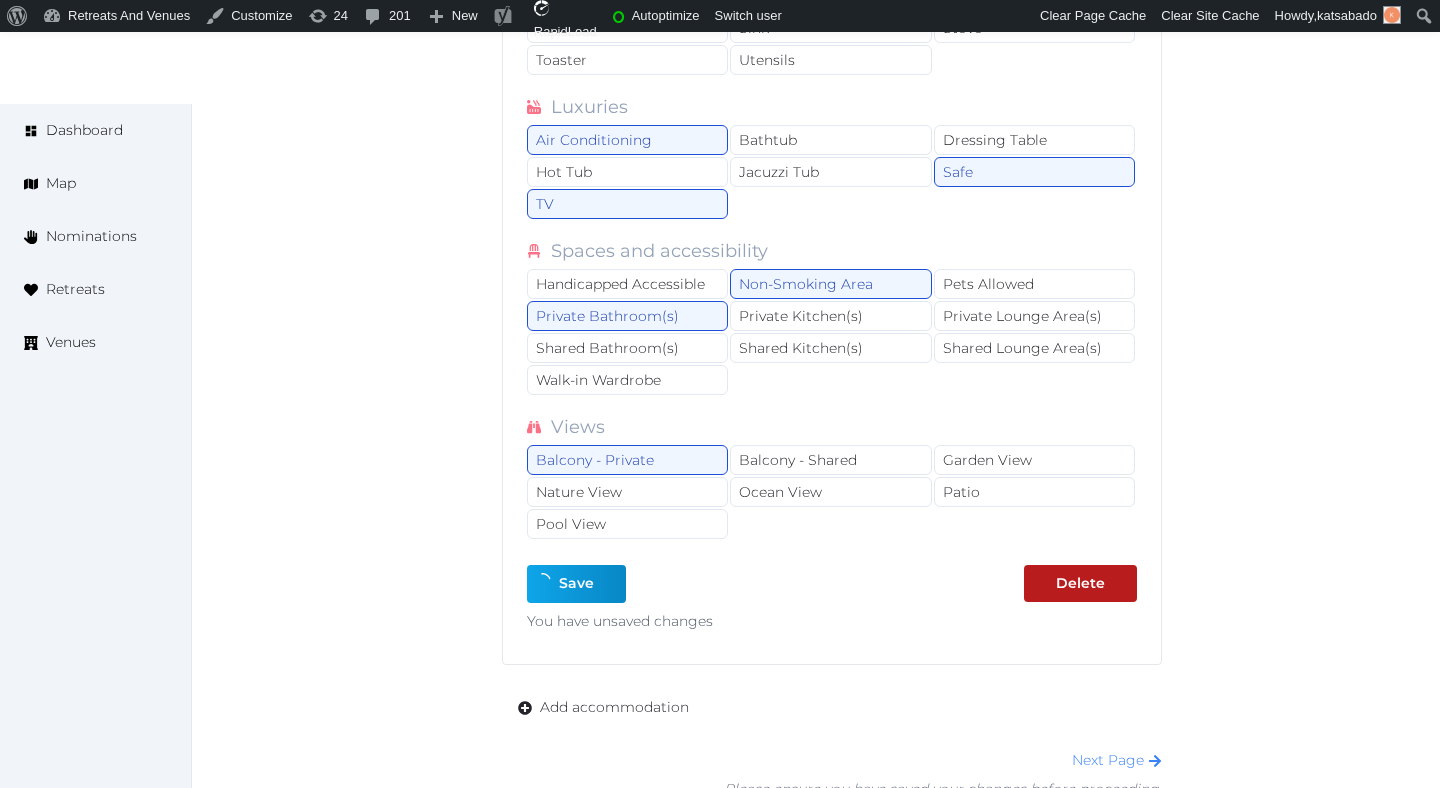 type on "*" 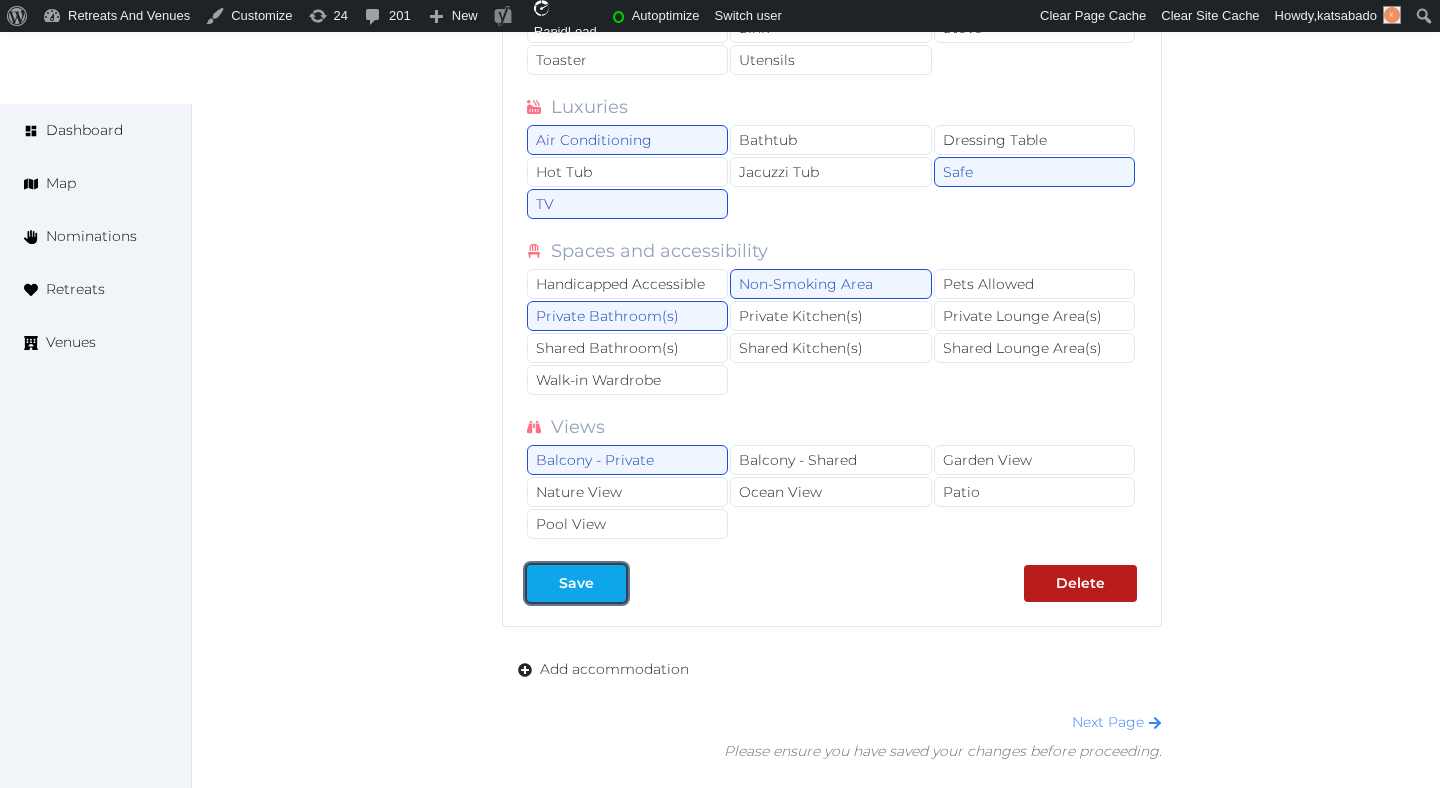 click on "Save" at bounding box center [576, 583] 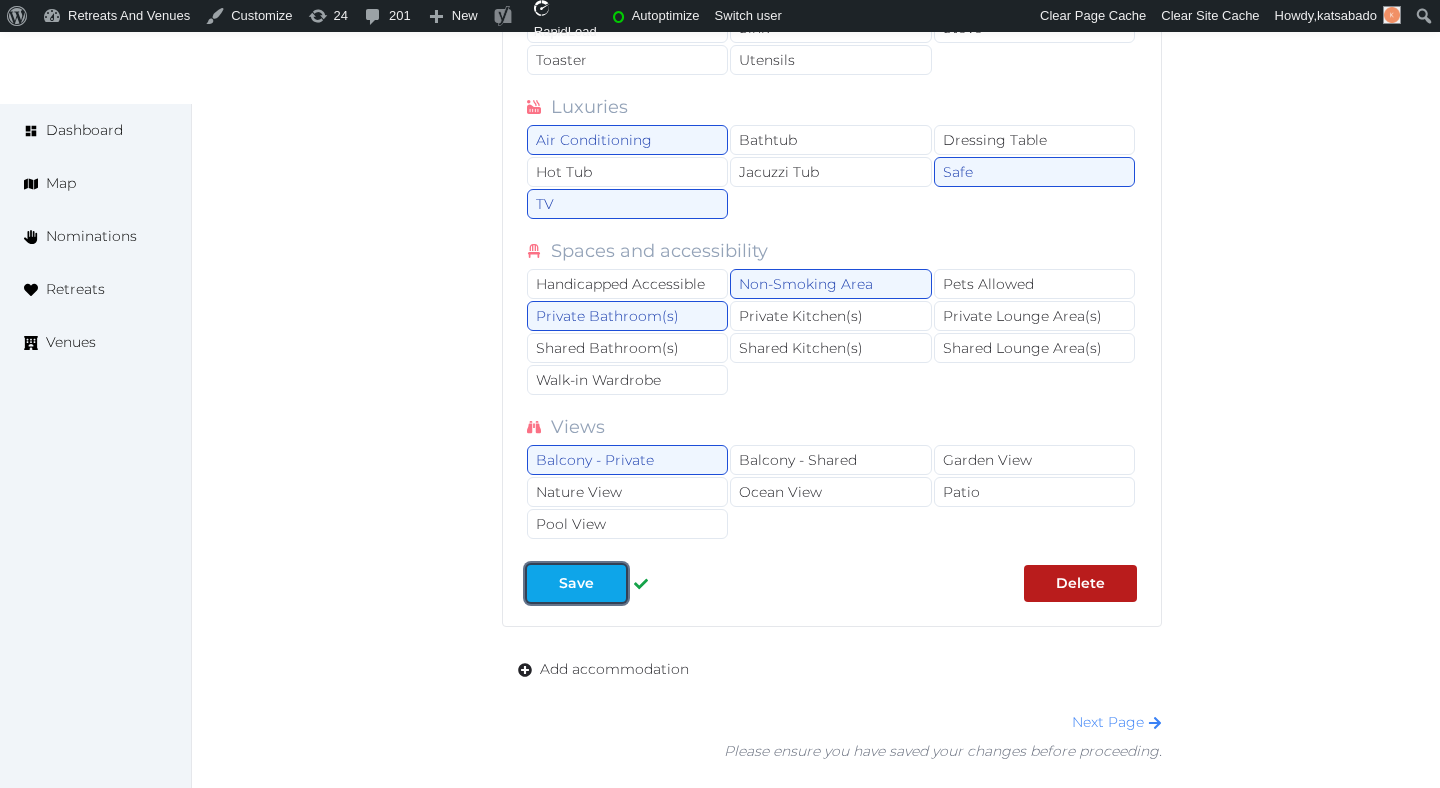 click on "Save" at bounding box center (576, 583) 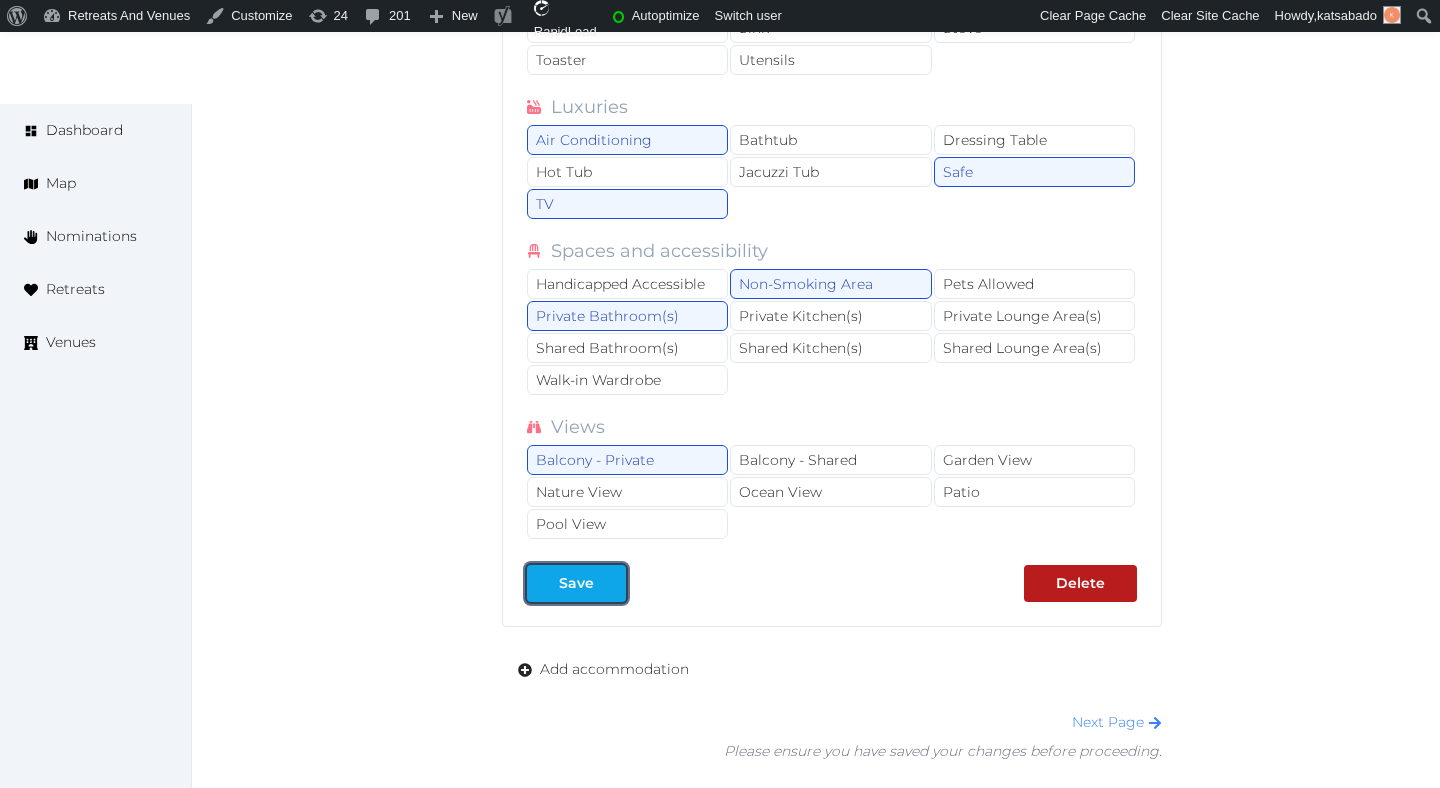 click on "Save" at bounding box center [576, 583] 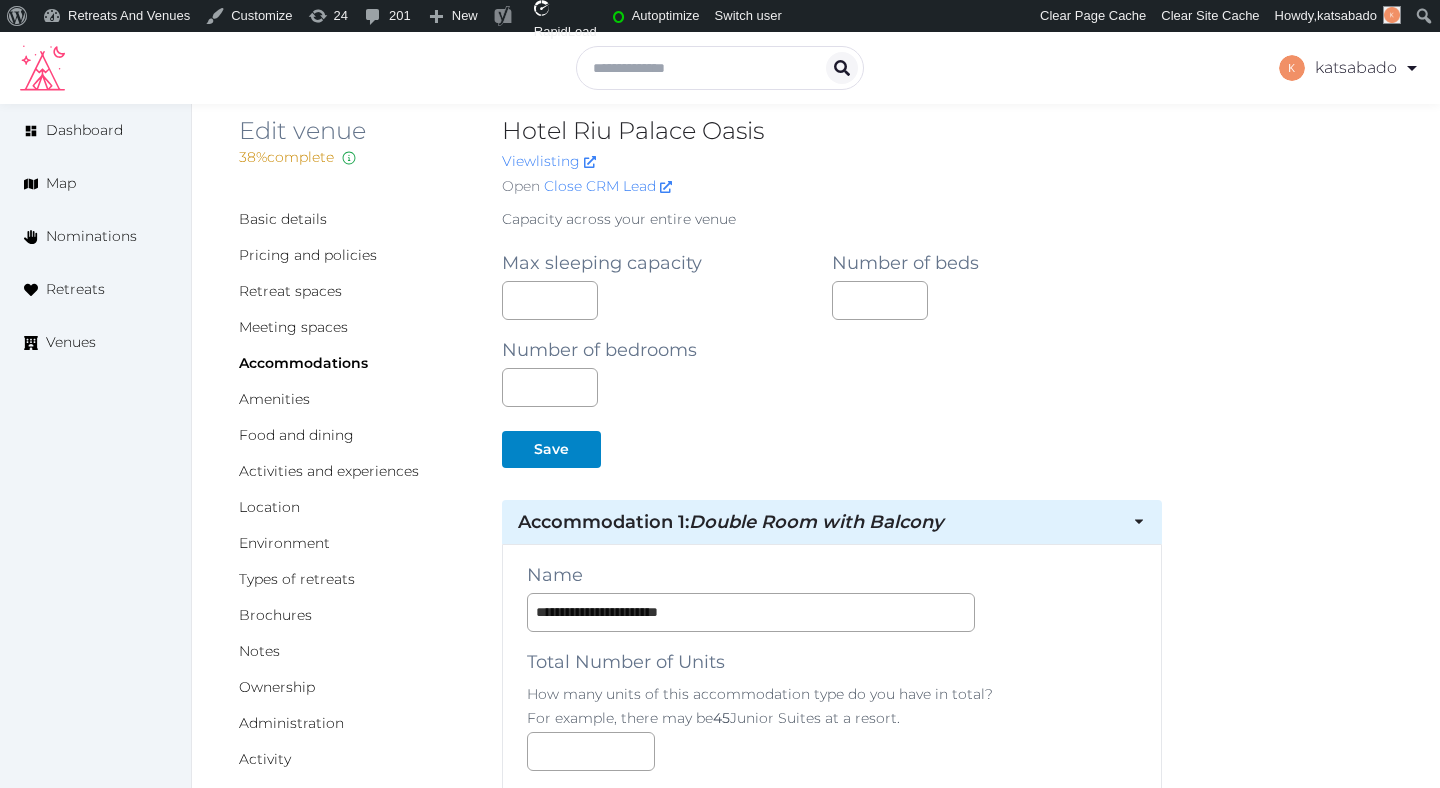 scroll, scrollTop: 47, scrollLeft: 0, axis: vertical 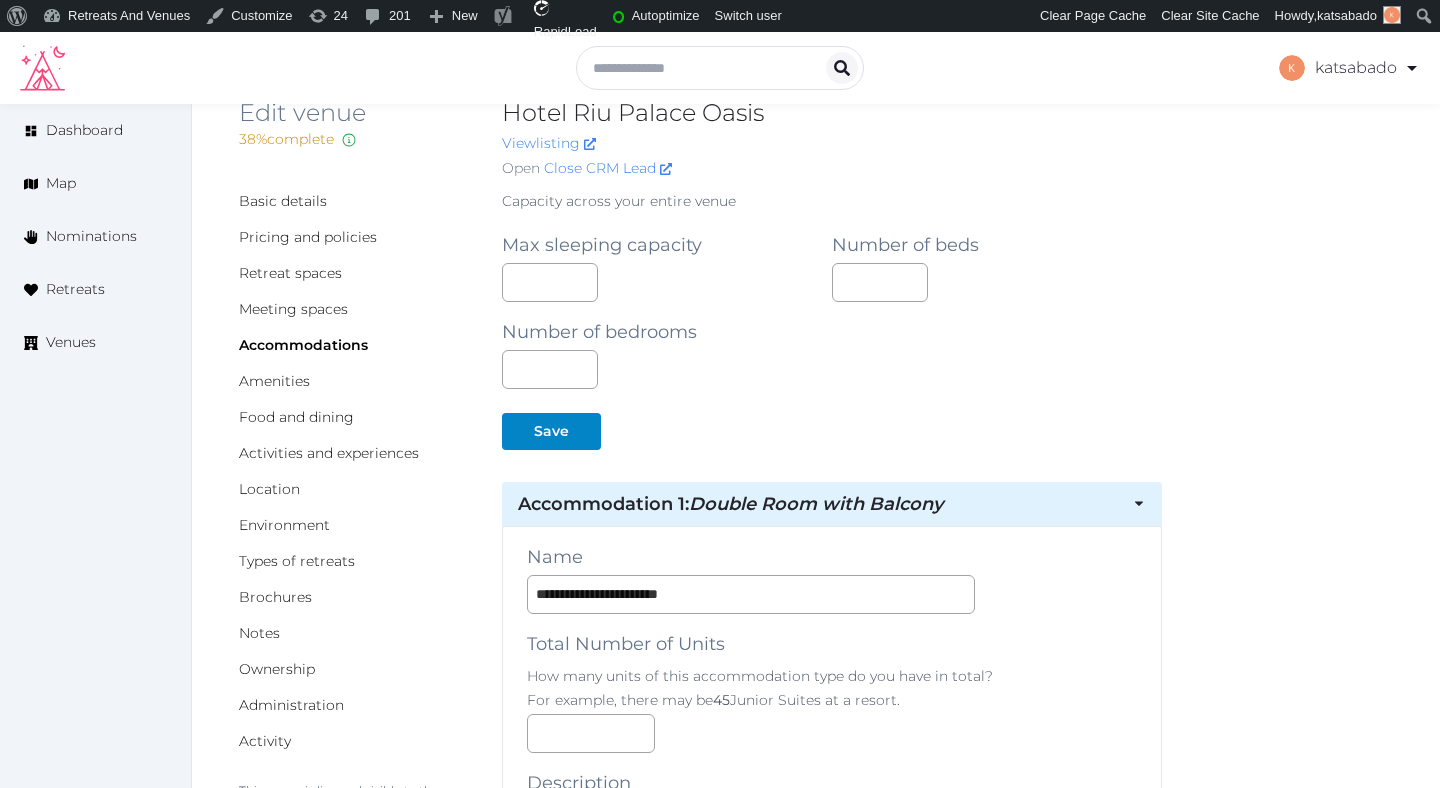 click on "Accommodation 1 :  Double Room with Balcony" at bounding box center (817, 504) 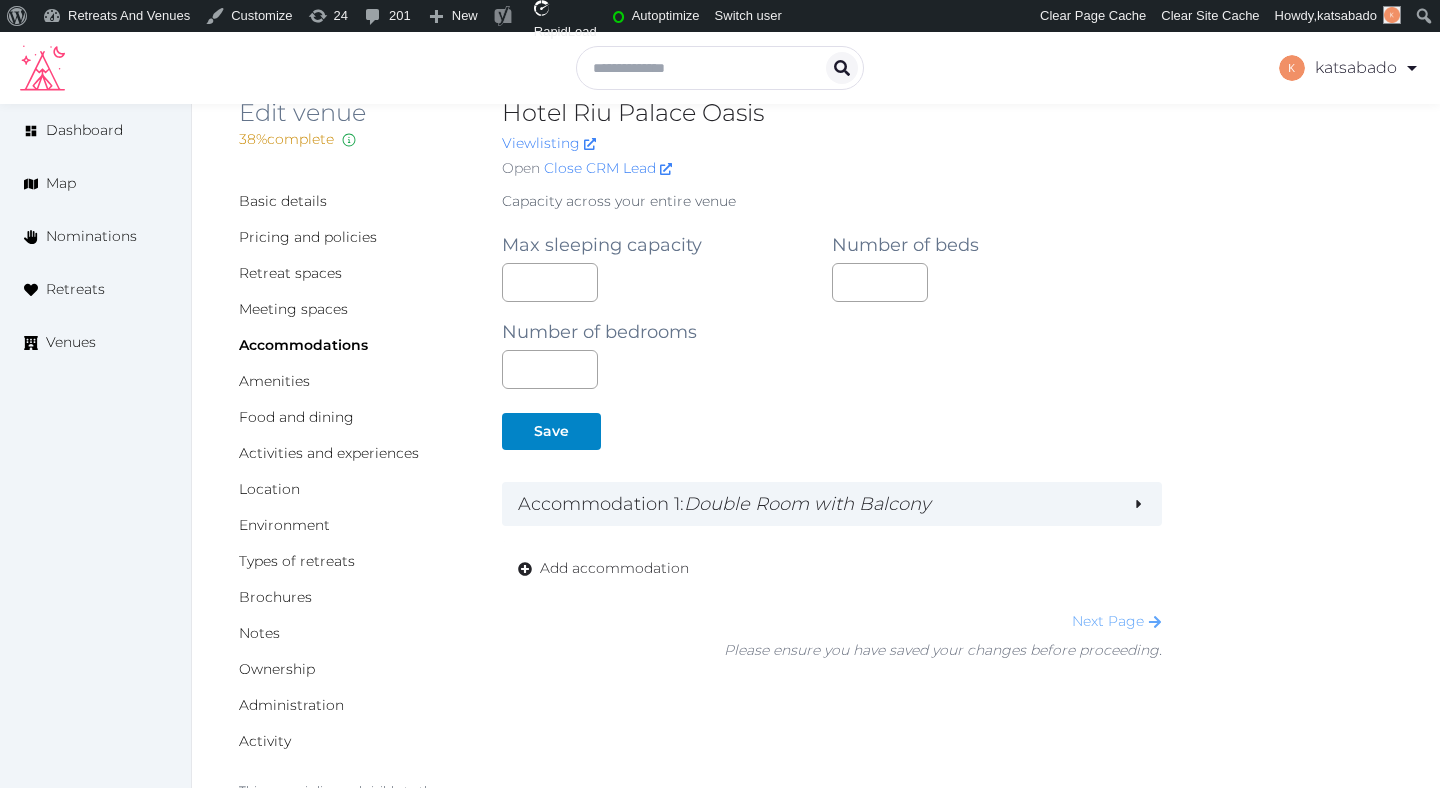 click on "Next Page" at bounding box center (1117, 621) 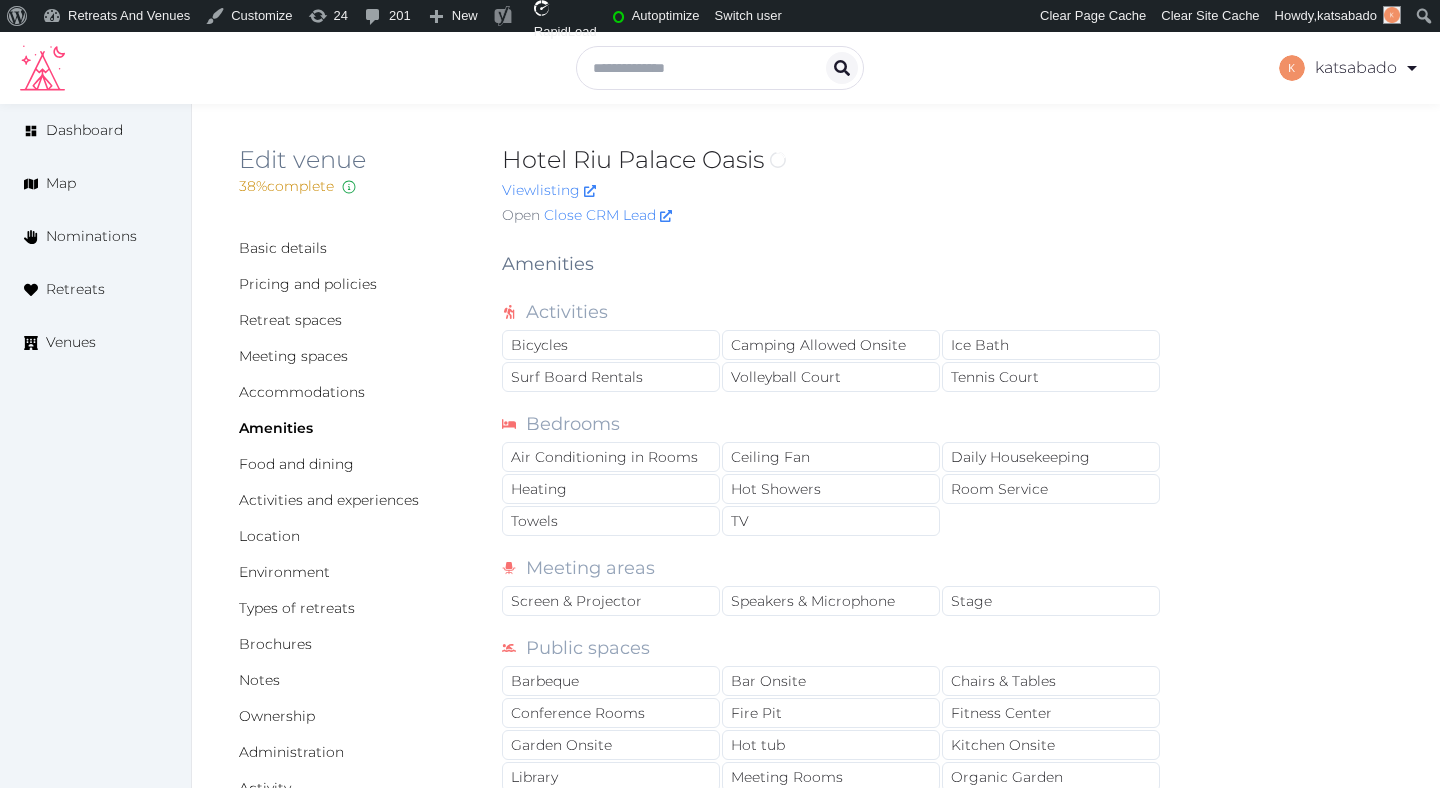 scroll, scrollTop: 0, scrollLeft: 0, axis: both 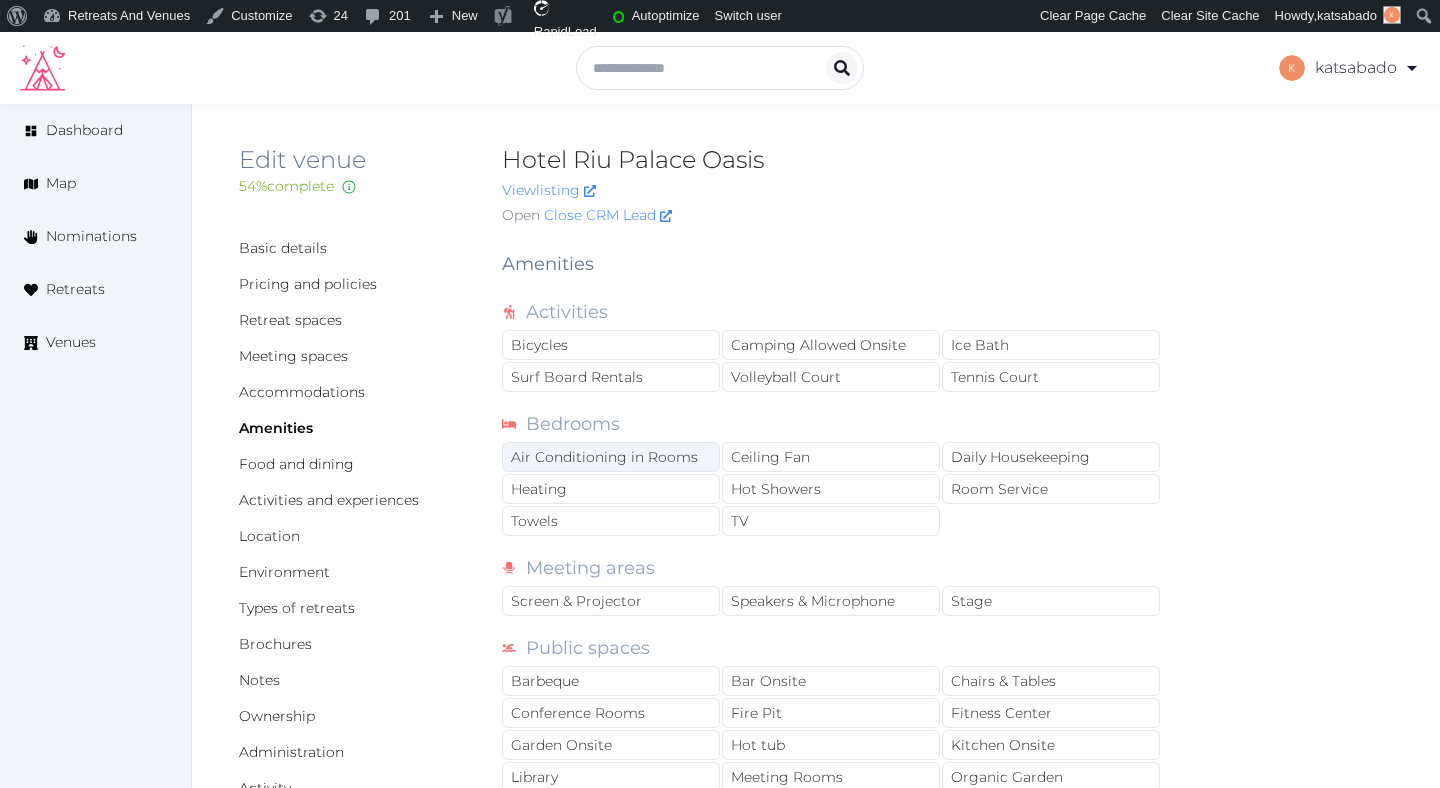 click on "Air Conditioning in Rooms" at bounding box center [611, 457] 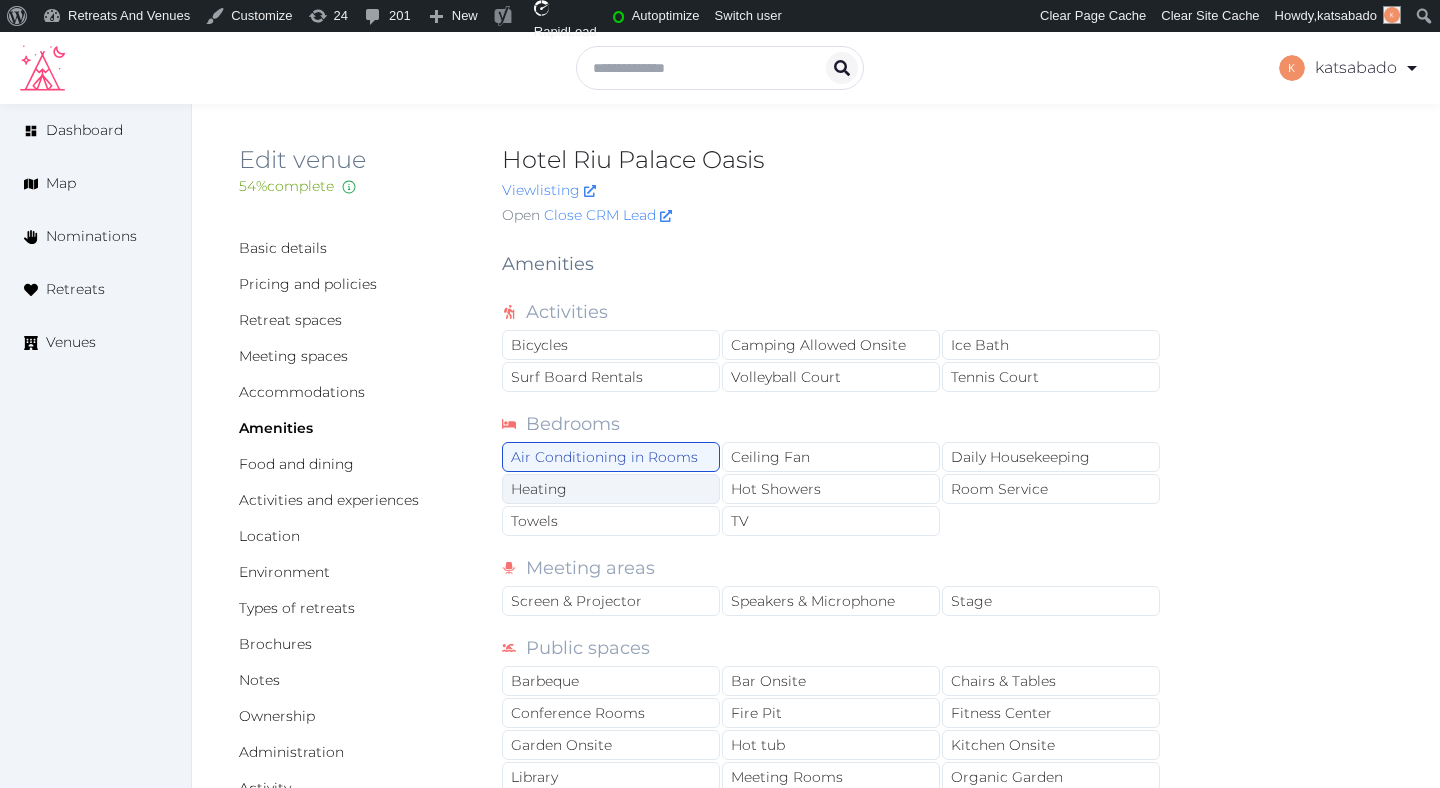 click on "Heating" at bounding box center (611, 489) 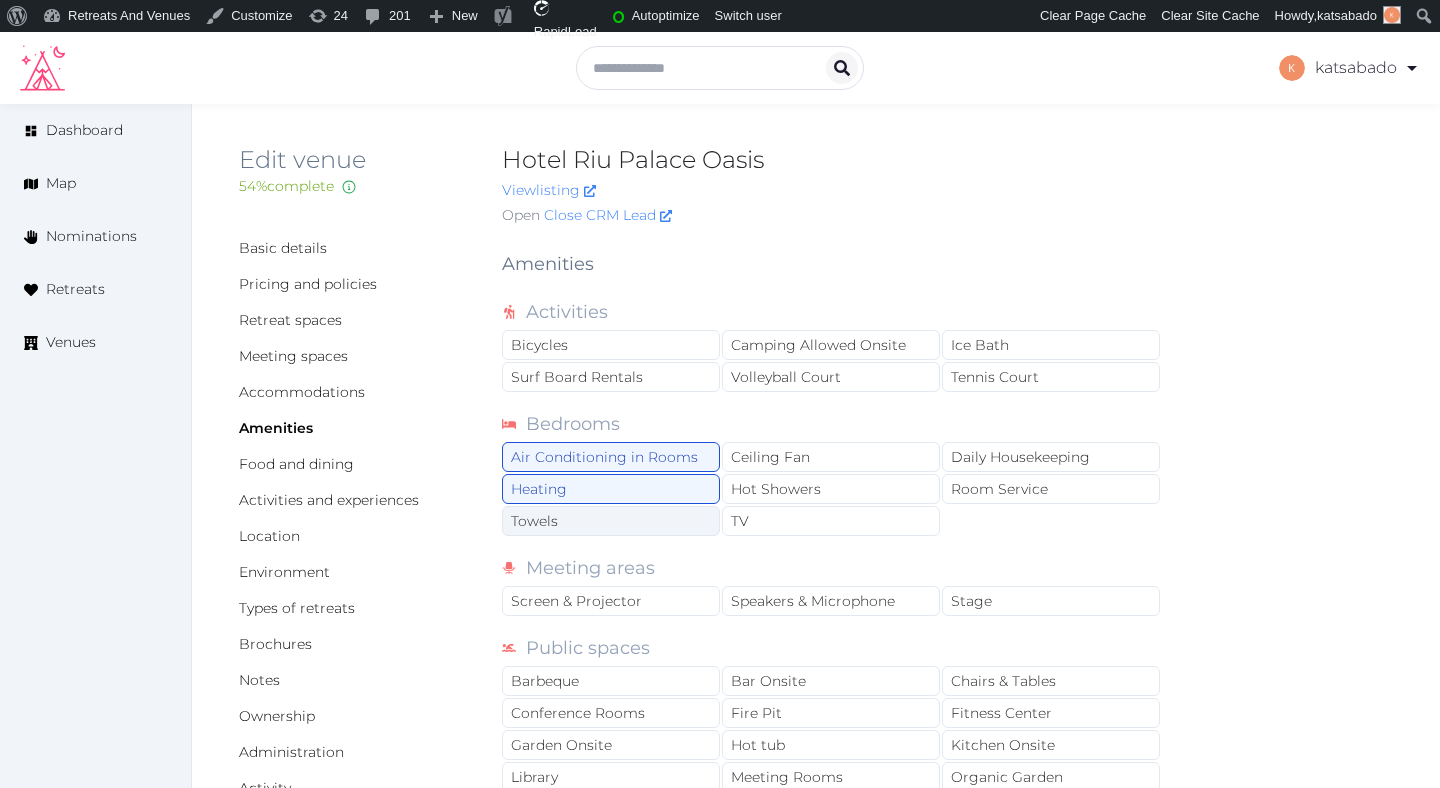 click on "Towels" at bounding box center [611, 521] 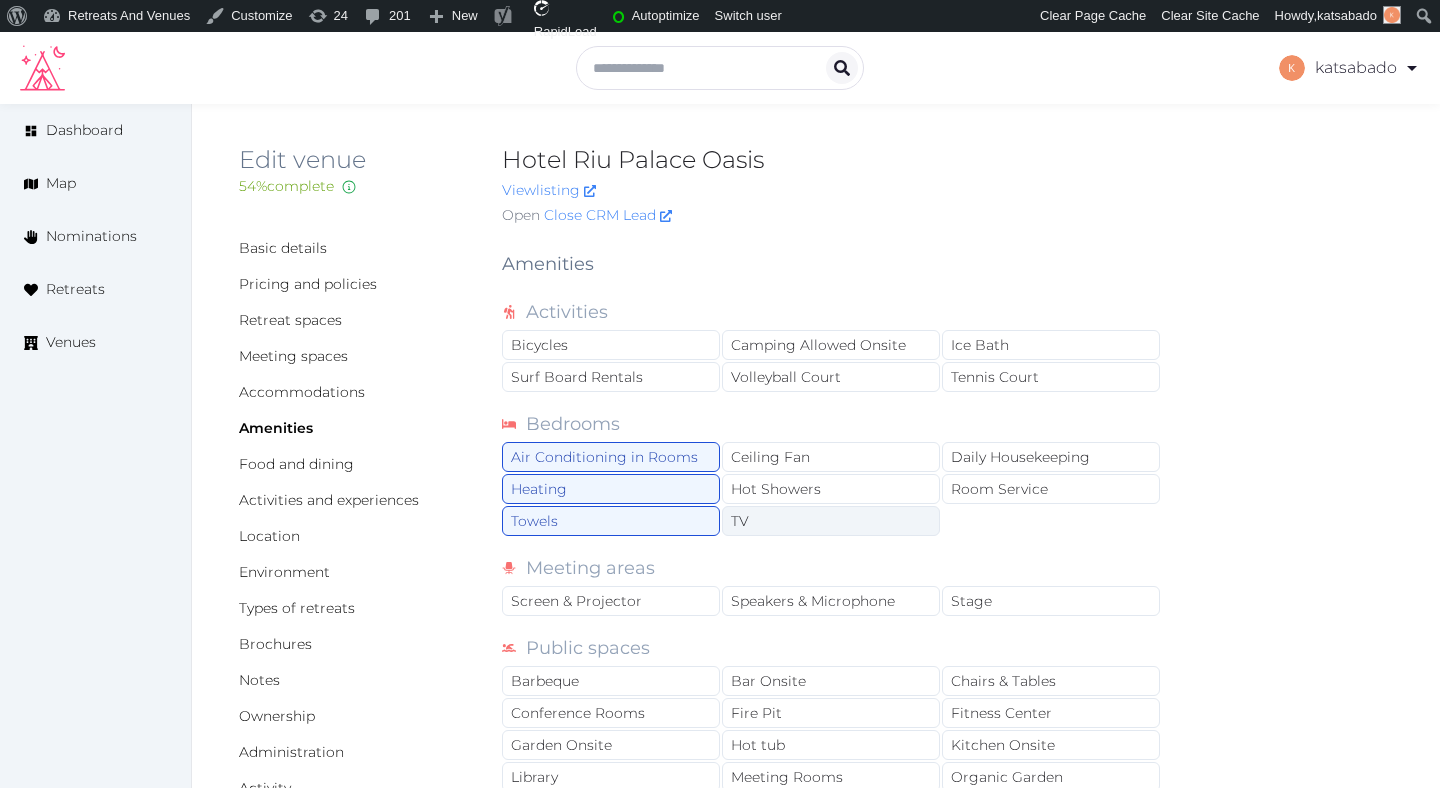 click on "TV" at bounding box center (831, 521) 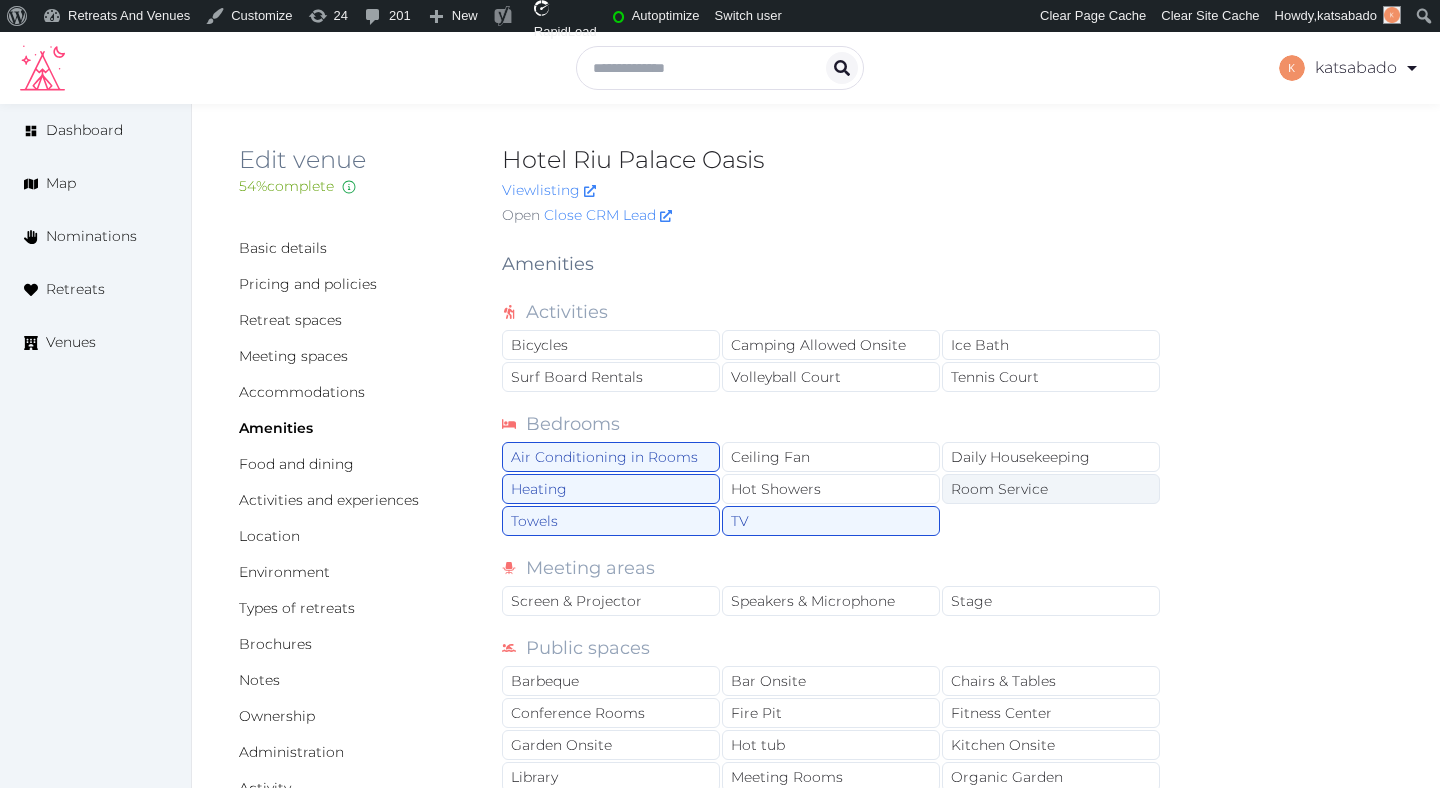 click on "Room Service" at bounding box center [1051, 489] 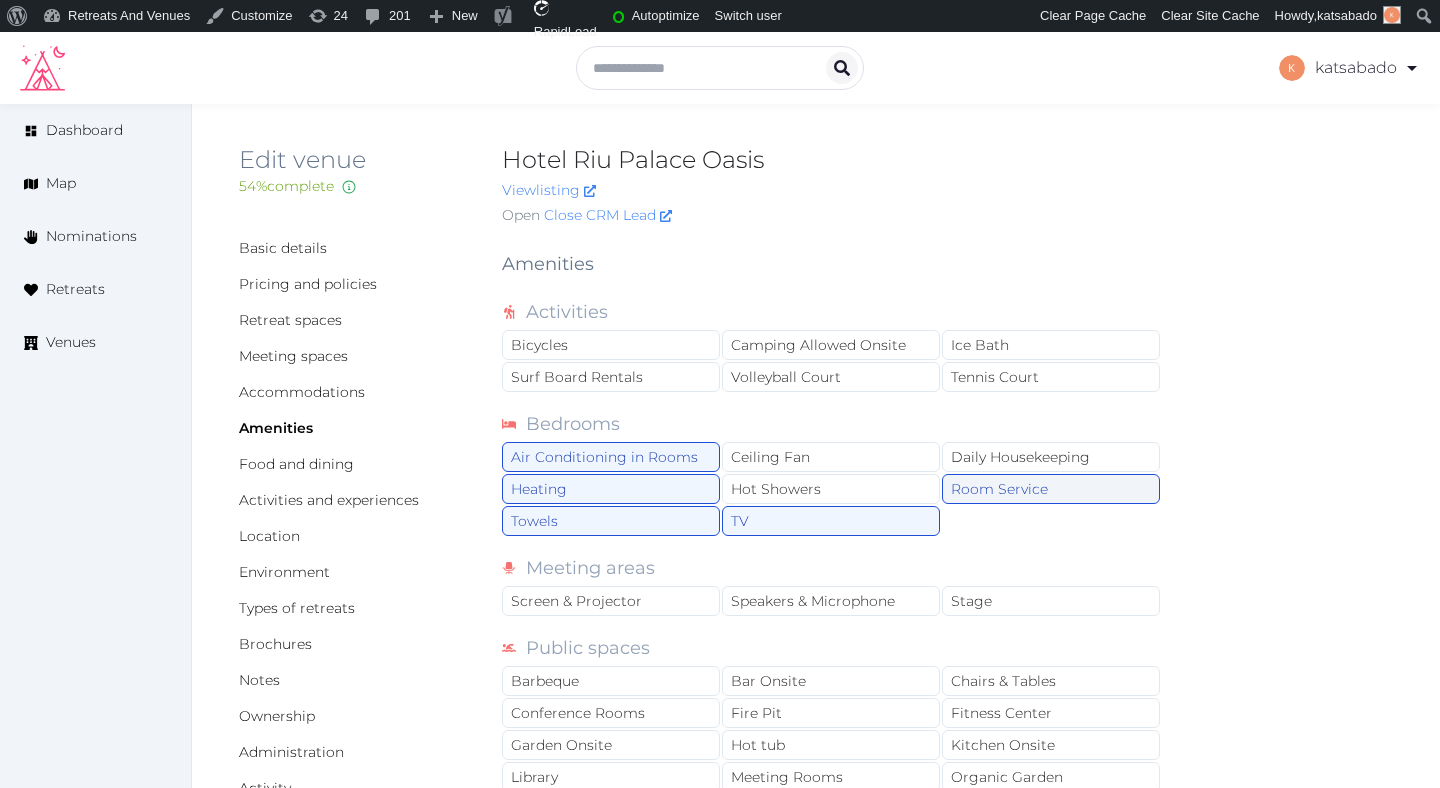 click on "Room Service" at bounding box center (1051, 489) 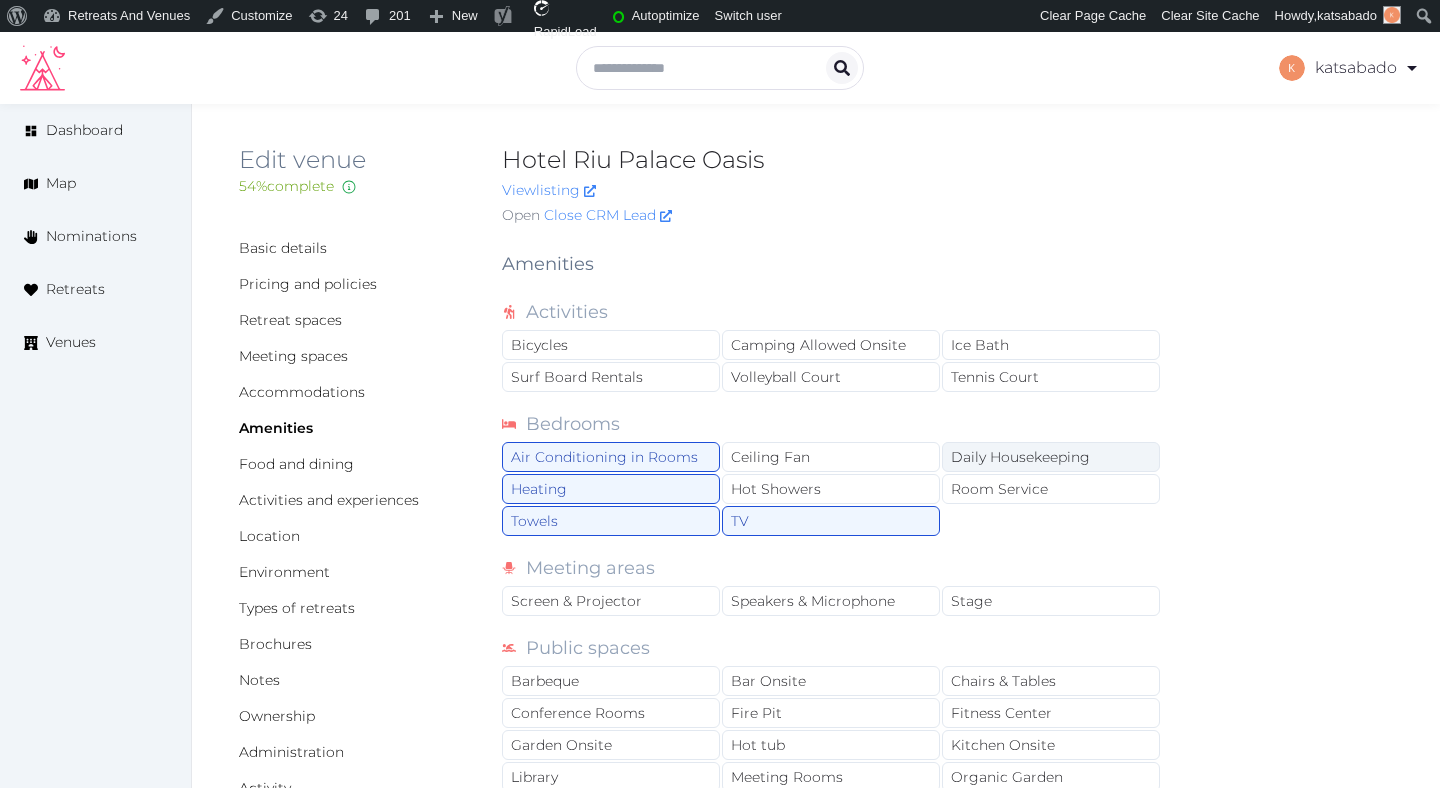 click on "Daily Housekeeping" at bounding box center [1051, 457] 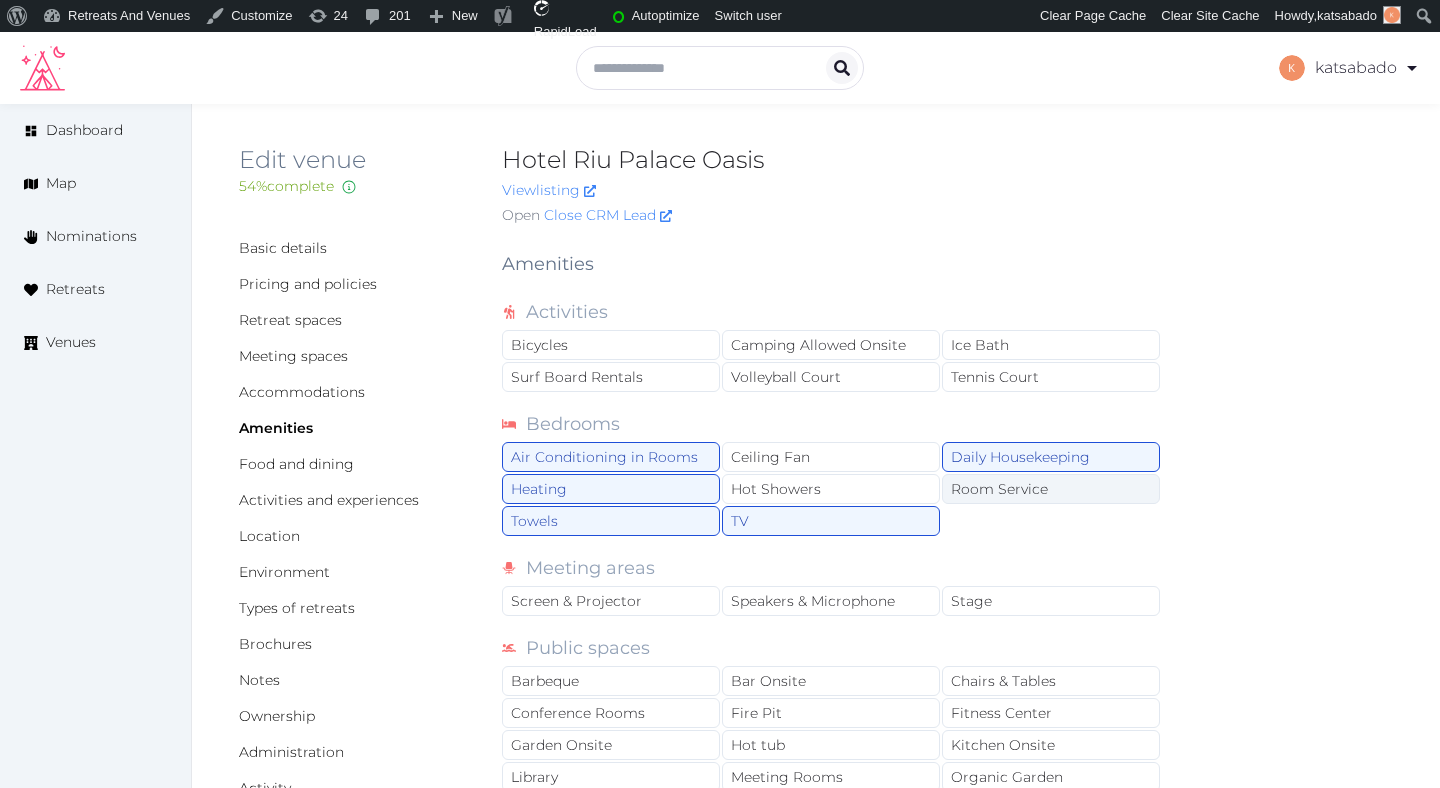 click on "Room Service" at bounding box center (1051, 489) 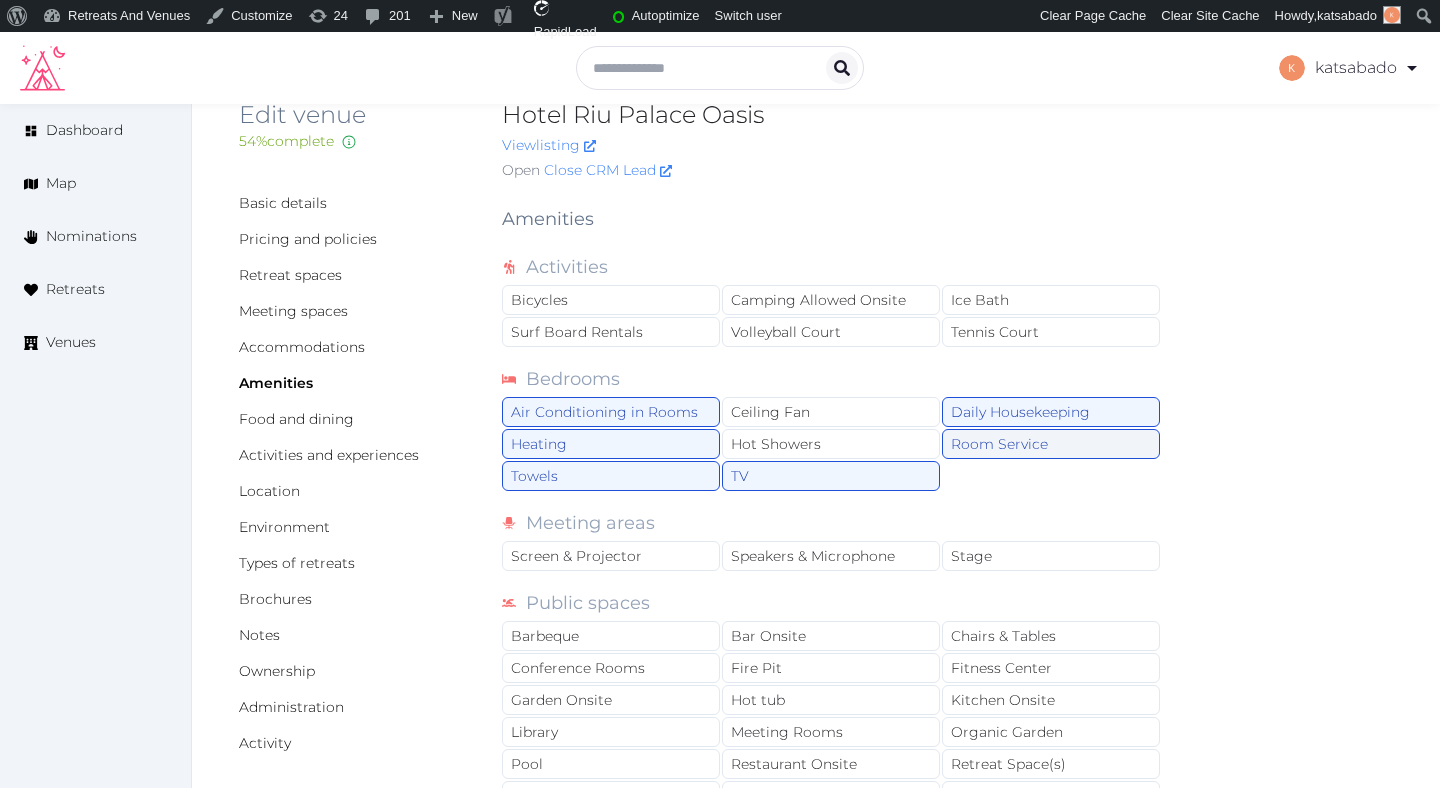 scroll, scrollTop: 81, scrollLeft: 0, axis: vertical 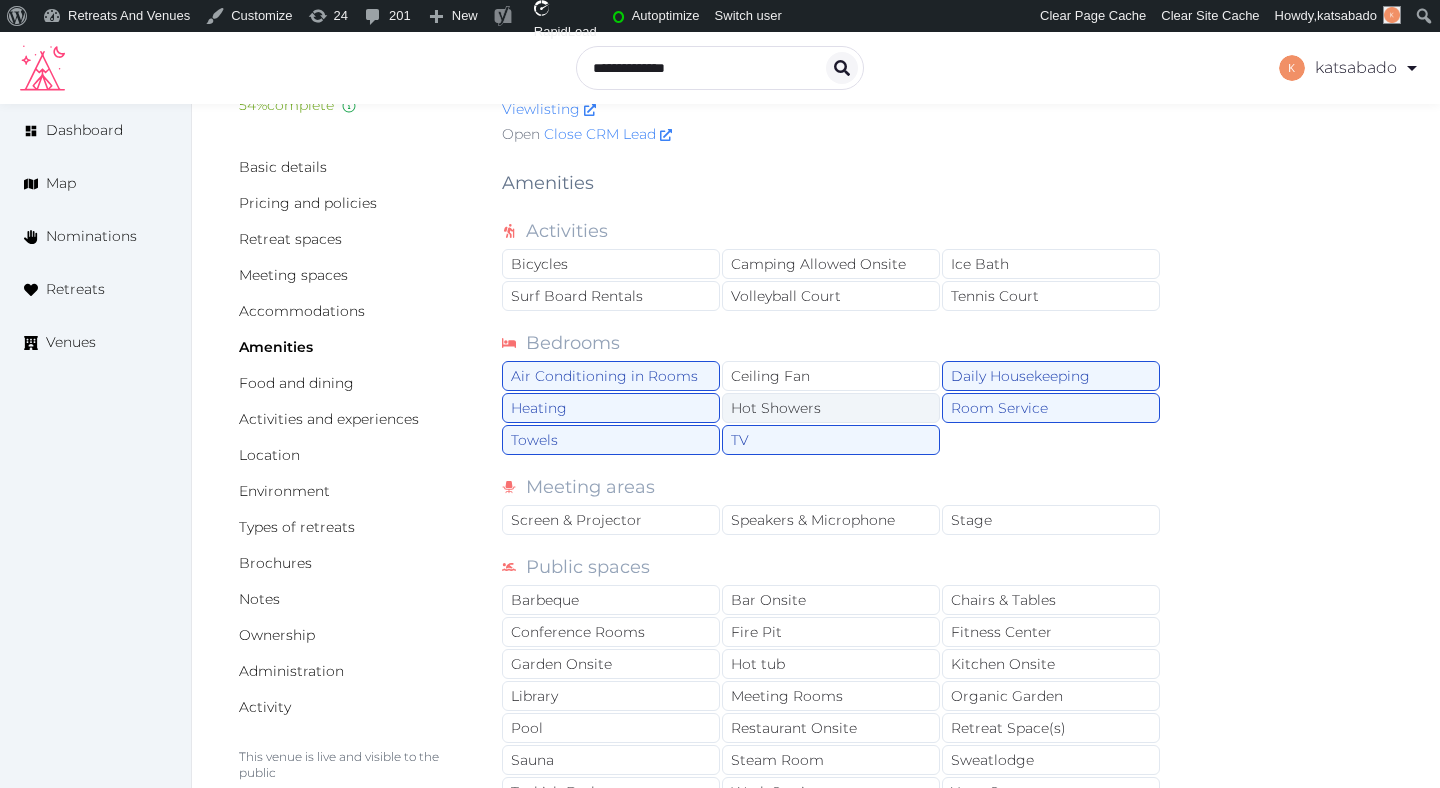 click on "Hot Showers" at bounding box center [831, 408] 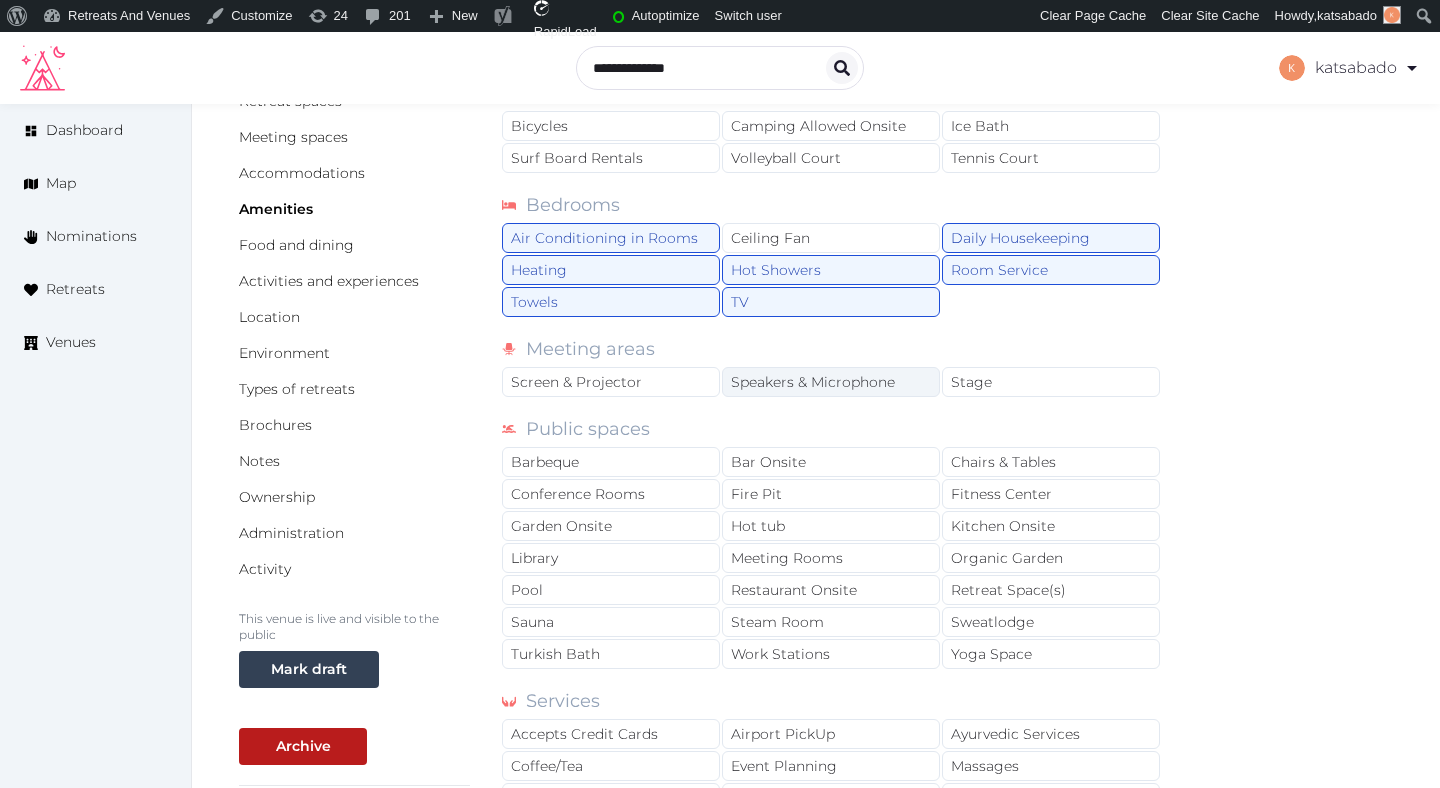 scroll, scrollTop: 228, scrollLeft: 0, axis: vertical 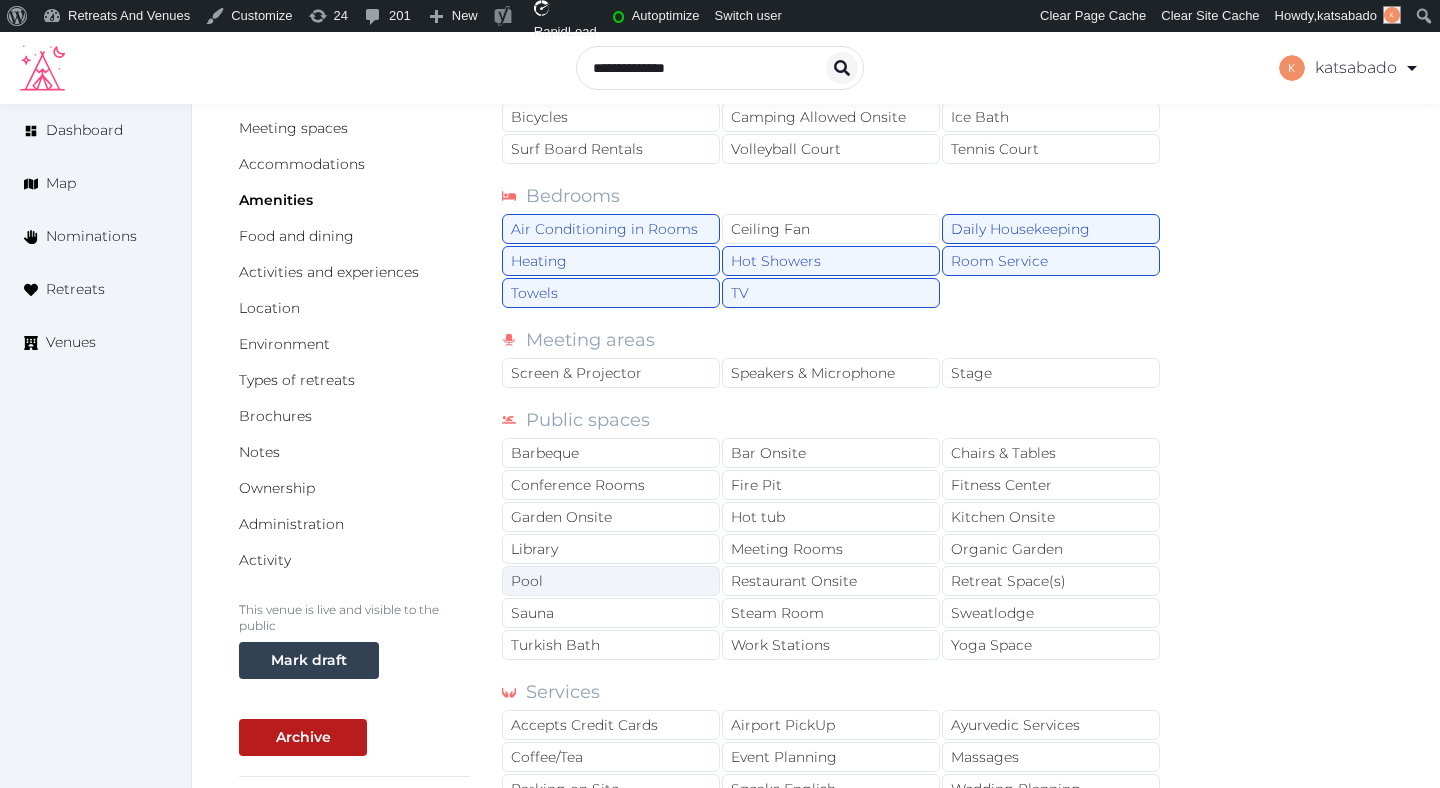 click on "Pool" at bounding box center [611, 581] 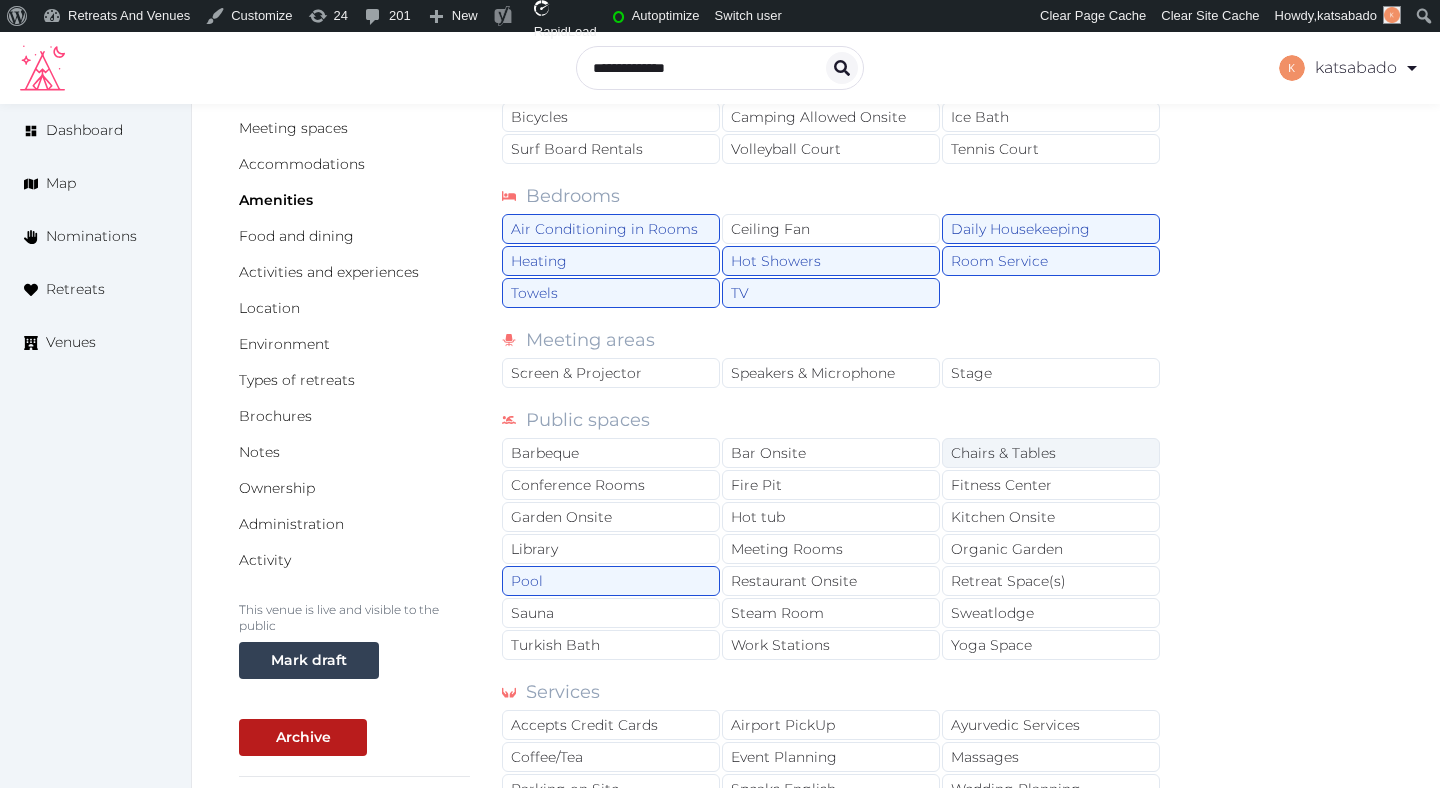 click on "Chairs & Tables" at bounding box center [1051, 453] 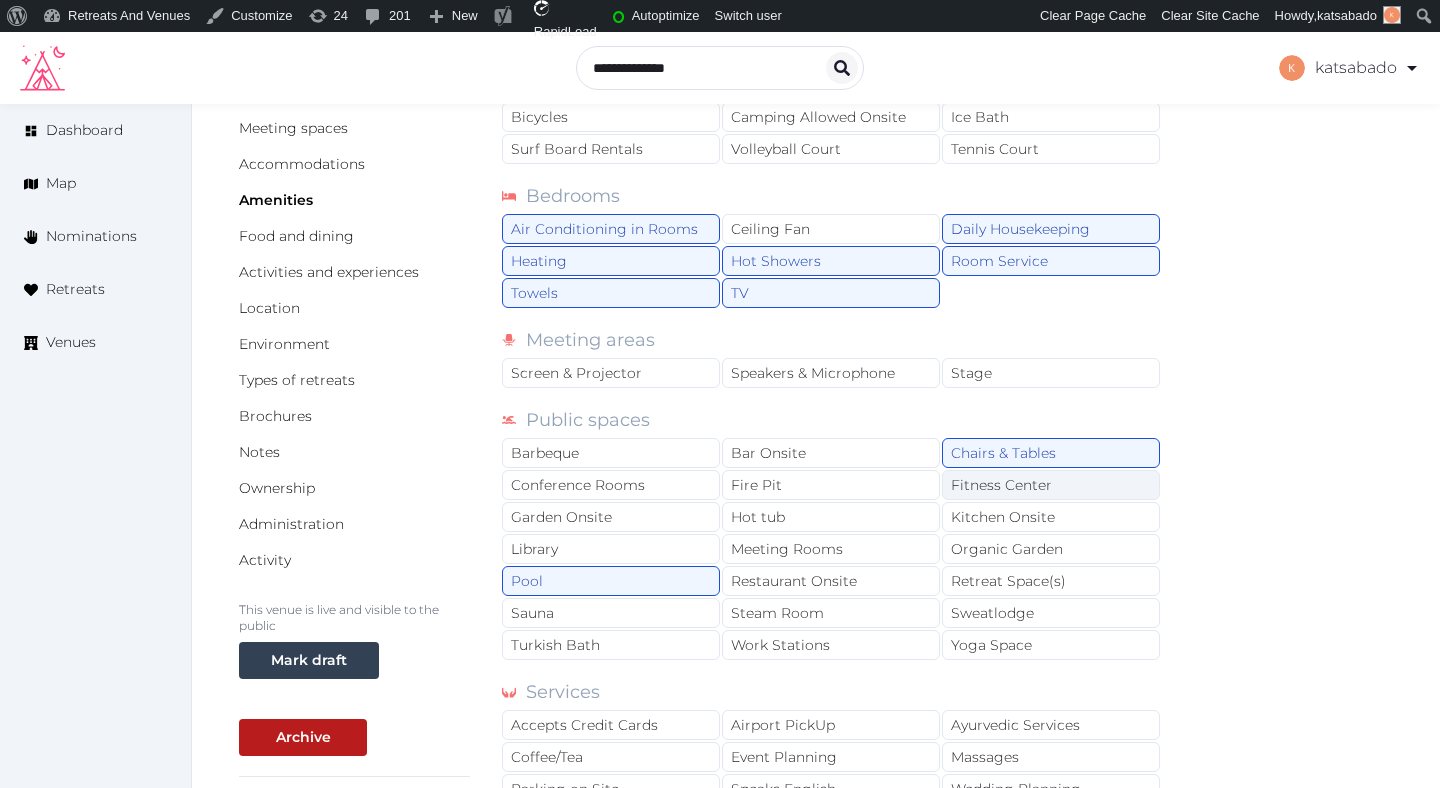 click on "Fitness Center" at bounding box center (1051, 485) 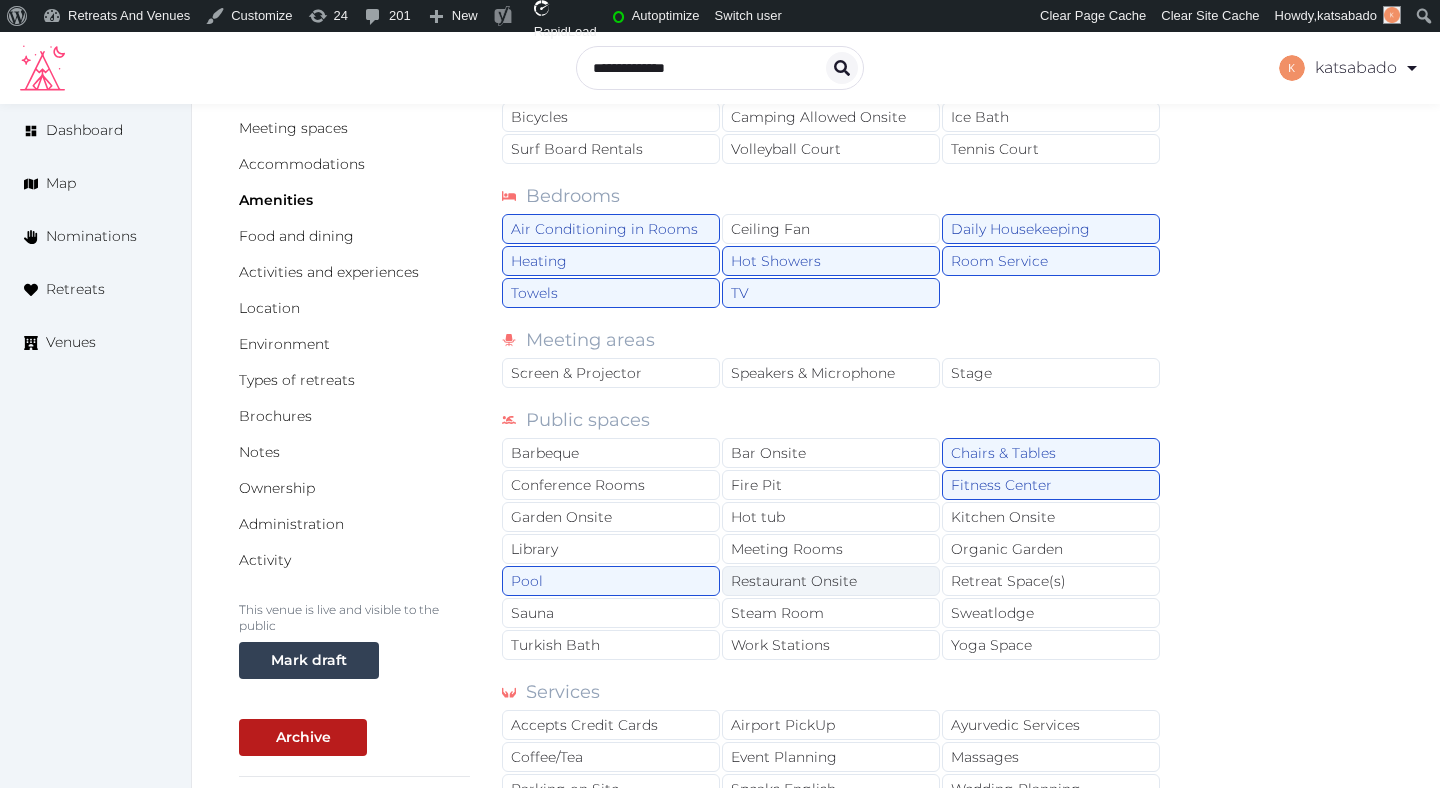 click on "Restaurant Onsite" at bounding box center (831, 581) 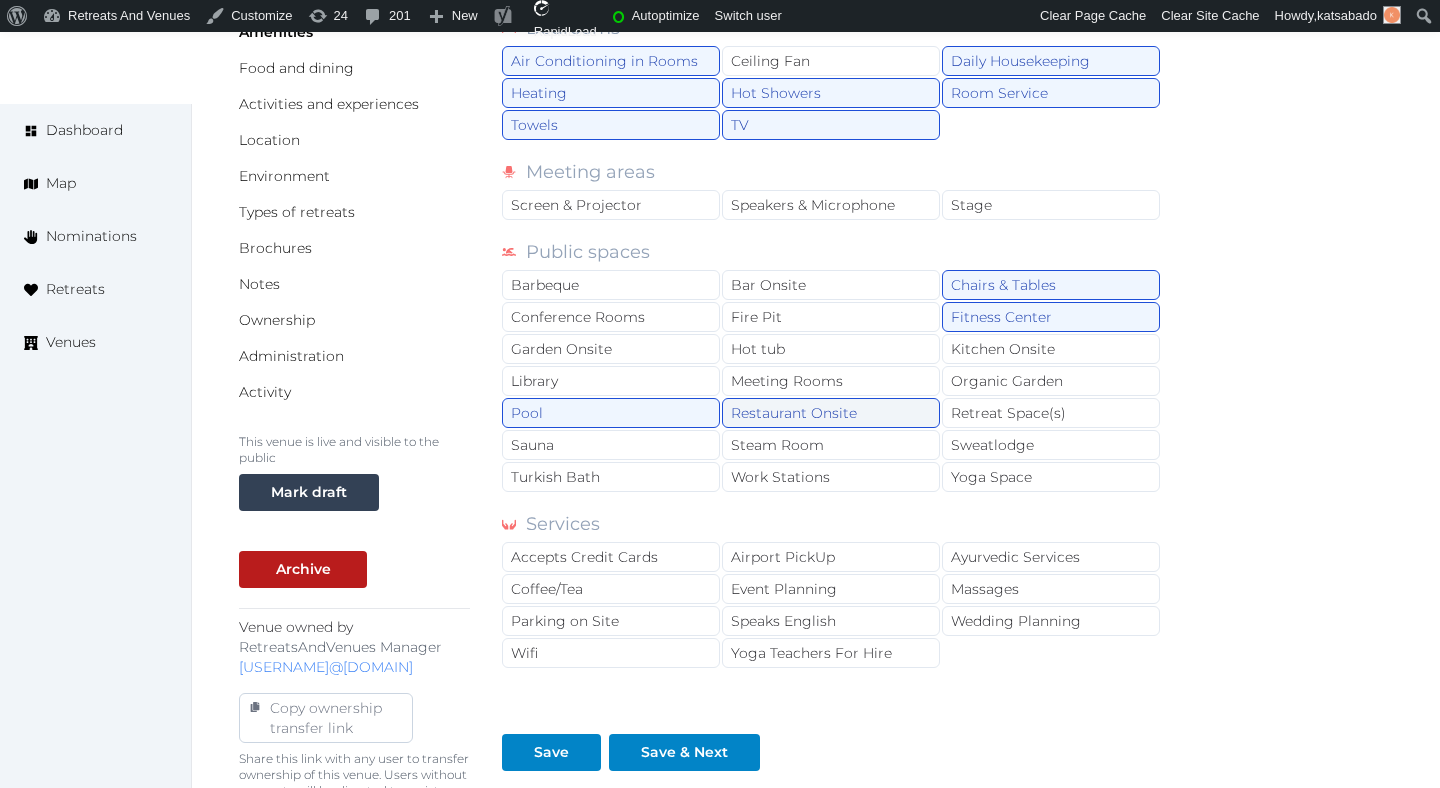 scroll, scrollTop: 461, scrollLeft: 0, axis: vertical 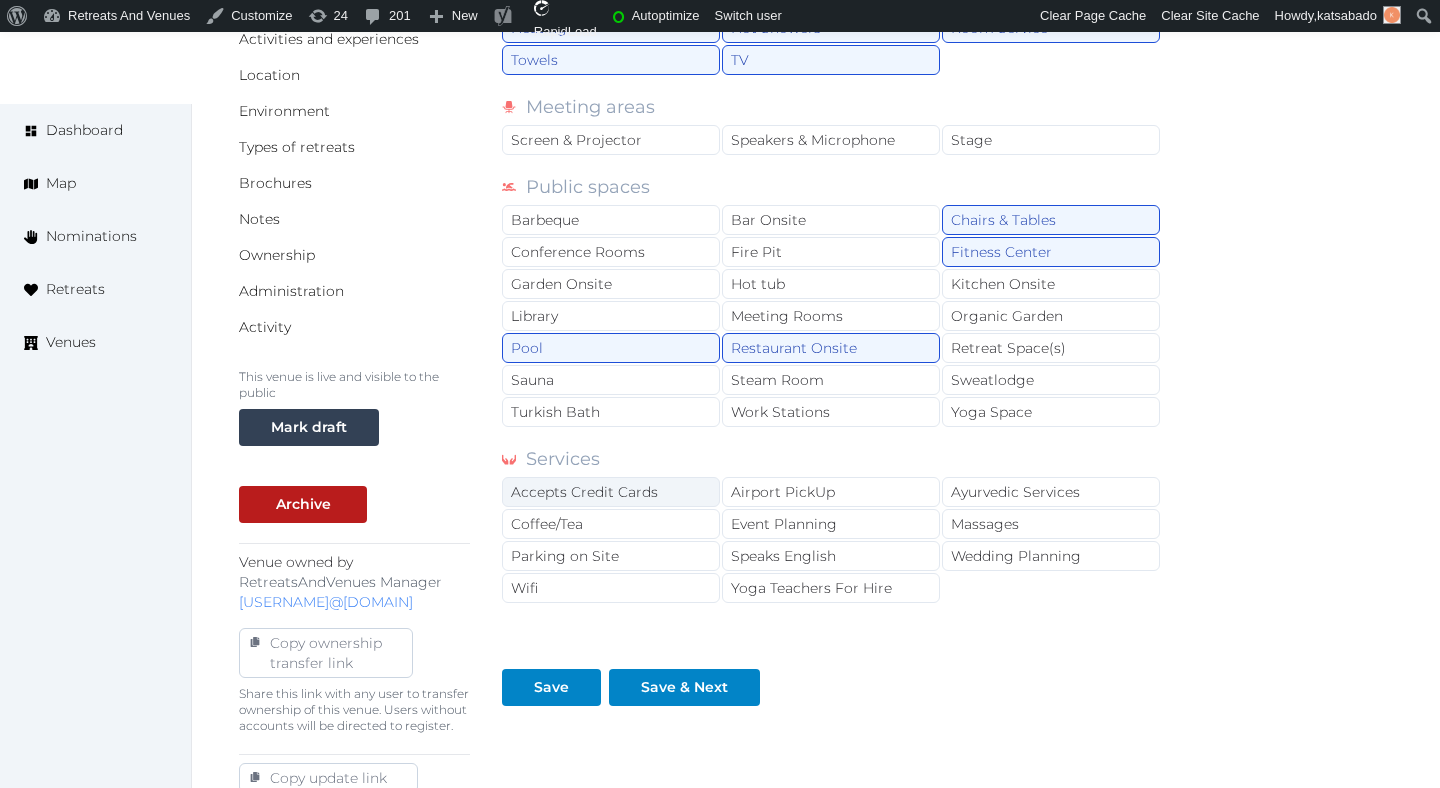 click on "Accepts Credit Cards" at bounding box center [611, 492] 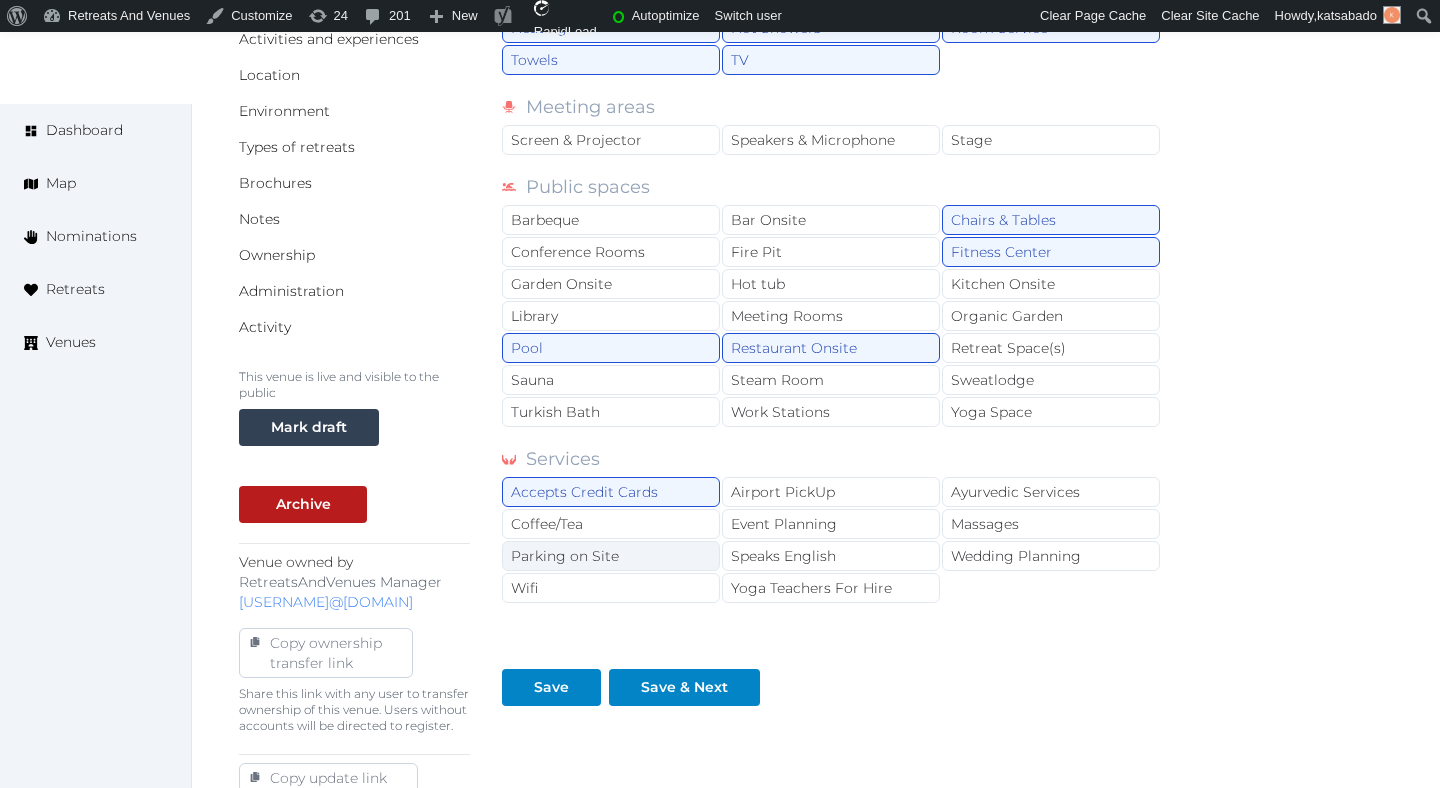 click on "Parking on Site" at bounding box center (611, 556) 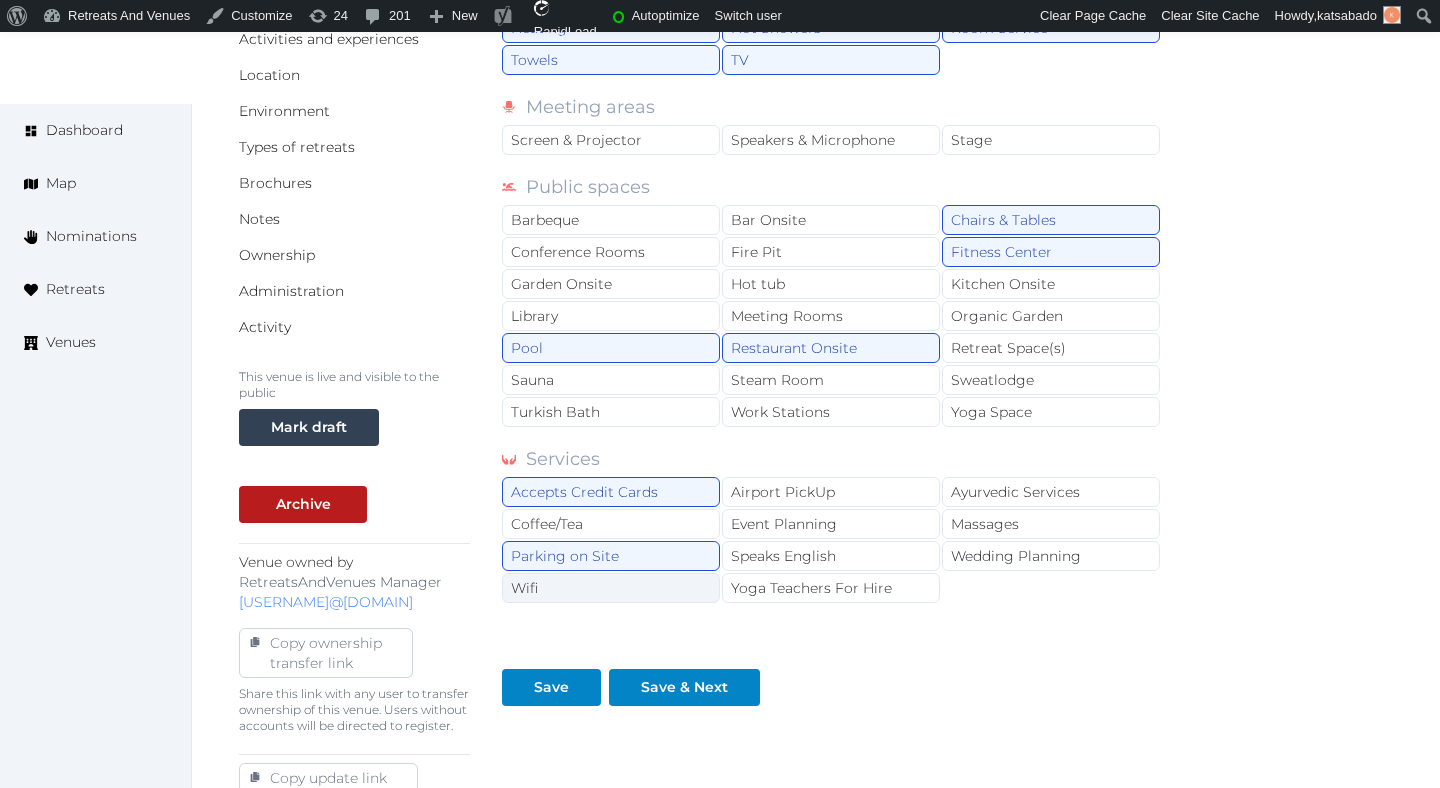 click on "Wifi" at bounding box center (611, 588) 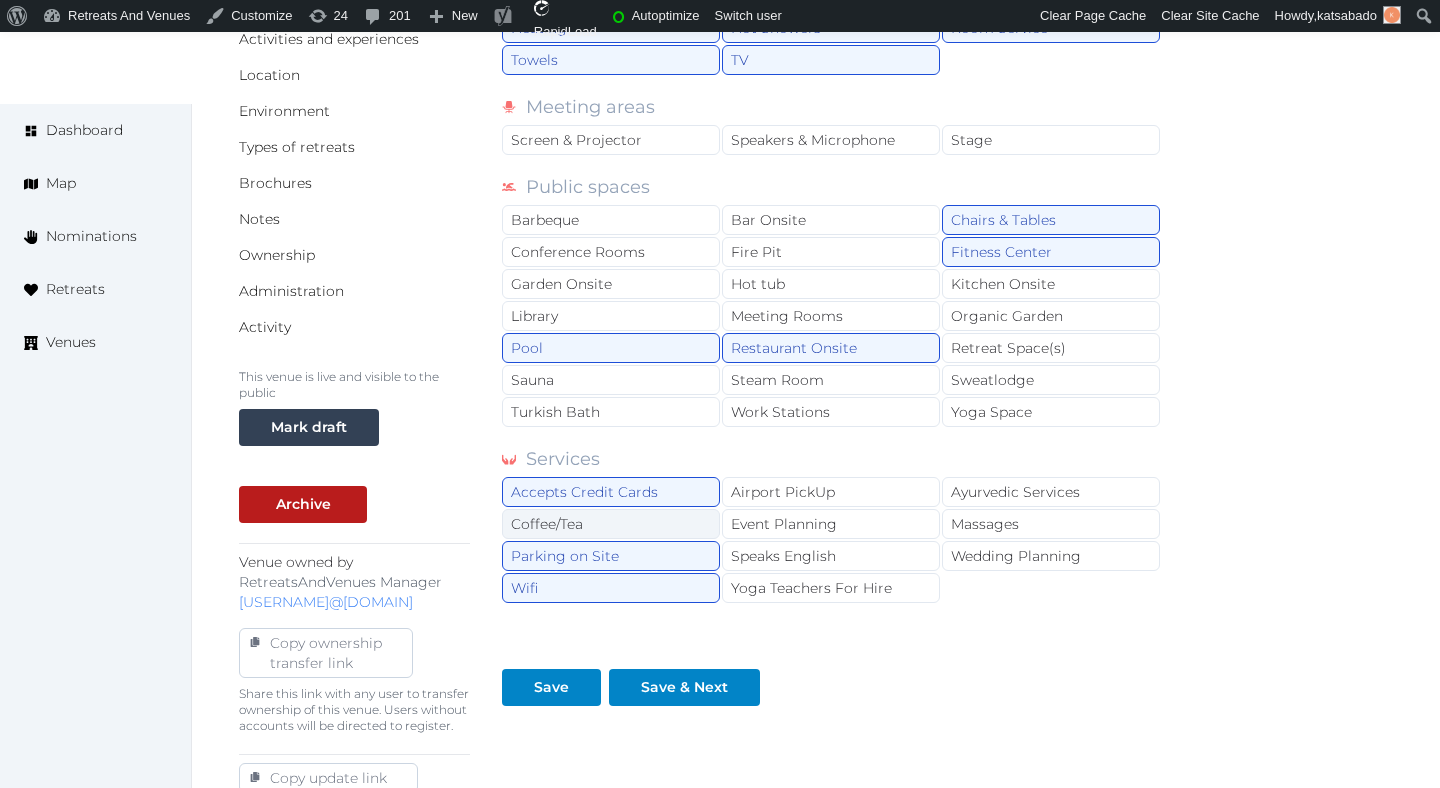 click on "Coffee/Tea" at bounding box center [611, 524] 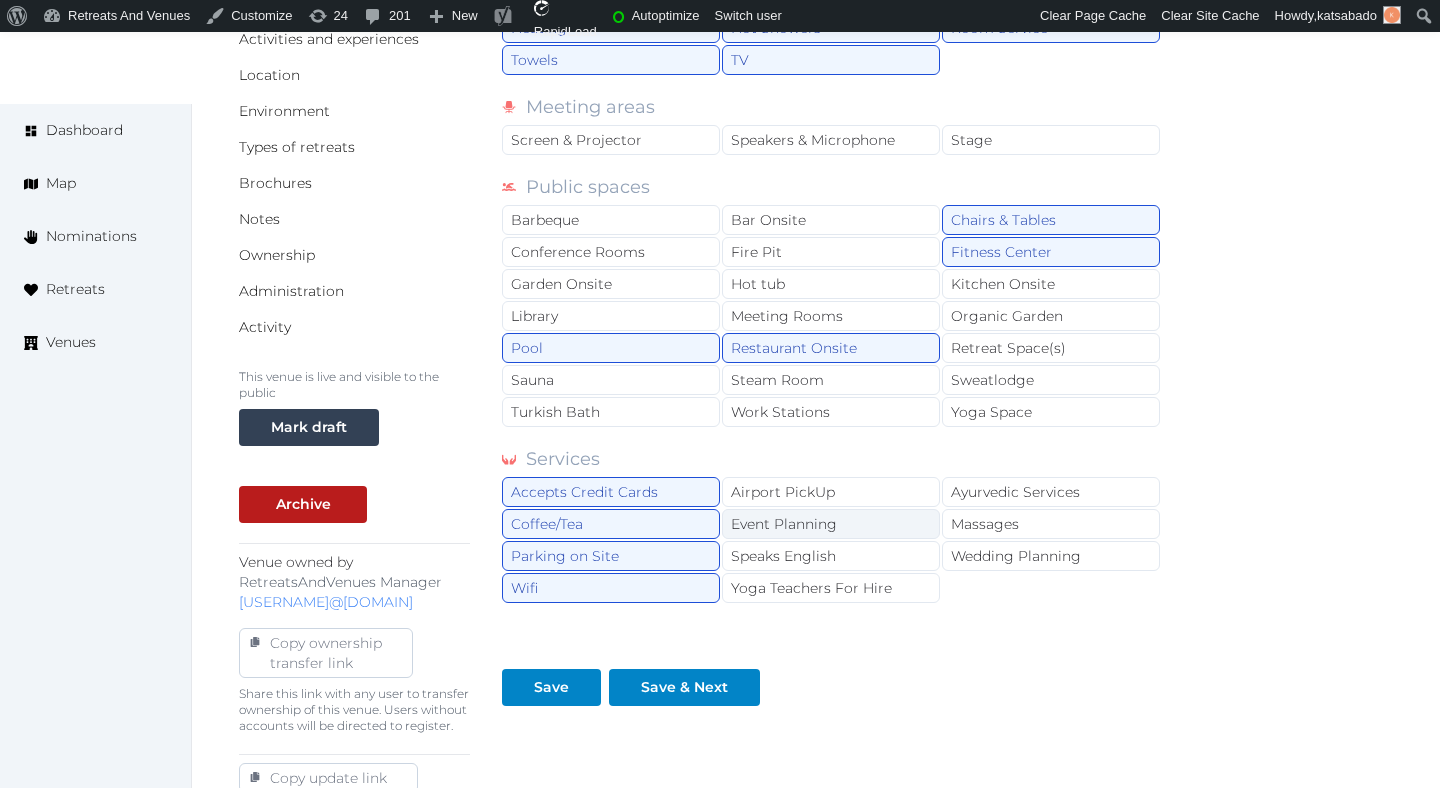 click on "Event Planning" at bounding box center (831, 524) 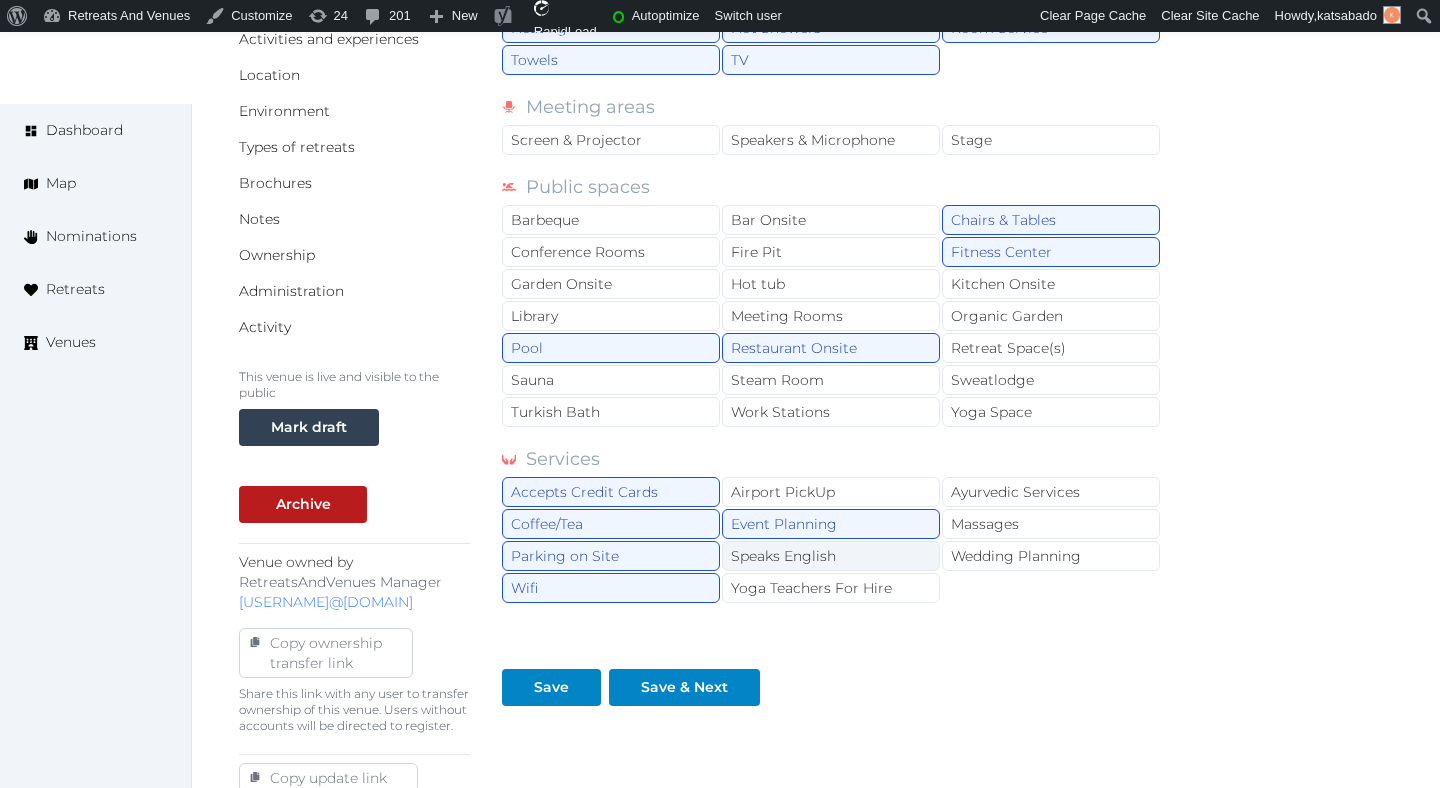 click on "Speaks English" at bounding box center [831, 556] 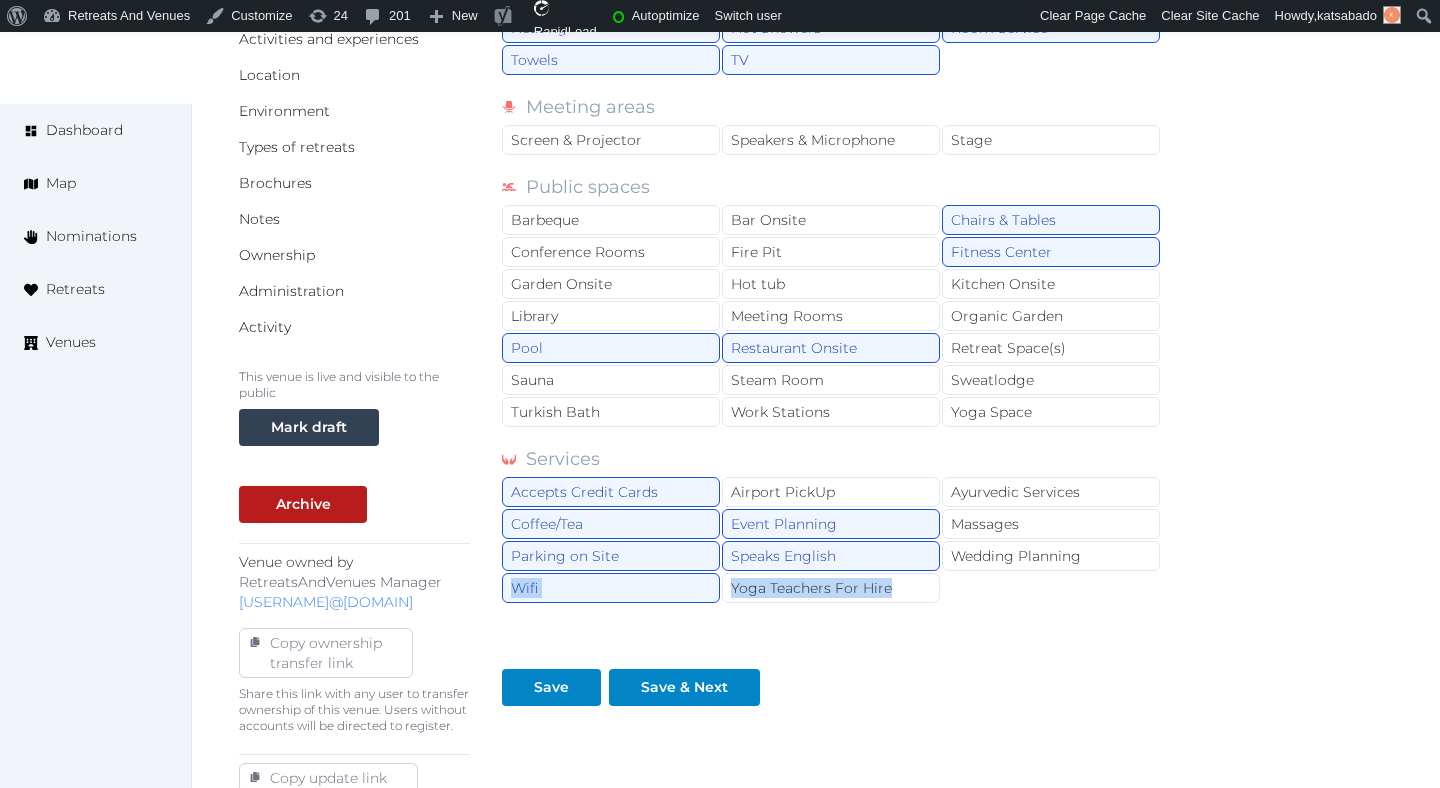 drag, startPoint x: 1001, startPoint y: 571, endPoint x: 823, endPoint y: 603, distance: 180.85353 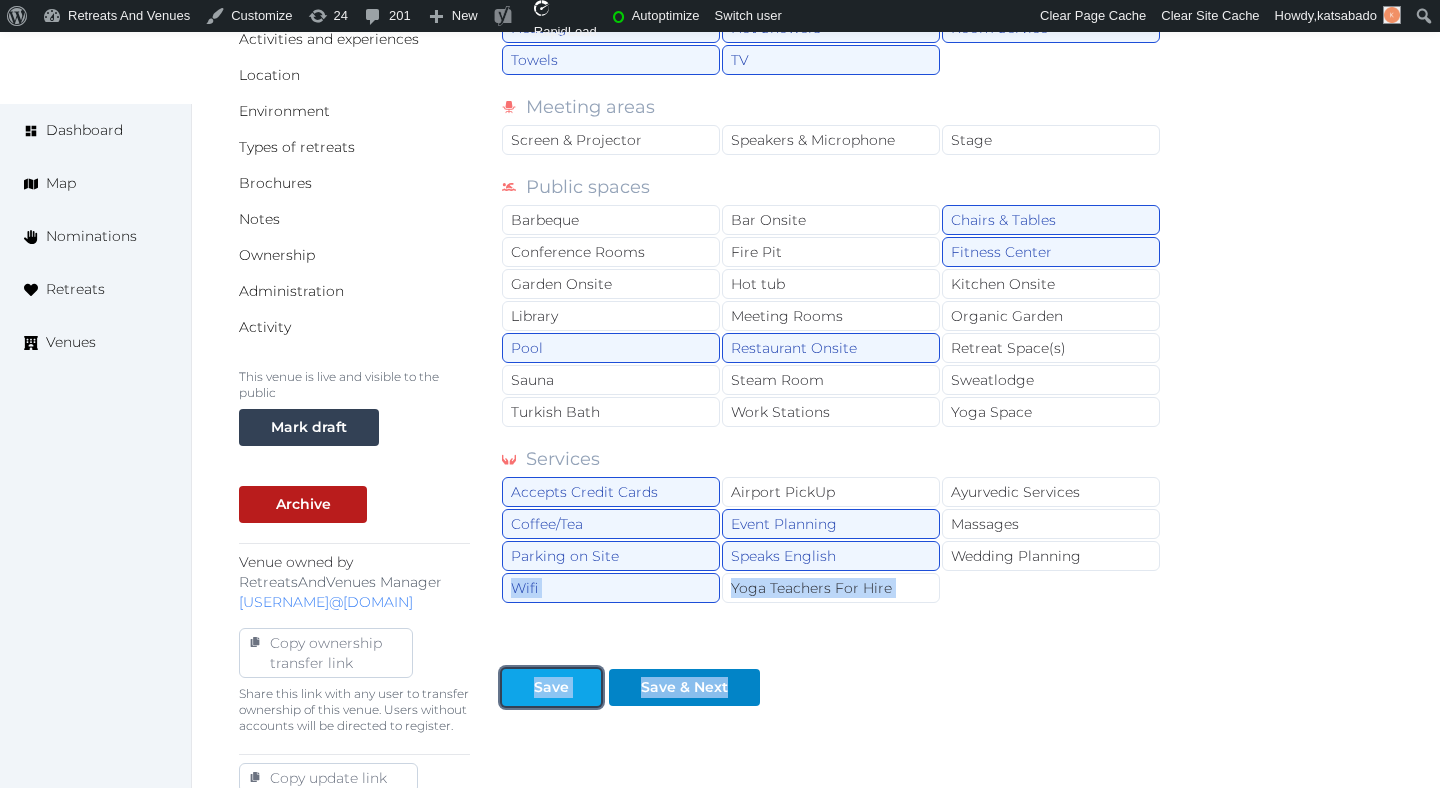 click at bounding box center (585, 687) 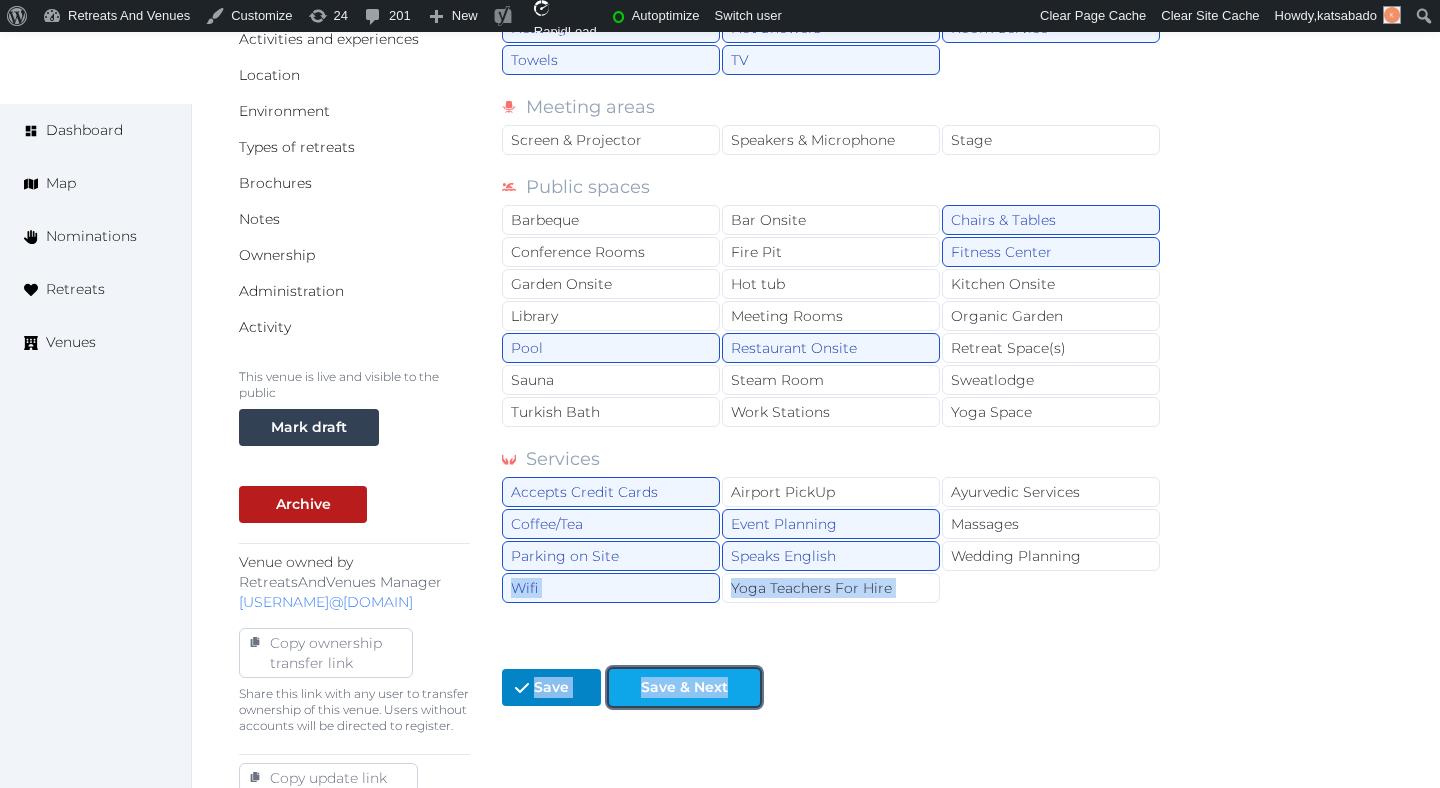 click on "Save & Next" at bounding box center [684, 687] 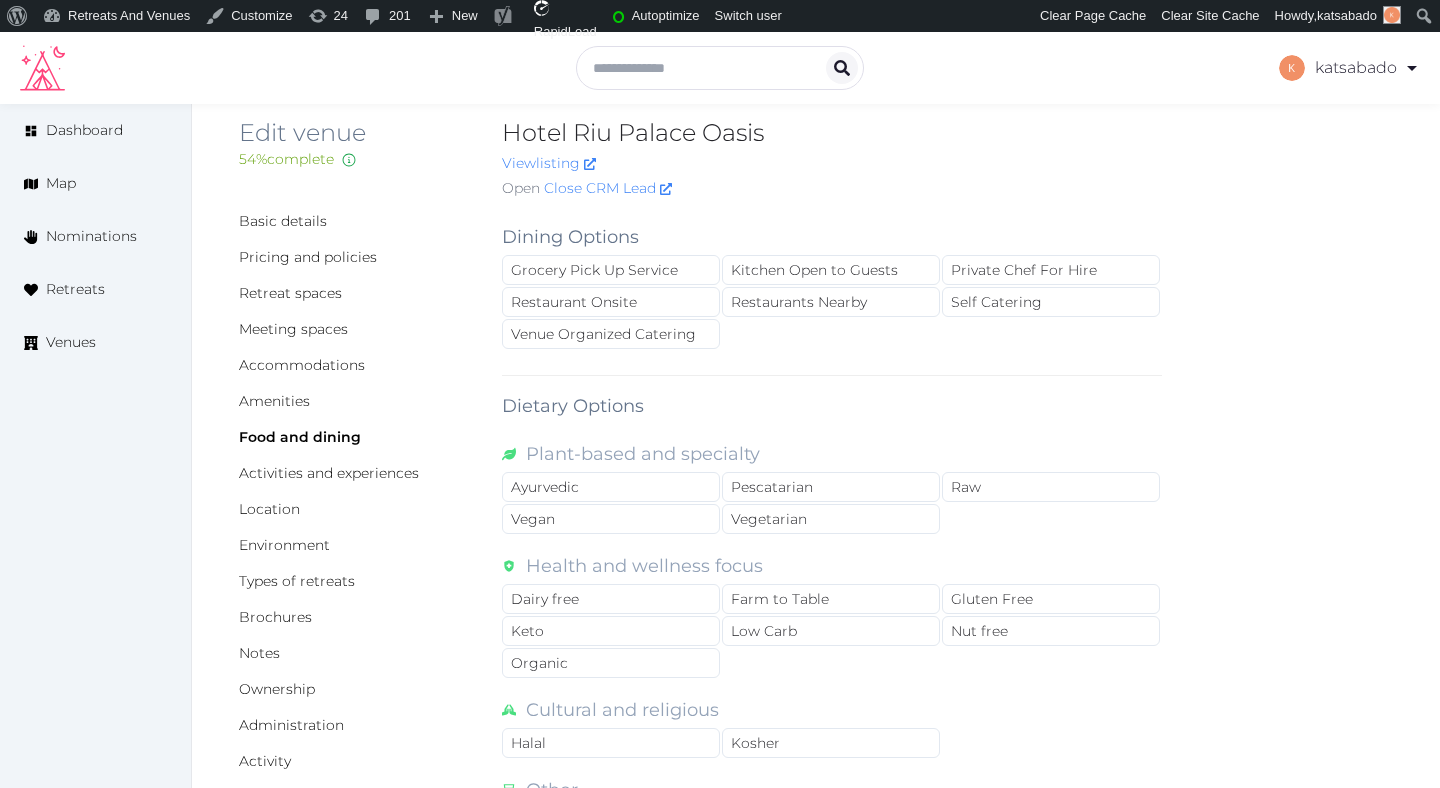 scroll, scrollTop: 49, scrollLeft: 0, axis: vertical 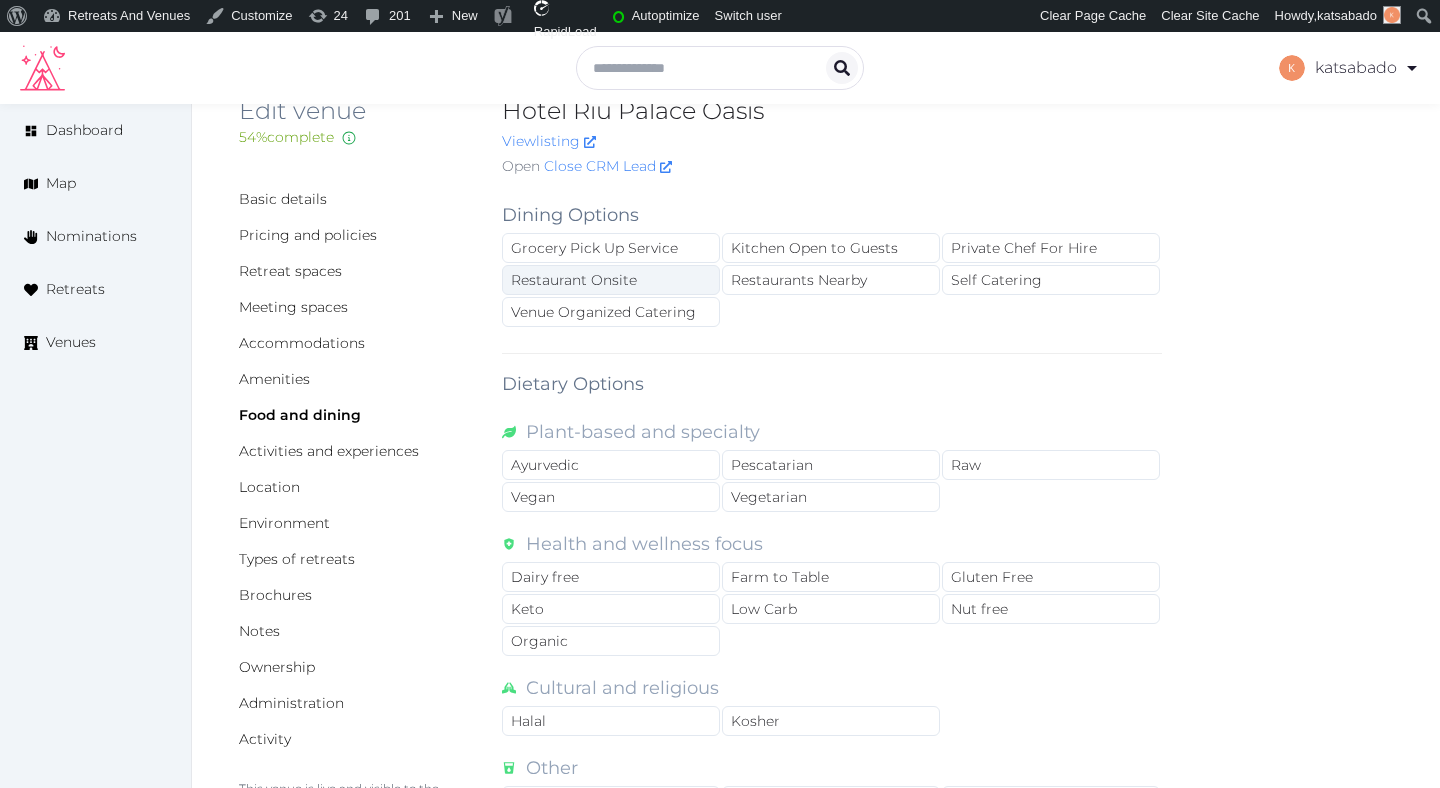 click on "Restaurant Onsite" at bounding box center (611, 280) 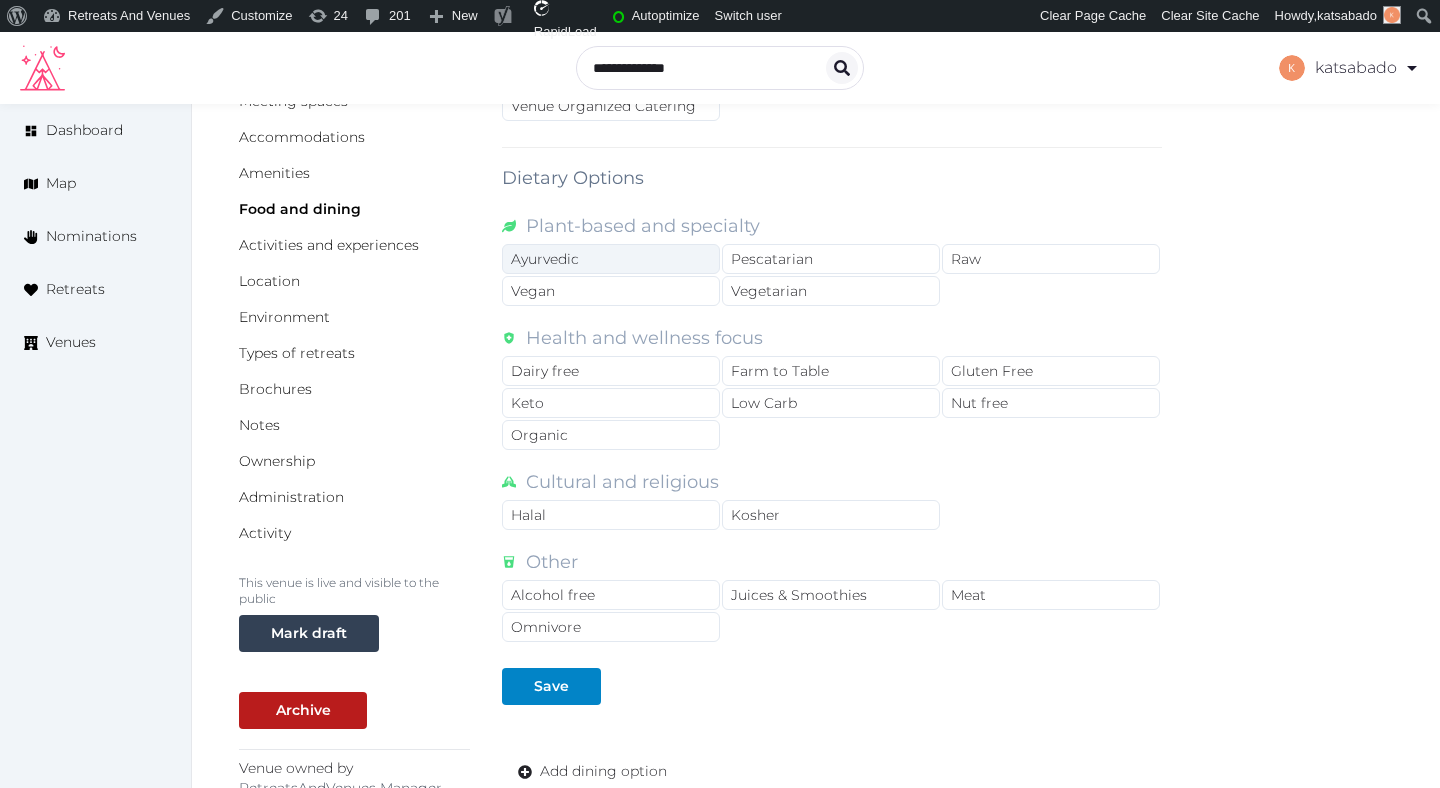 scroll, scrollTop: 329, scrollLeft: 0, axis: vertical 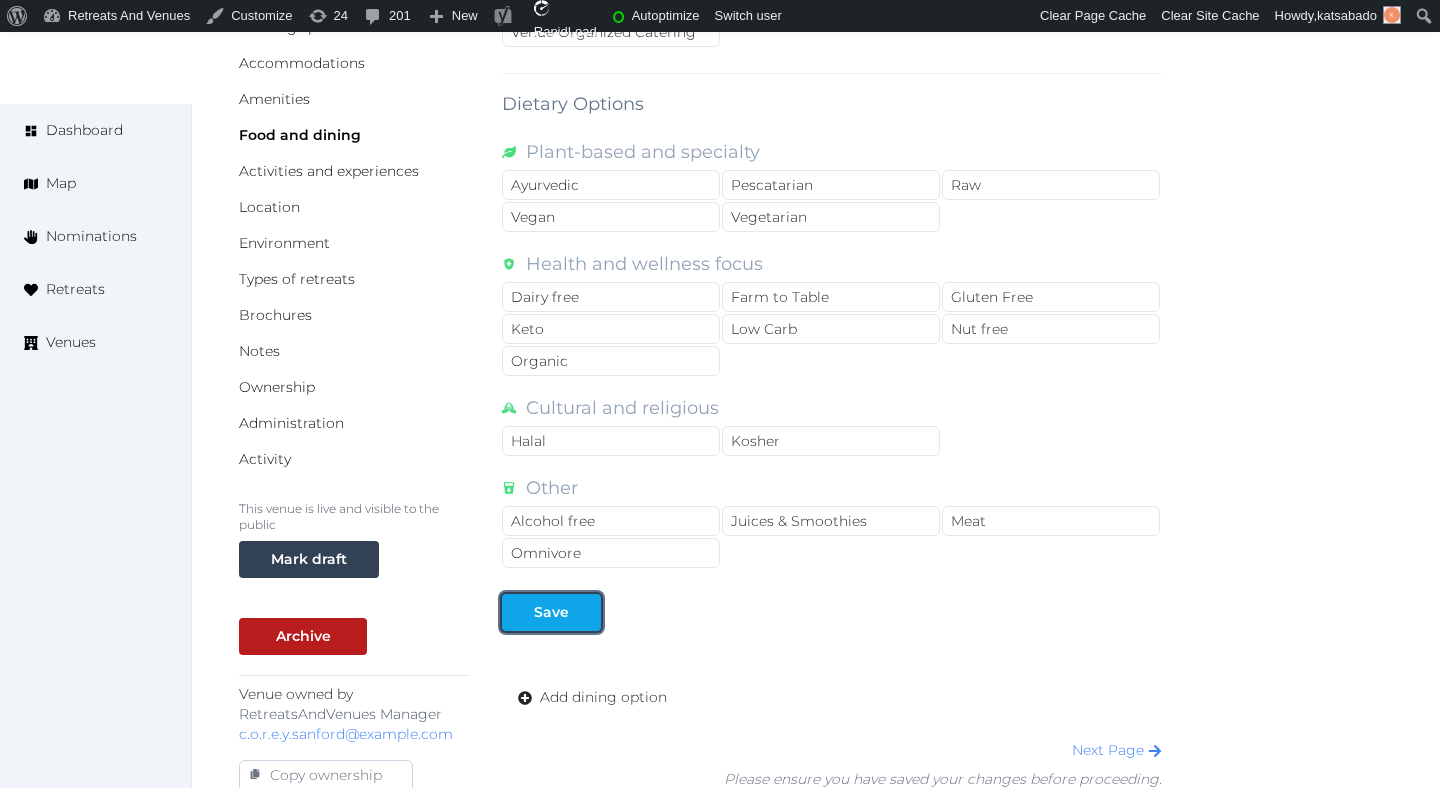 click on "Save" at bounding box center (551, 612) 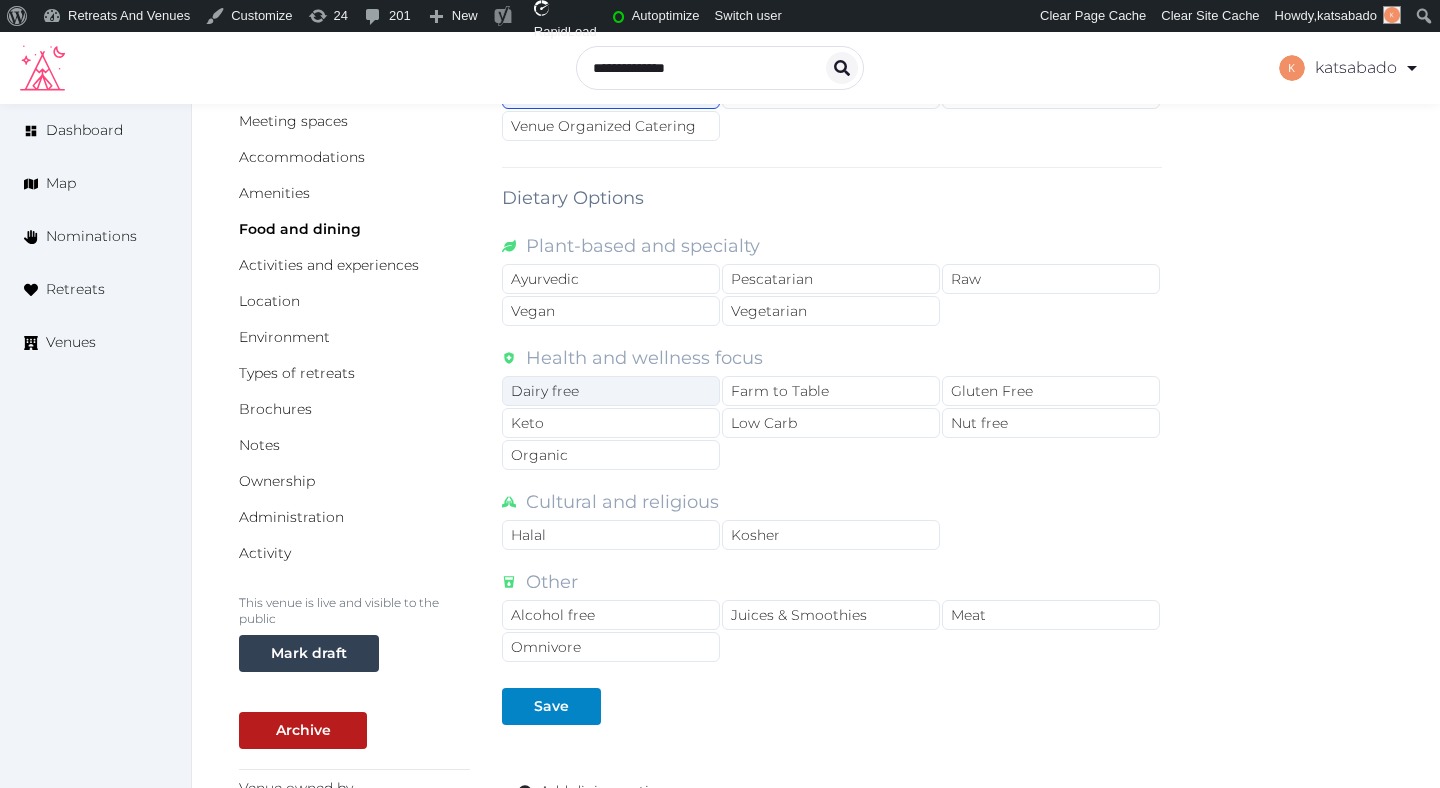 scroll, scrollTop: 671, scrollLeft: 0, axis: vertical 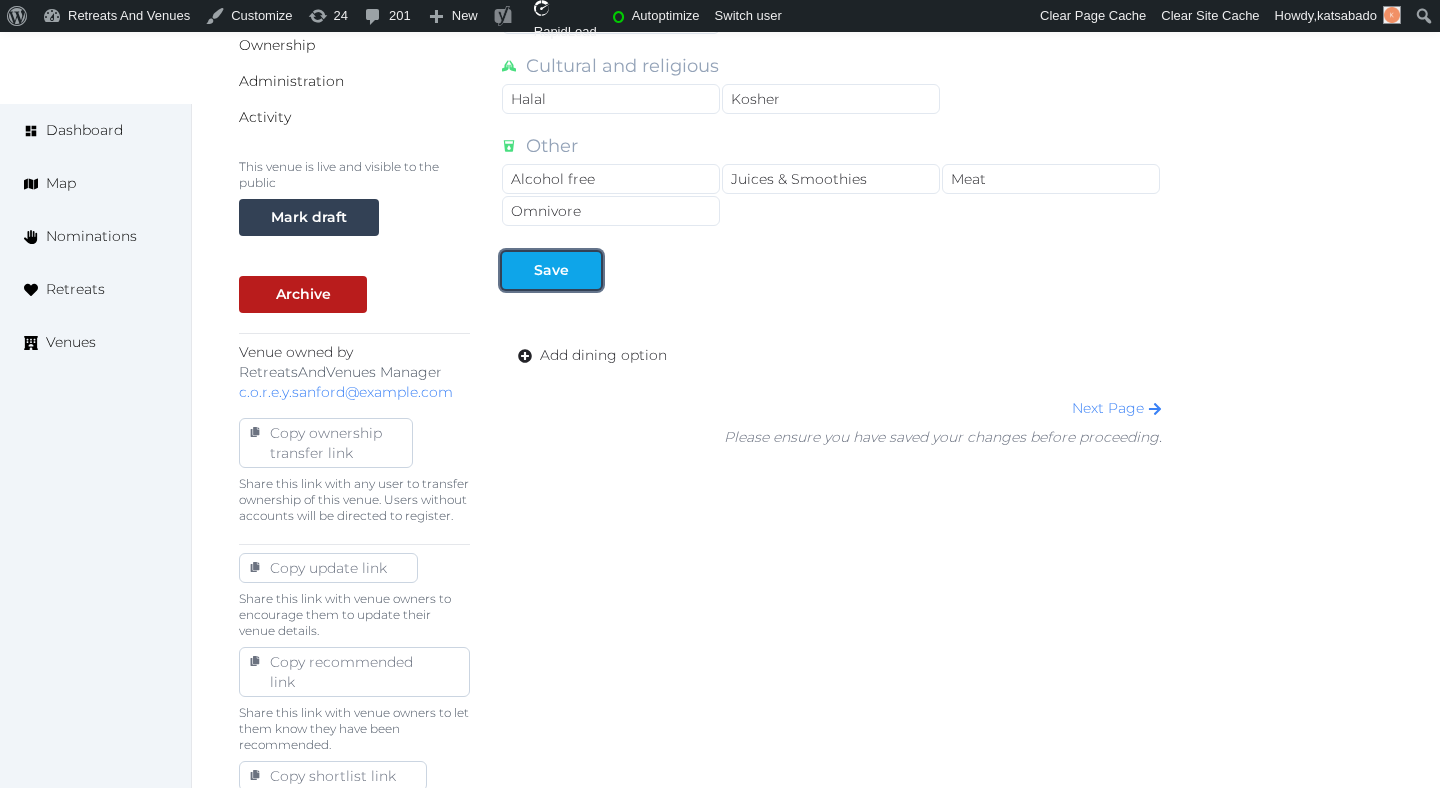 click on "Save" at bounding box center (551, 270) 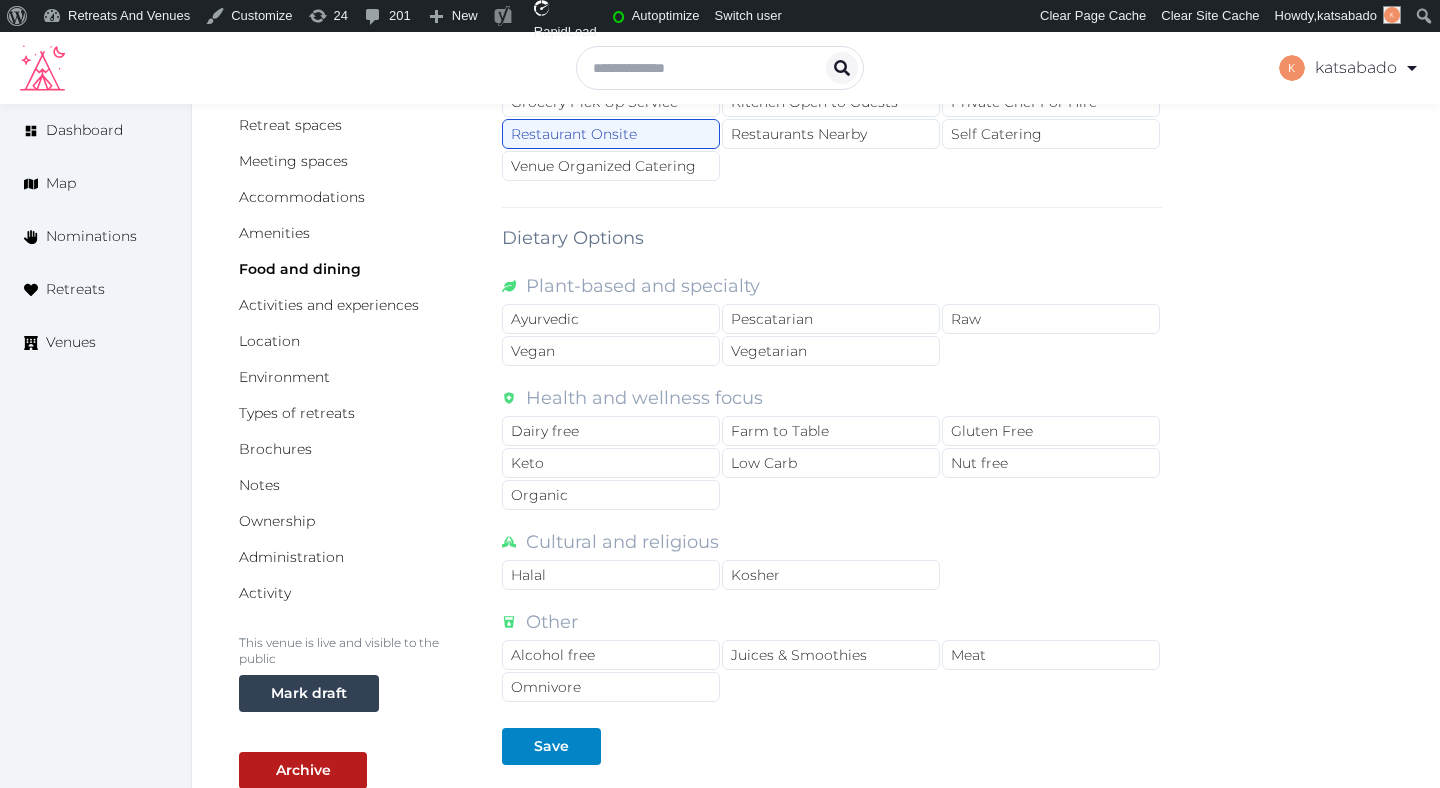 scroll, scrollTop: 286, scrollLeft: 0, axis: vertical 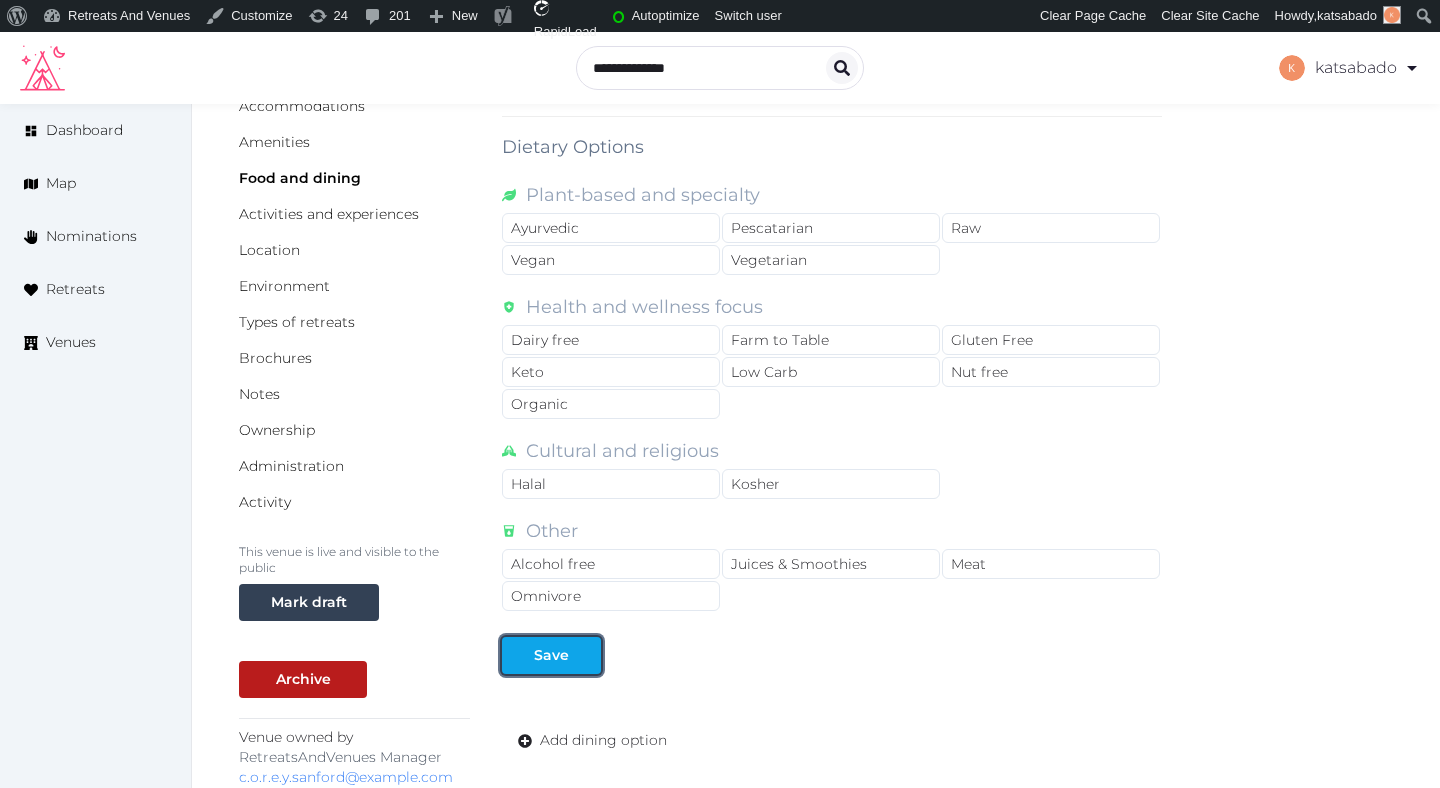 click at bounding box center (585, 655) 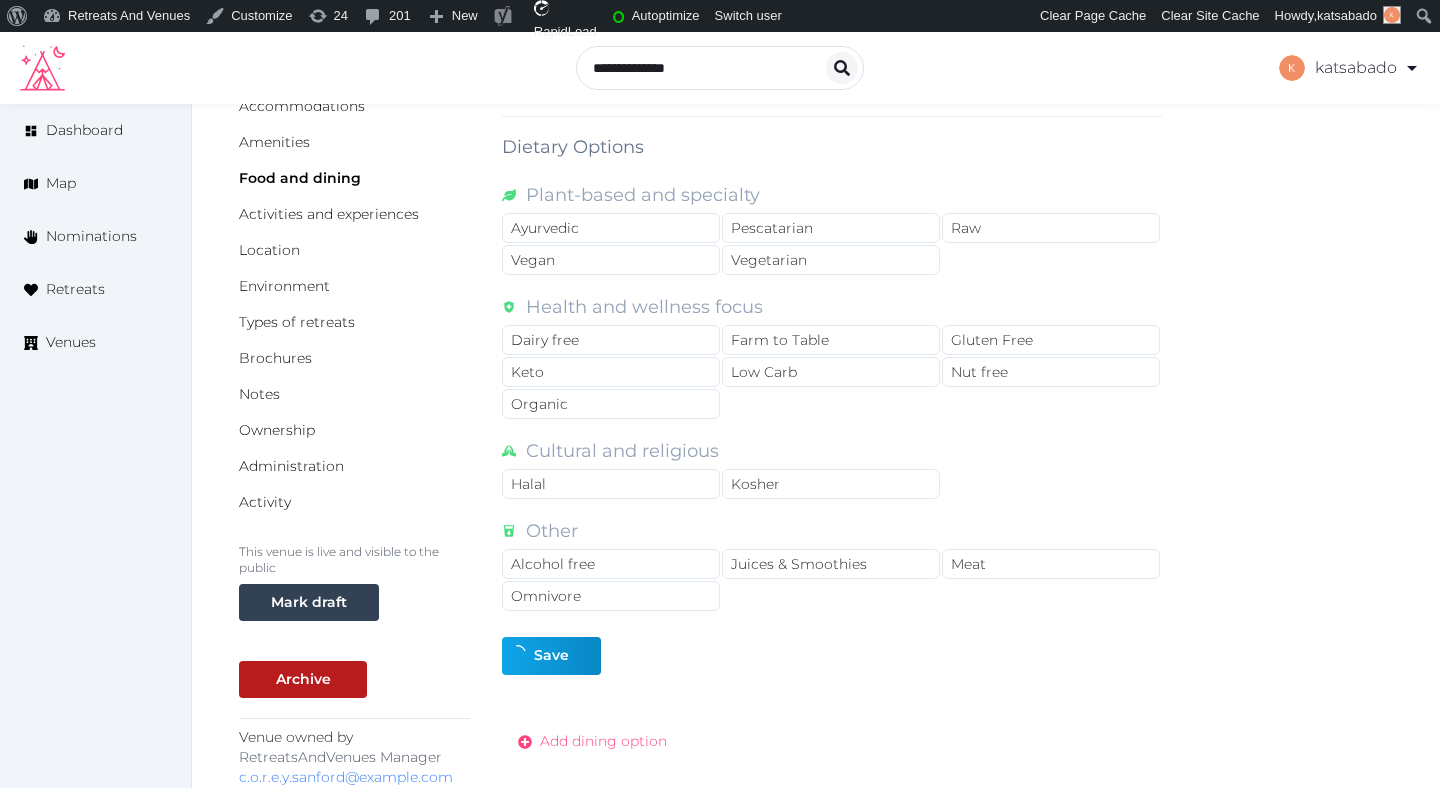 click on "Add dining option" at bounding box center (603, 741) 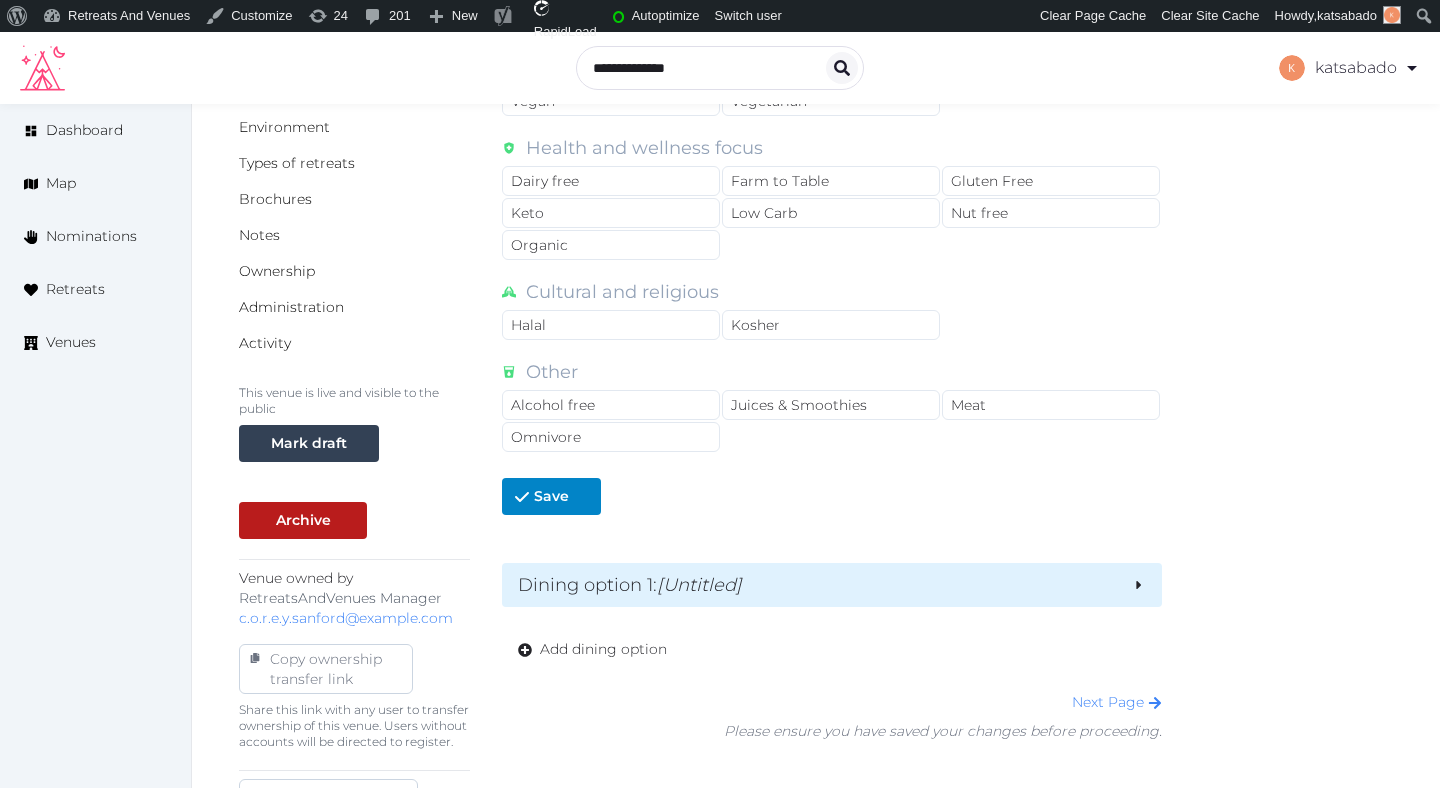 scroll, scrollTop: 515, scrollLeft: 0, axis: vertical 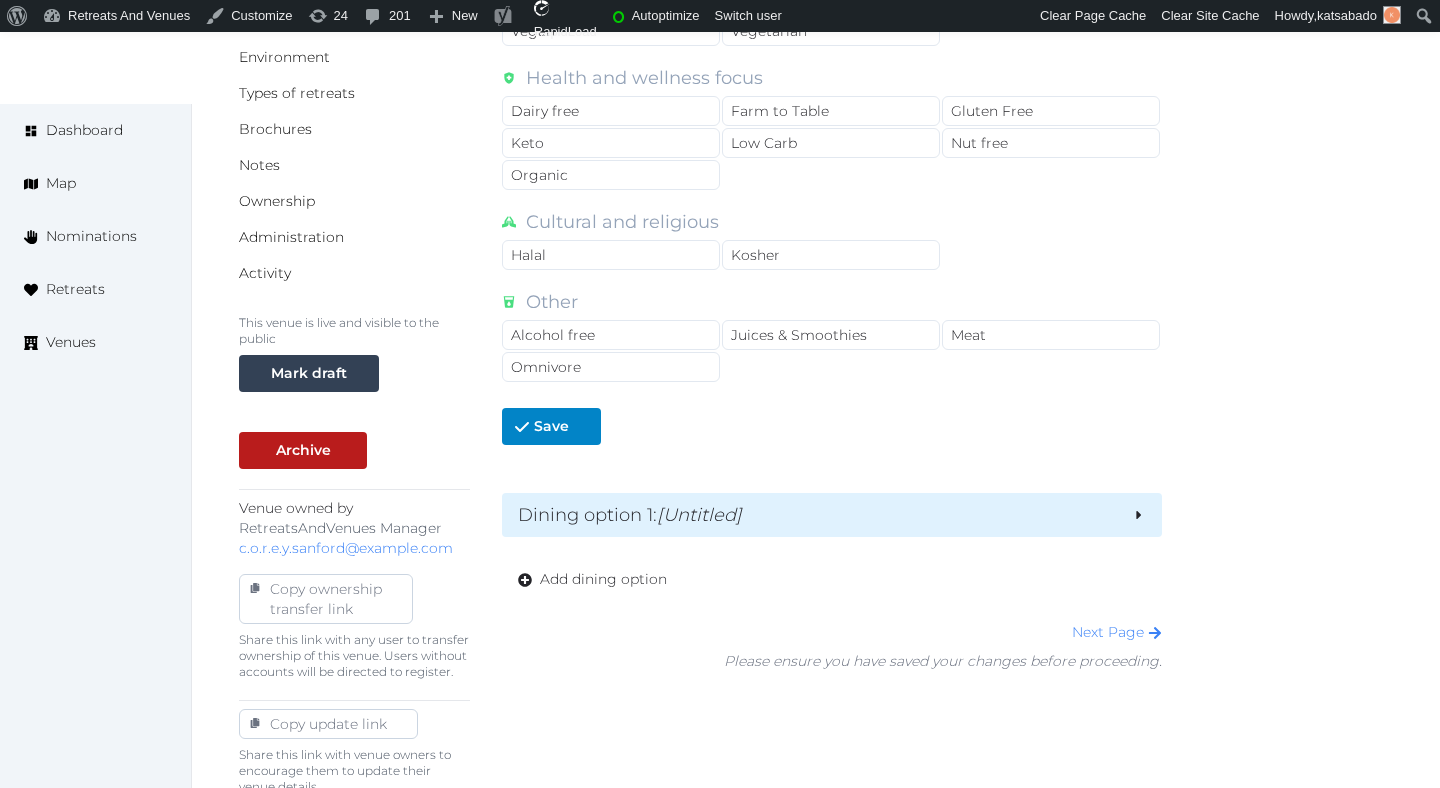 click on "Dining option 1 :  [Untitled]" at bounding box center [817, 515] 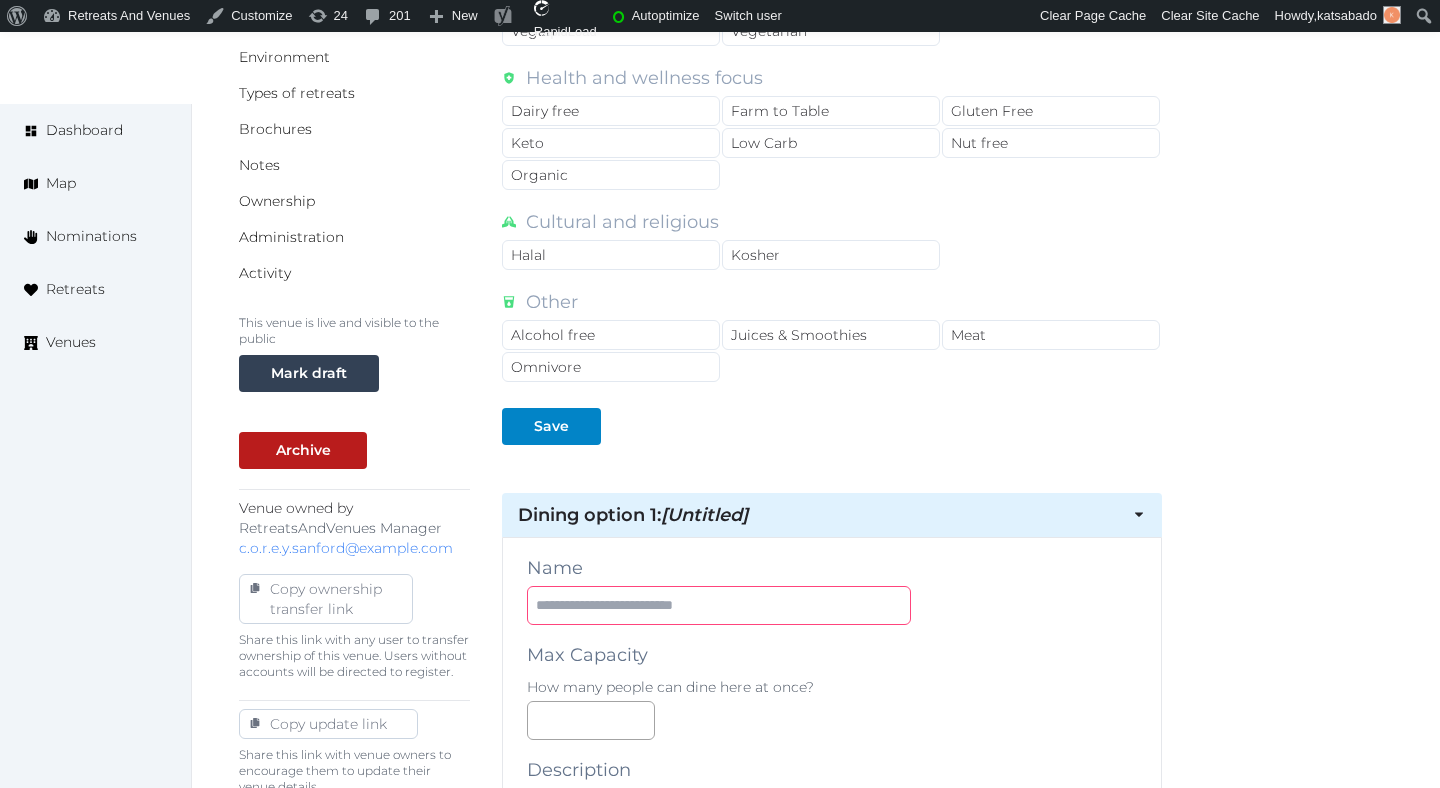click at bounding box center [719, 605] 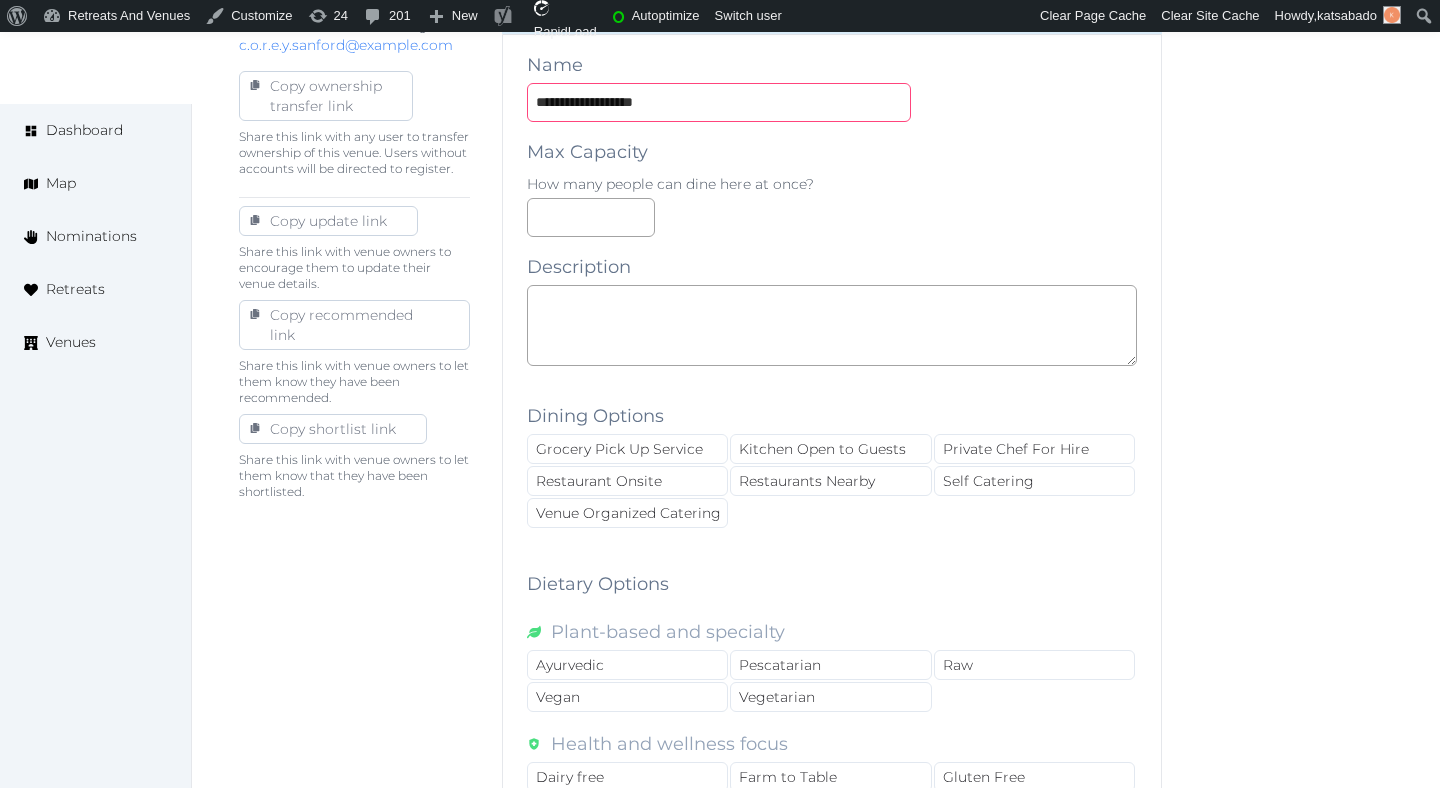 scroll, scrollTop: 1040, scrollLeft: 0, axis: vertical 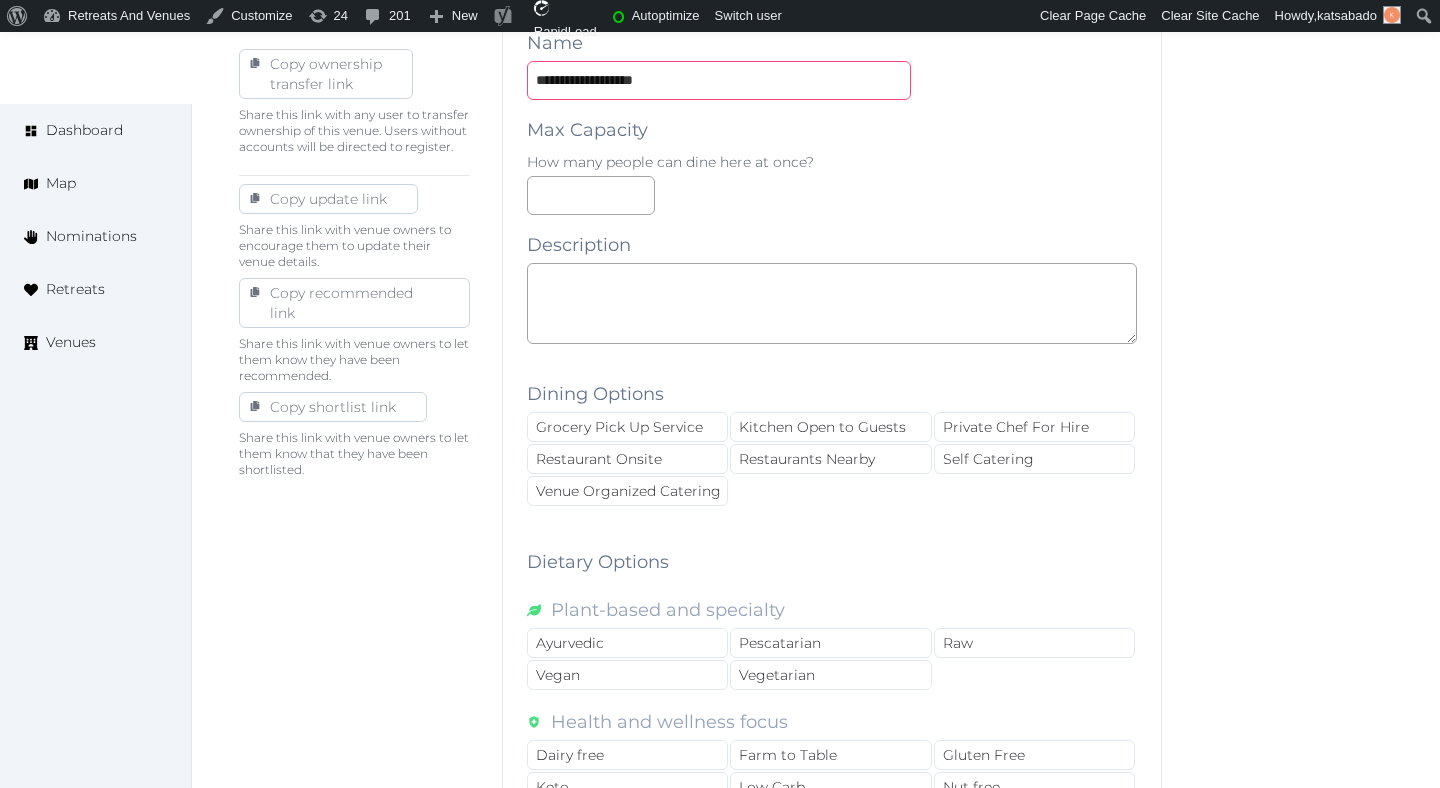 type on "**********" 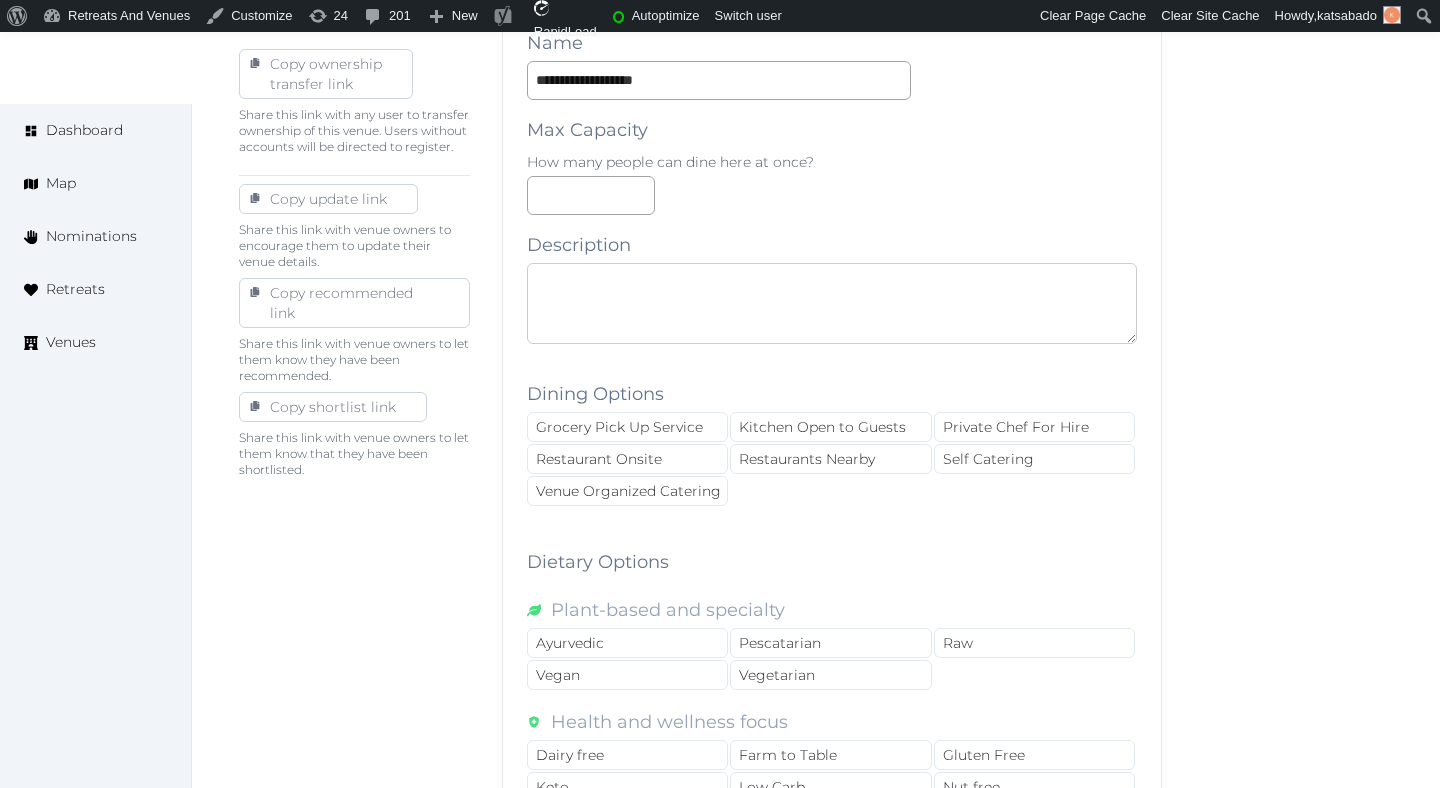 click at bounding box center [832, 303] 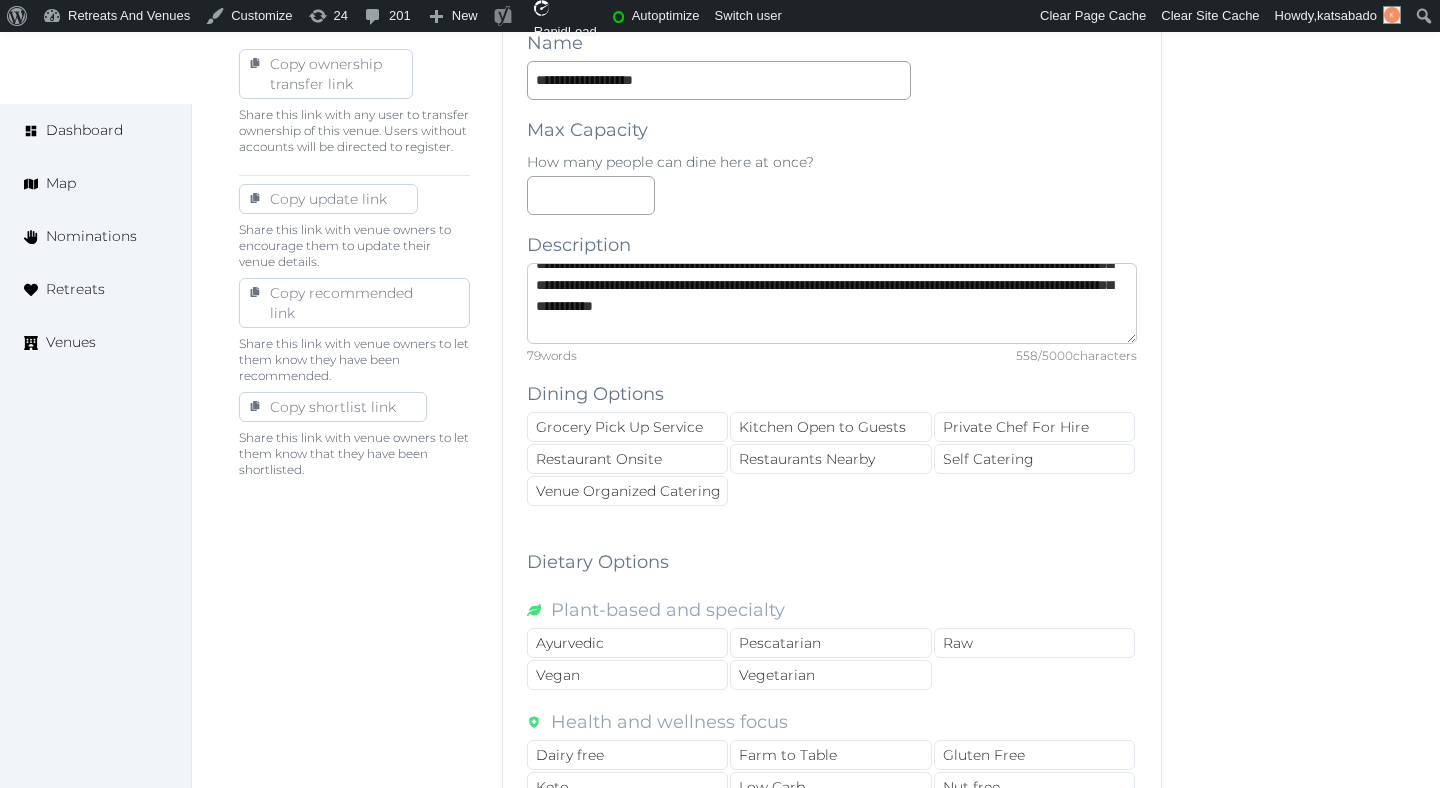 scroll, scrollTop: 0, scrollLeft: 0, axis: both 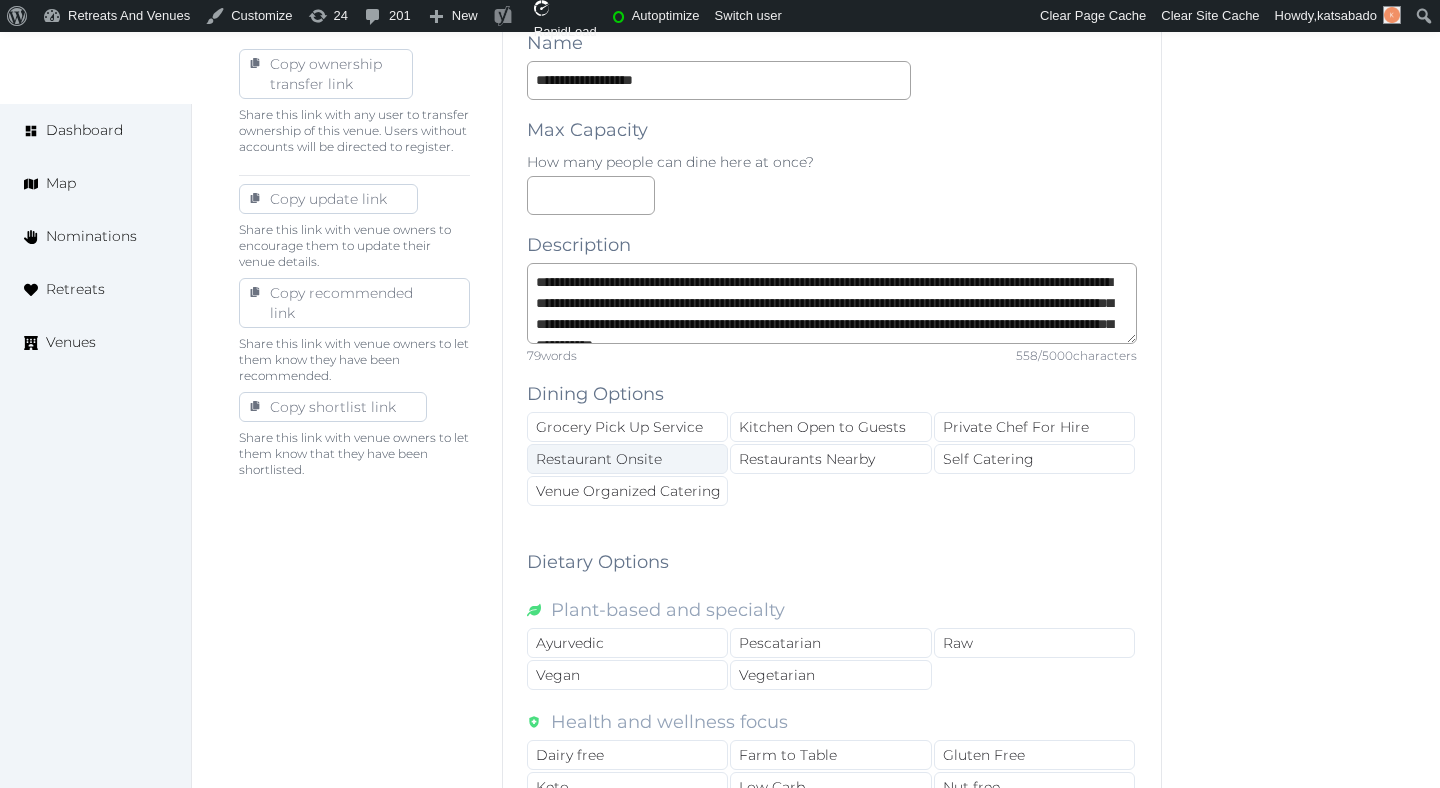 click on "Restaurant Onsite" at bounding box center (627, 459) 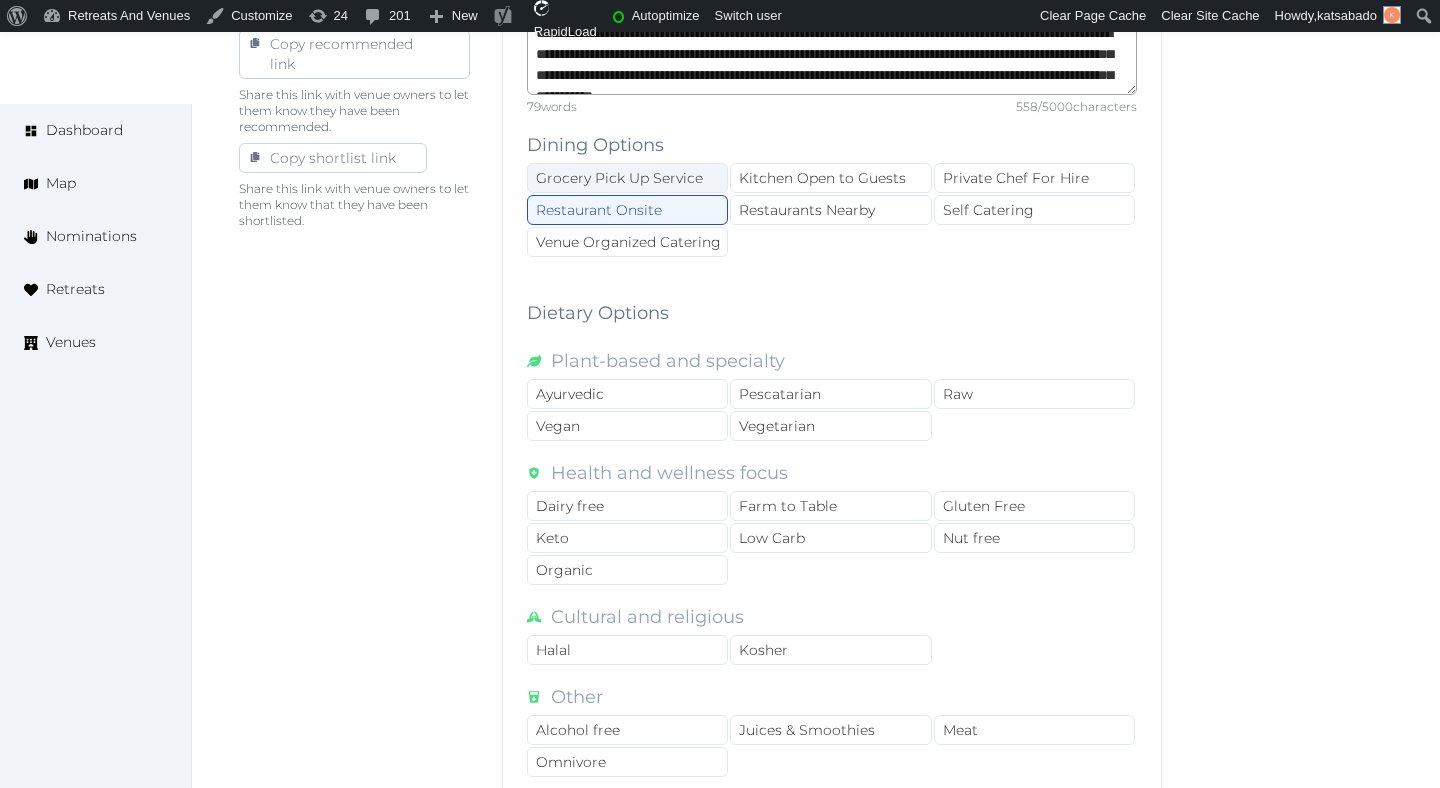 scroll, scrollTop: 1350, scrollLeft: 0, axis: vertical 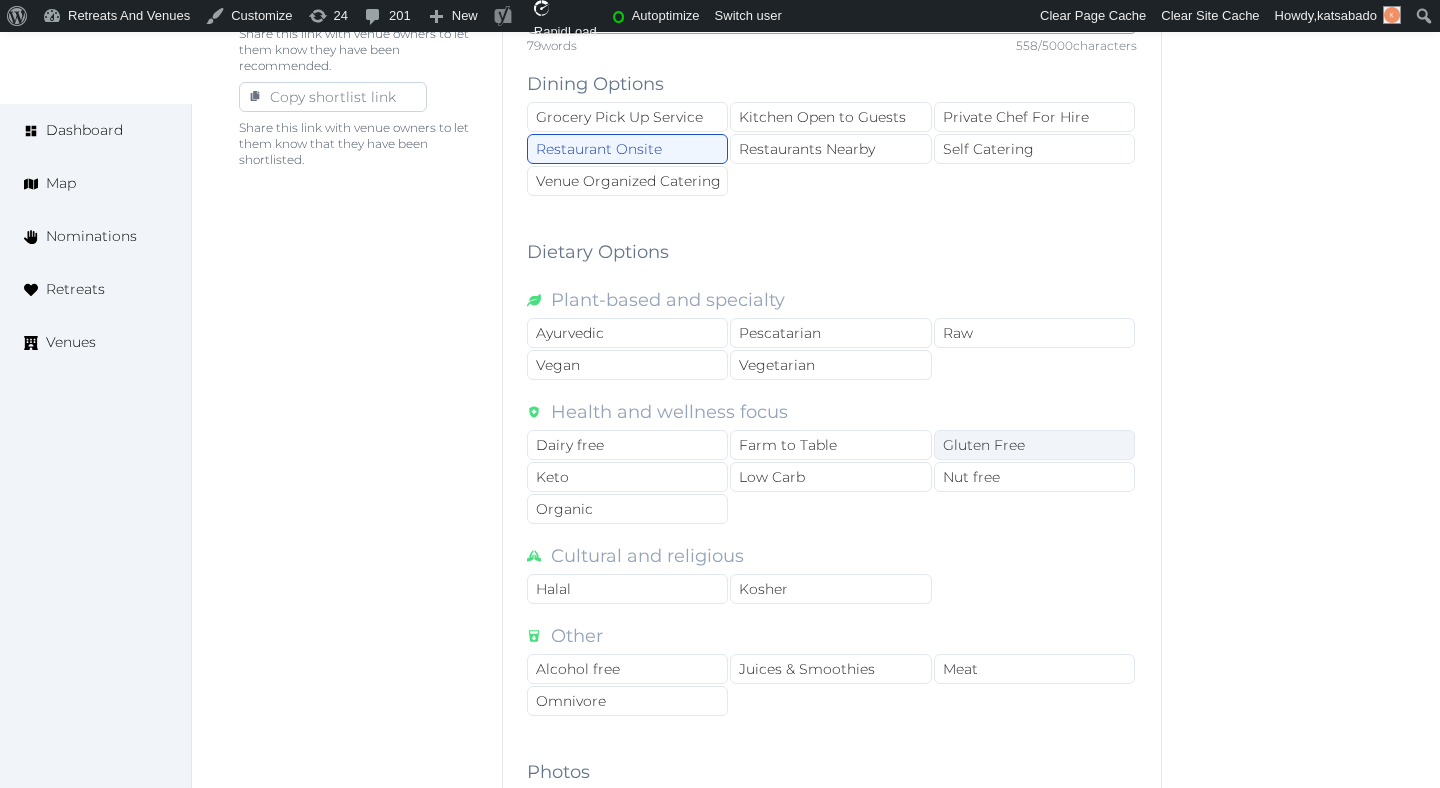 click on "Gluten Free" at bounding box center (1034, 445) 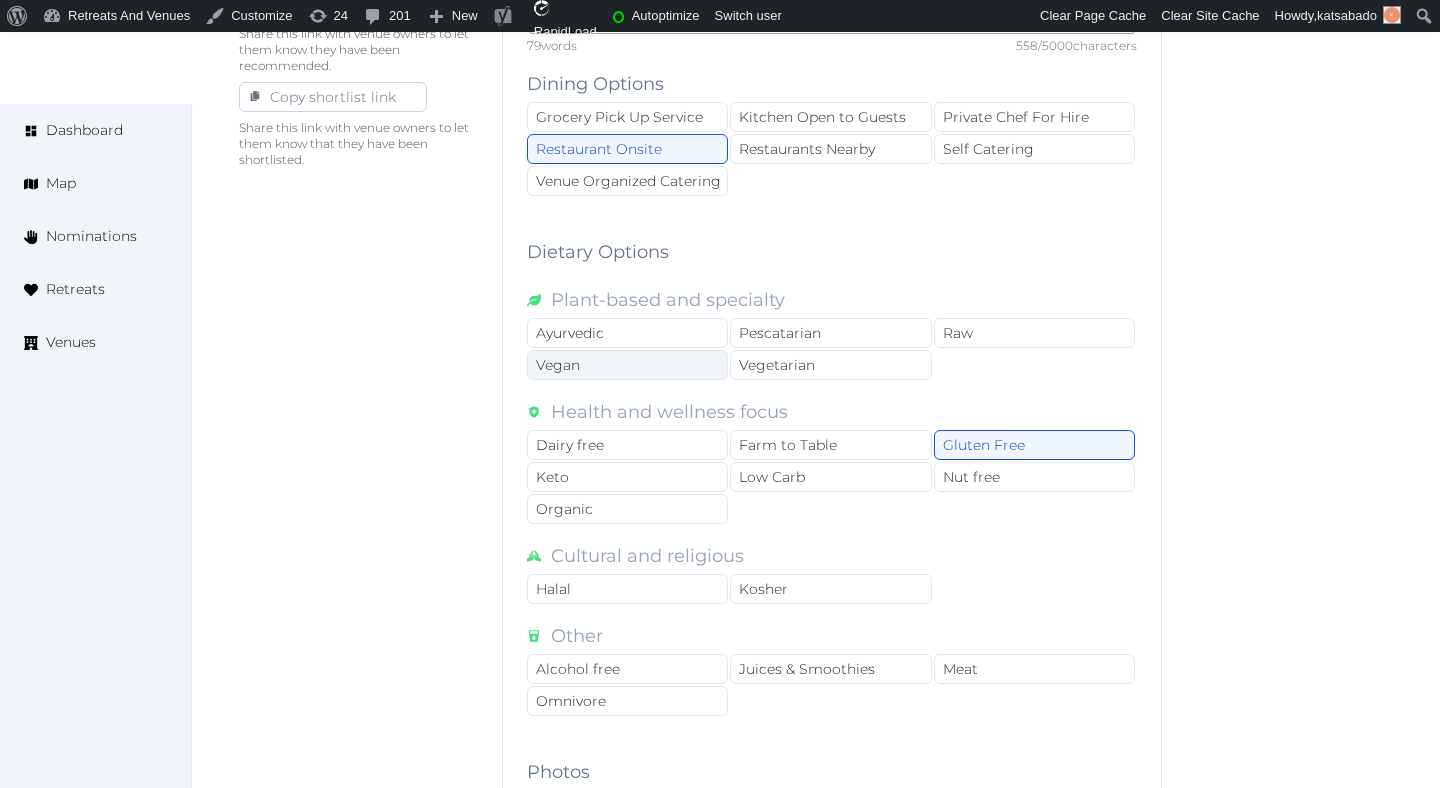 click on "Vegan" at bounding box center [627, 365] 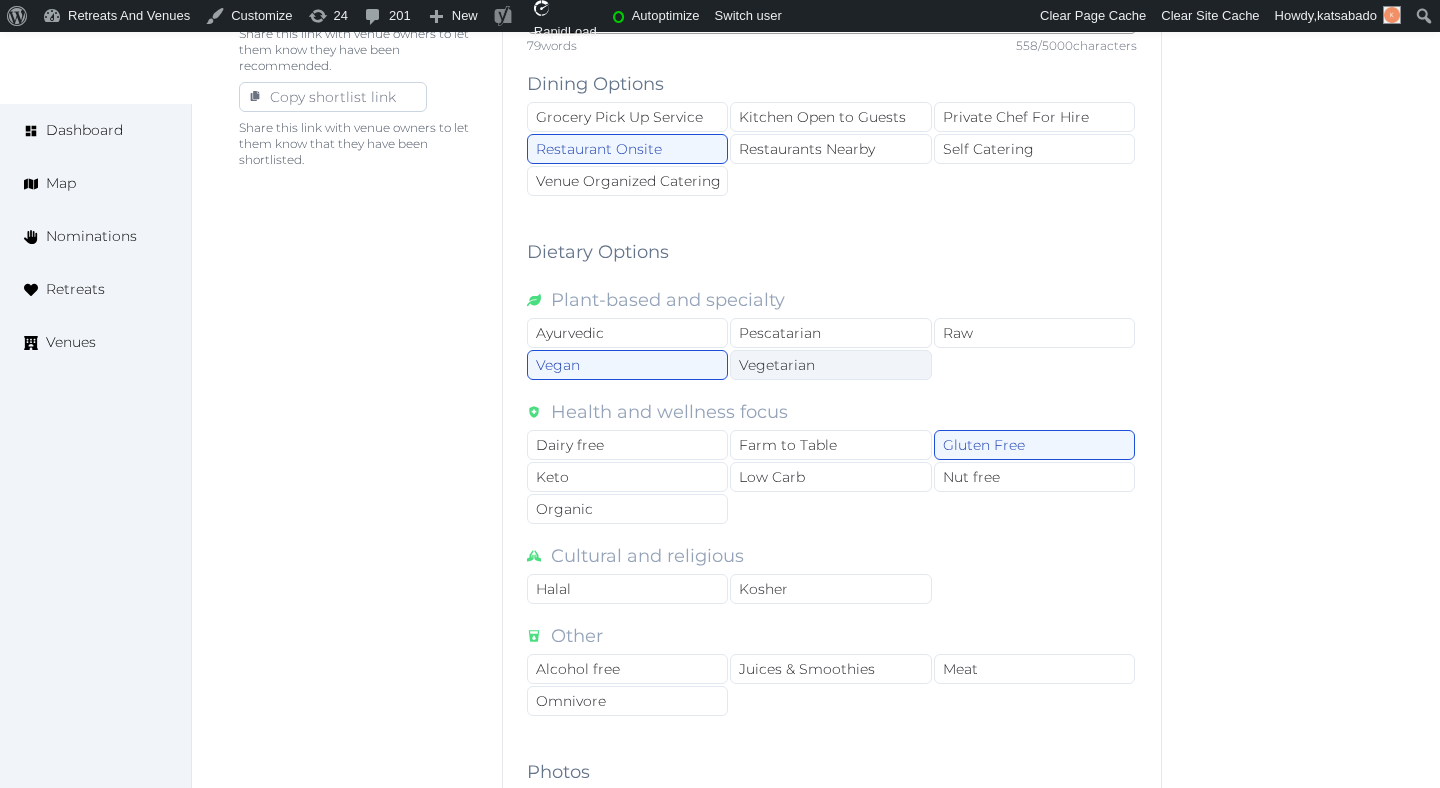 click on "Vegetarian" at bounding box center [830, 365] 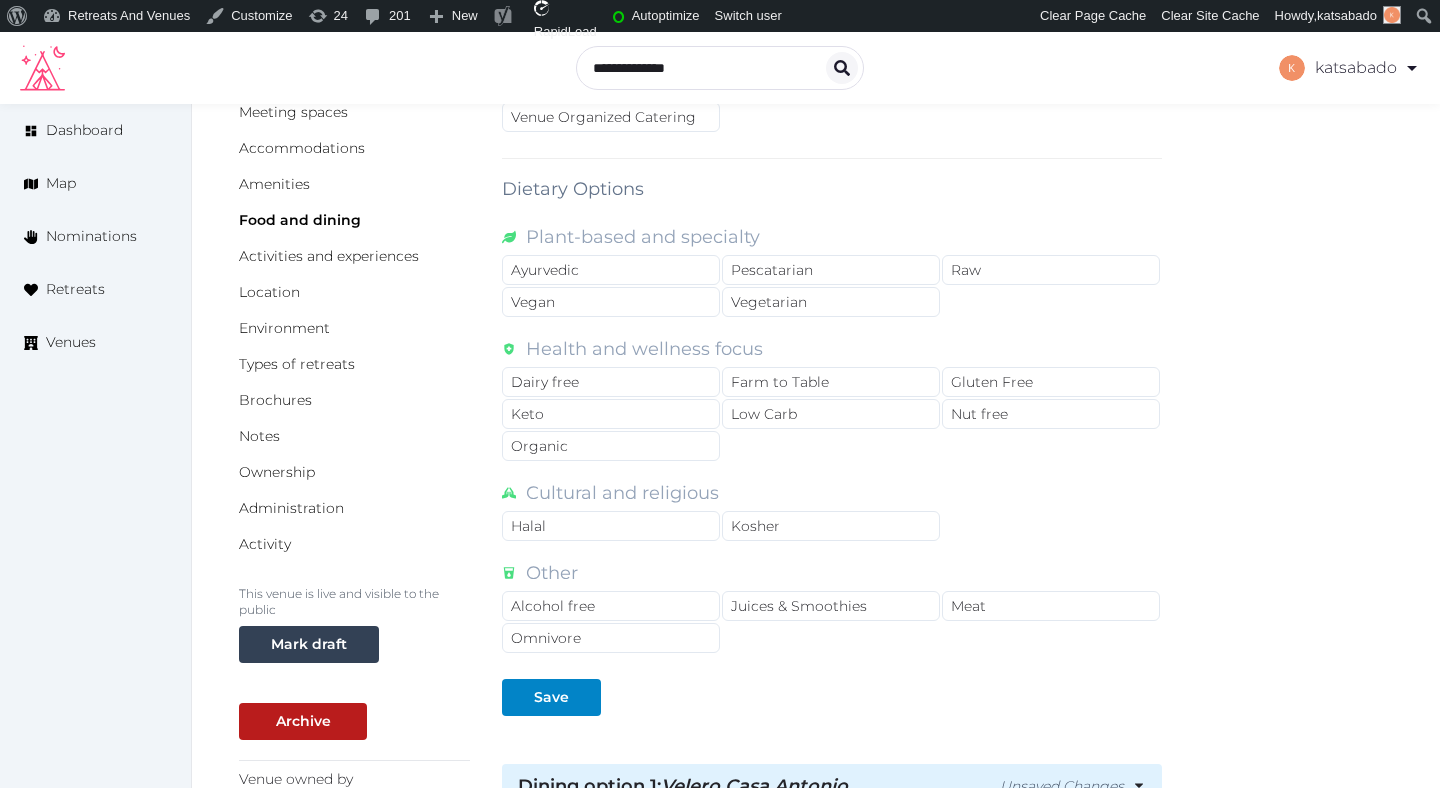 scroll, scrollTop: 173, scrollLeft: 0, axis: vertical 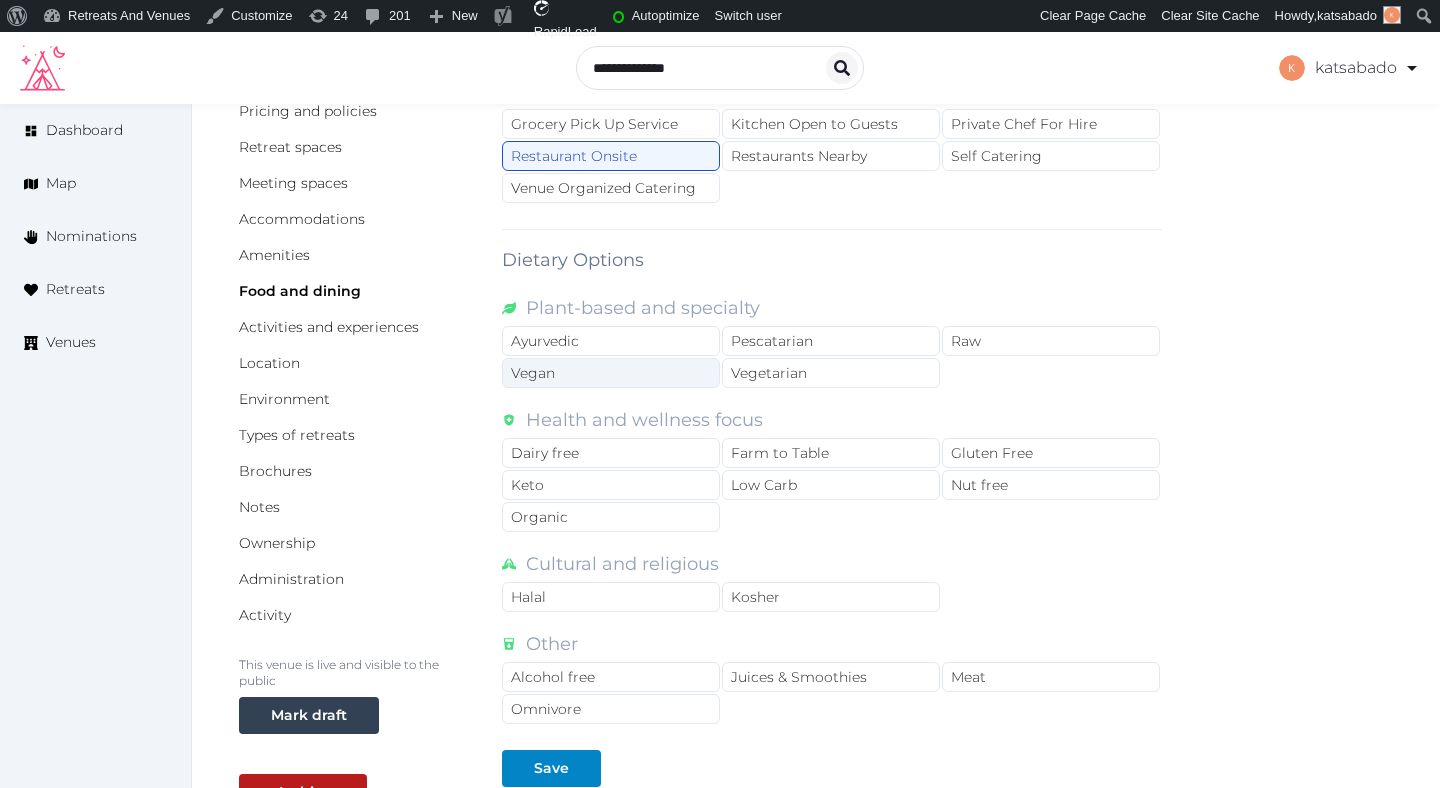click on "Vegan" at bounding box center [611, 373] 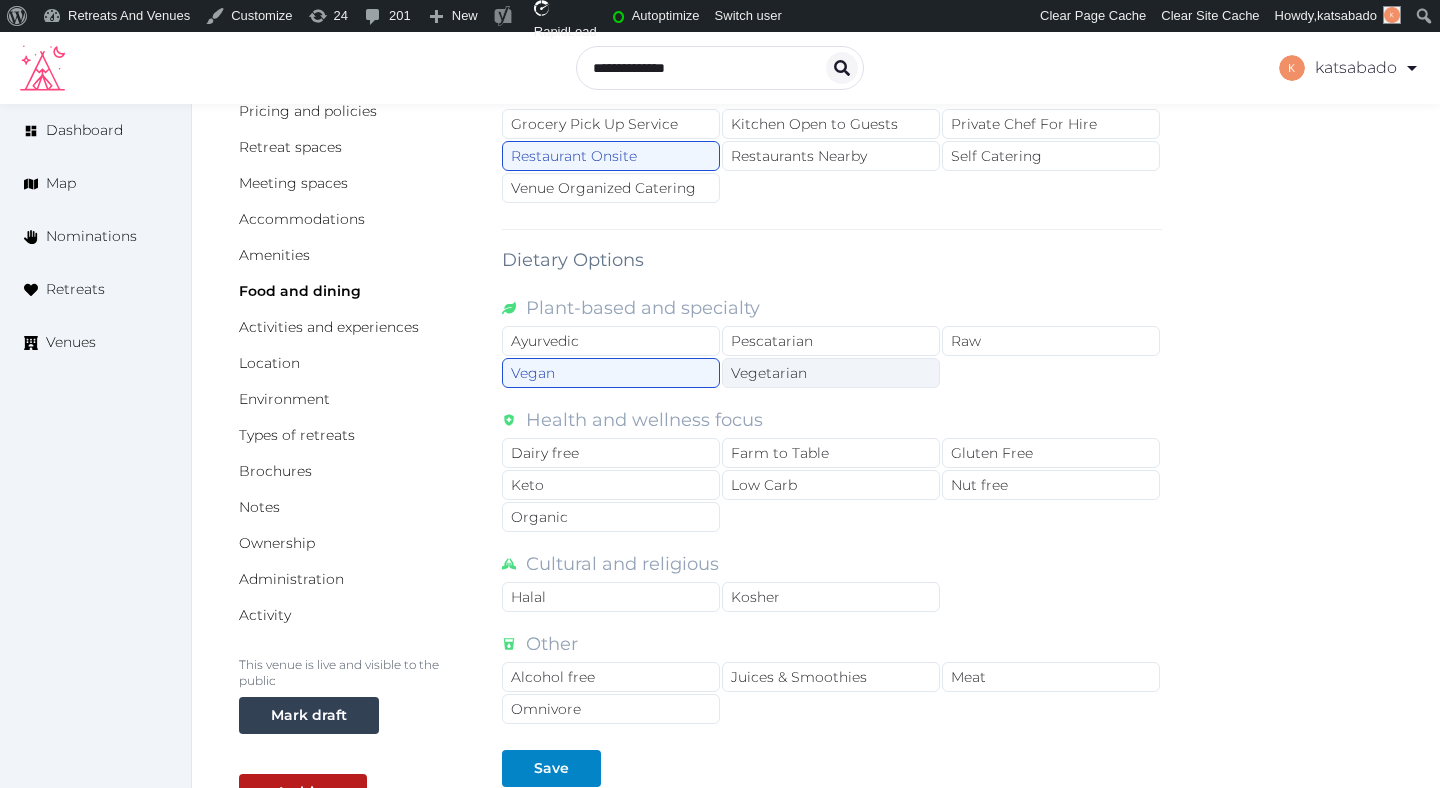 click on "Vegetarian" at bounding box center [831, 373] 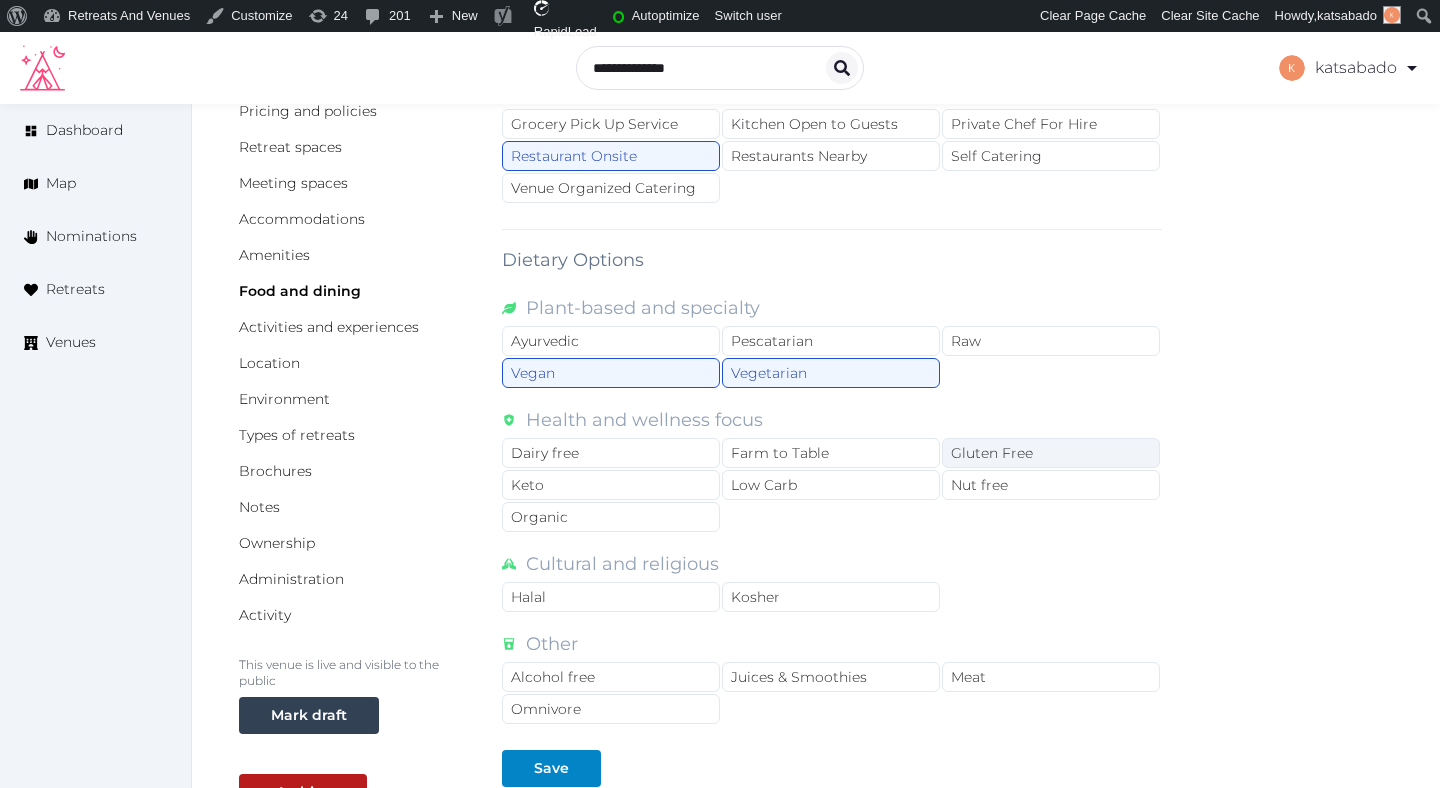 click on "Gluten Free" at bounding box center [1051, 453] 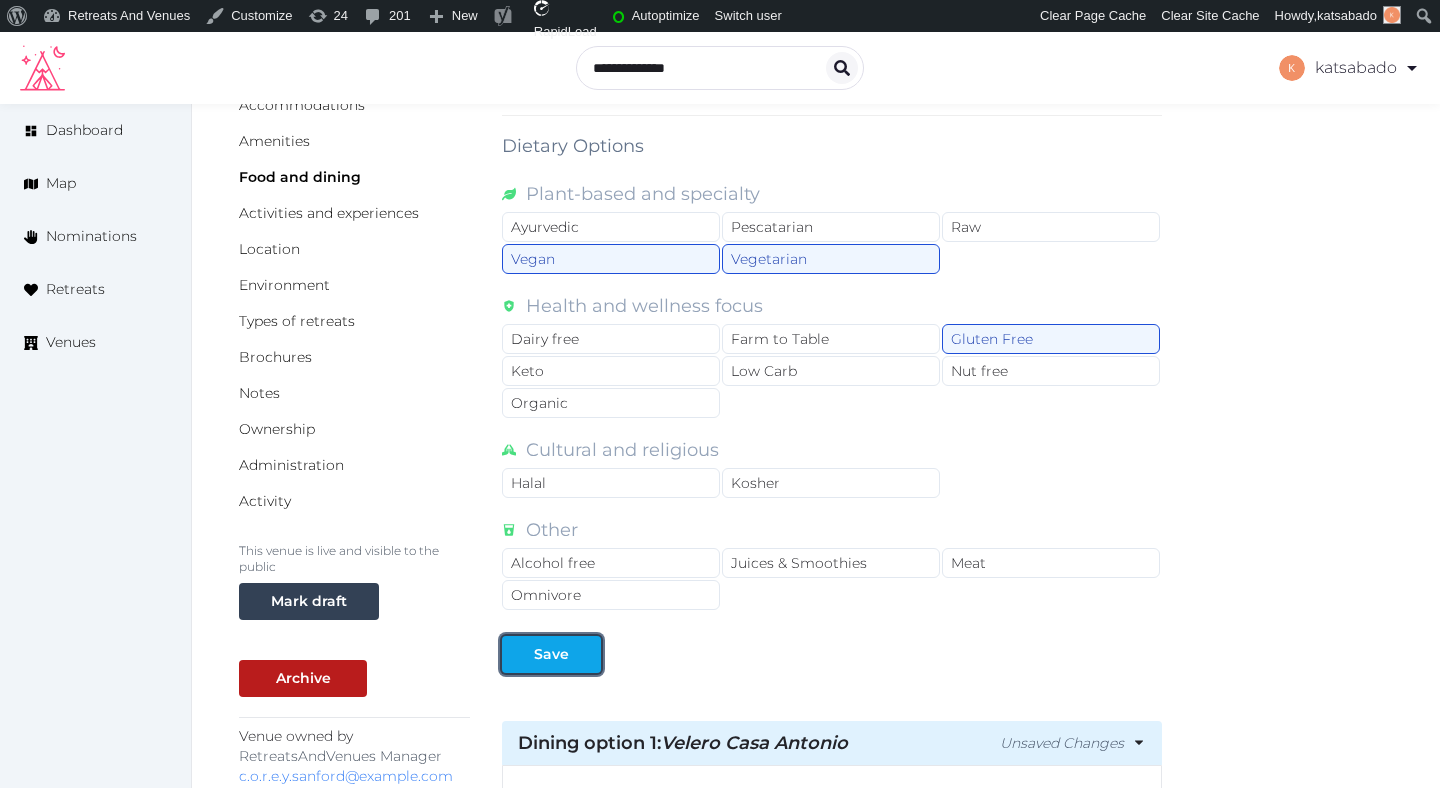 click on "Save" at bounding box center [551, 654] 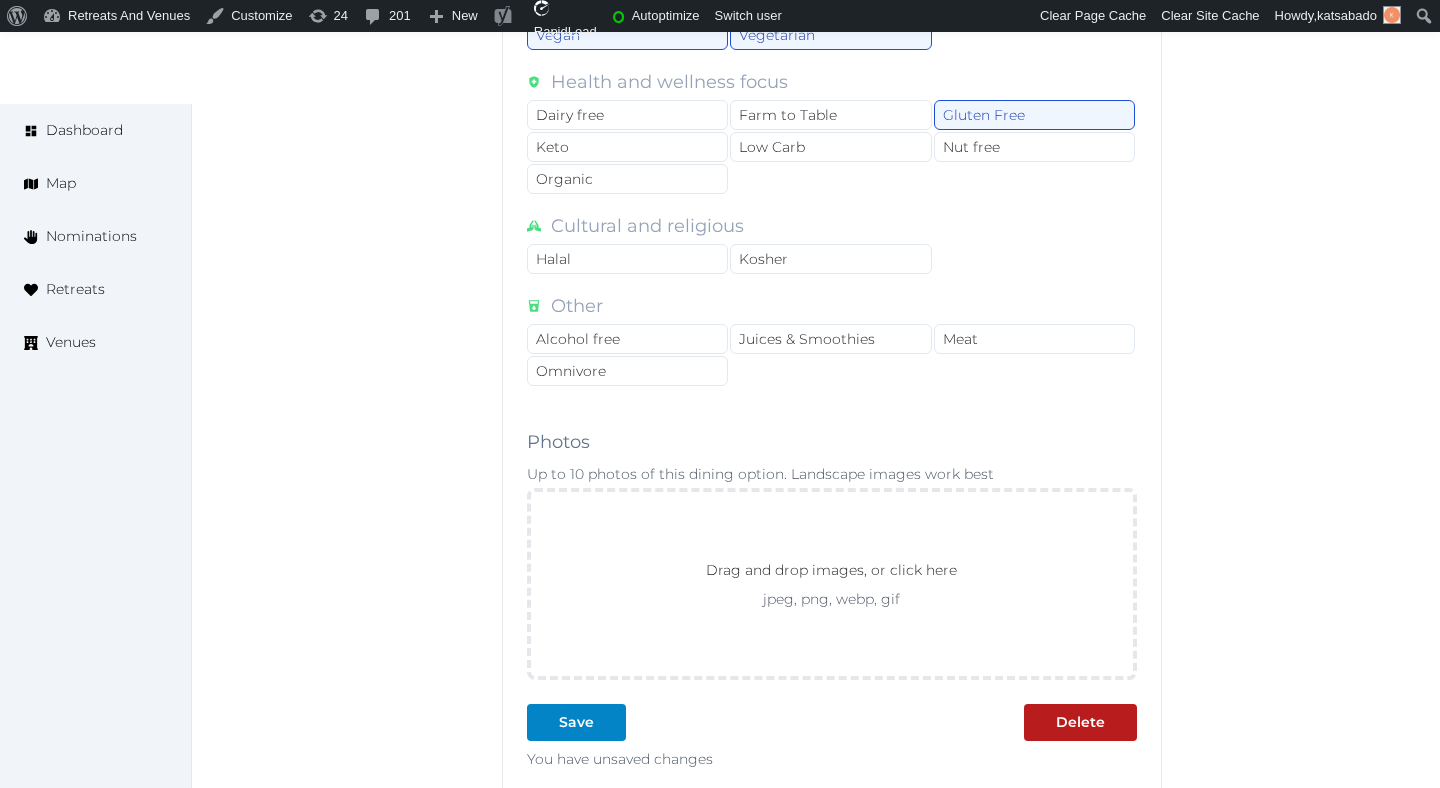 scroll, scrollTop: 1698, scrollLeft: 0, axis: vertical 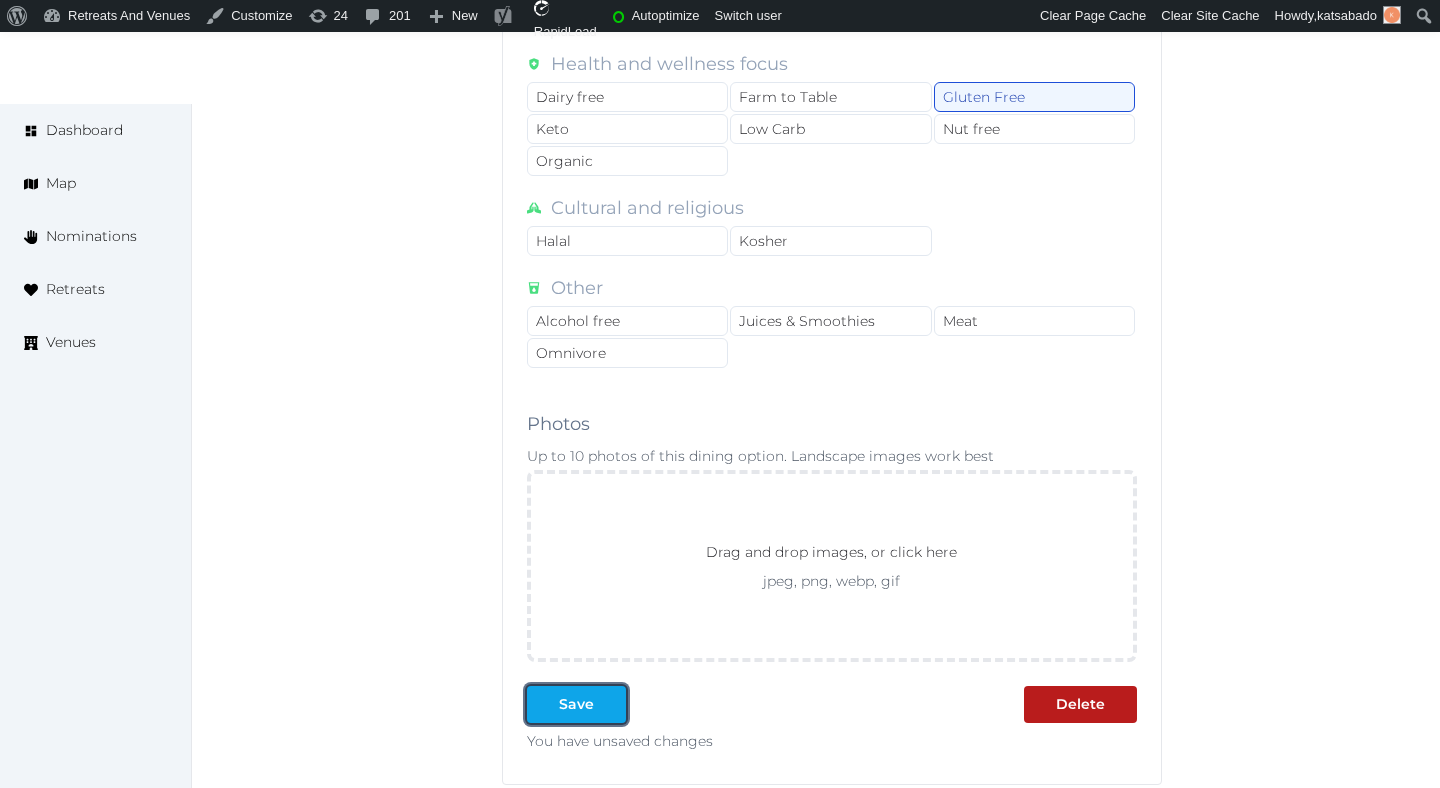 click on "Save" at bounding box center (576, 704) 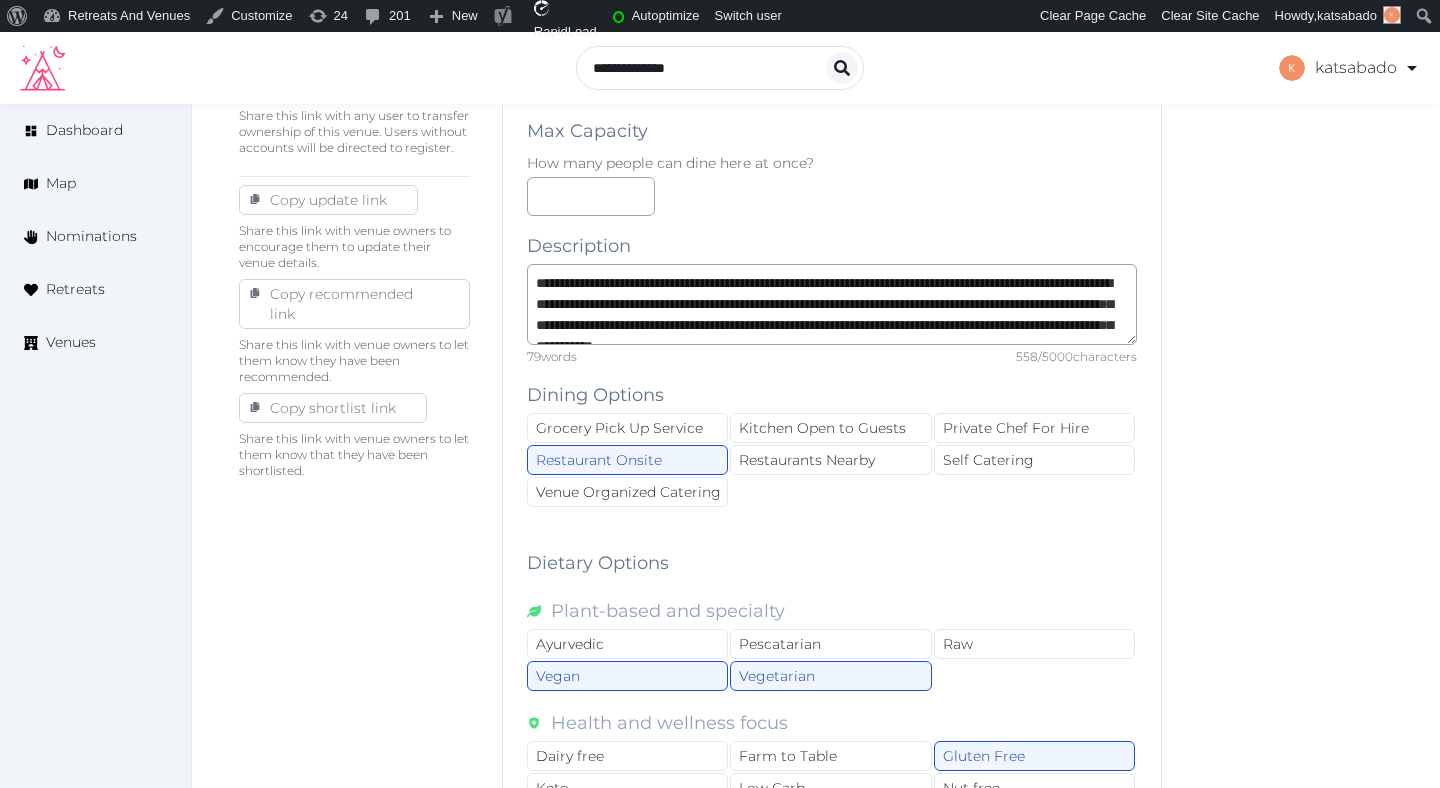 scroll, scrollTop: 1016, scrollLeft: 0, axis: vertical 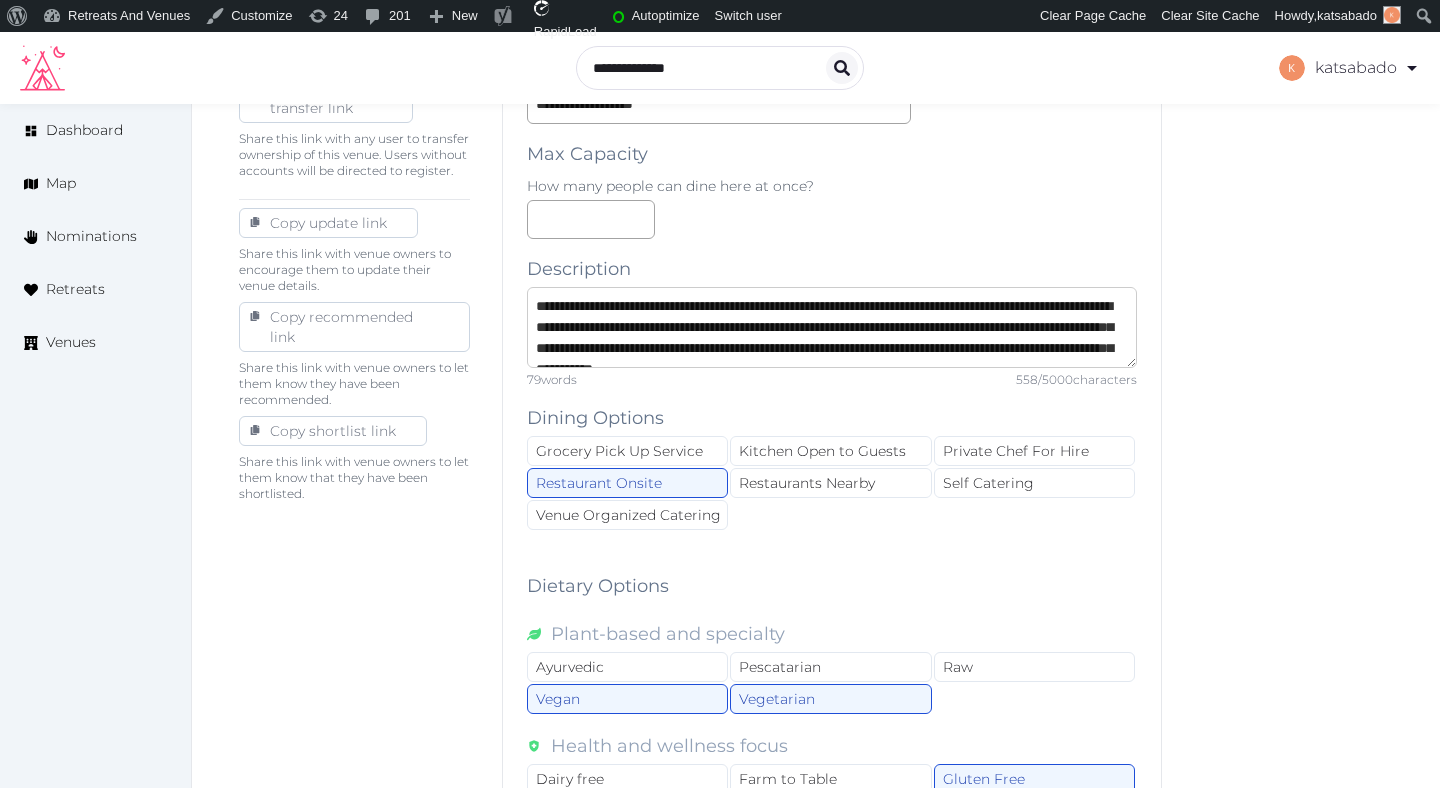 click on "**********" at bounding box center (832, 327) 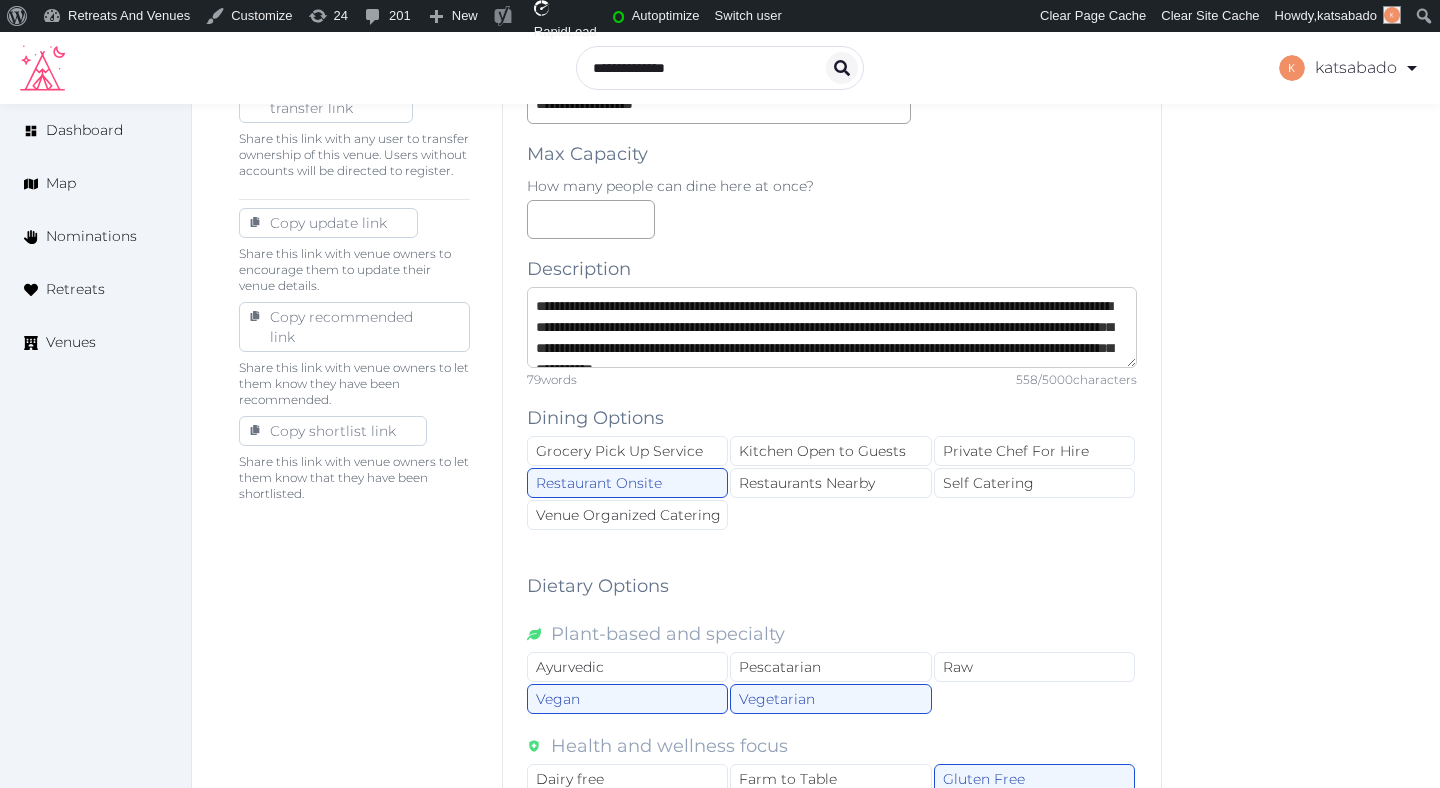 click on "**********" at bounding box center [832, 327] 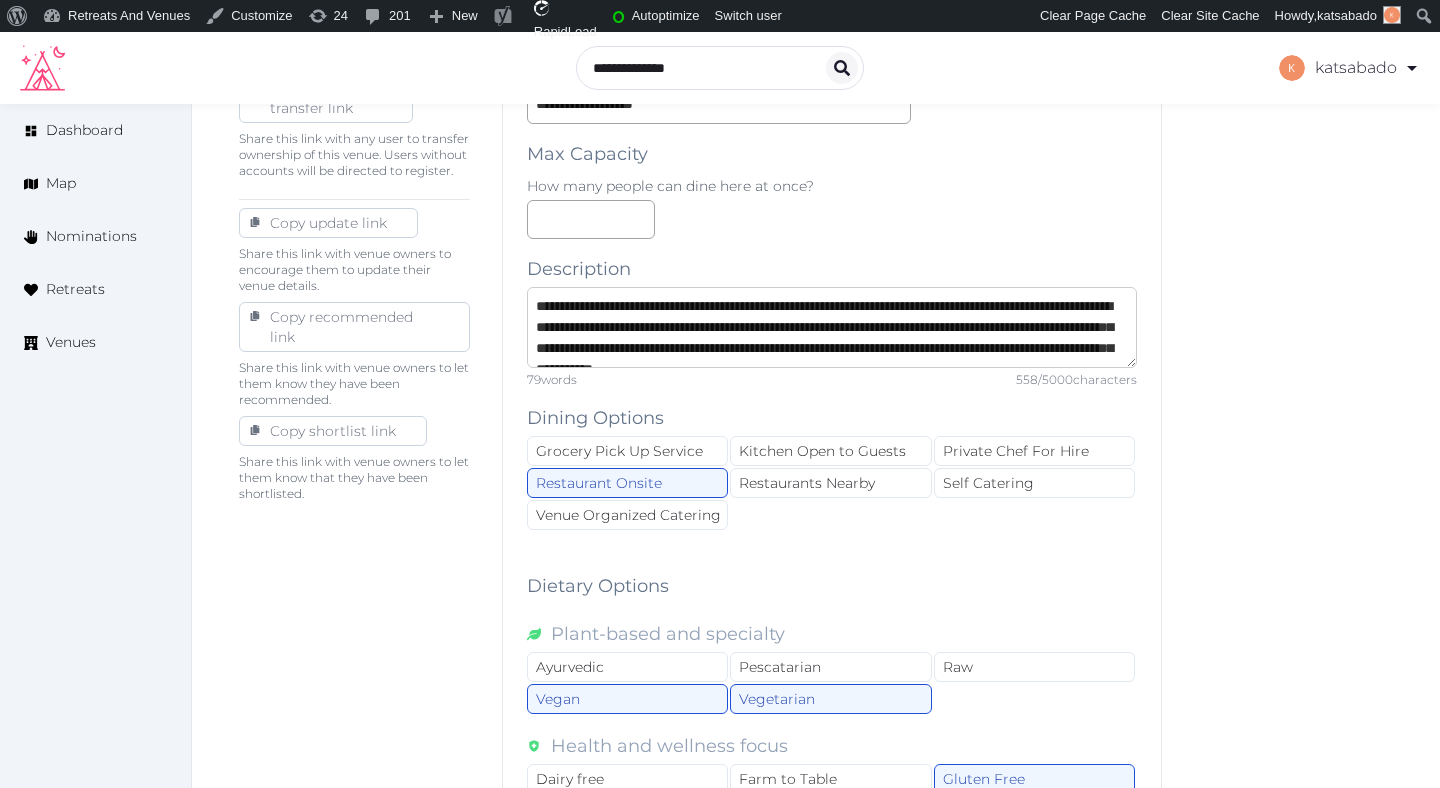 drag, startPoint x: 690, startPoint y: 306, endPoint x: 484, endPoint y: 301, distance: 206.06067 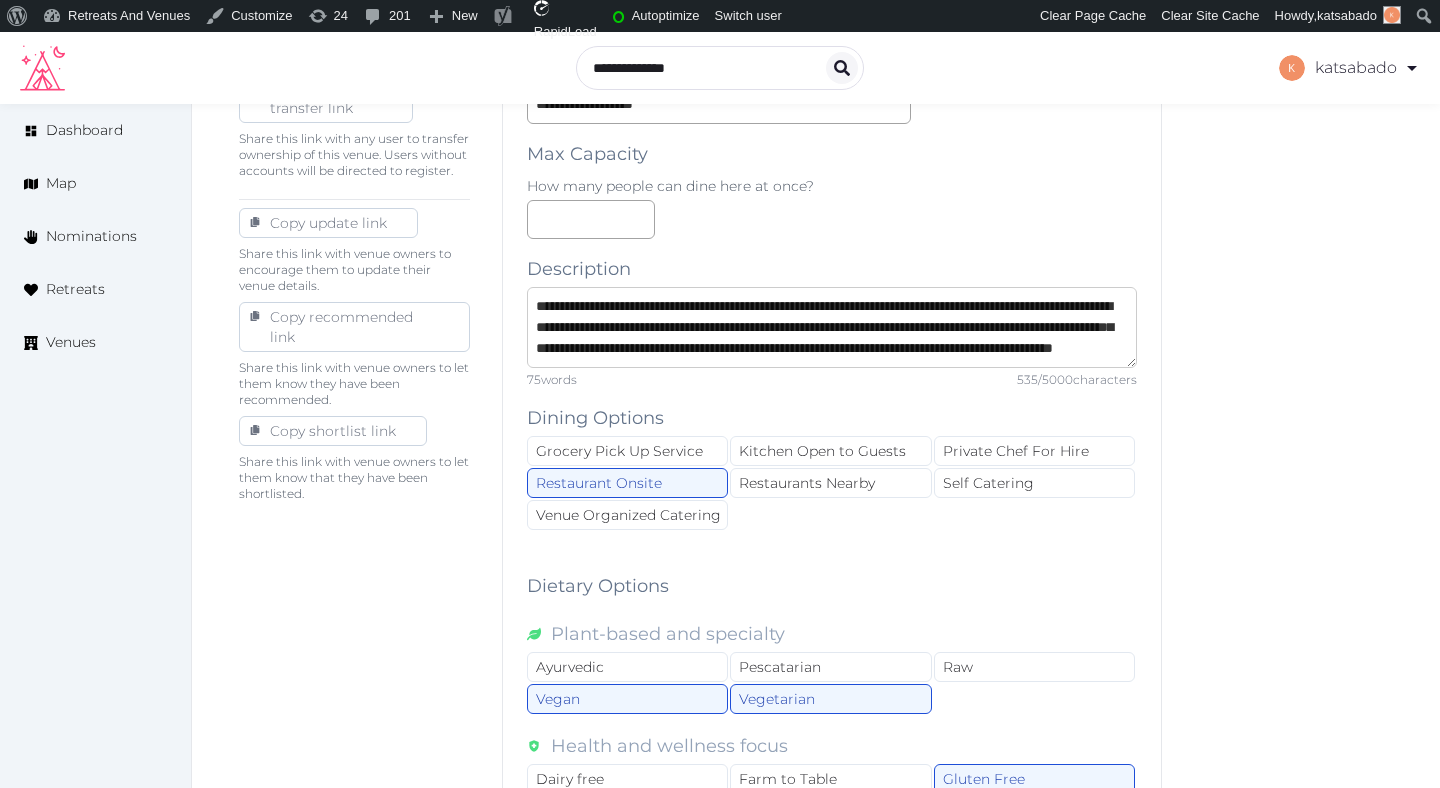 click on "**********" at bounding box center (832, 327) 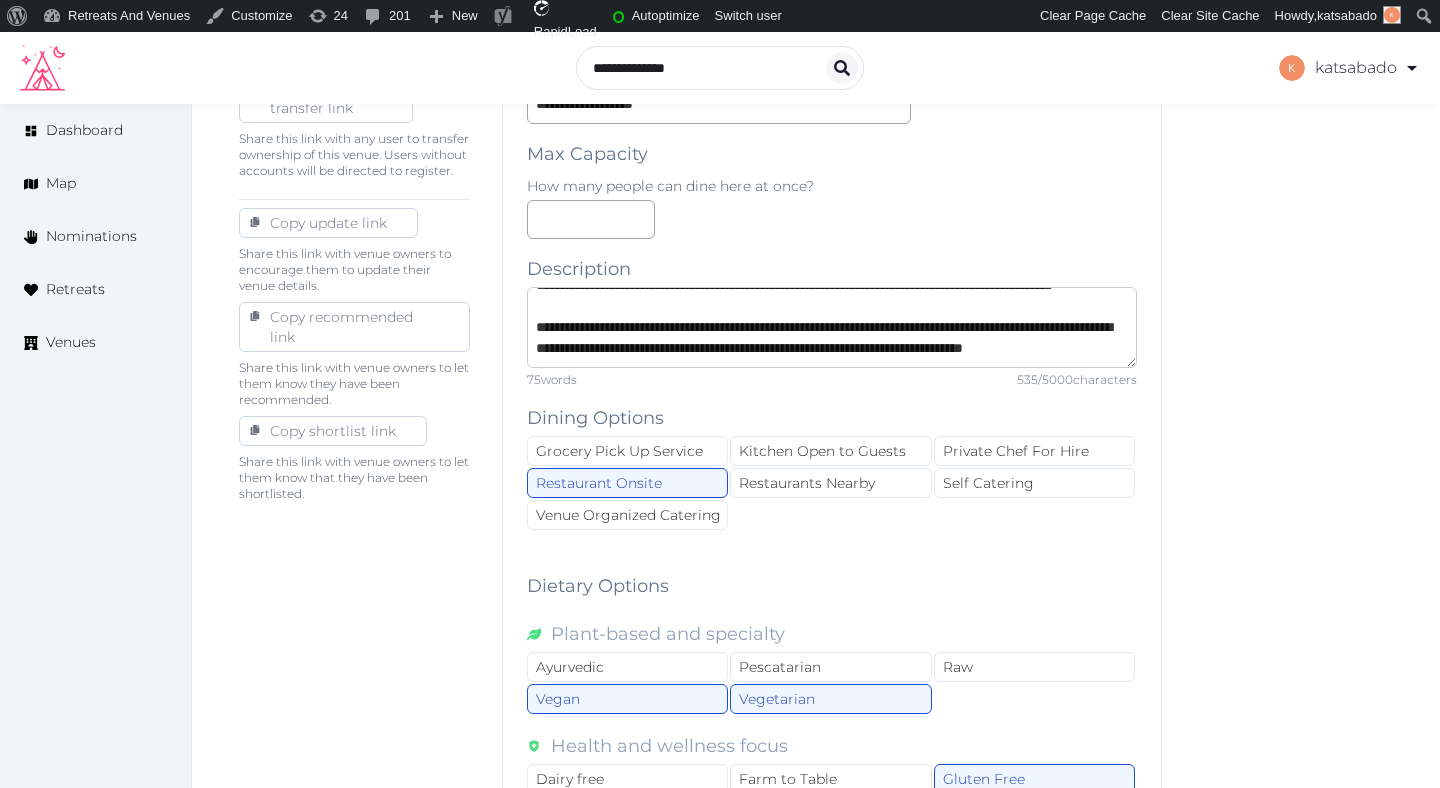 scroll, scrollTop: 87, scrollLeft: 0, axis: vertical 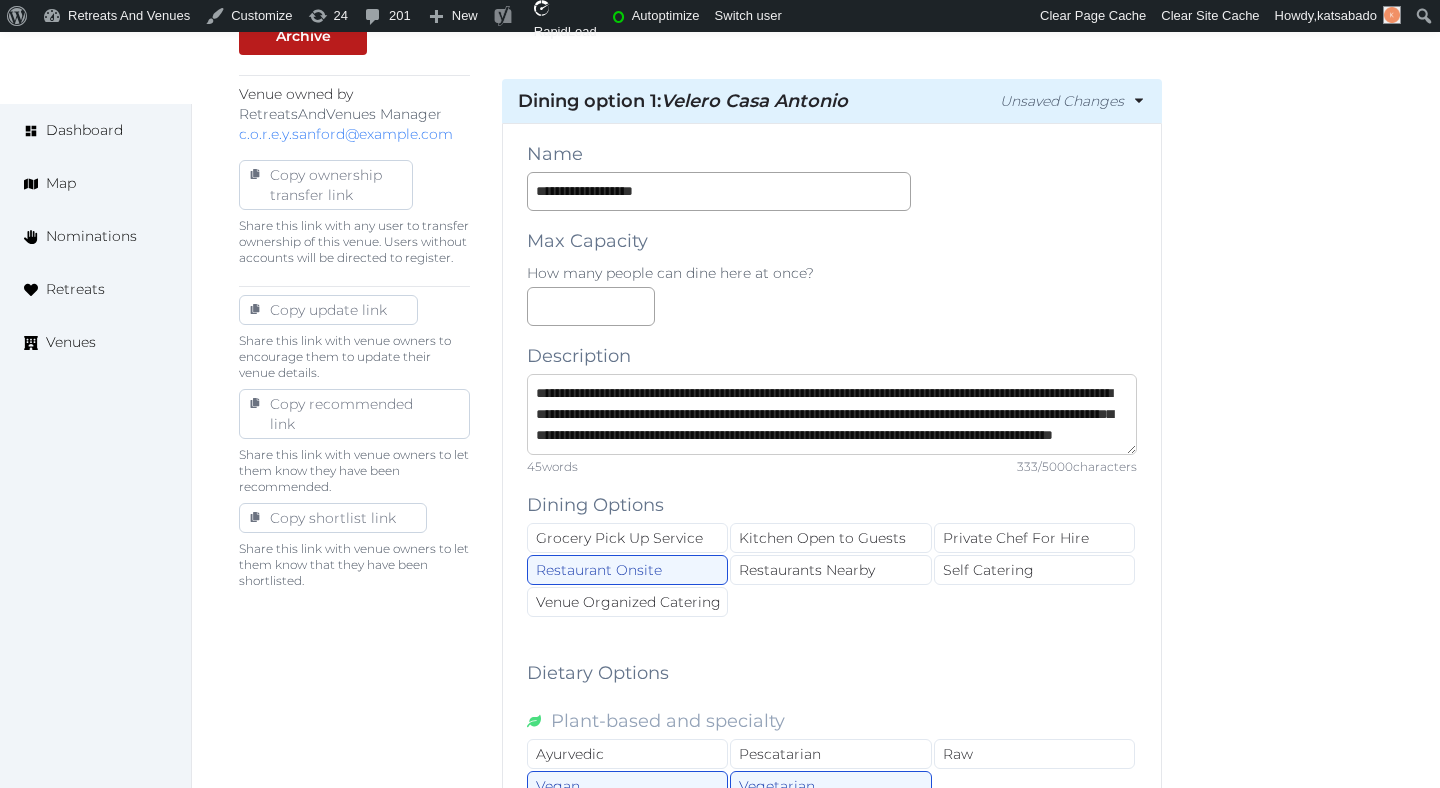 type on "**********" 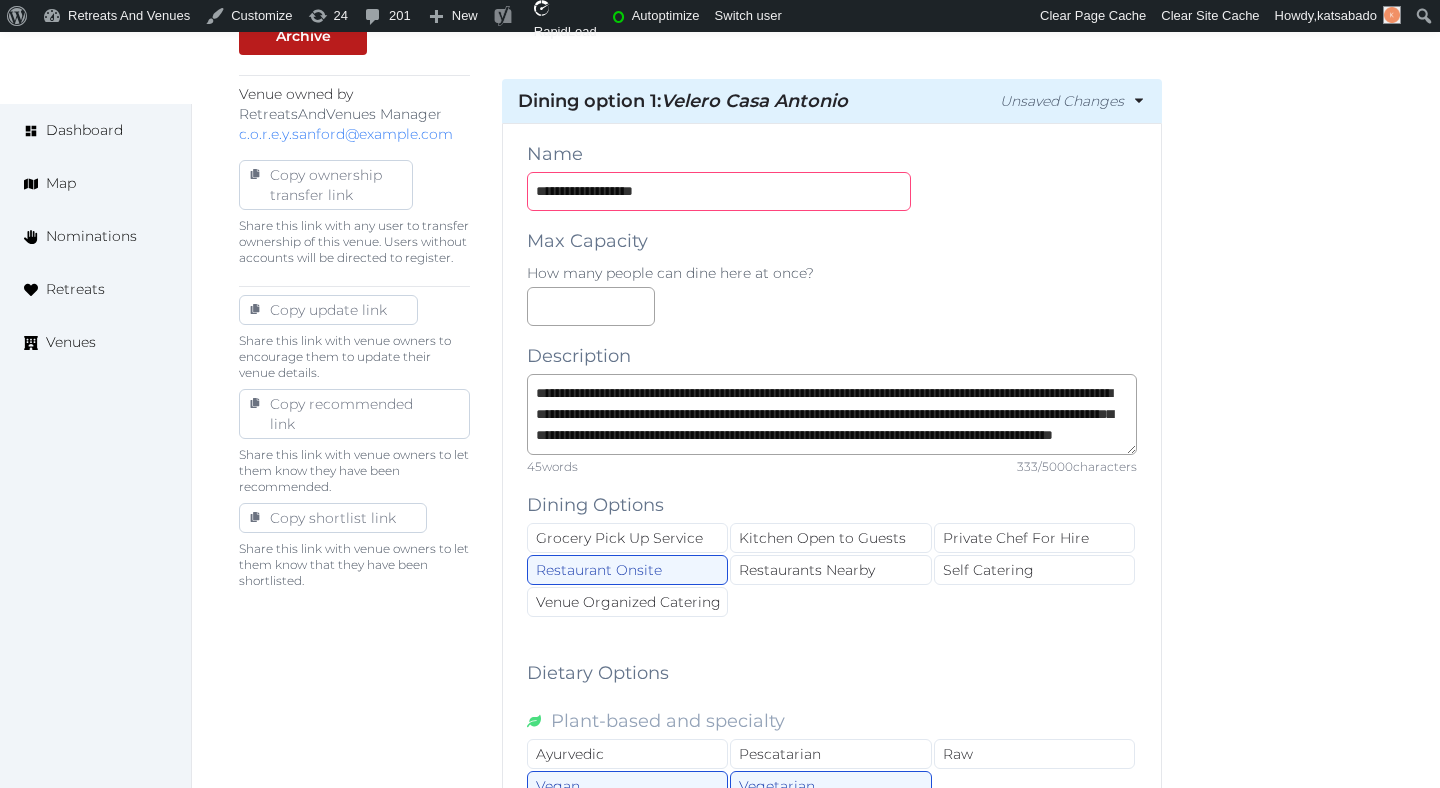 click on "**********" at bounding box center [719, 191] 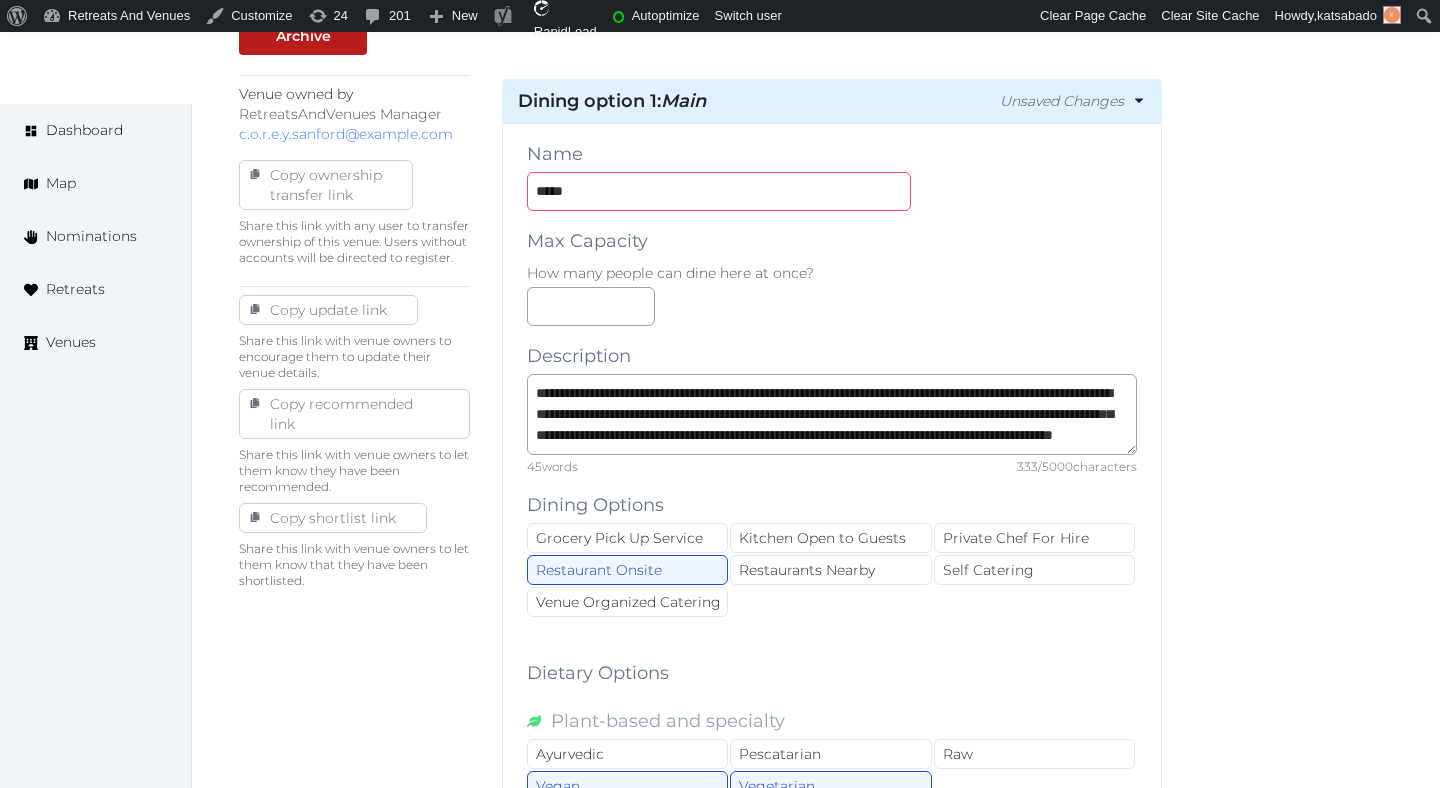 type on "**********" 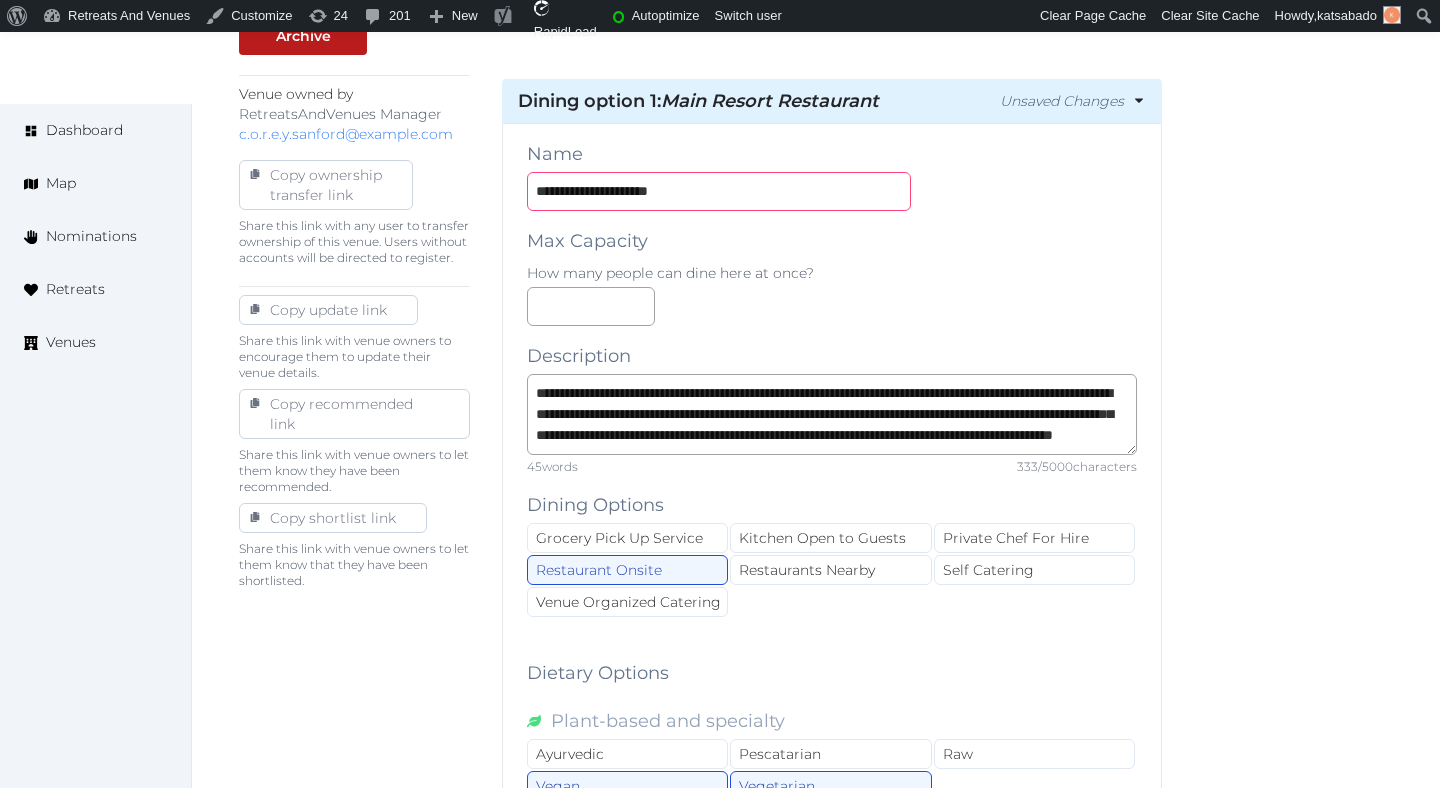 scroll, scrollTop: 42, scrollLeft: 0, axis: vertical 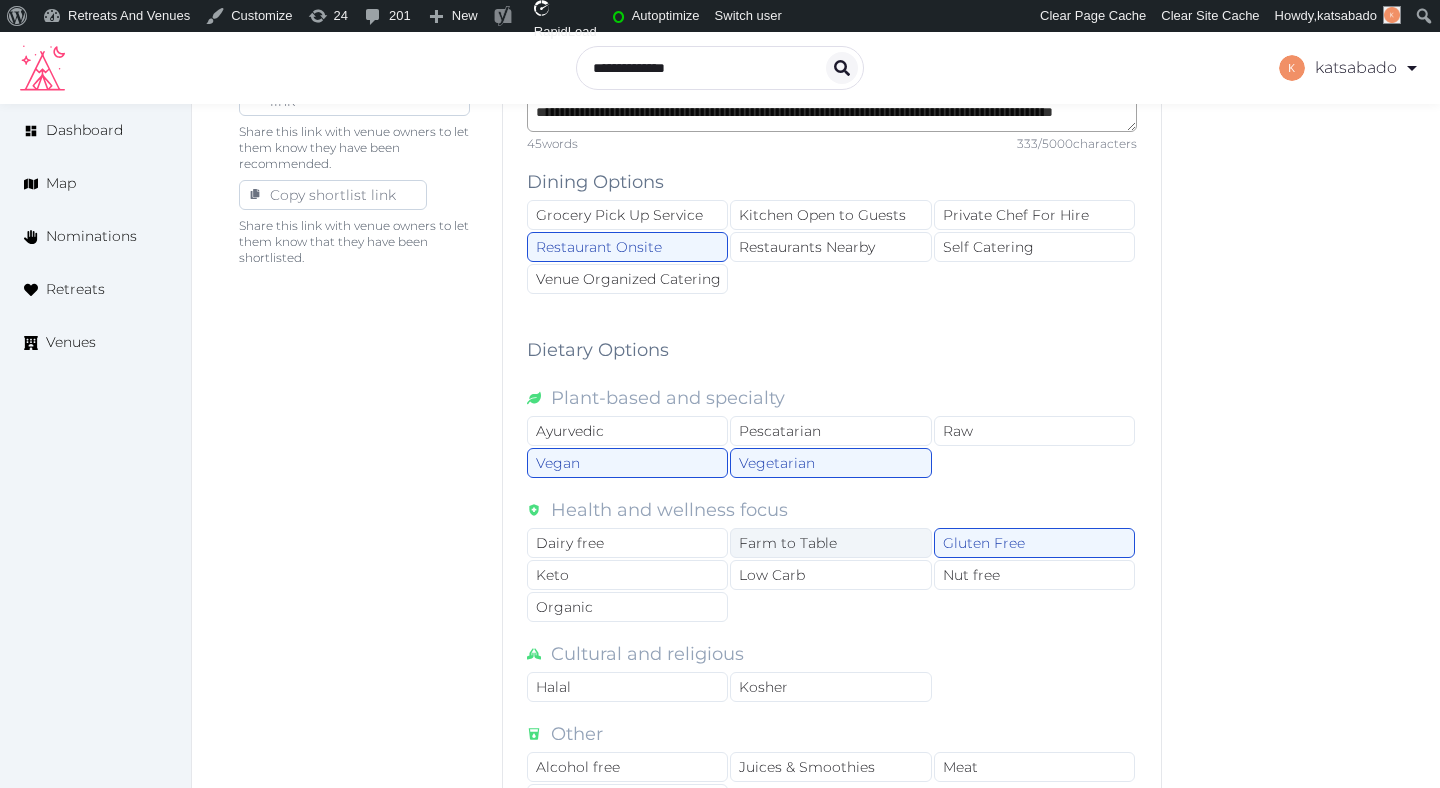 click on "Farm to Table" at bounding box center (830, 543) 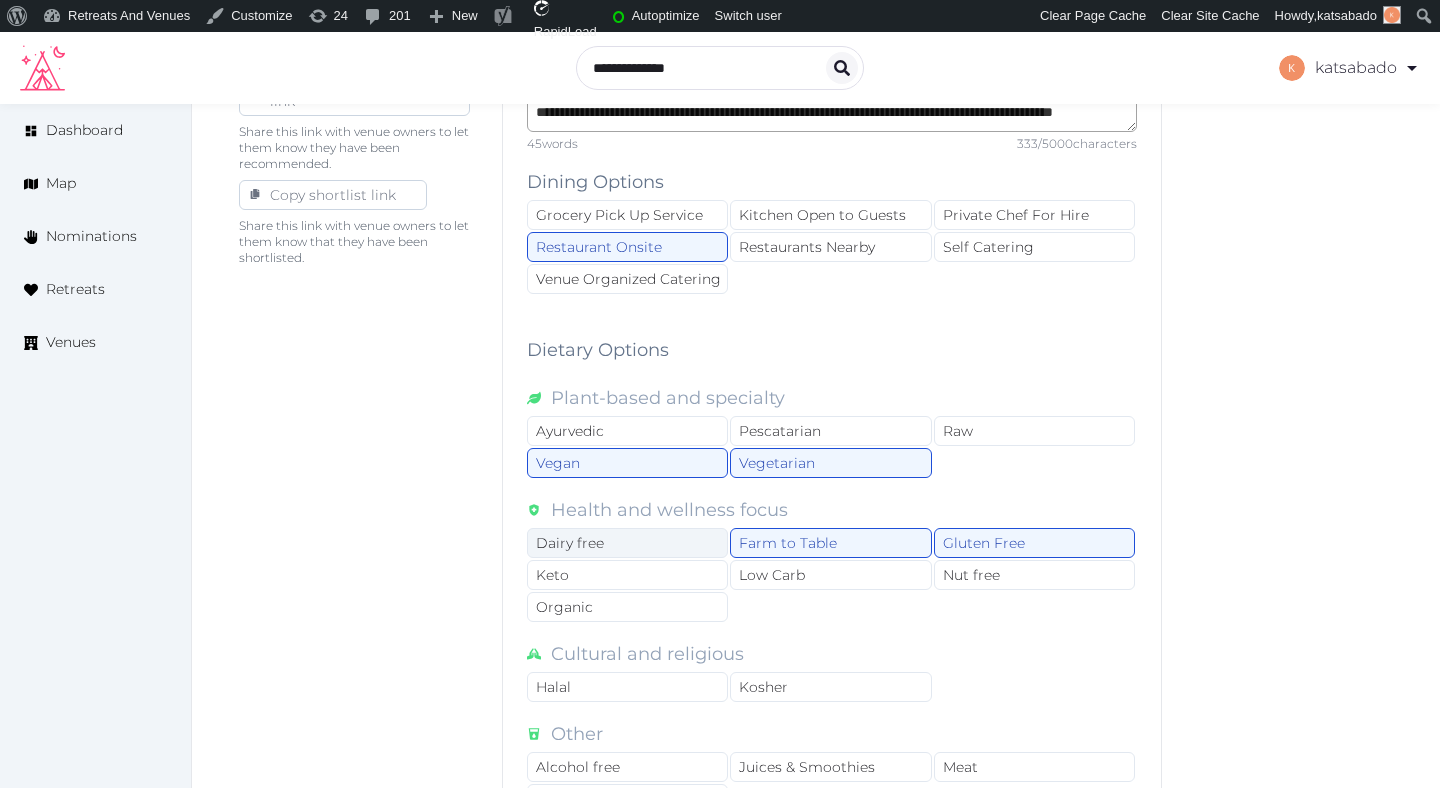 click on "Dairy free" at bounding box center [627, 543] 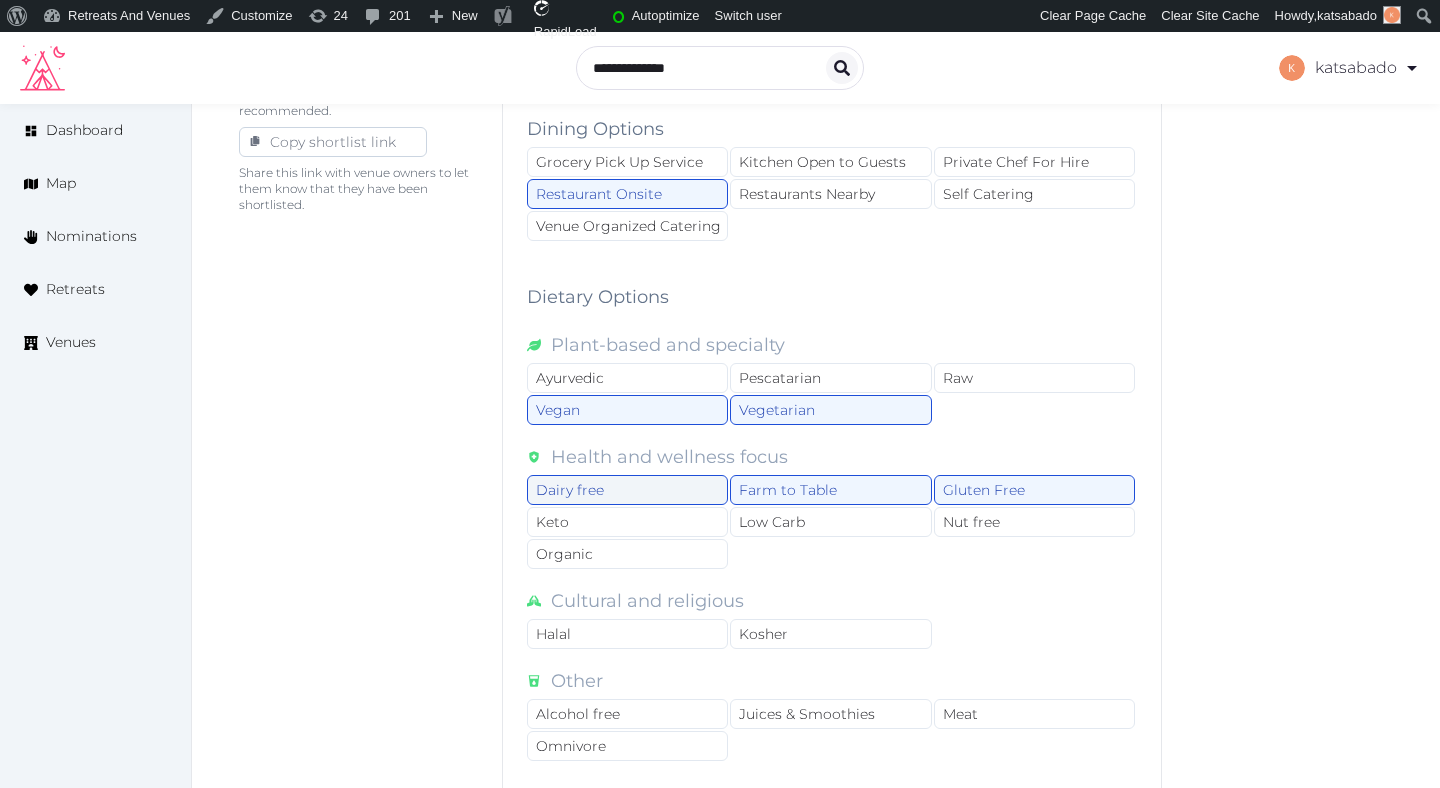 scroll, scrollTop: 1377, scrollLeft: 0, axis: vertical 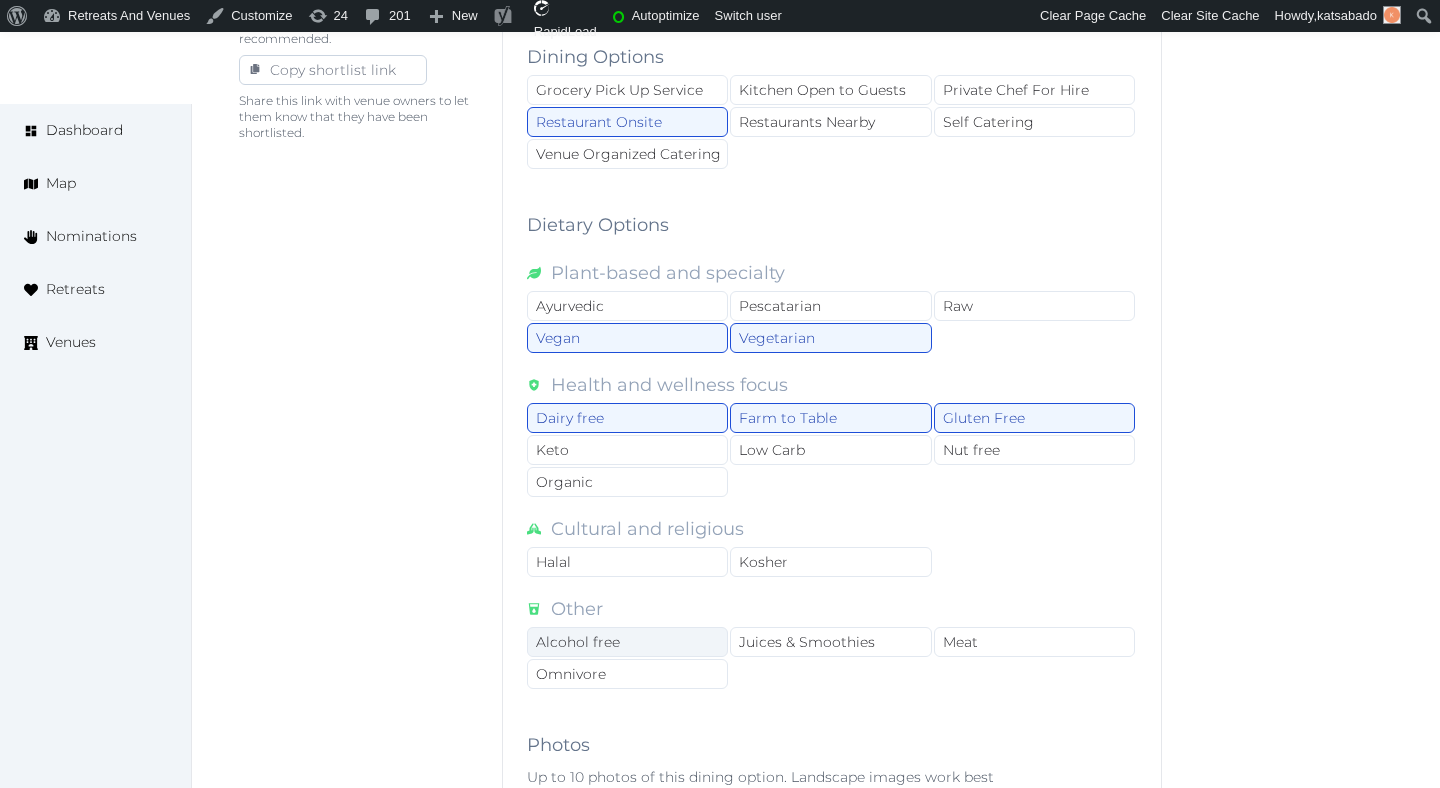 click on "Alcohol free" at bounding box center [627, 642] 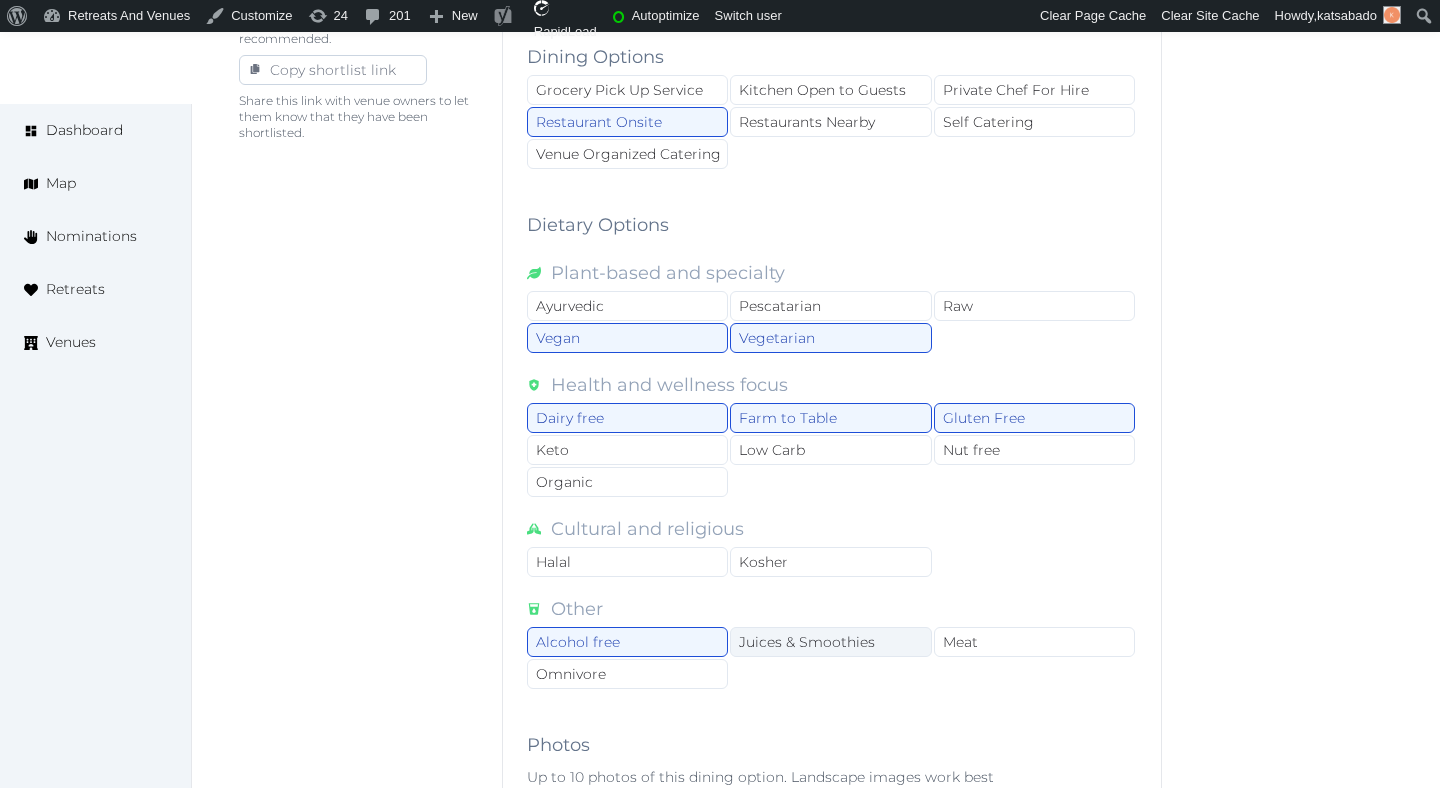 click on "Juices & Smoothies" at bounding box center (830, 642) 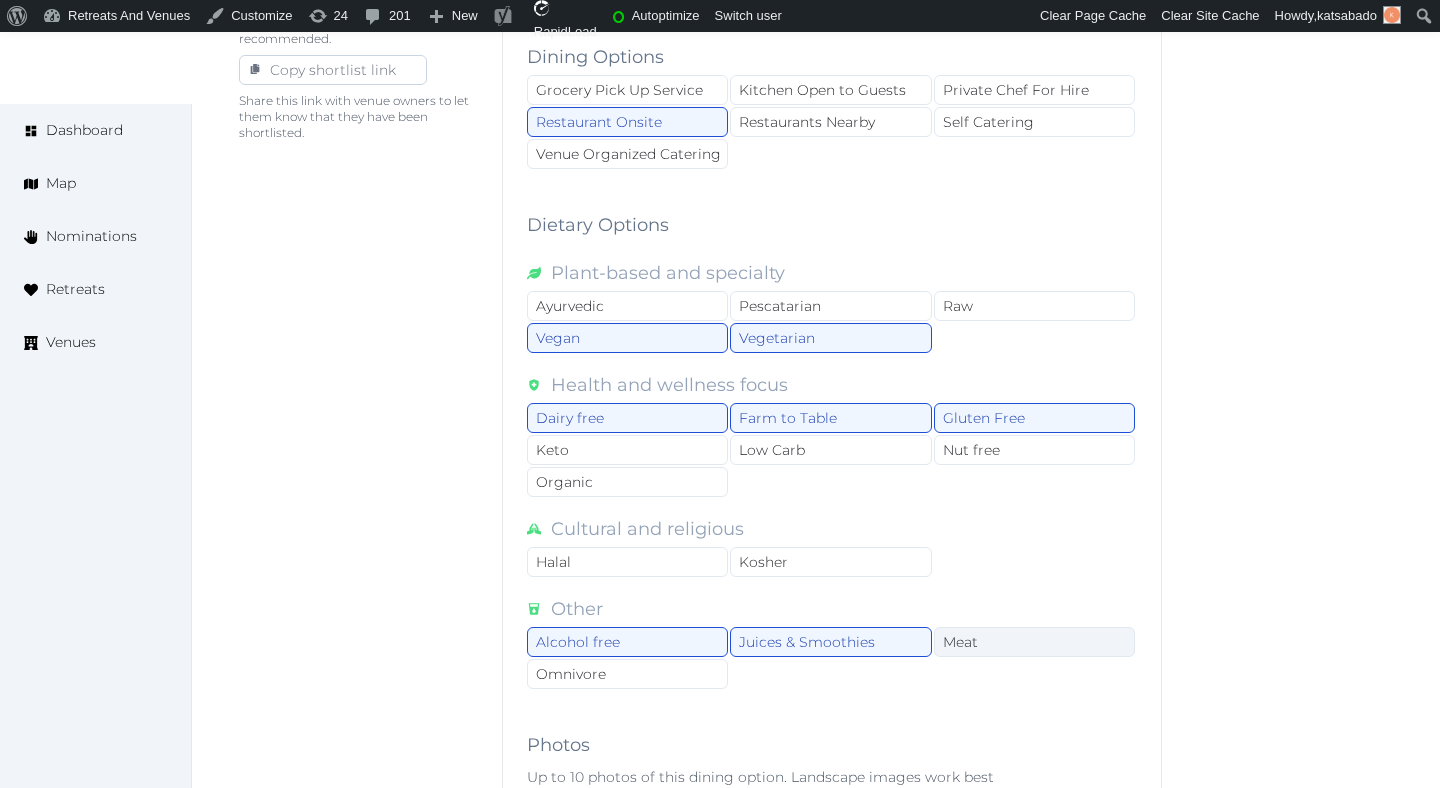 click on "Meat" at bounding box center [1034, 642] 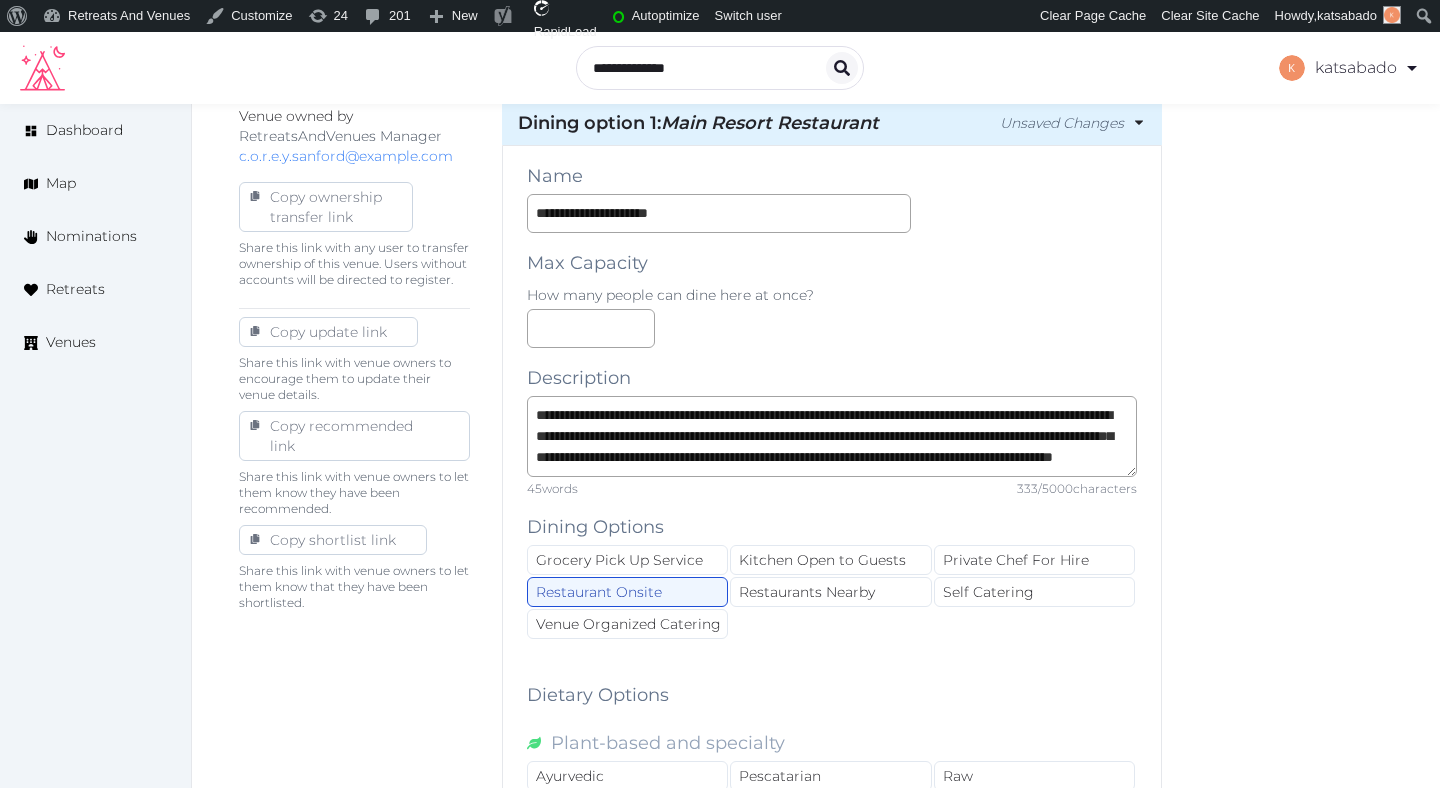 scroll, scrollTop: 872, scrollLeft: 0, axis: vertical 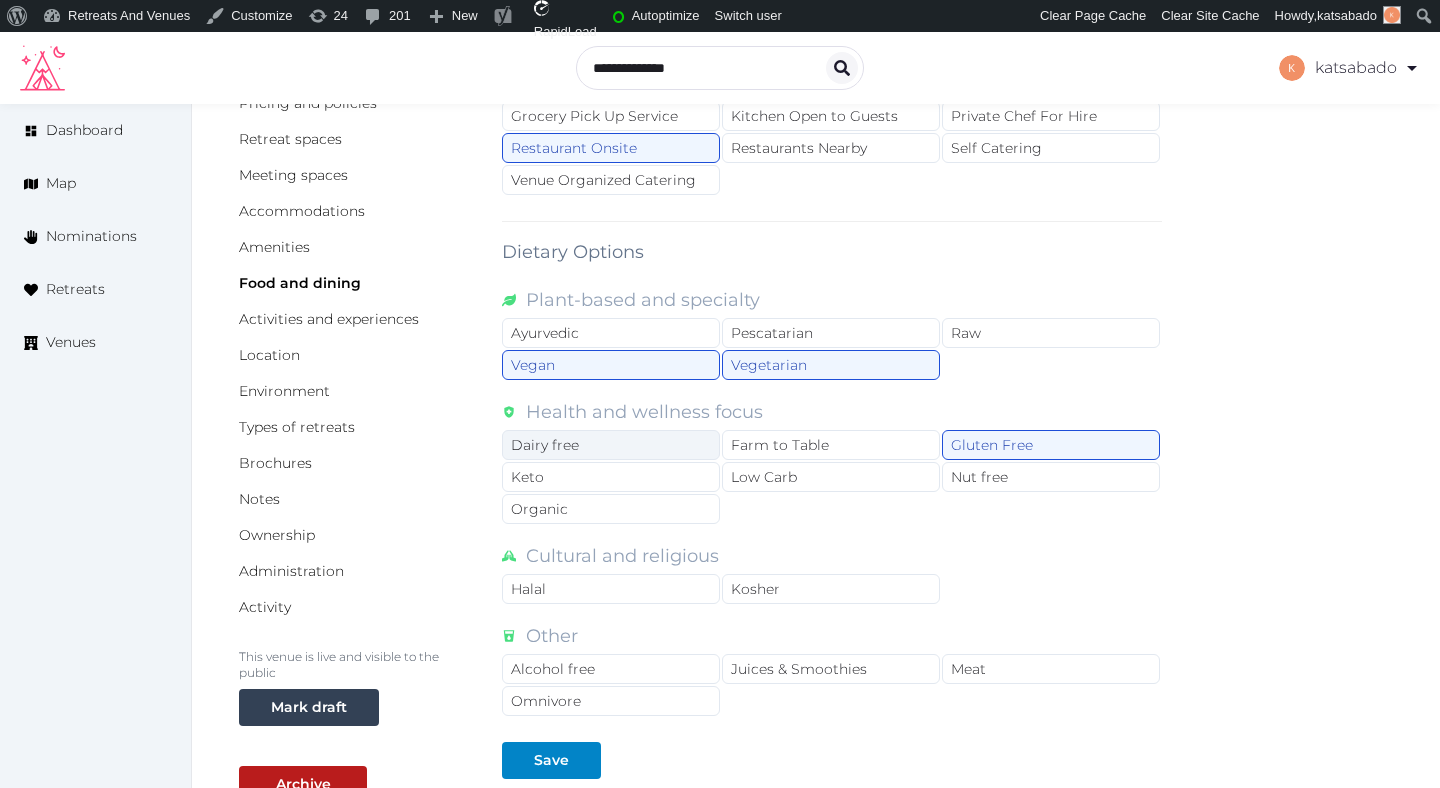 click on "Dairy free" at bounding box center [611, 445] 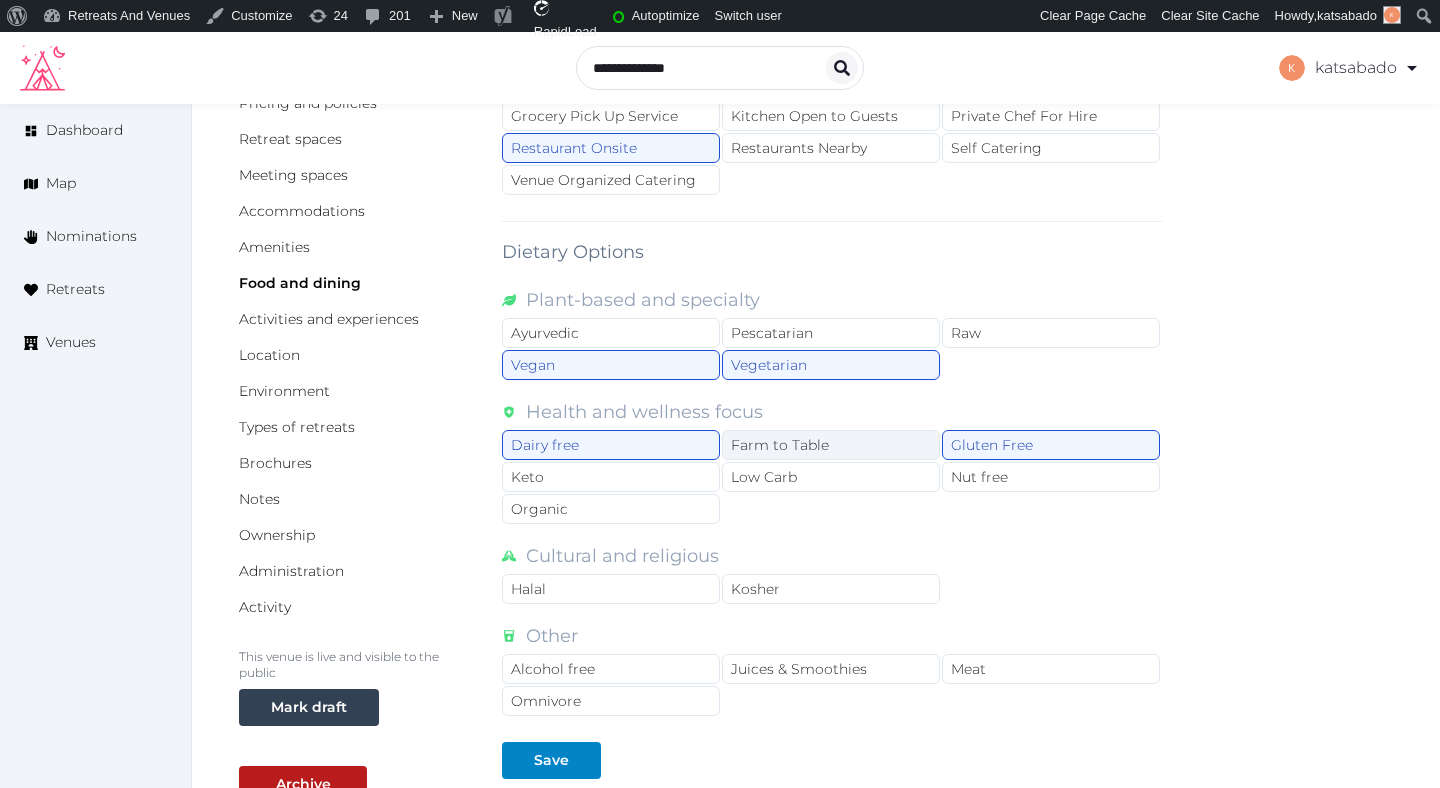 click on "Farm to Table" at bounding box center (831, 445) 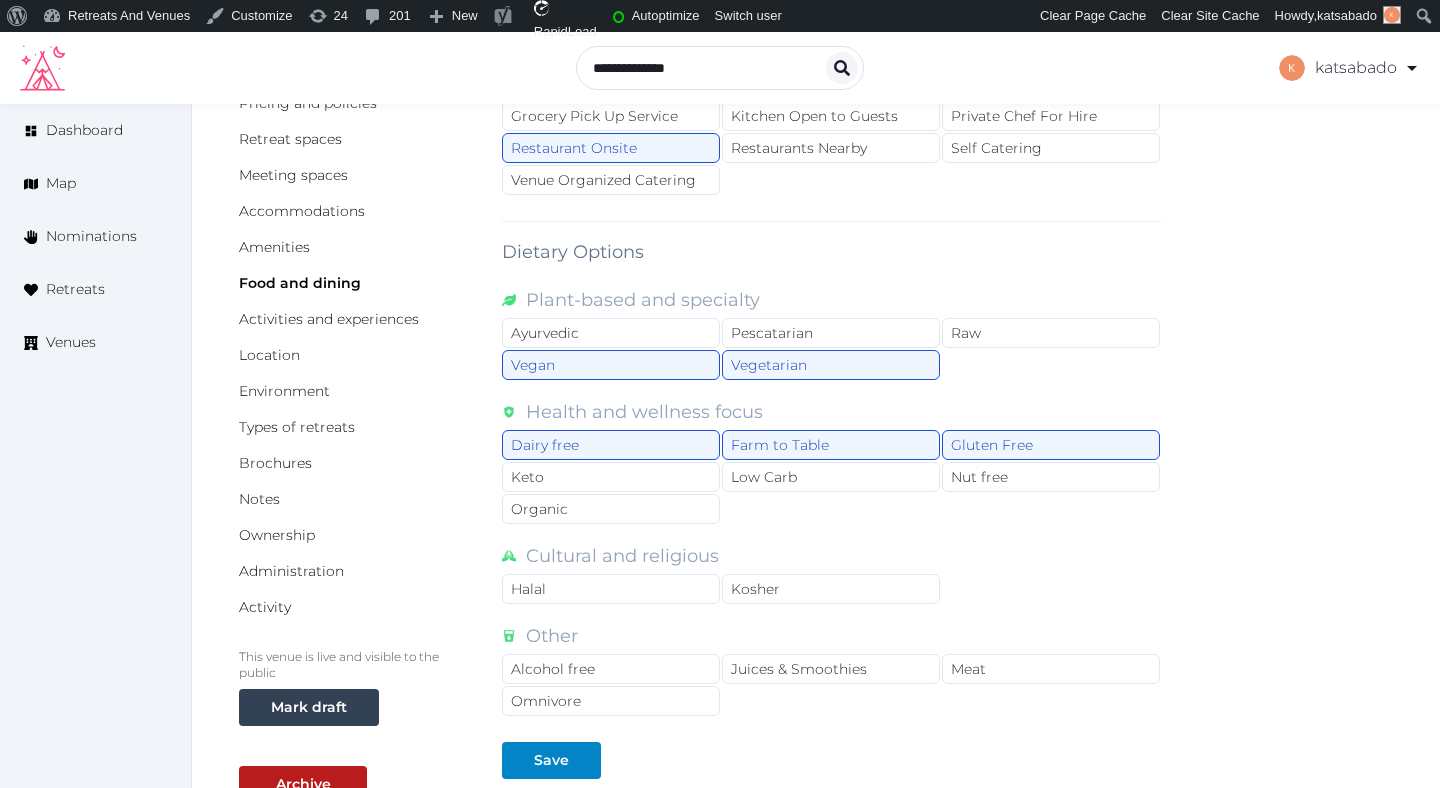 click on "Other" at bounding box center [832, 636] 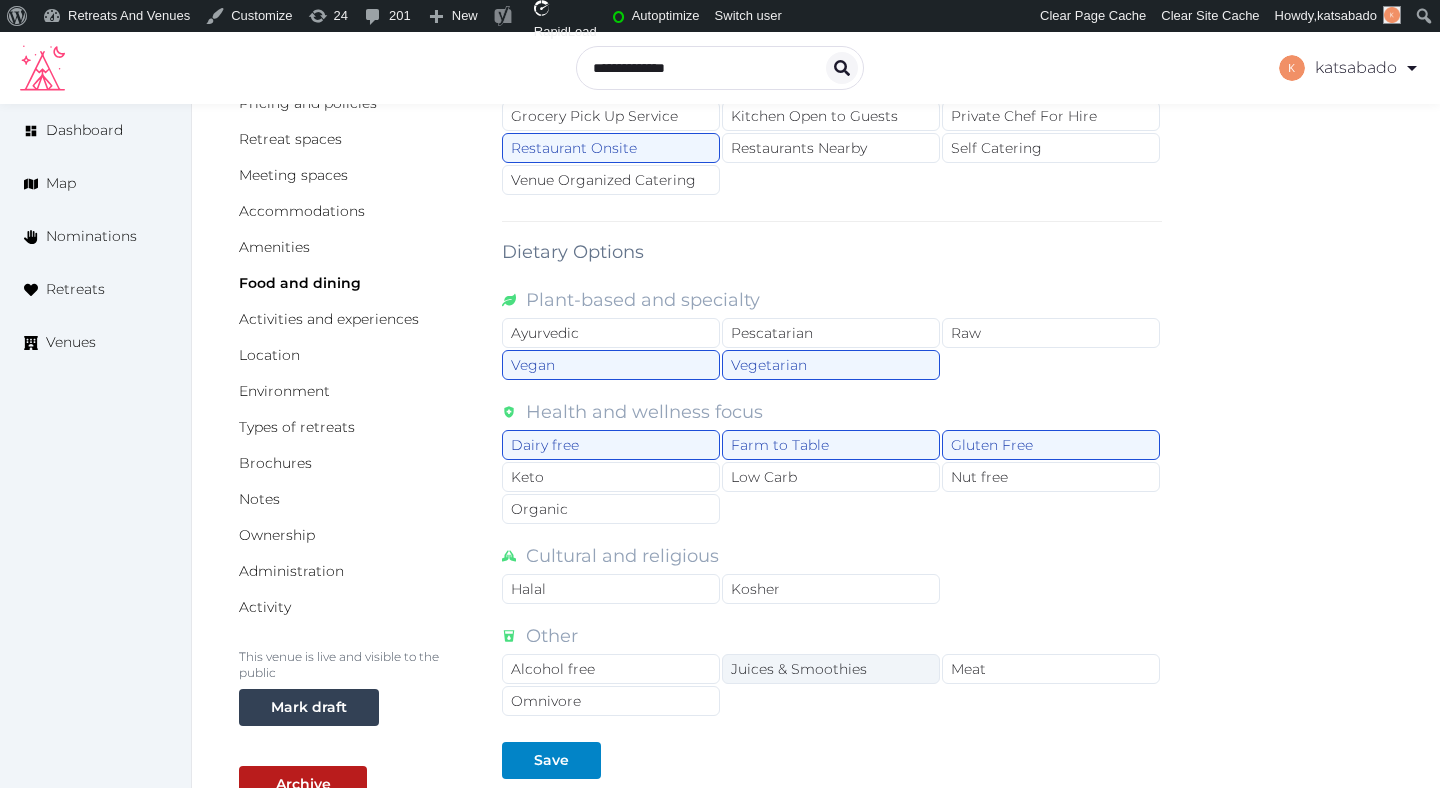 click on "Juices & Smoothies" at bounding box center (831, 669) 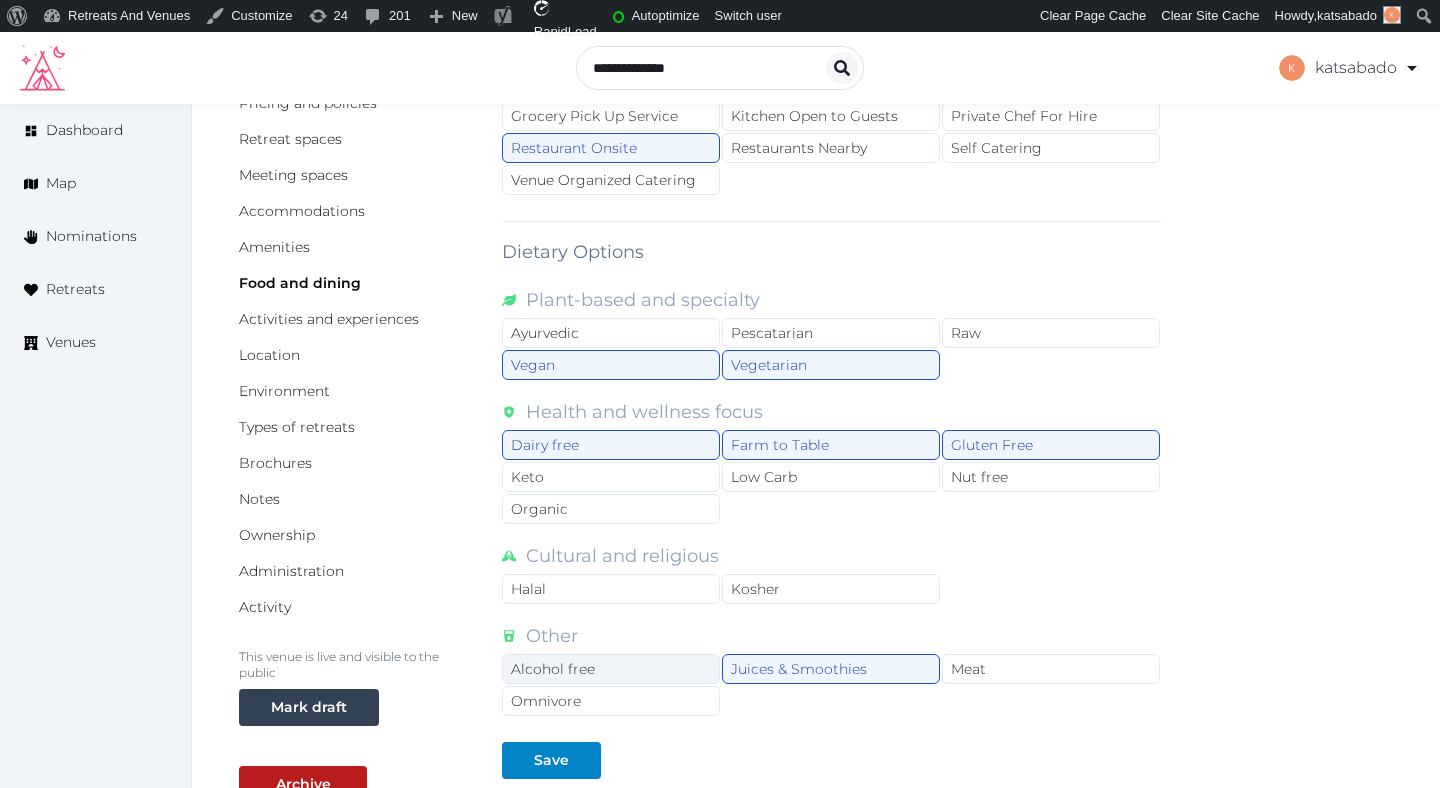 click on "Alcohol free" at bounding box center (611, 669) 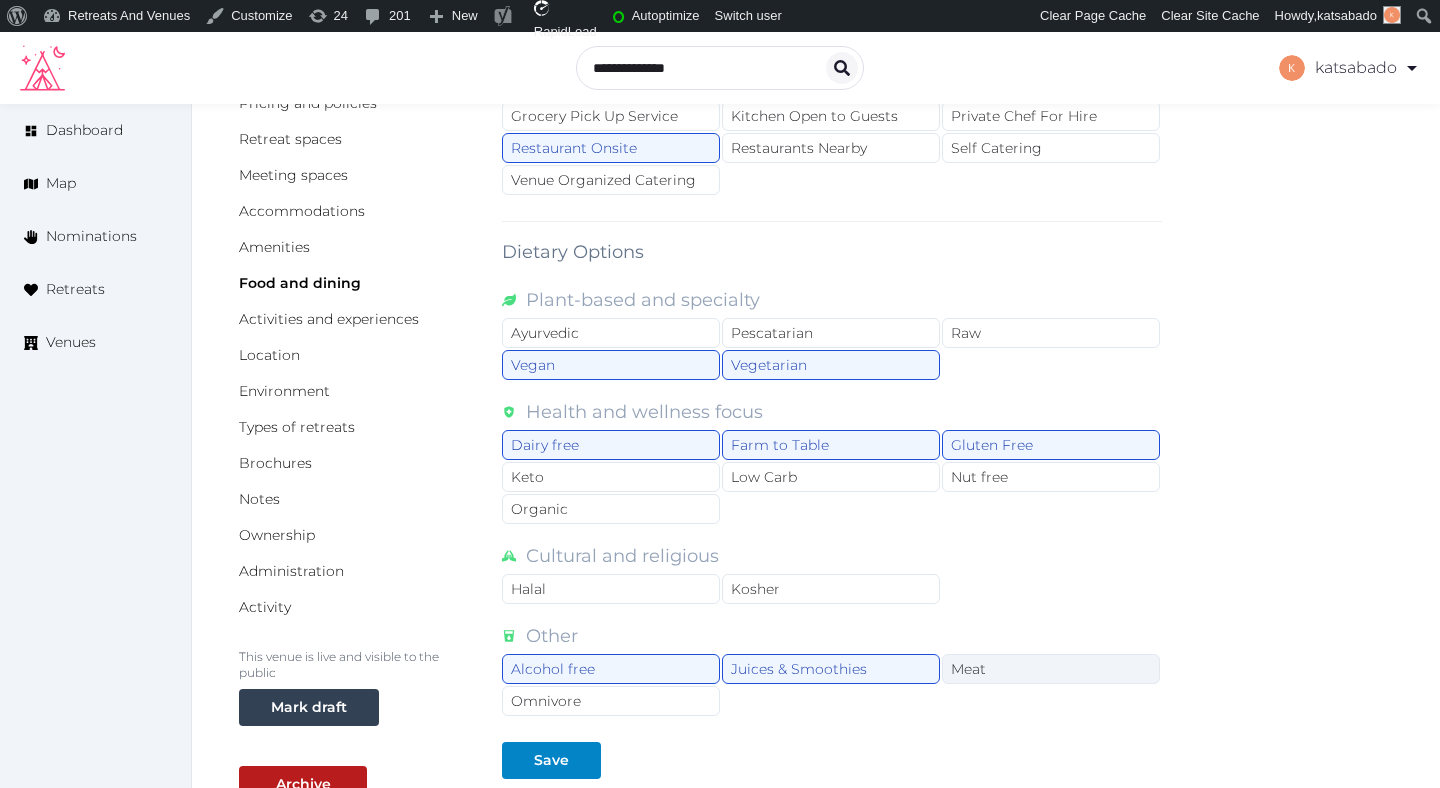 click on "Meat" at bounding box center [1051, 669] 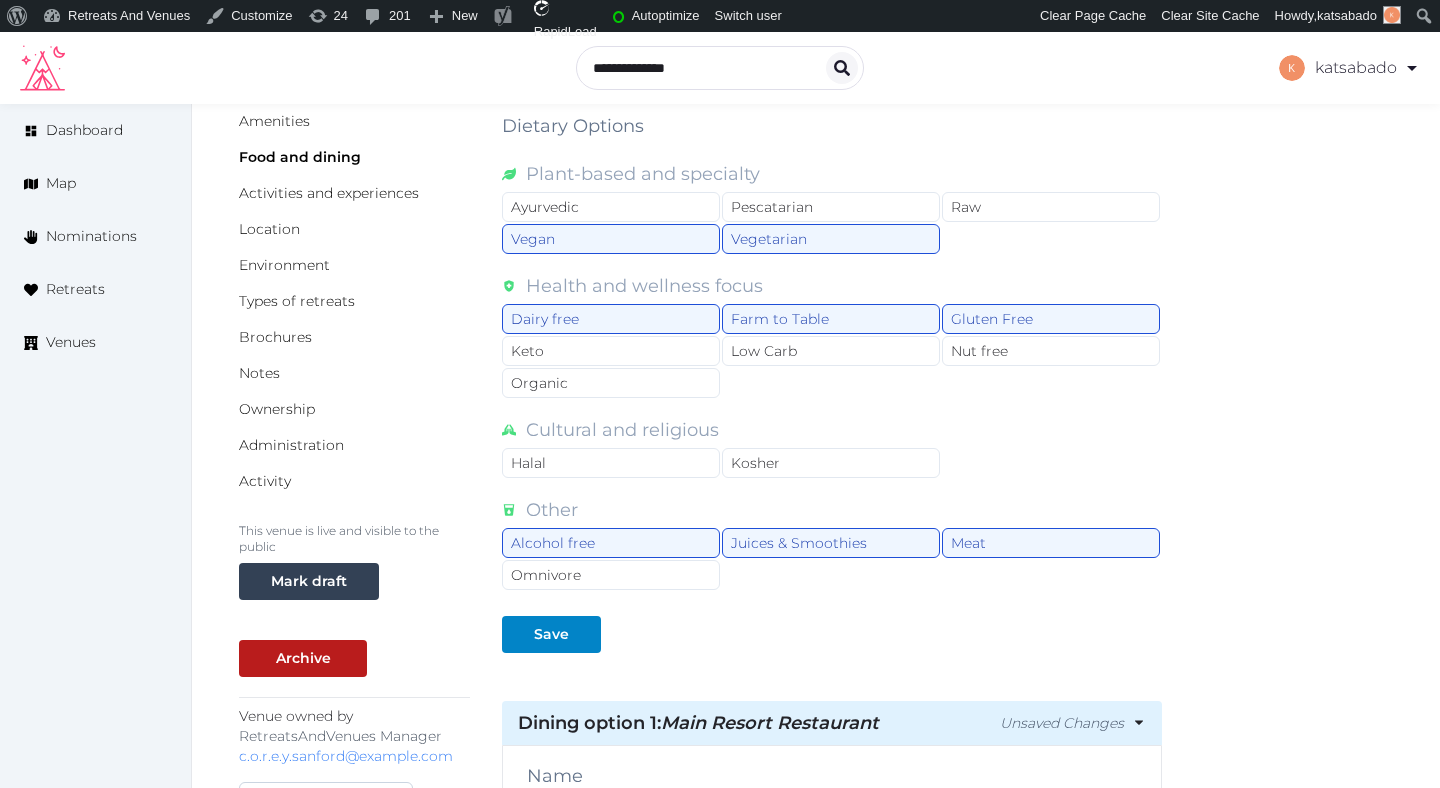 scroll, scrollTop: 319, scrollLeft: 0, axis: vertical 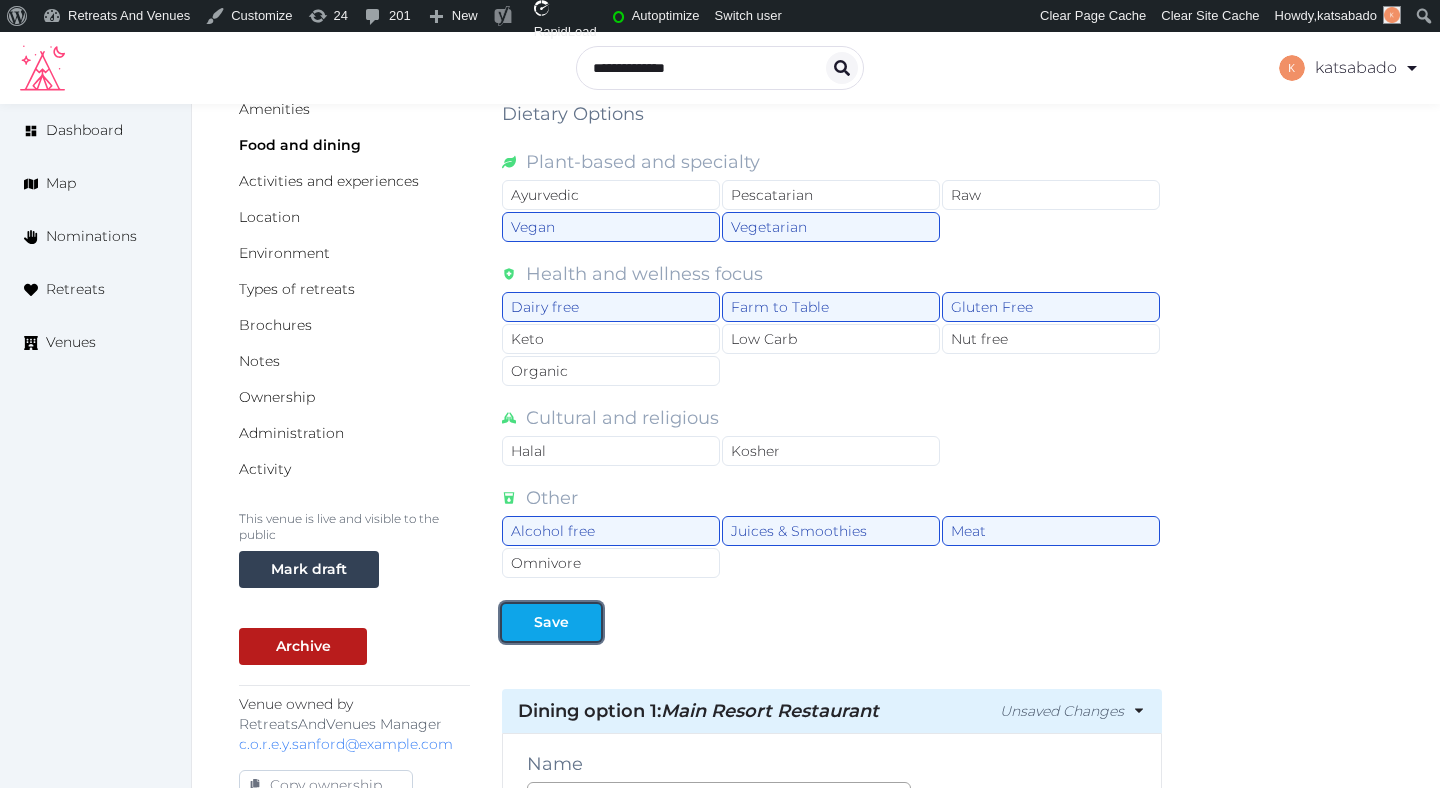 click on "Save" at bounding box center (551, 622) 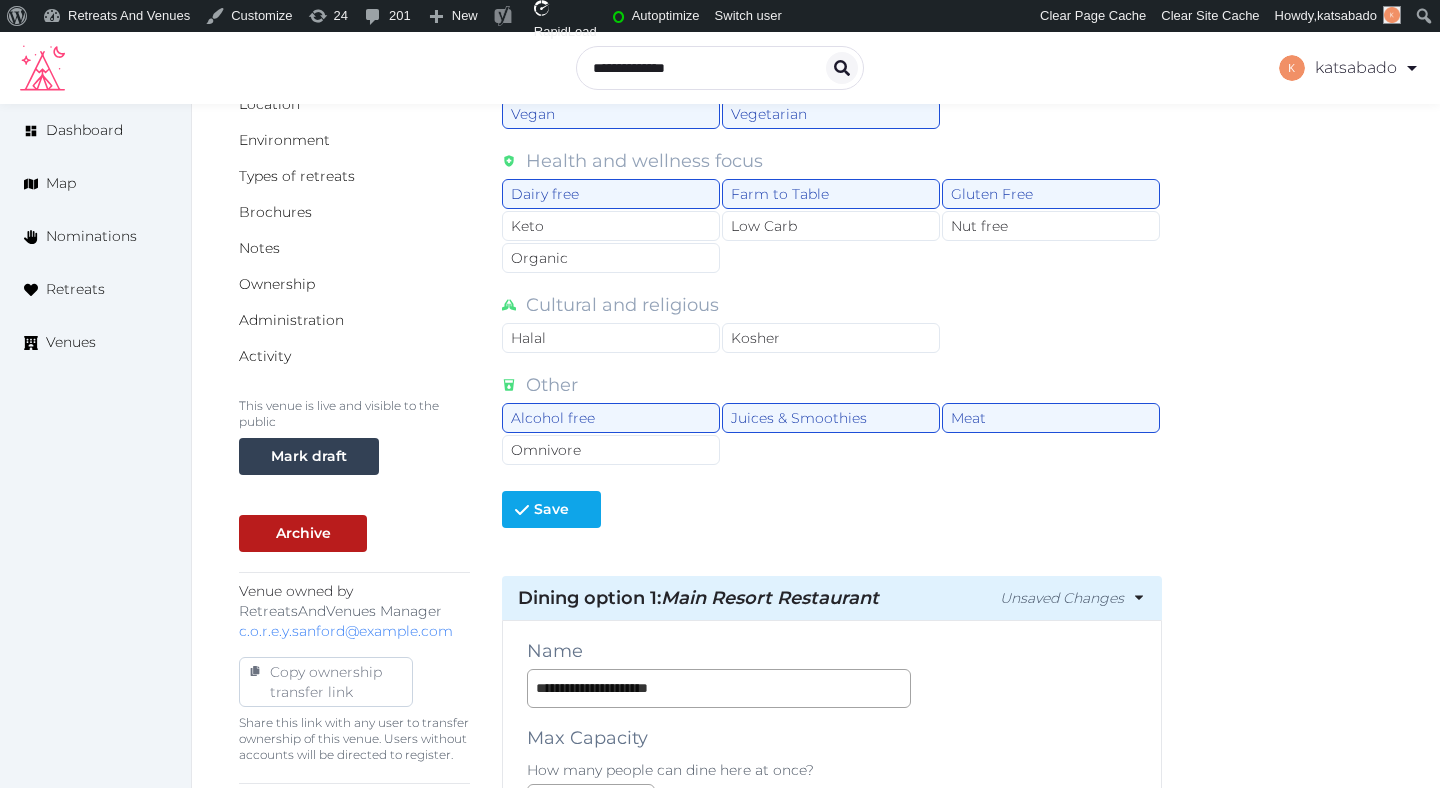 scroll, scrollTop: 461, scrollLeft: 0, axis: vertical 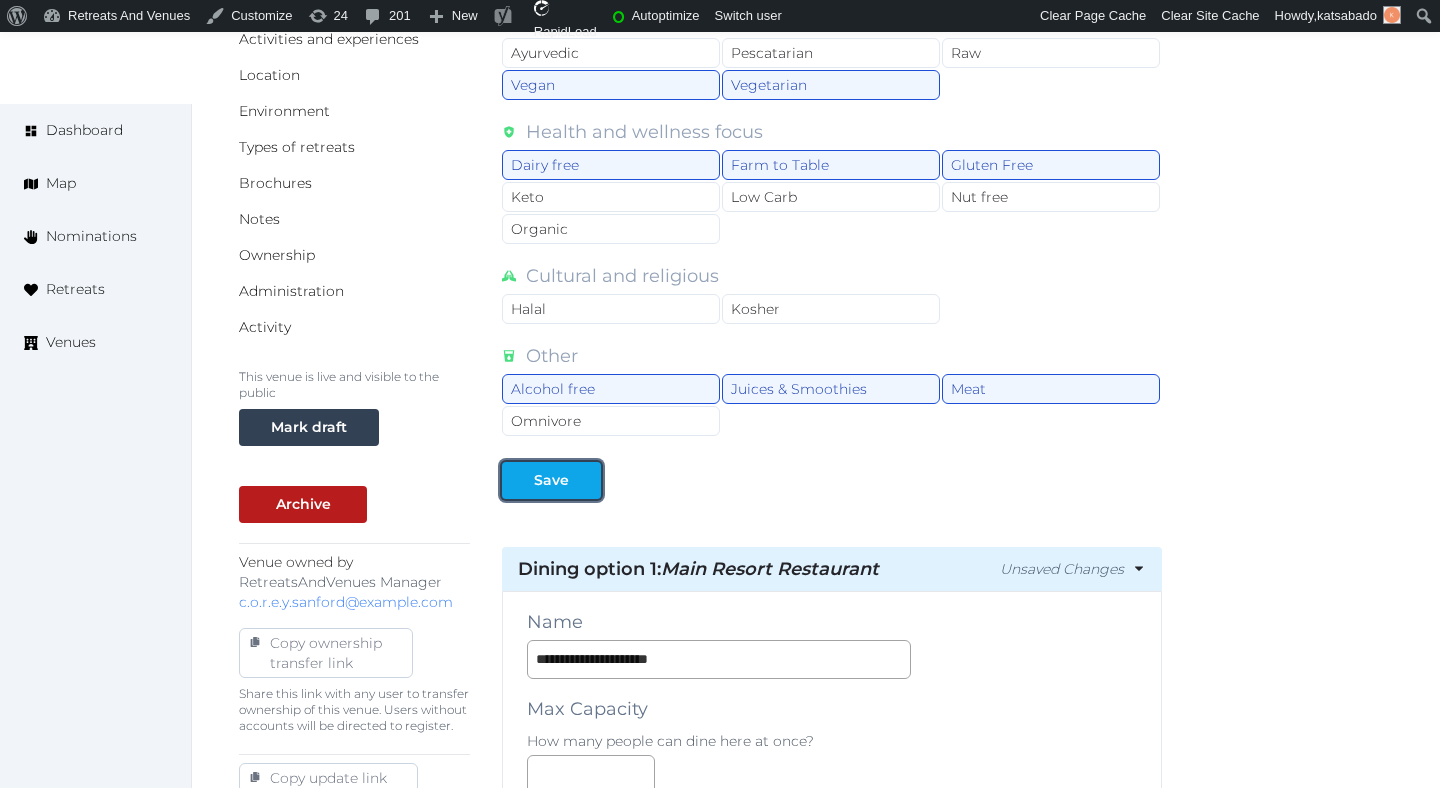 click on "Save" at bounding box center [551, 480] 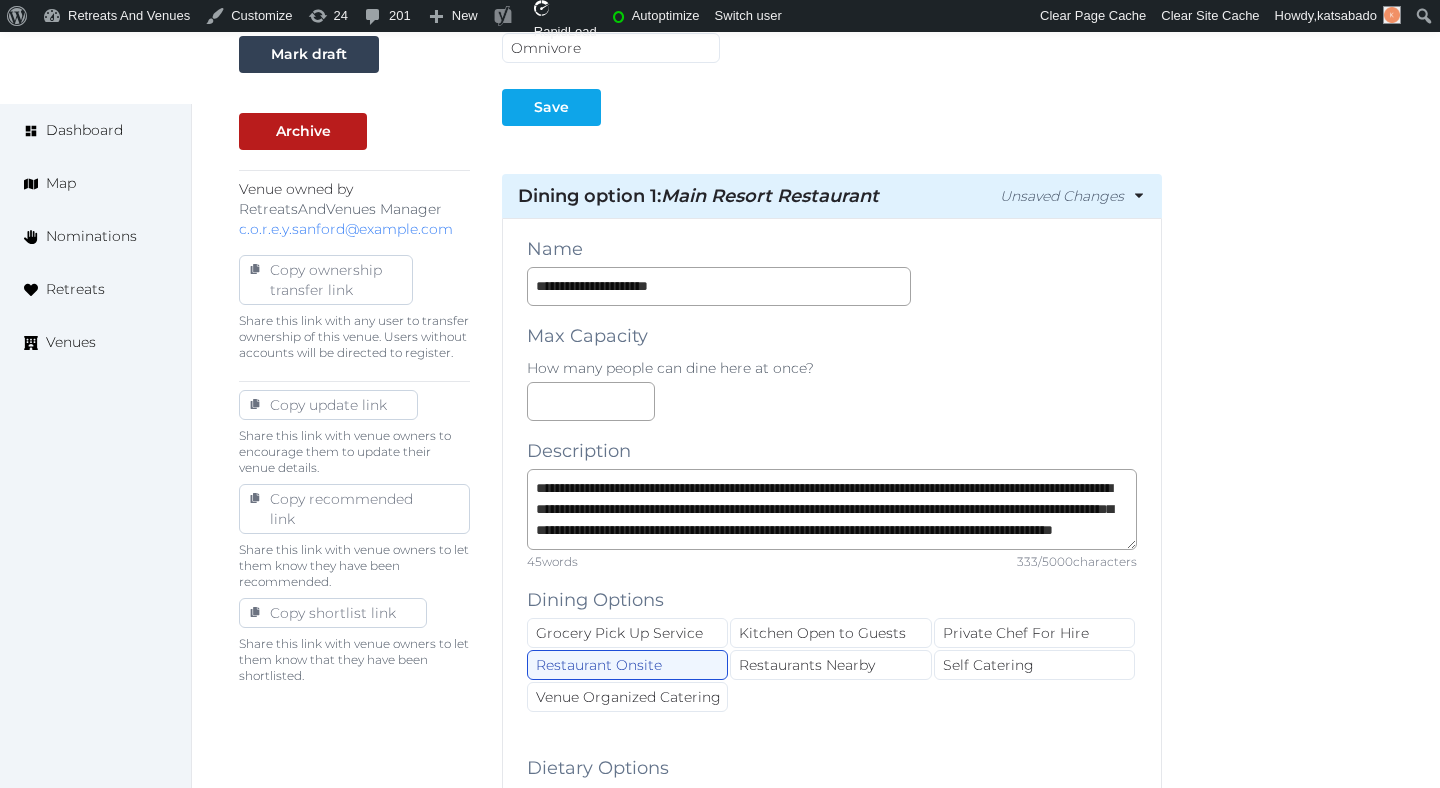 scroll, scrollTop: 836, scrollLeft: 0, axis: vertical 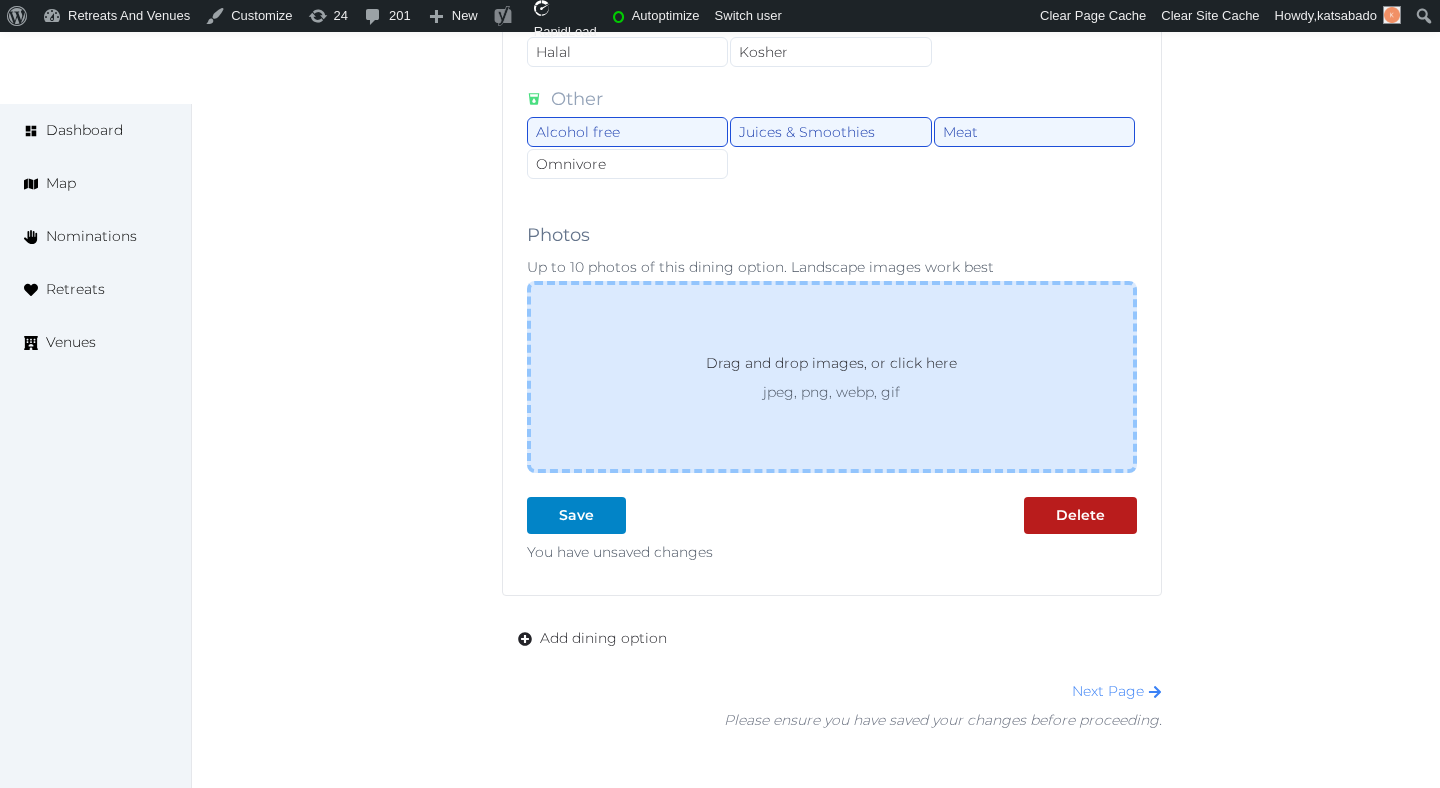 click on "Drag and drop images, or click here jpeg, png, webp, gif" at bounding box center (832, 377) 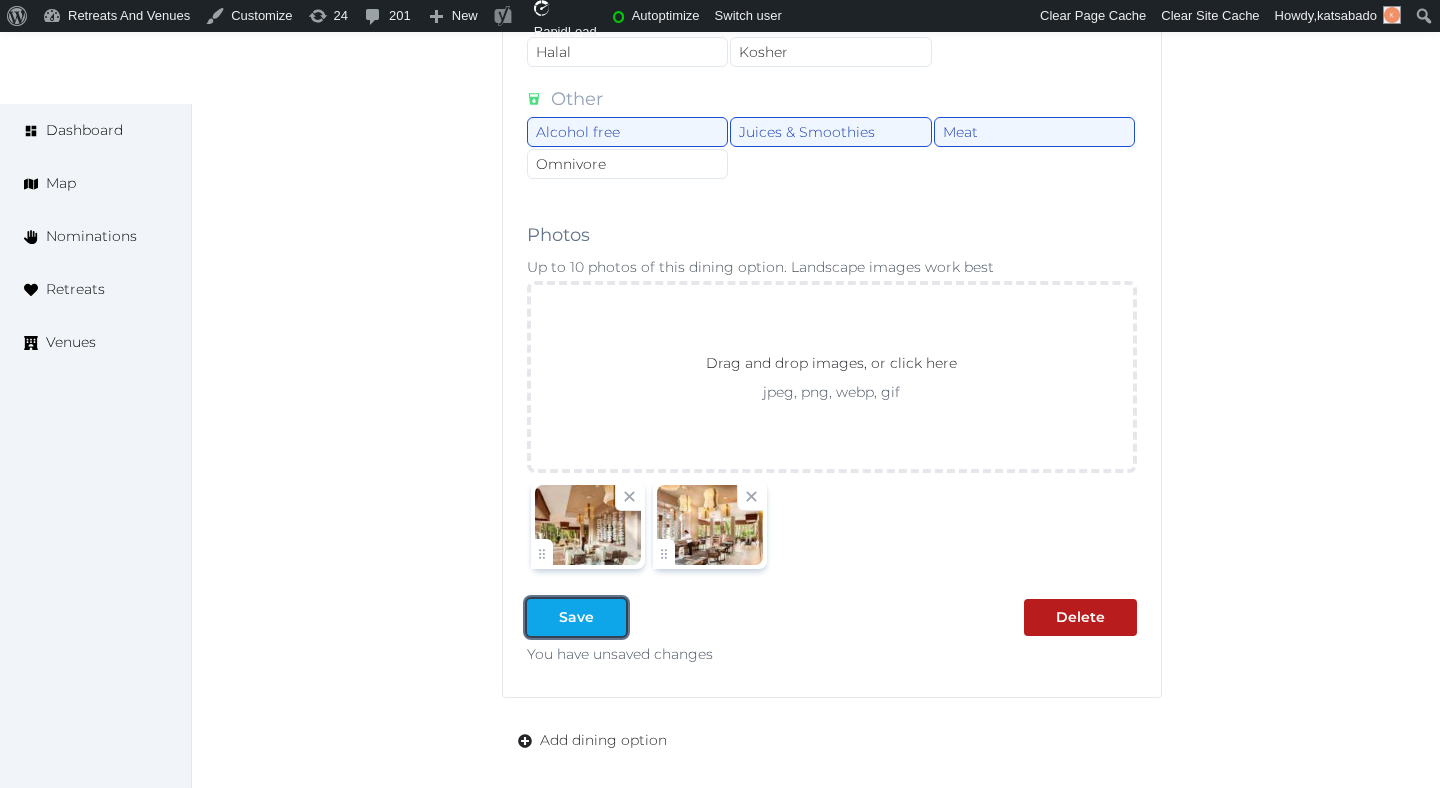 click on "Save" at bounding box center [576, 617] 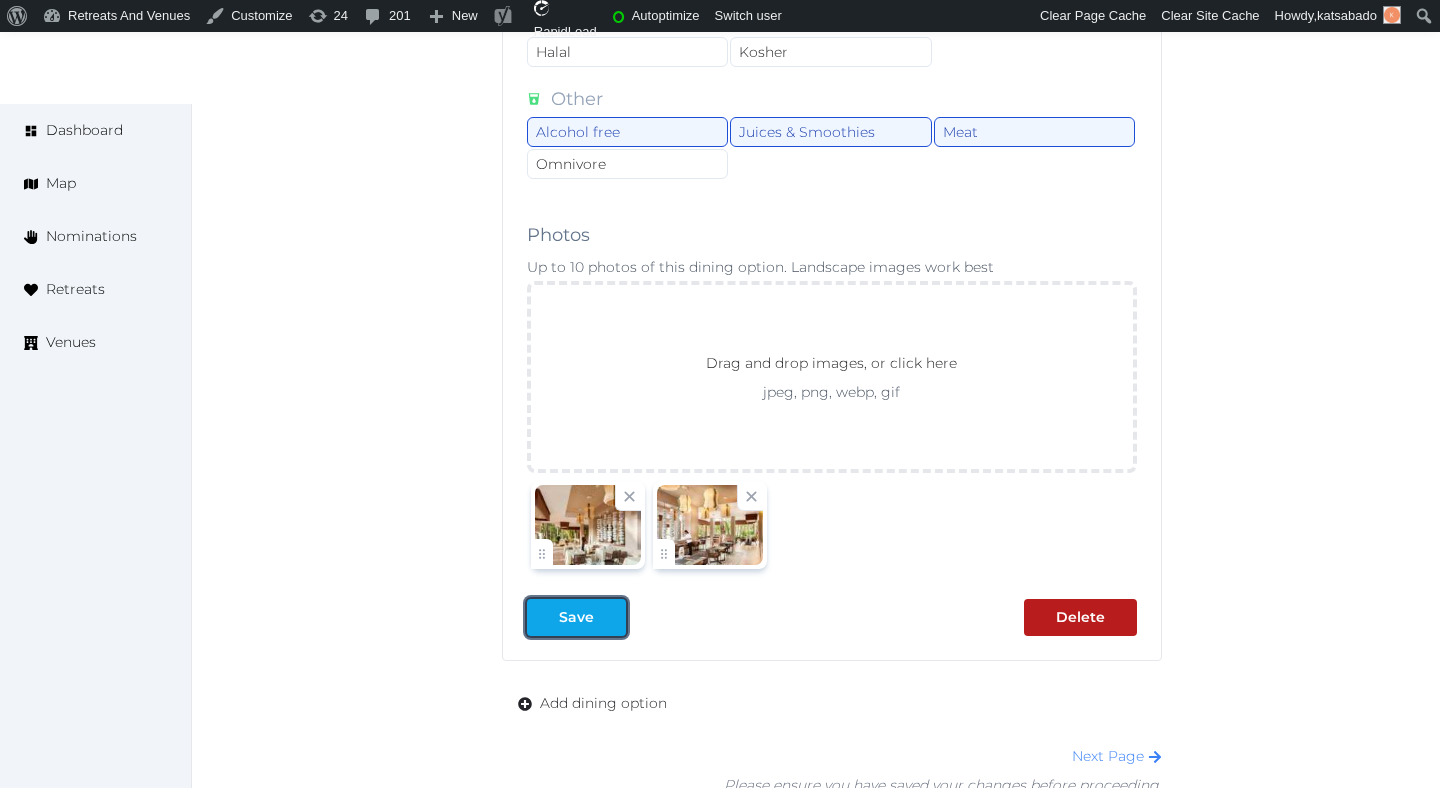 click on "Save" at bounding box center (576, 617) 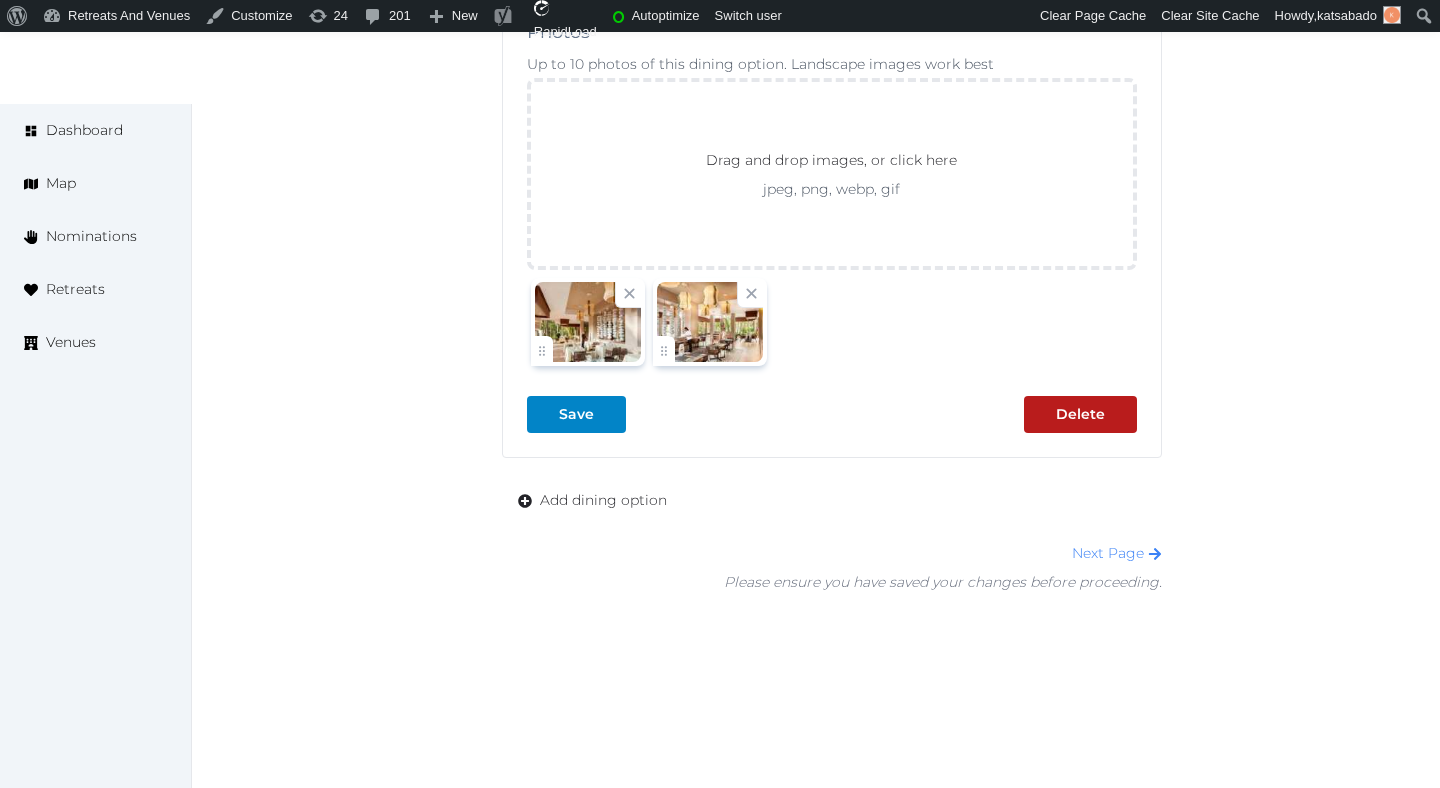 scroll, scrollTop: 2094, scrollLeft: 0, axis: vertical 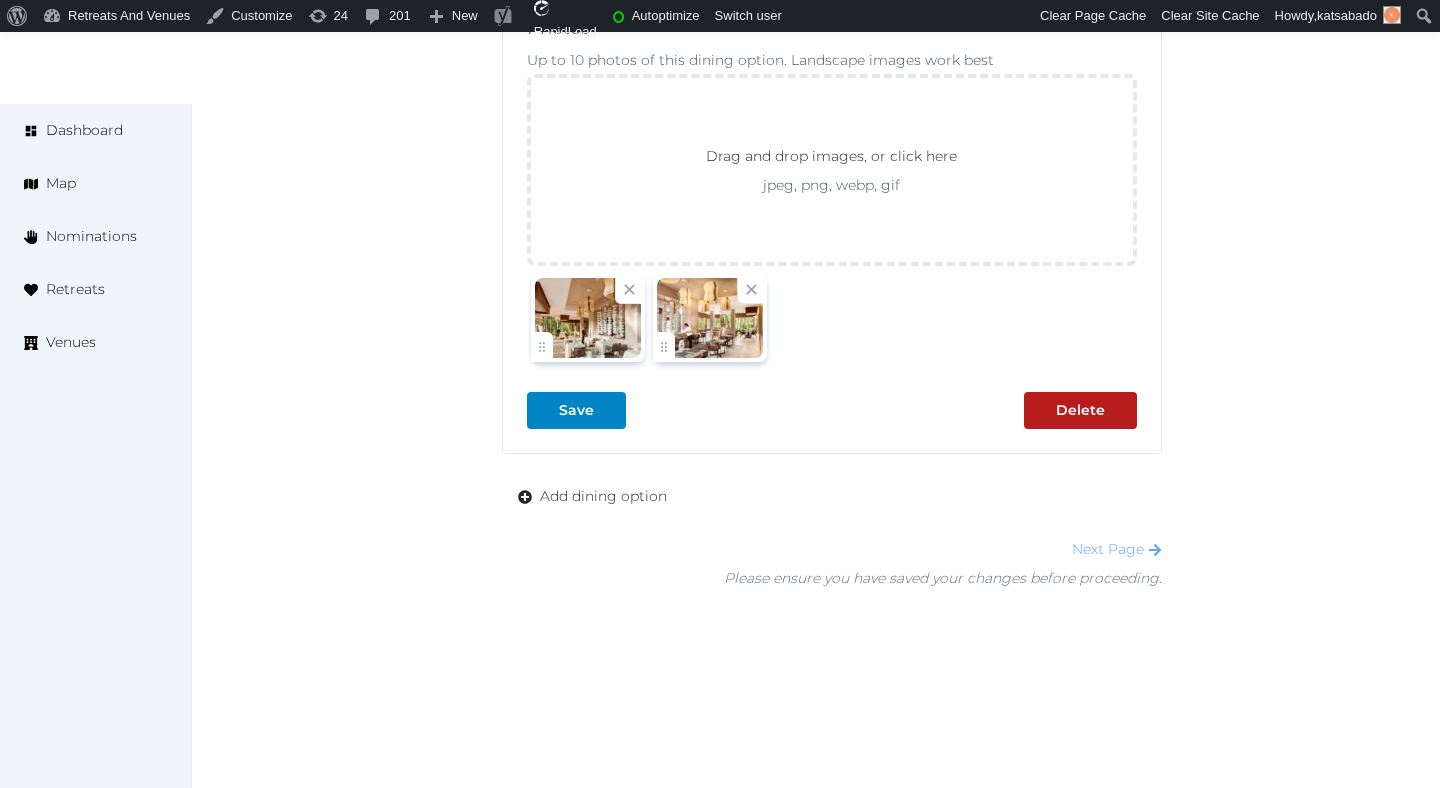 click on "Next Page" at bounding box center [1117, 549] 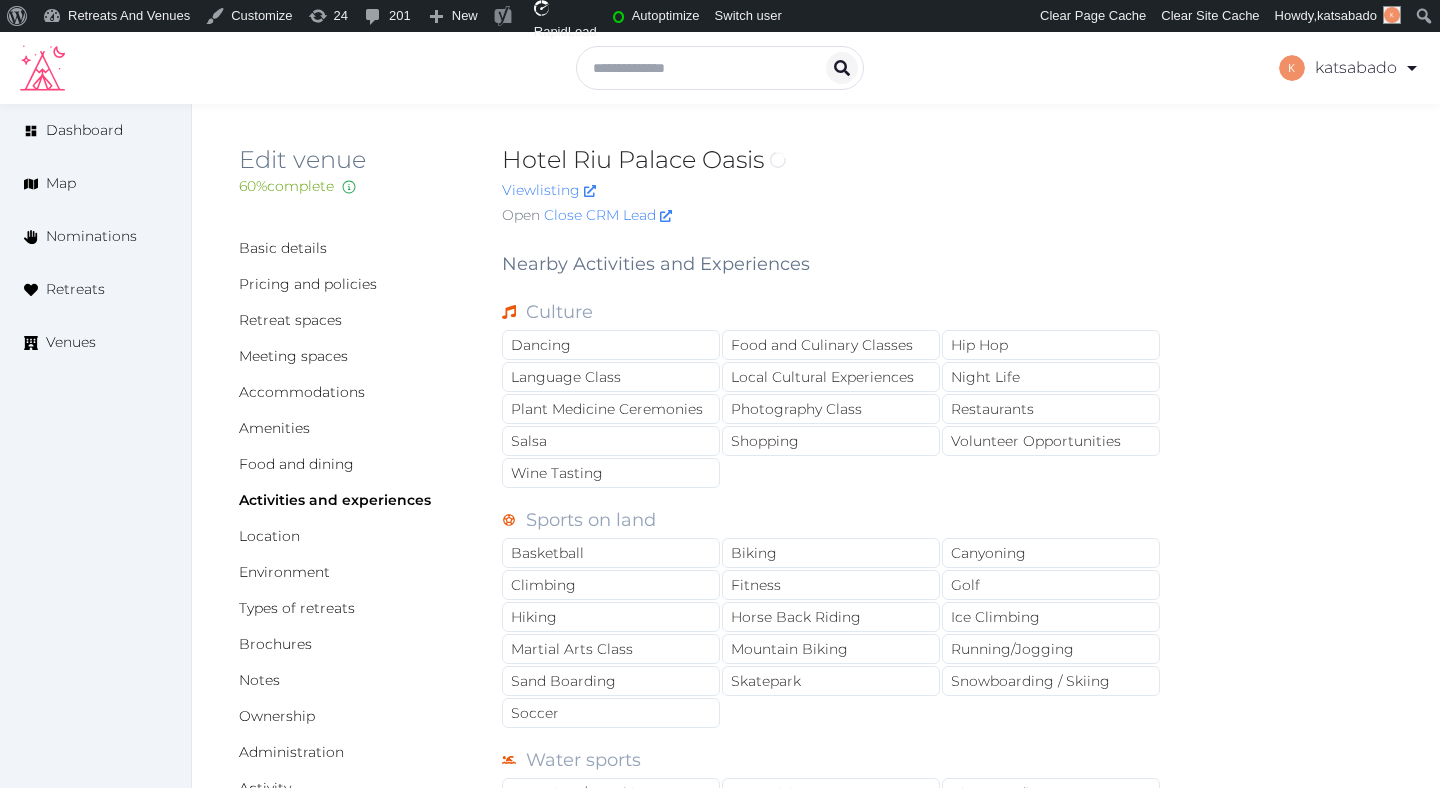 scroll, scrollTop: 0, scrollLeft: 0, axis: both 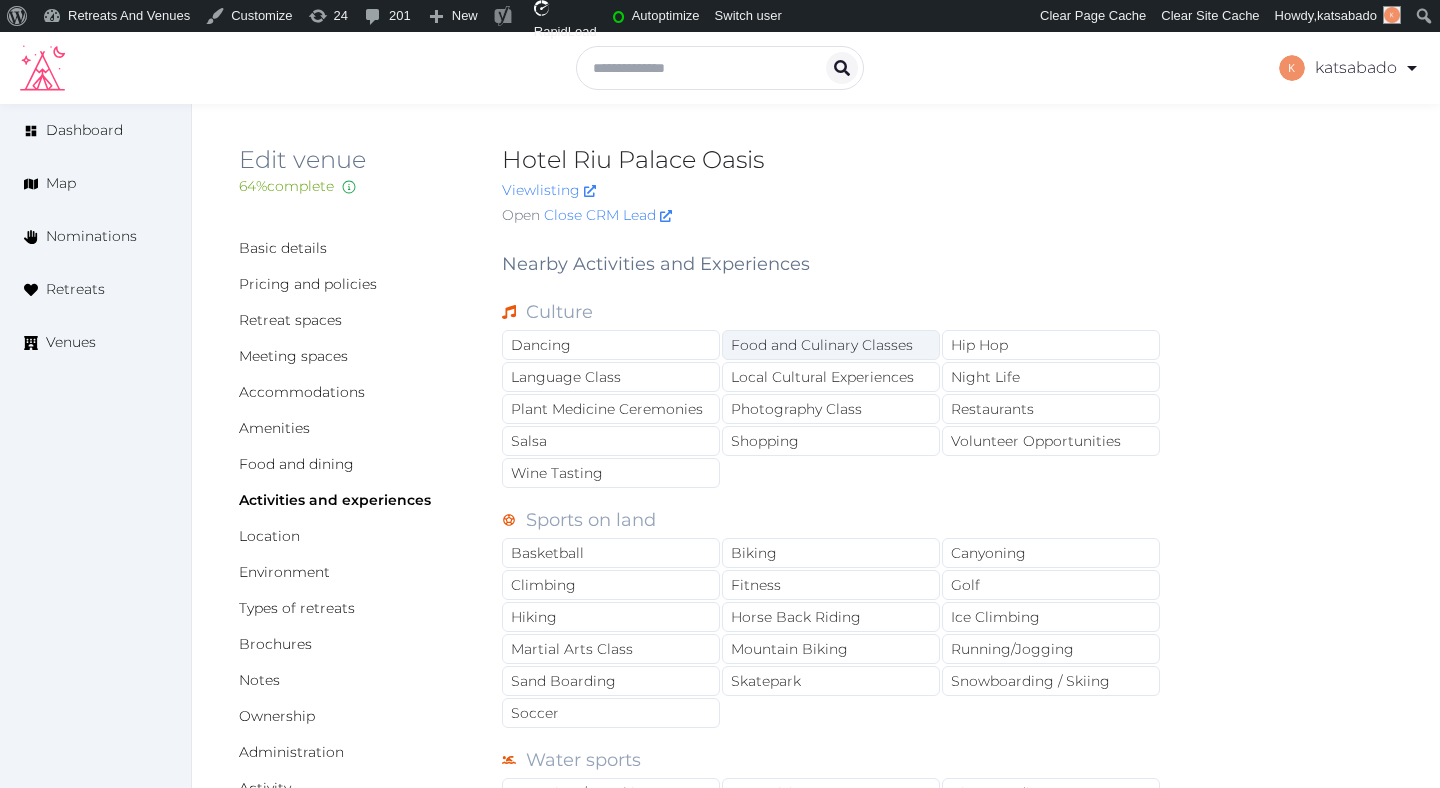 click on "Food and Culinary Classes" at bounding box center (831, 345) 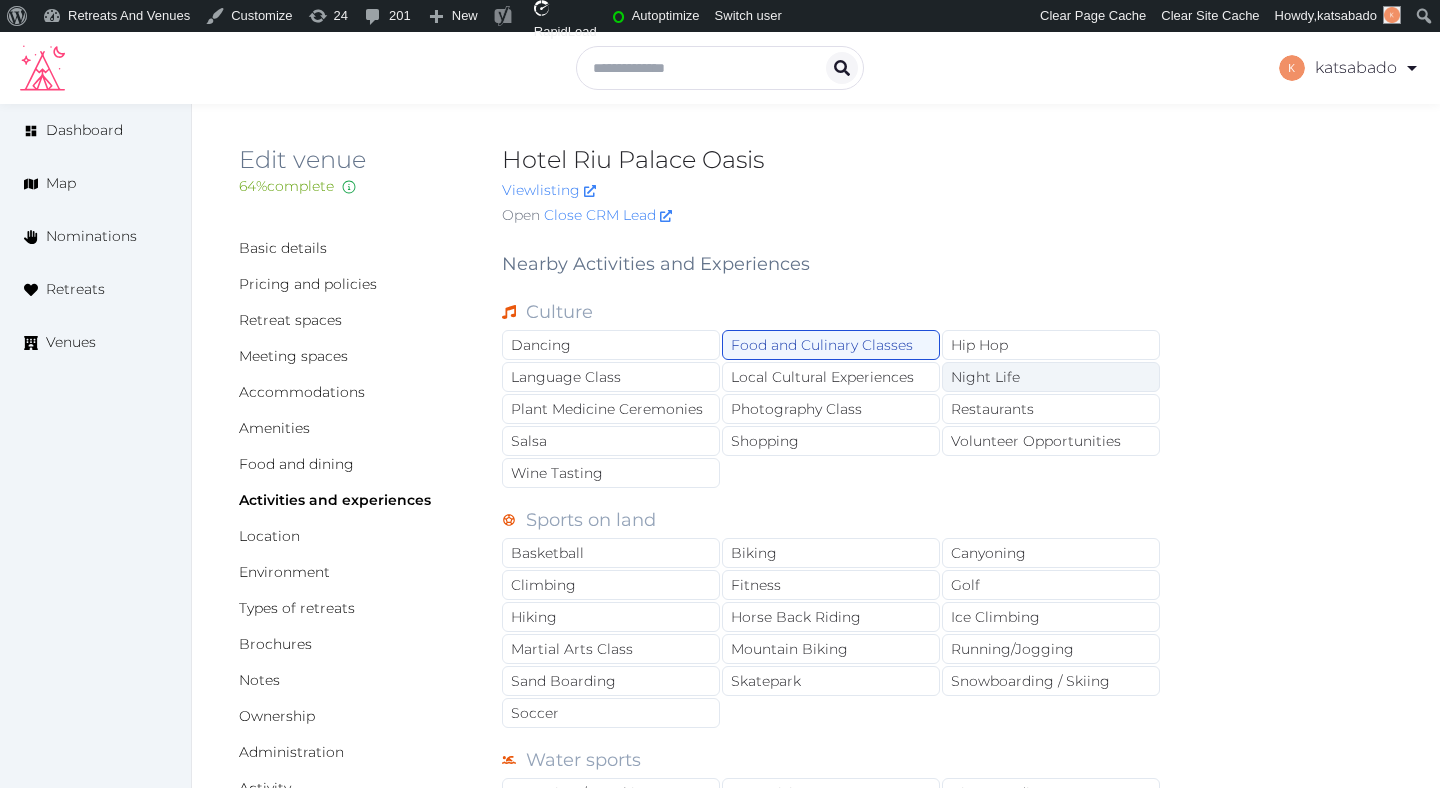 click on "Night Life" at bounding box center (1051, 377) 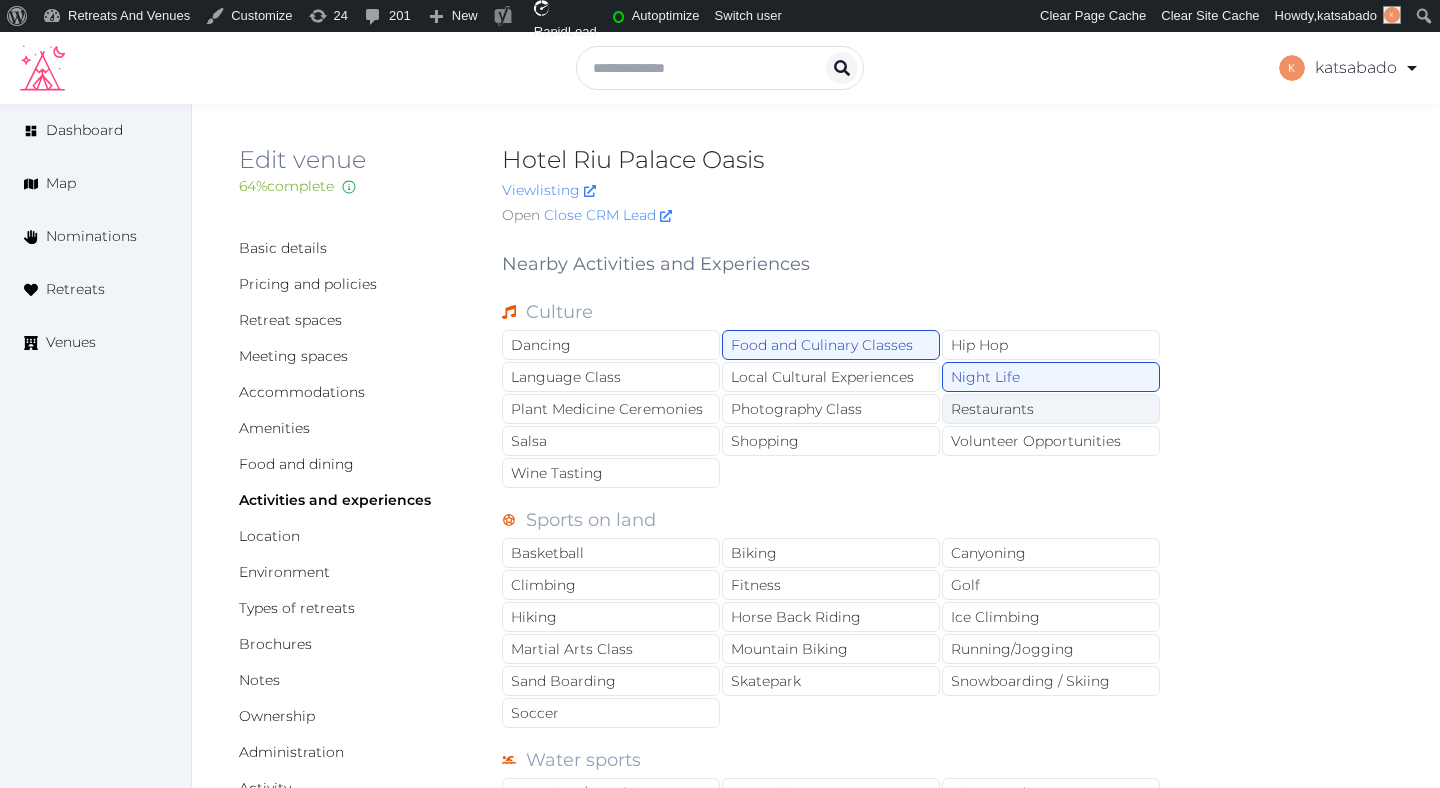 click on "Restaurants" at bounding box center [1051, 409] 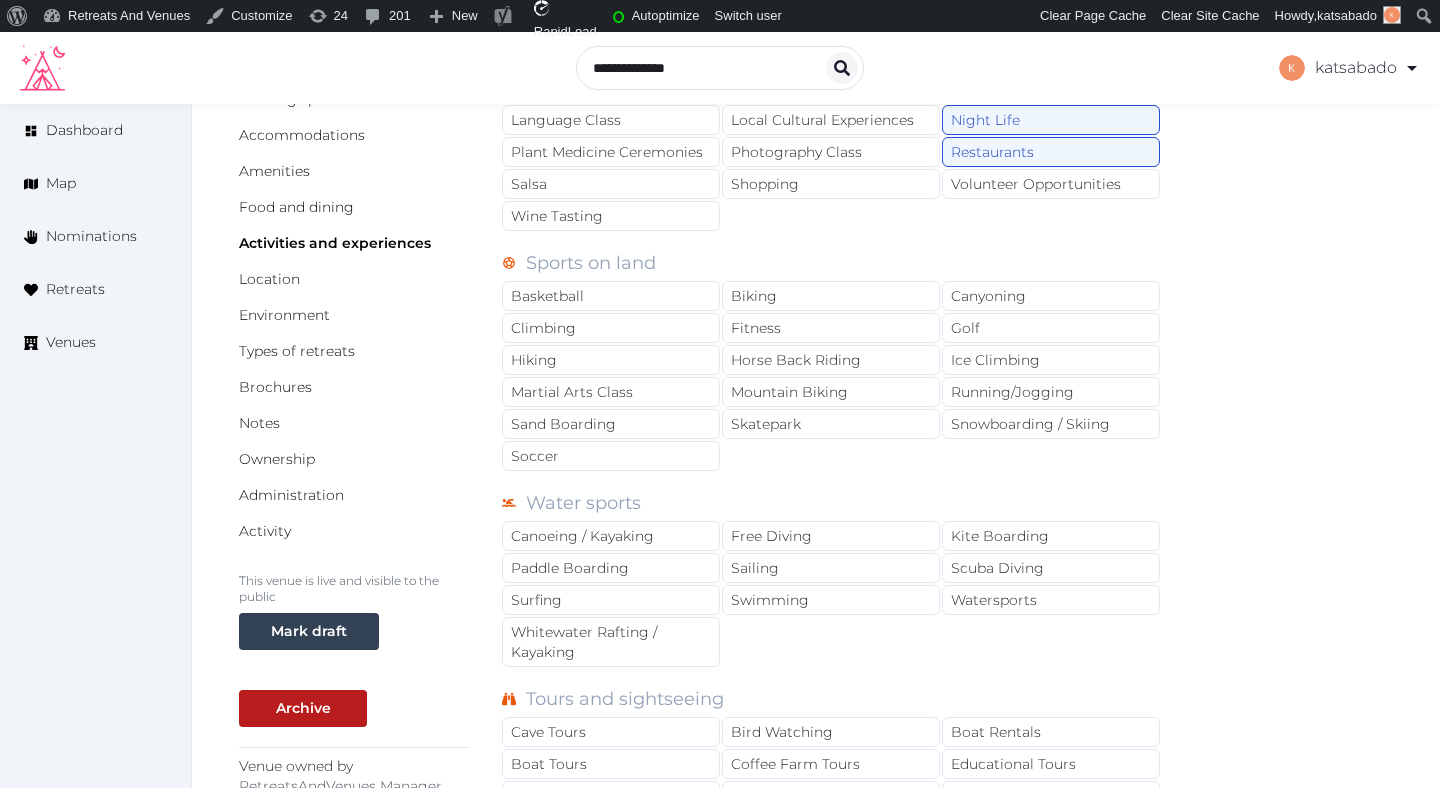scroll, scrollTop: 259, scrollLeft: 0, axis: vertical 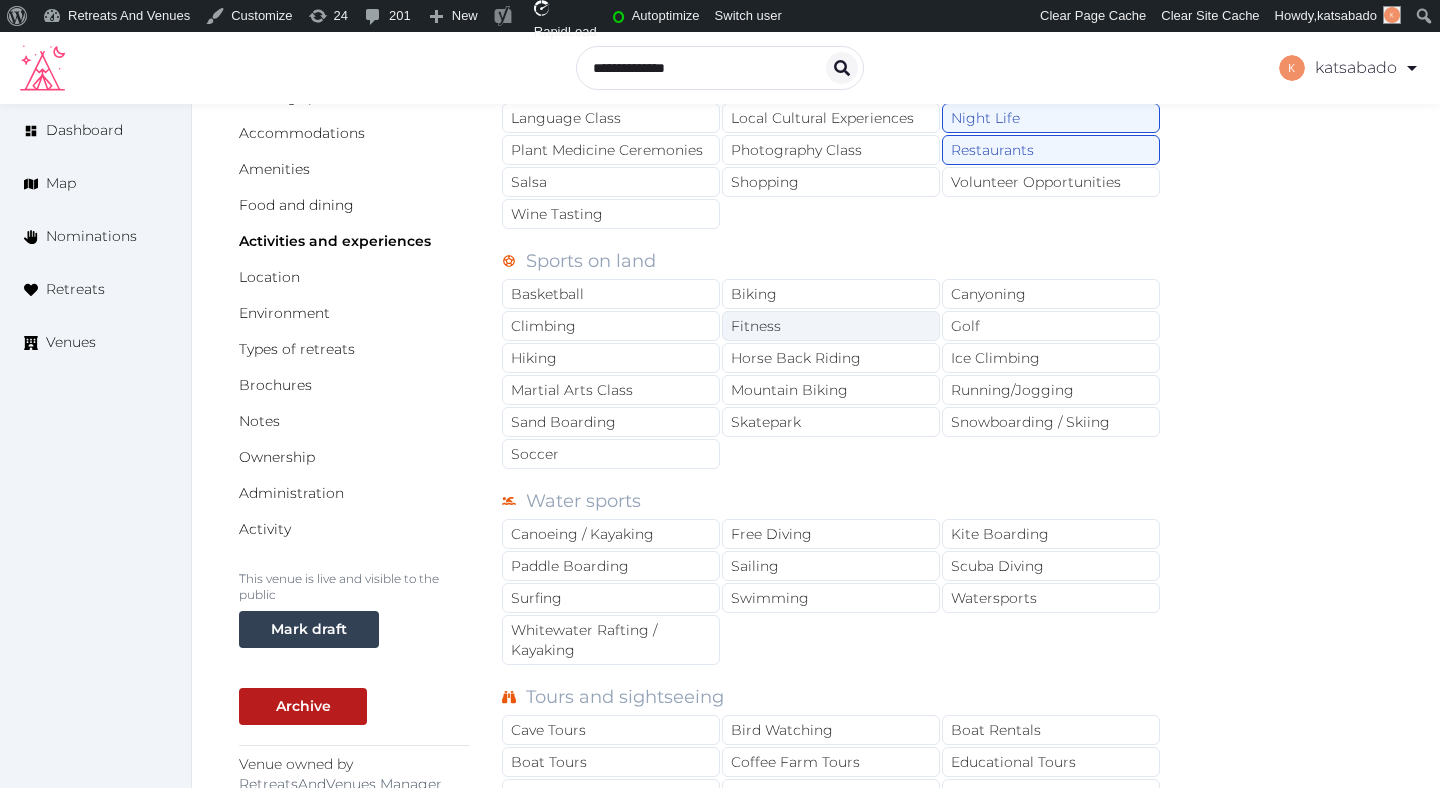 click on "Fitness" at bounding box center (831, 326) 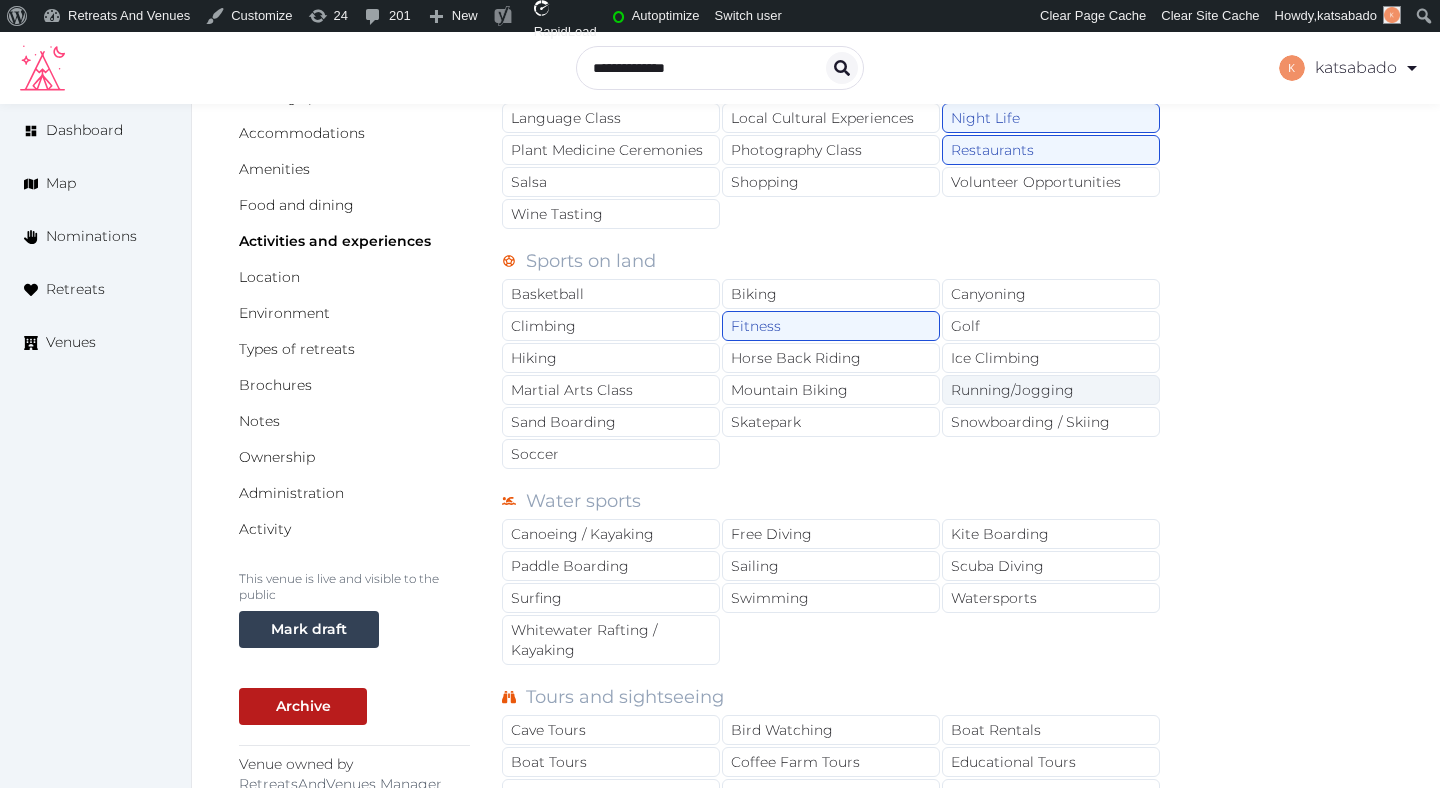 click on "Running/Jogging" at bounding box center [1051, 390] 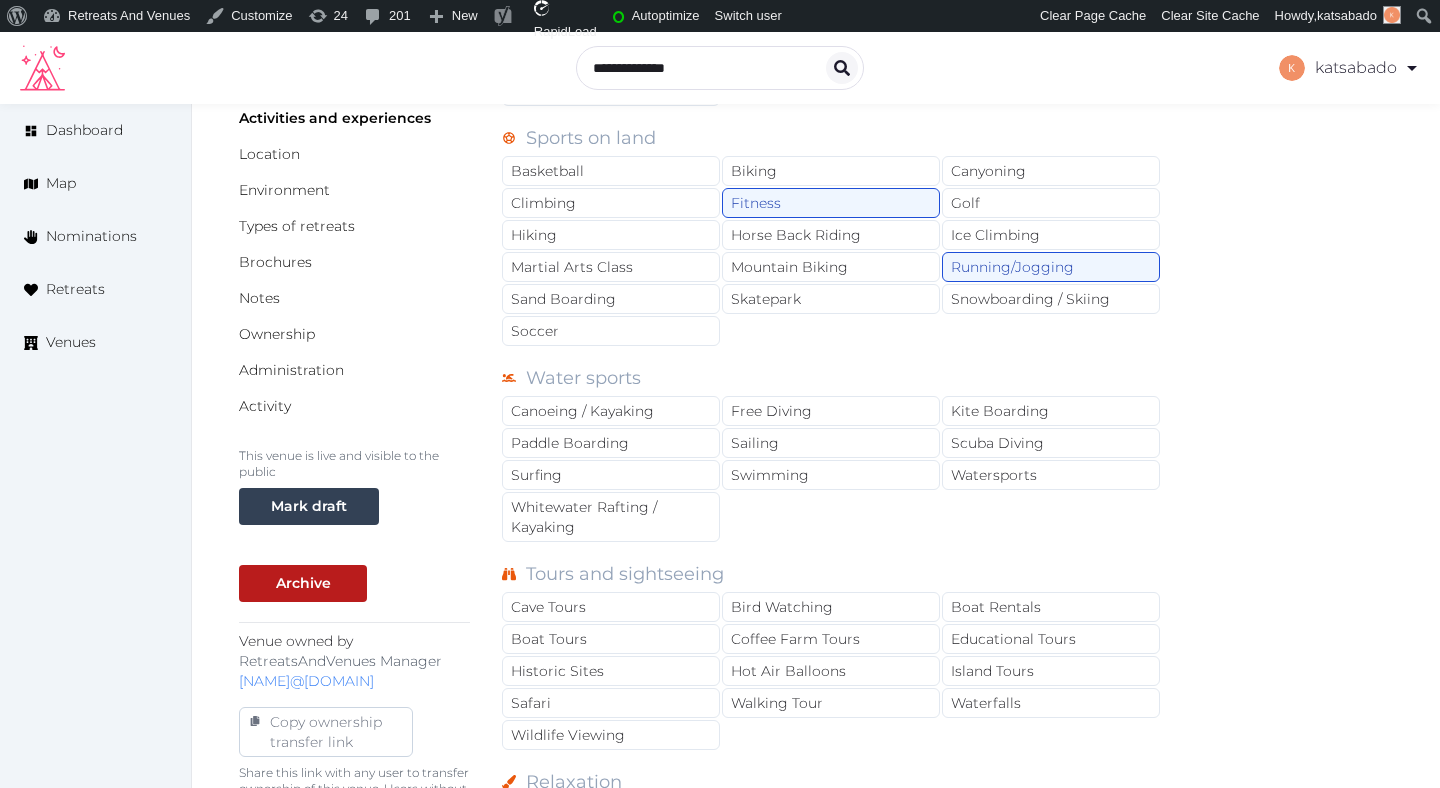scroll, scrollTop: 383, scrollLeft: 0, axis: vertical 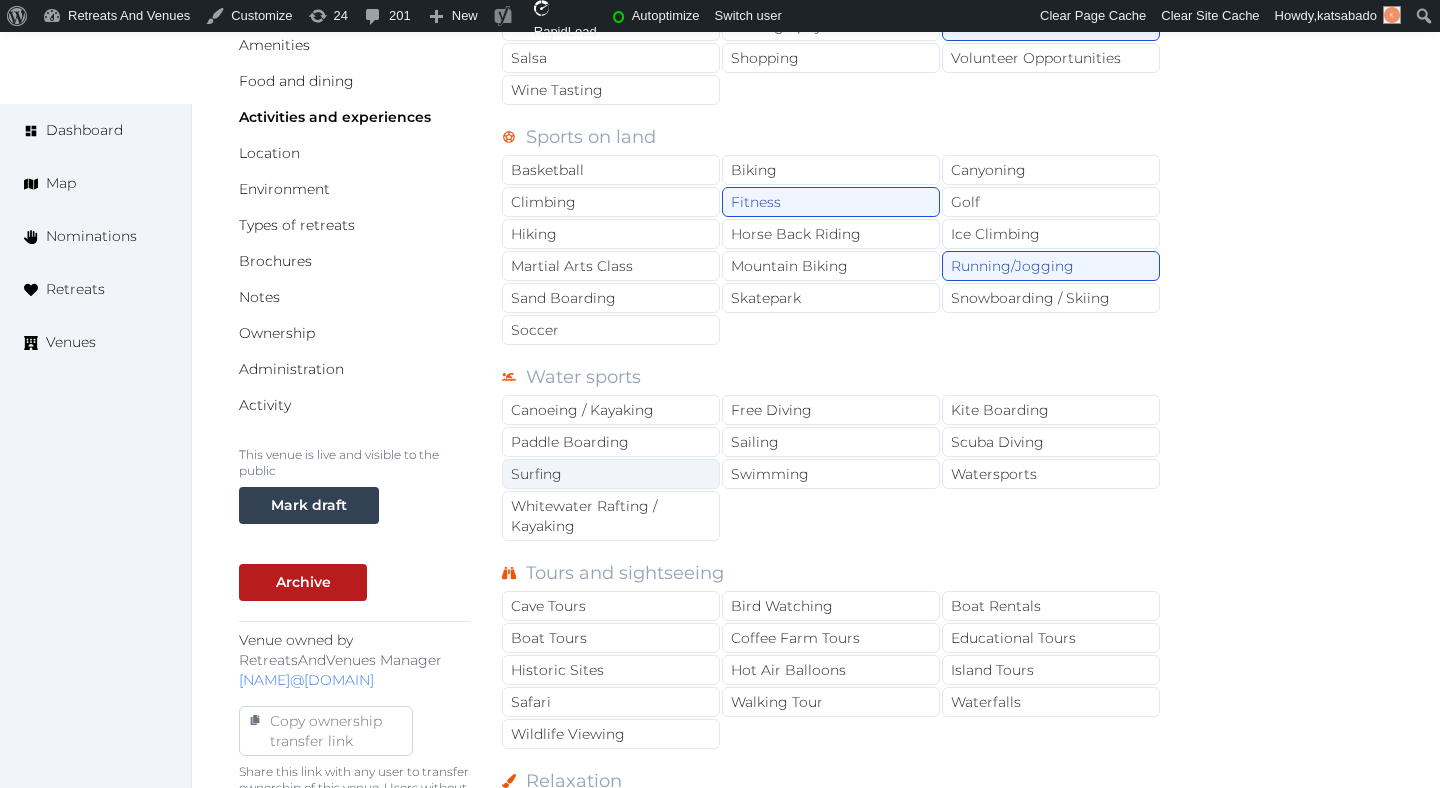 click on "Surfing" at bounding box center (611, 474) 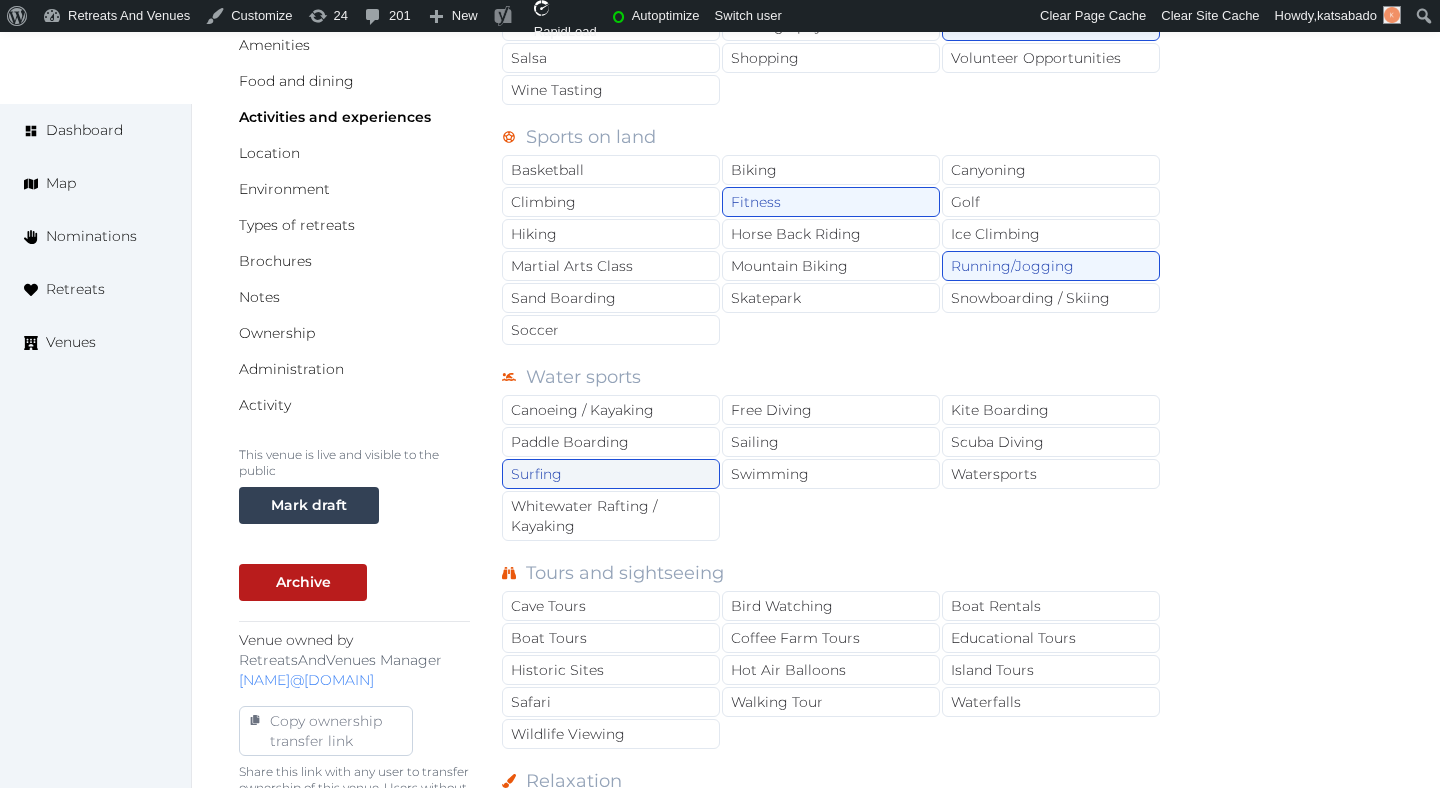 click on "Surfing" at bounding box center (611, 474) 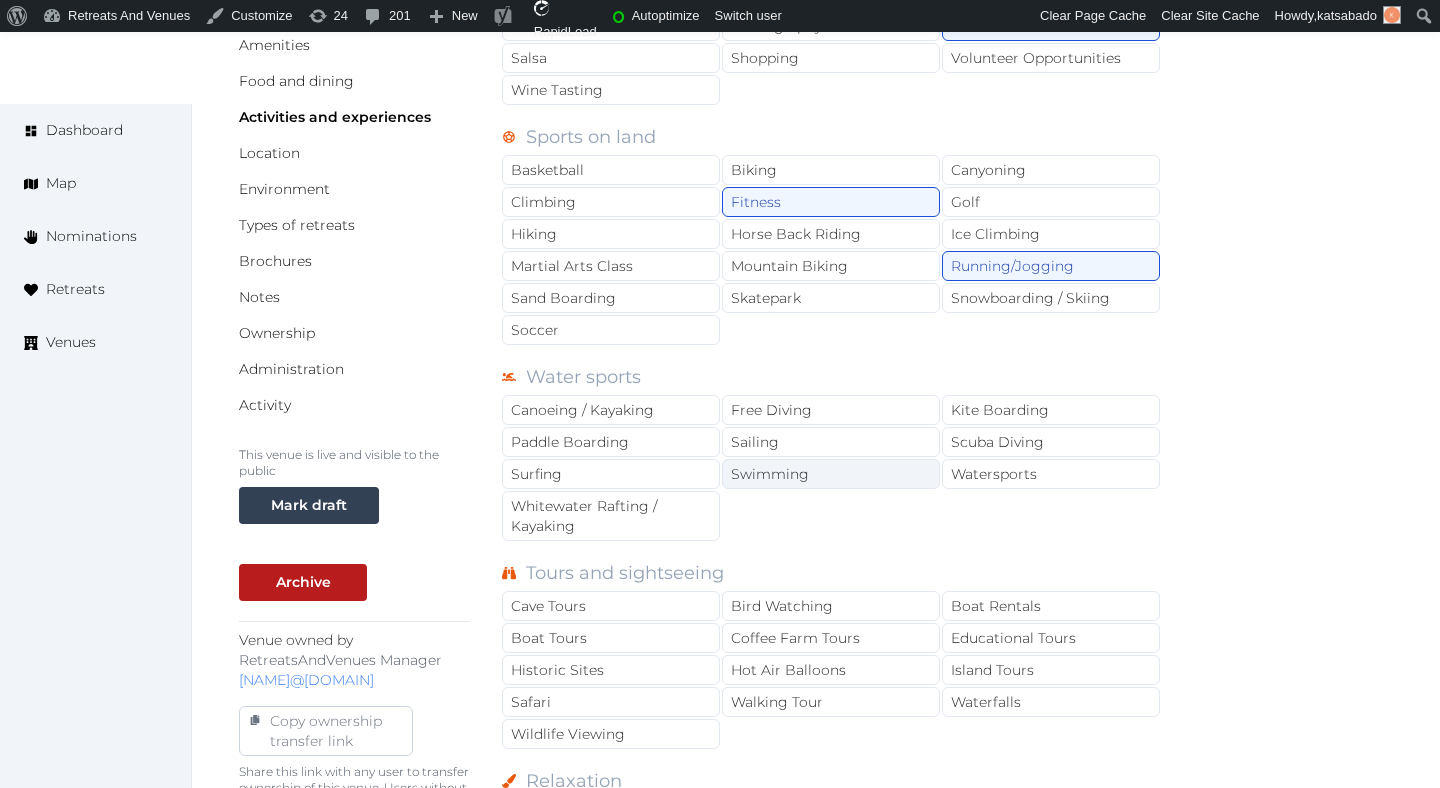 click on "Swimming" at bounding box center [831, 474] 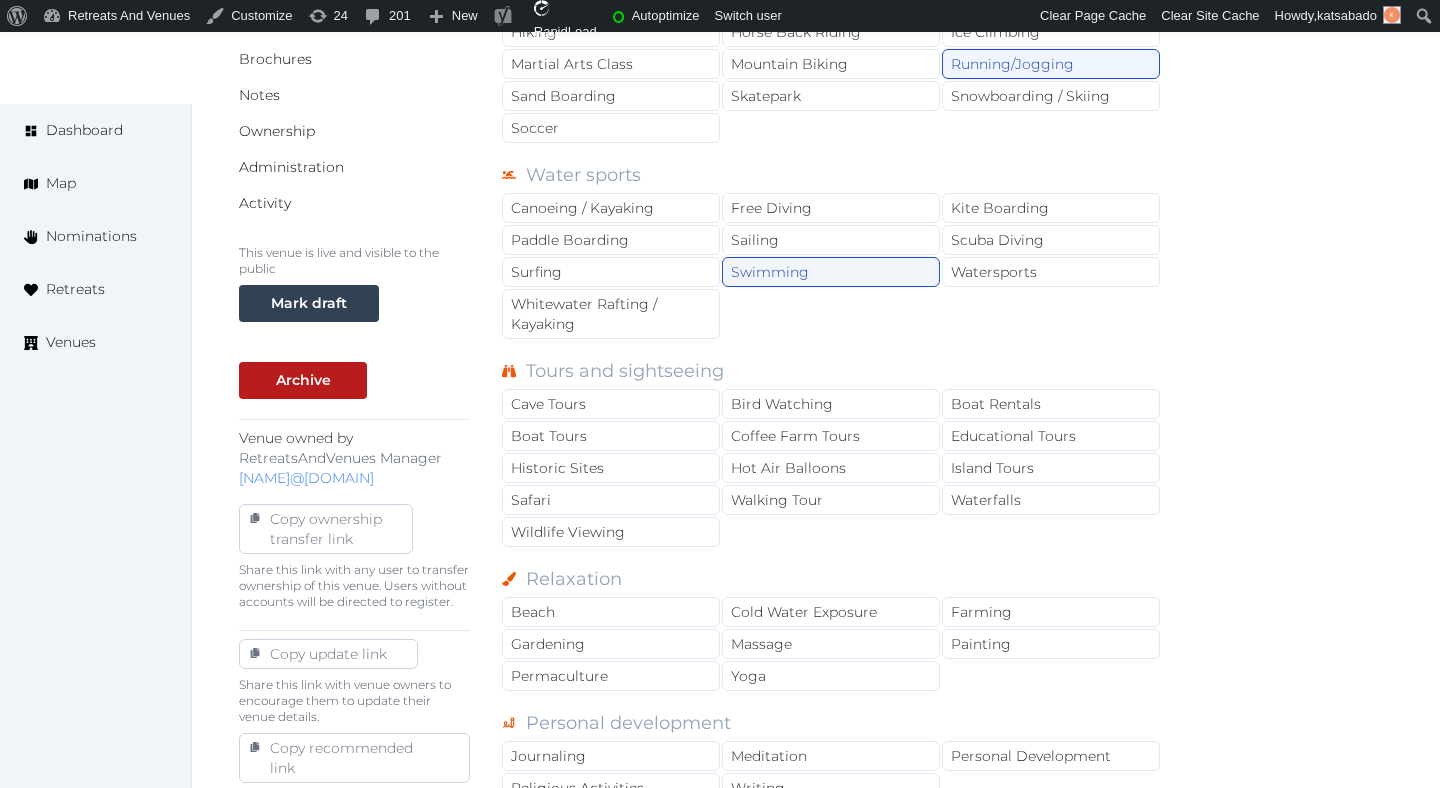 scroll, scrollTop: 594, scrollLeft: 0, axis: vertical 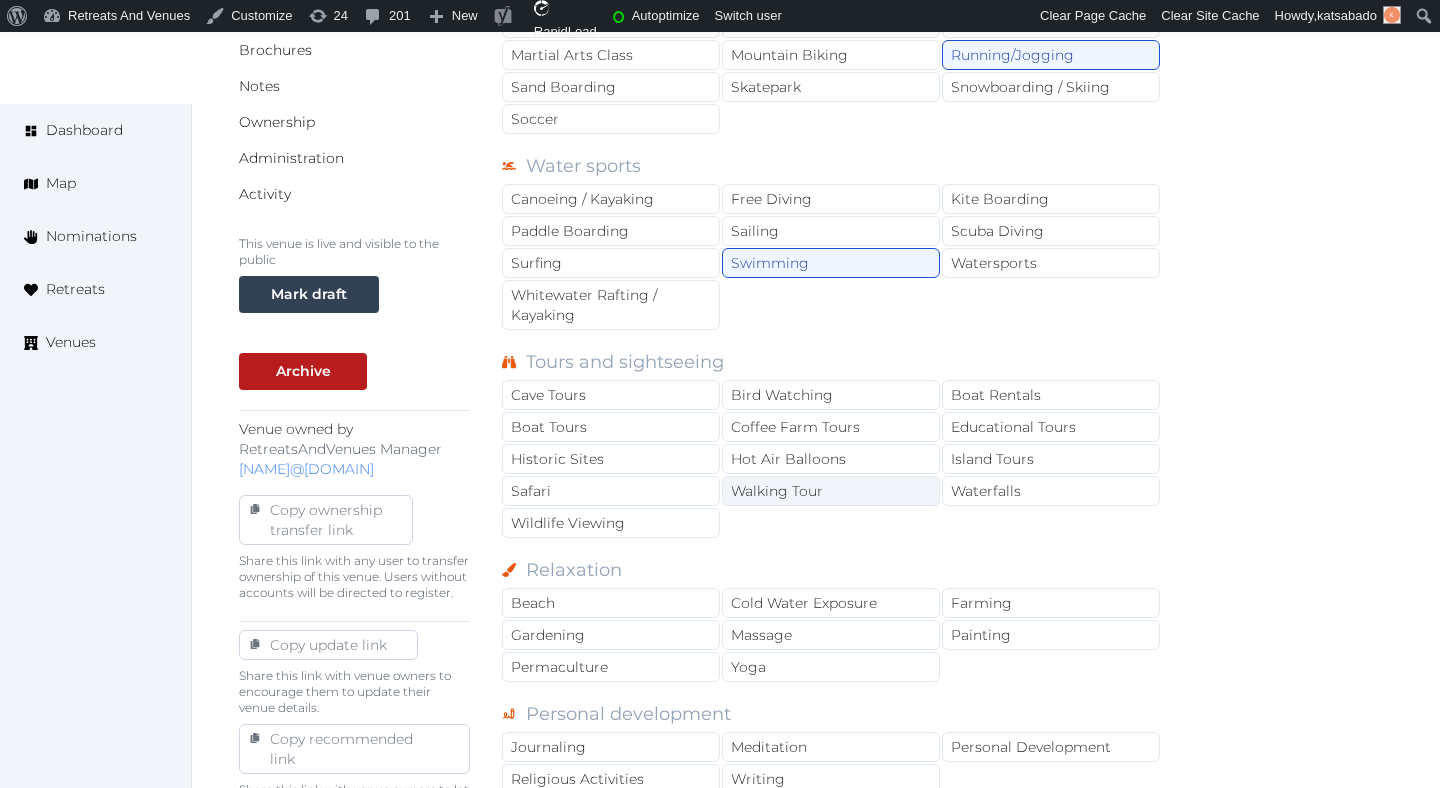 click on "Walking Tour" at bounding box center [831, 491] 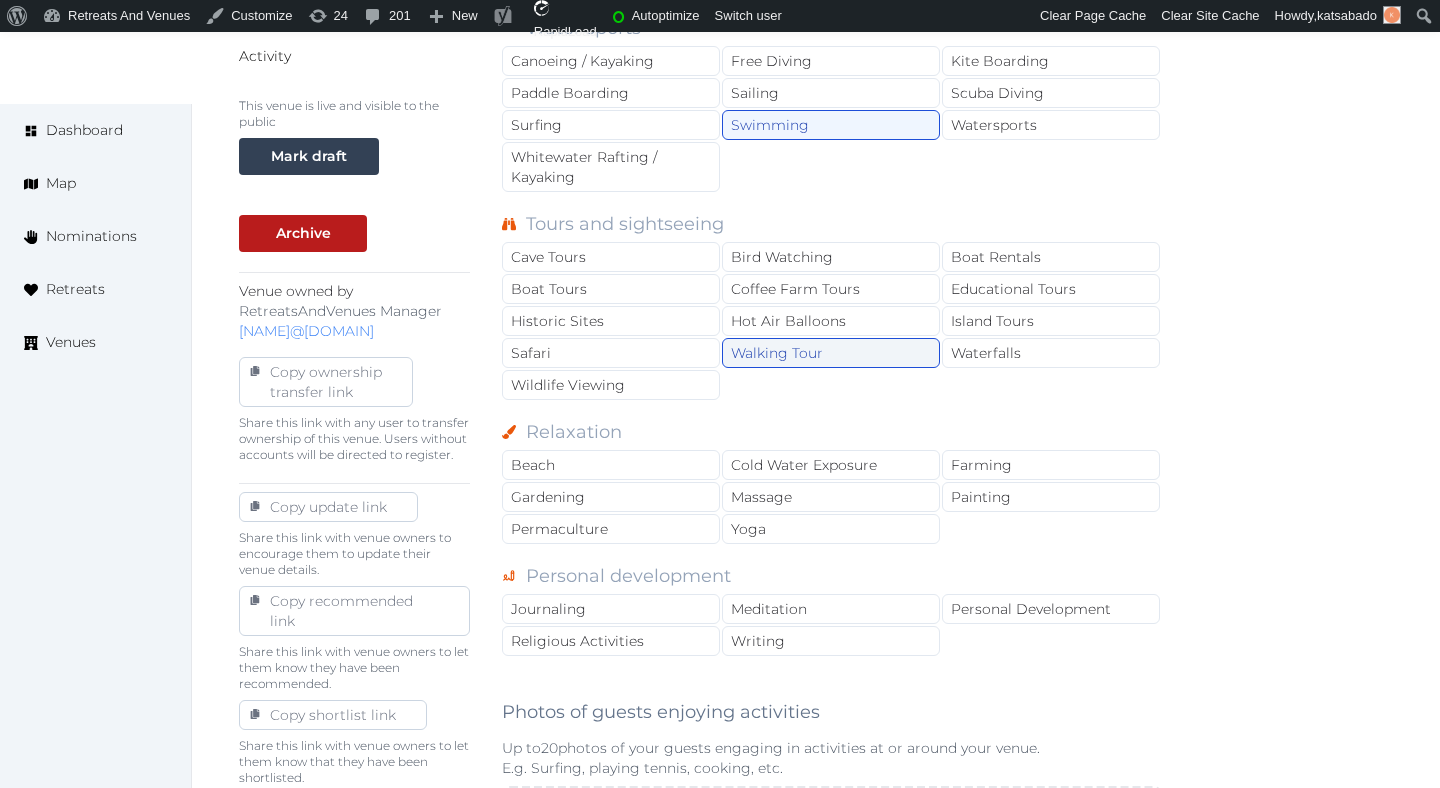 scroll, scrollTop: 758, scrollLeft: 0, axis: vertical 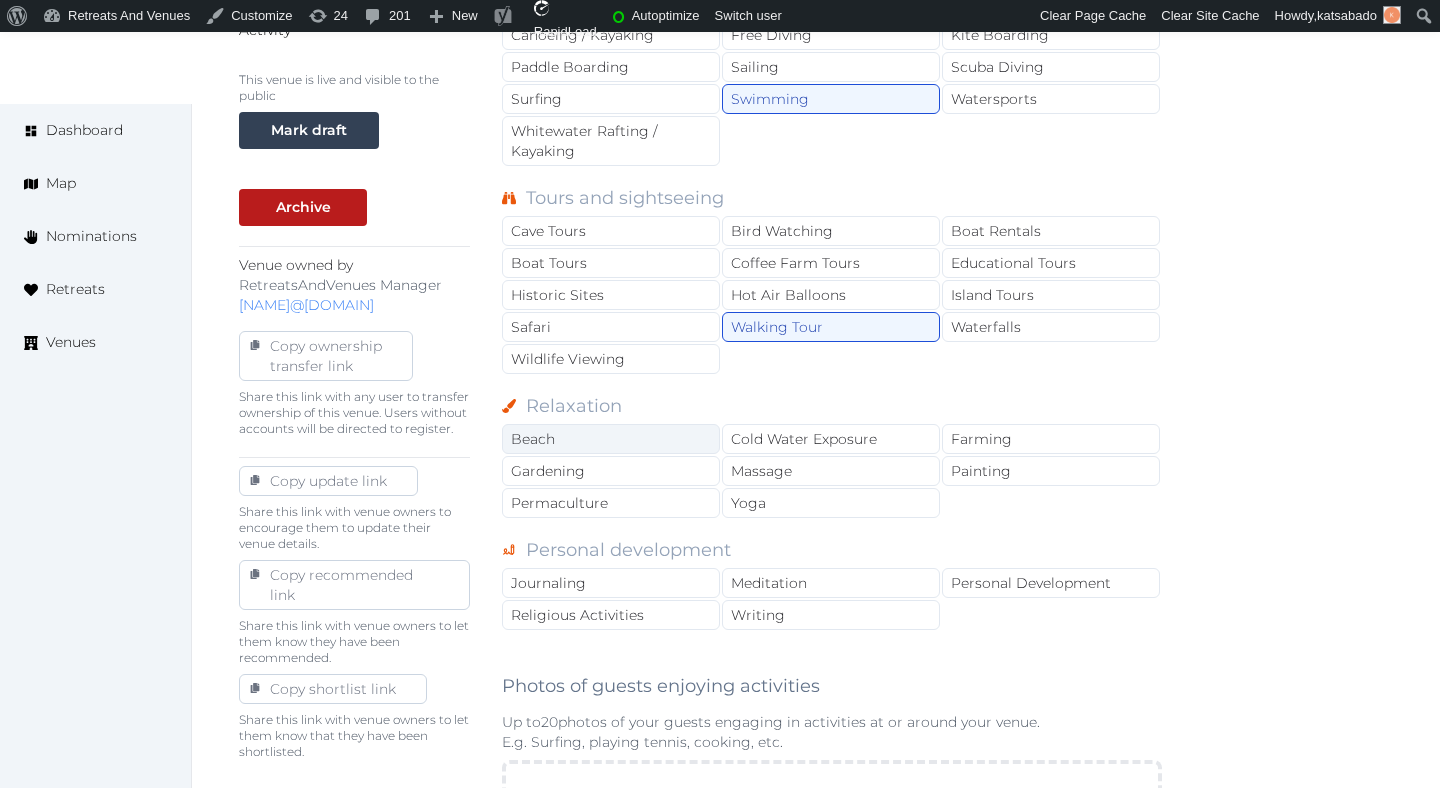 click on "Beach" at bounding box center (611, 439) 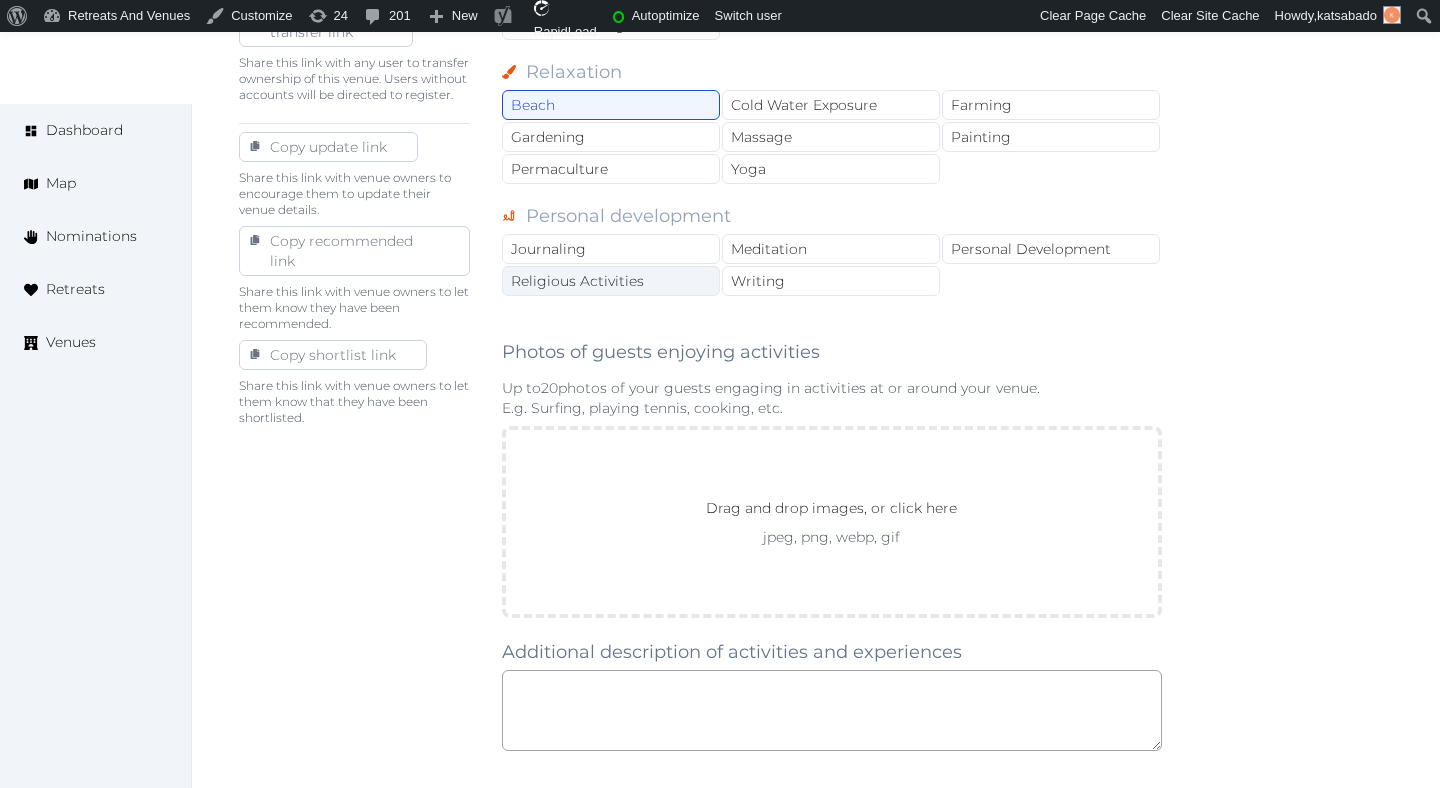 scroll, scrollTop: 1101, scrollLeft: 0, axis: vertical 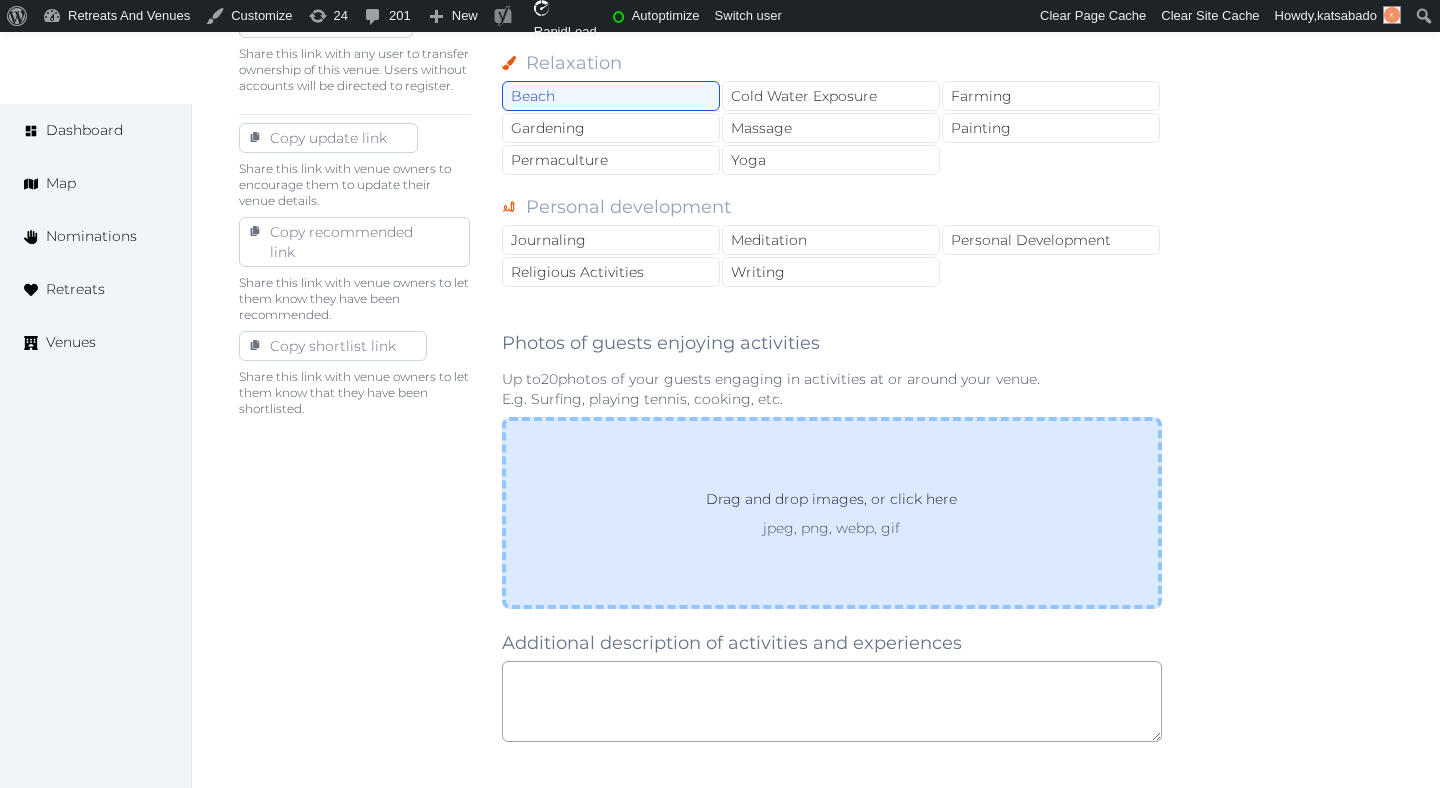 click on "Drag and drop images, or click here jpeg, png, webp, gif" at bounding box center [832, 513] 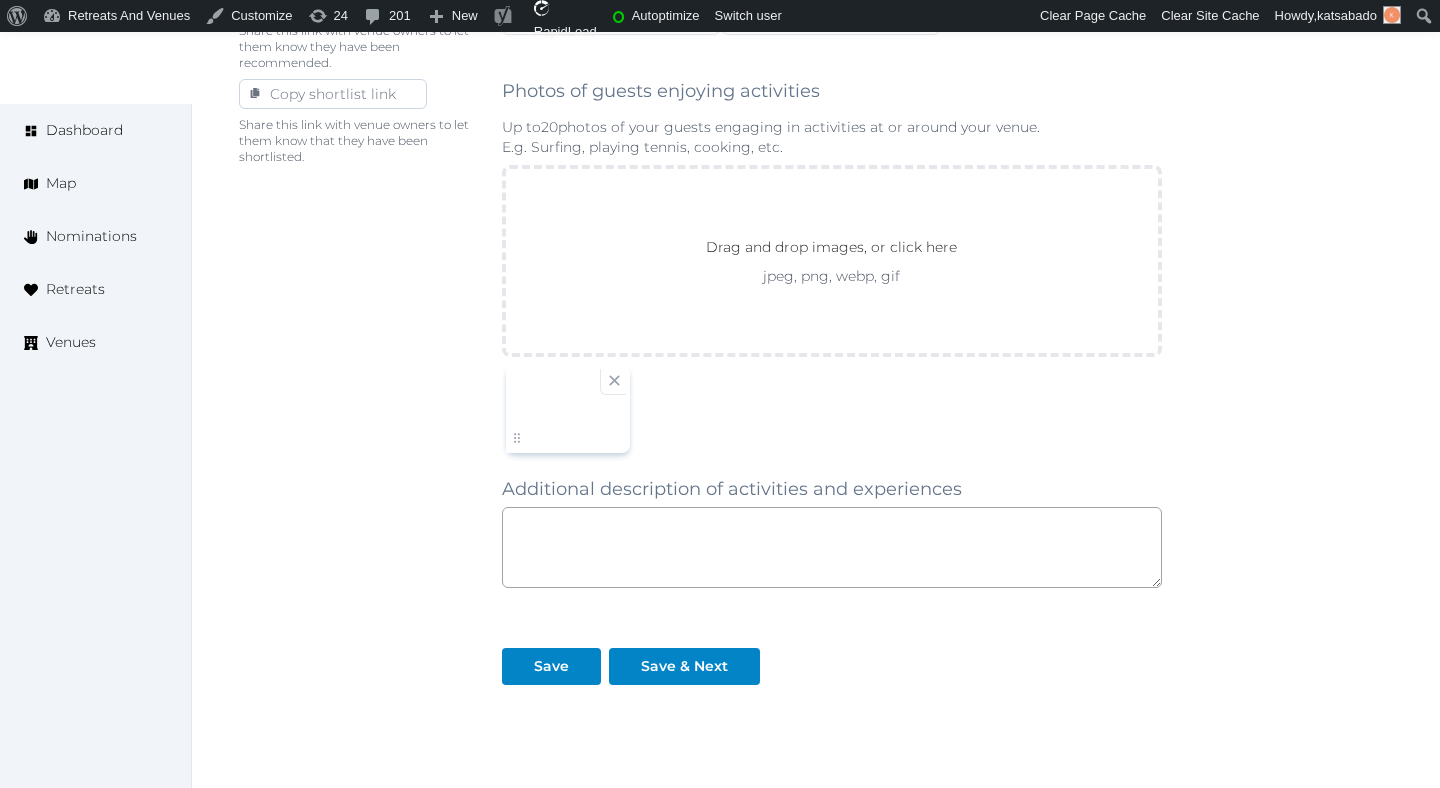scroll, scrollTop: 1473, scrollLeft: 0, axis: vertical 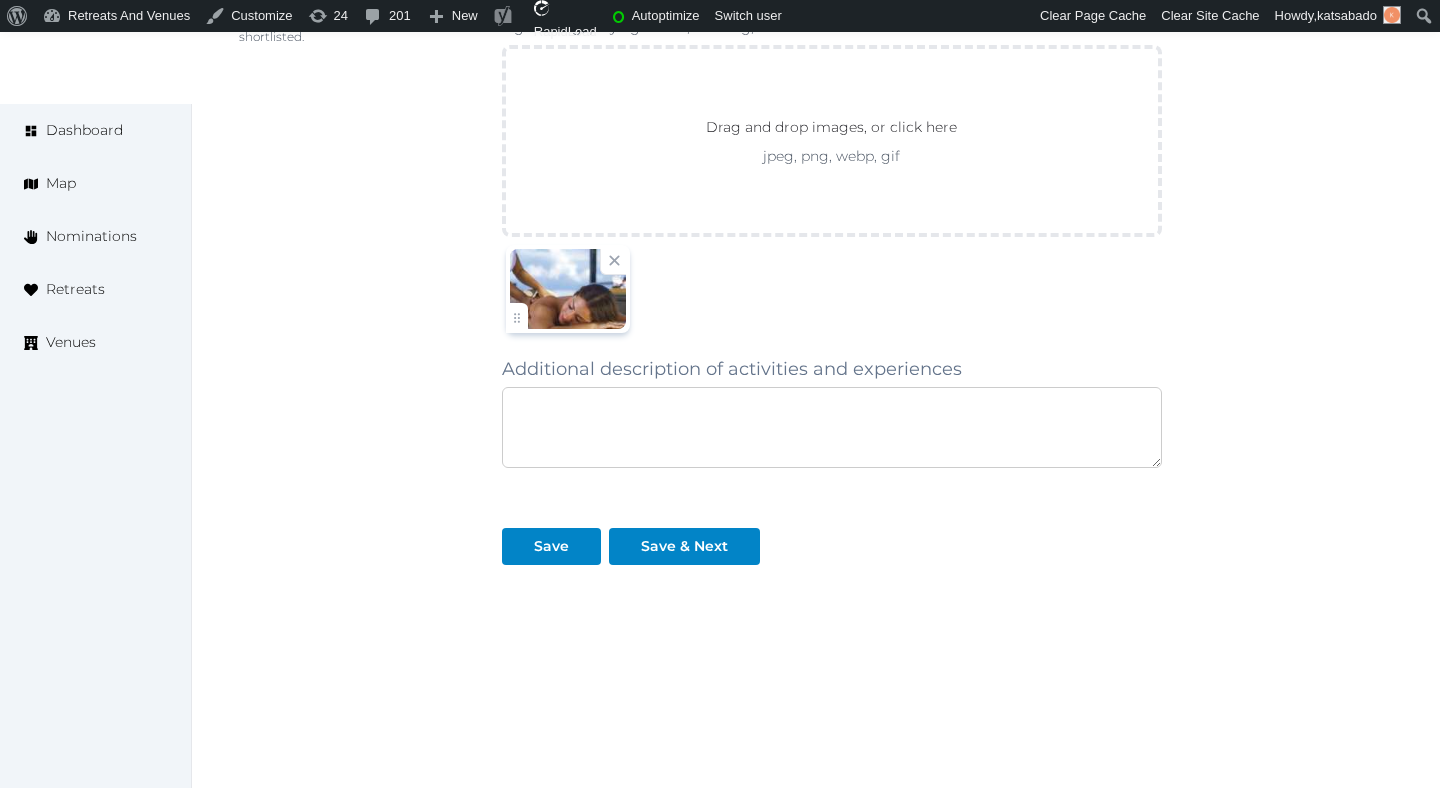 click at bounding box center [832, 427] 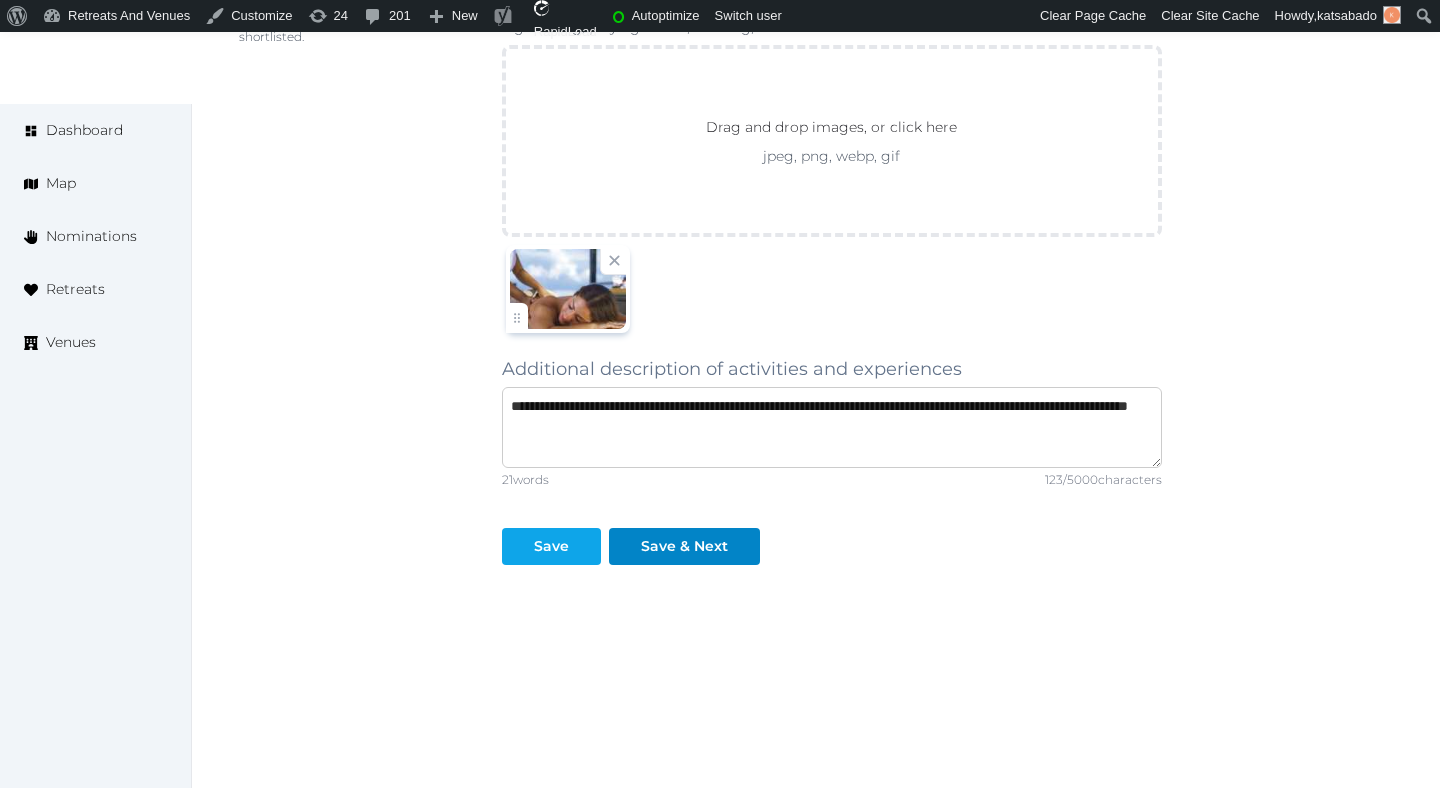 type on "**********" 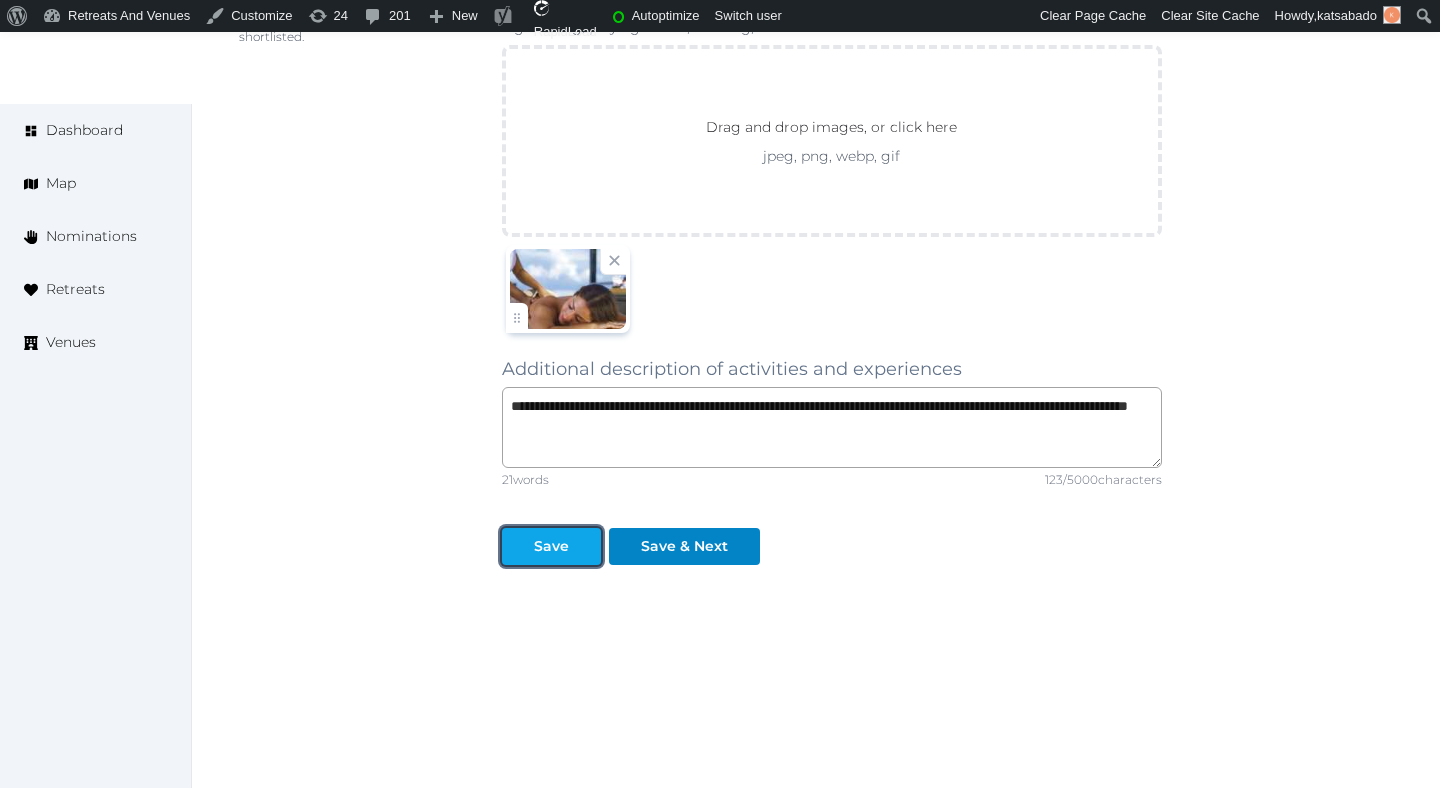 click on "Save" at bounding box center [551, 546] 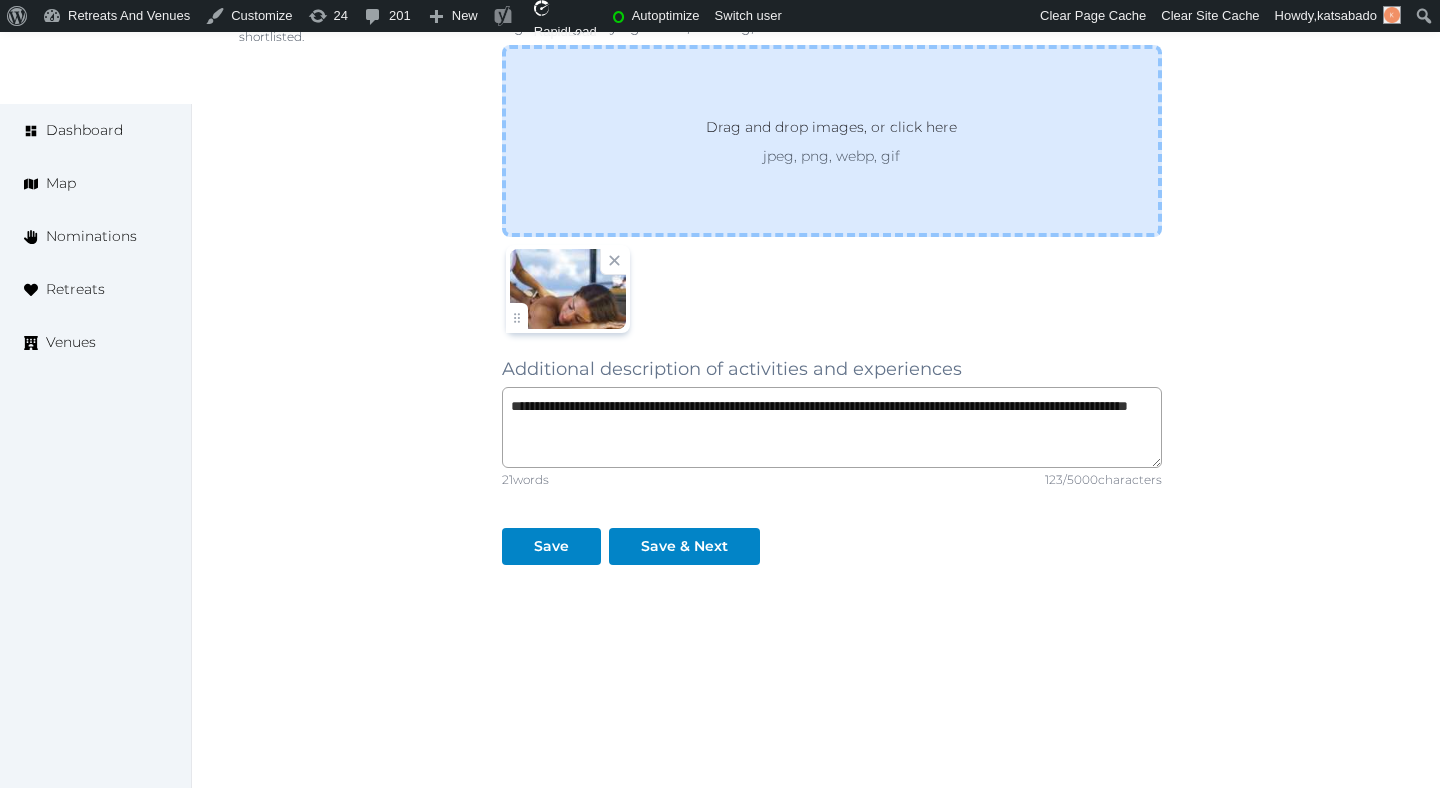 click on "jpeg, png, webp, gif" at bounding box center (831, 156) 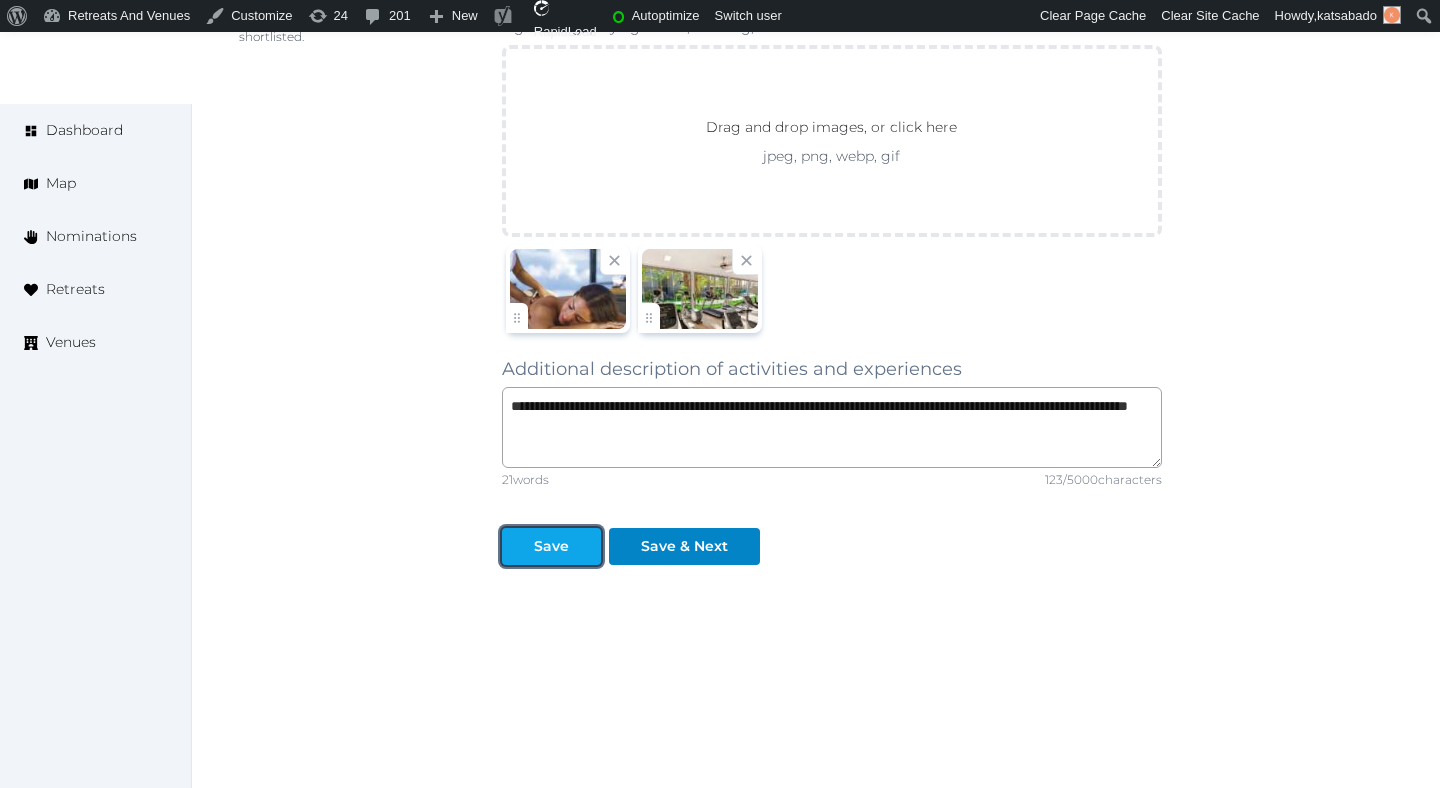 click on "Save" at bounding box center [551, 546] 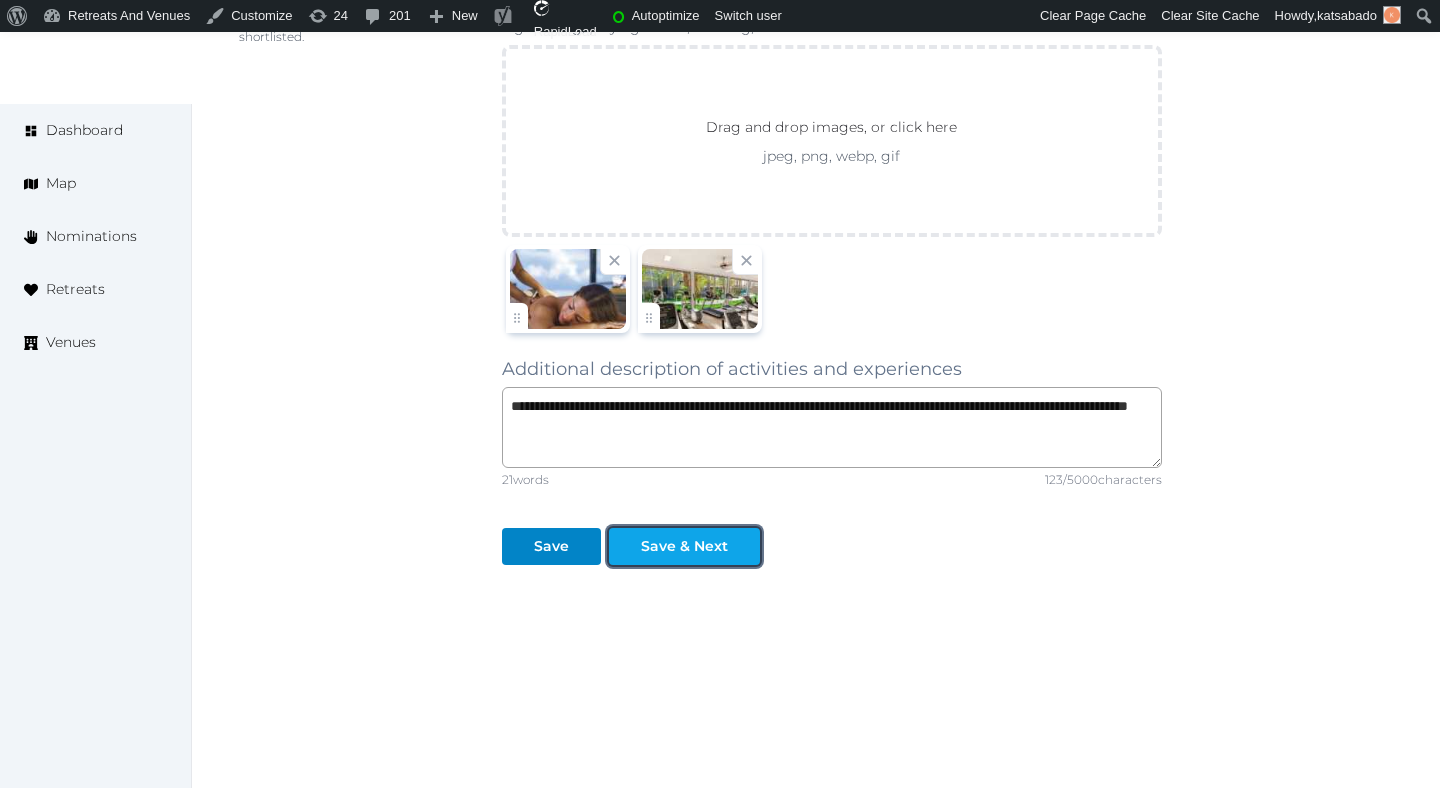 click at bounding box center (625, 546) 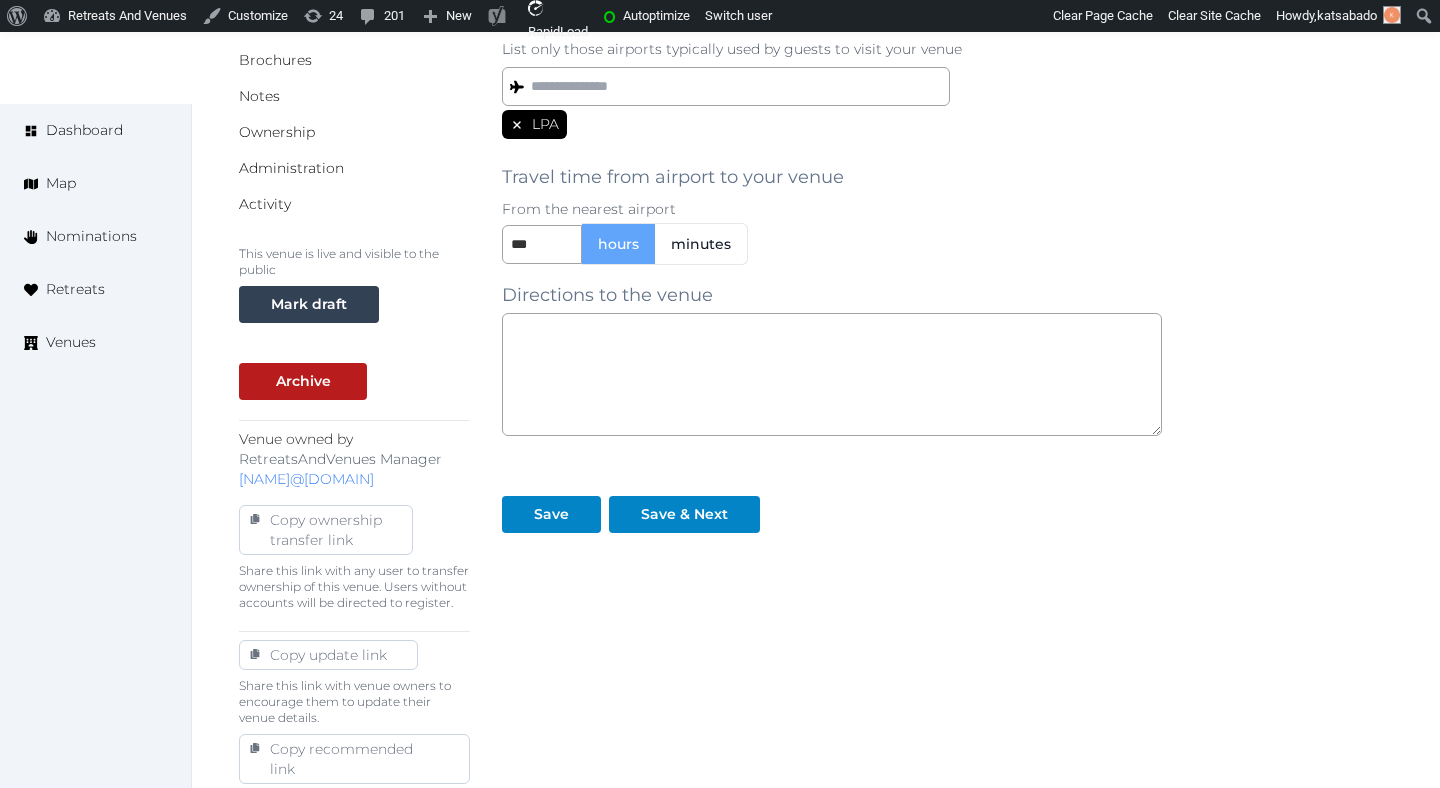 scroll, scrollTop: 653, scrollLeft: 0, axis: vertical 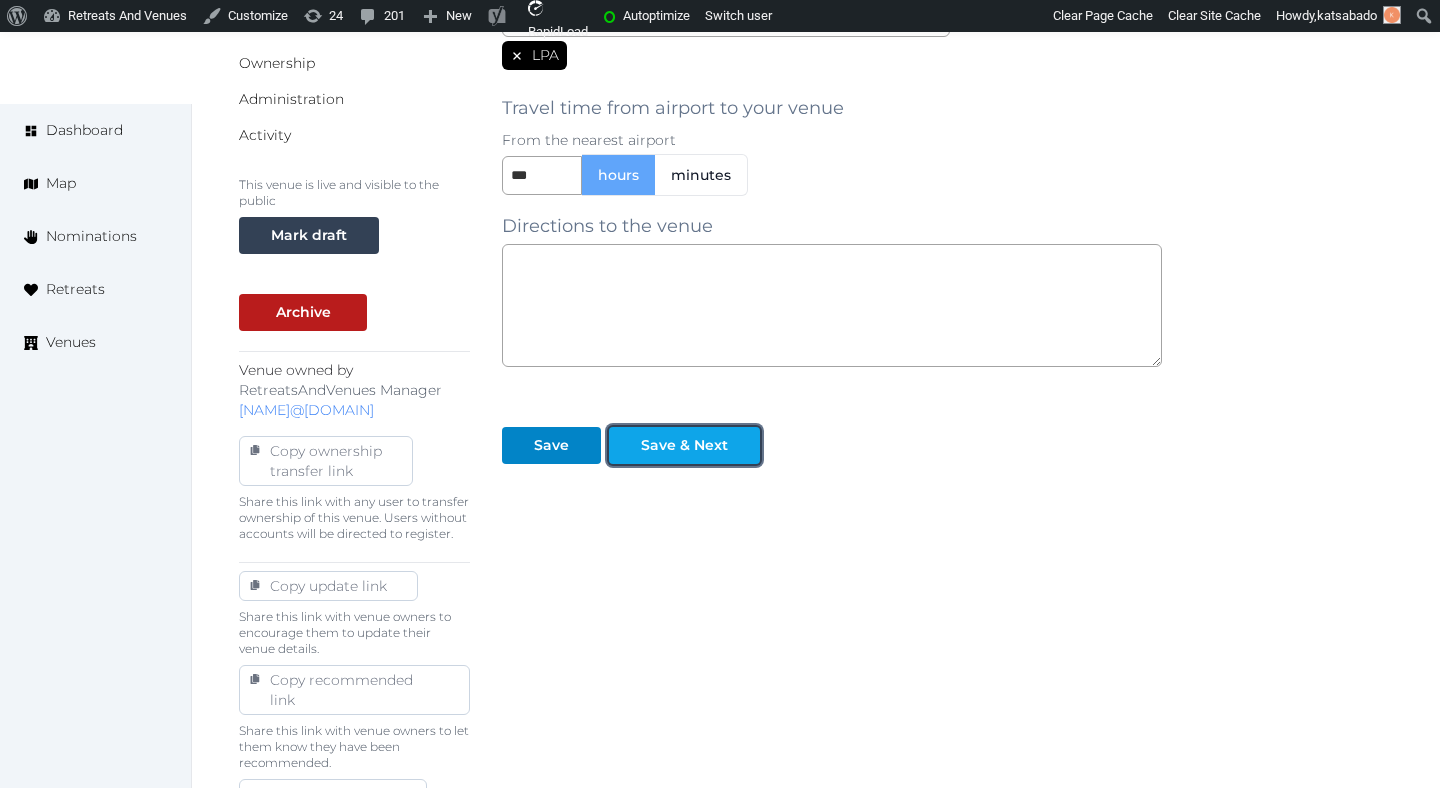 click on "Save & Next" at bounding box center (684, 445) 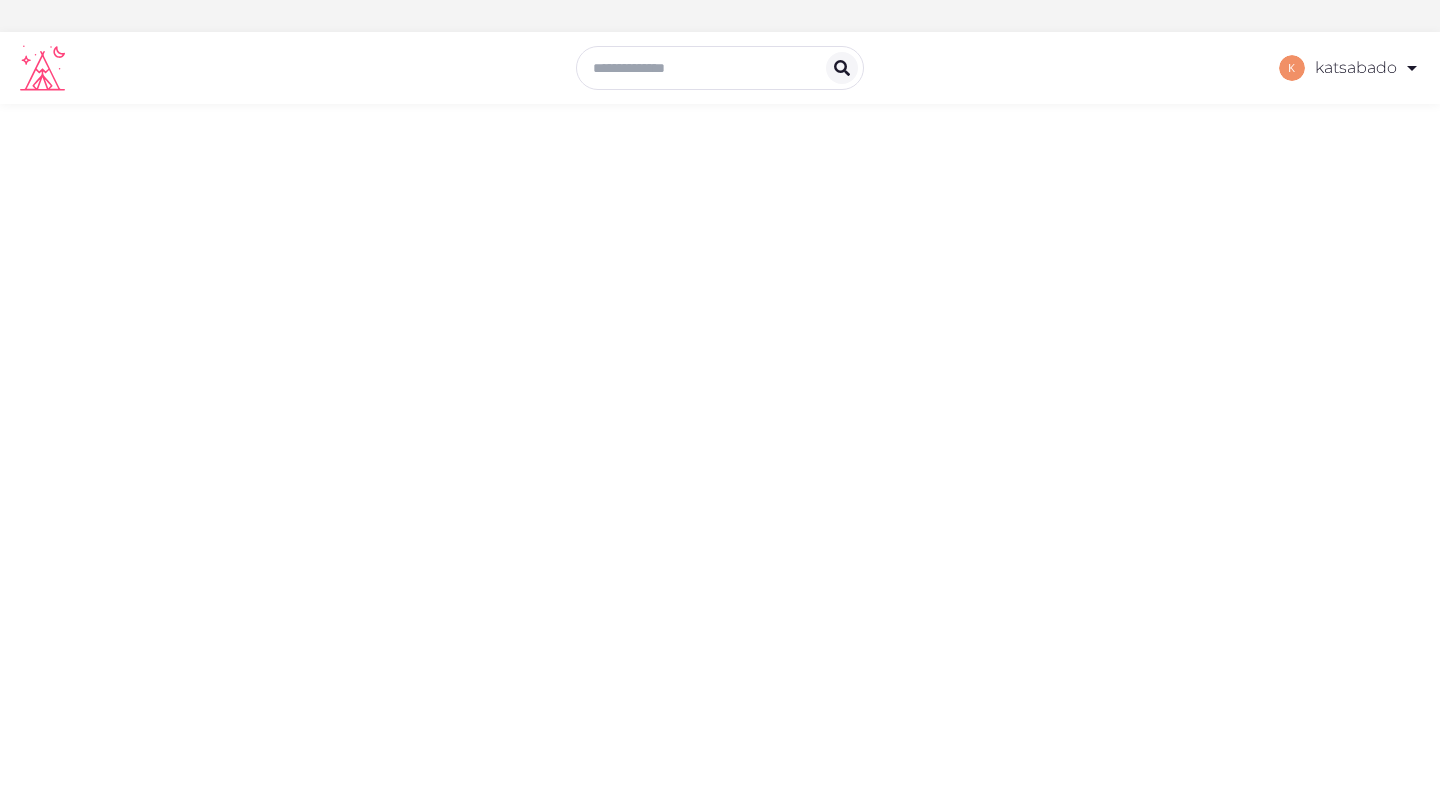 scroll, scrollTop: 0, scrollLeft: 0, axis: both 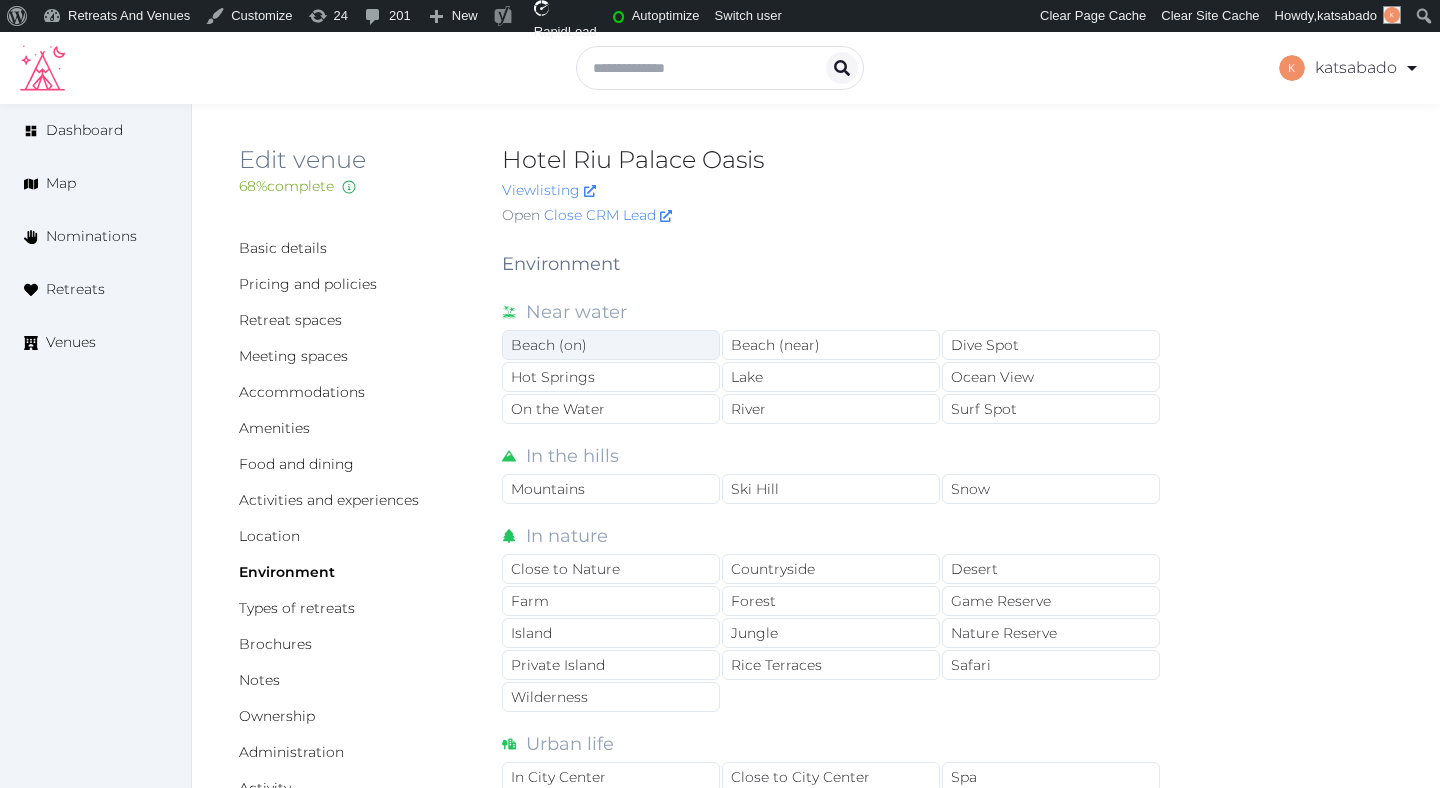 click on "Beach (on)" at bounding box center [611, 345] 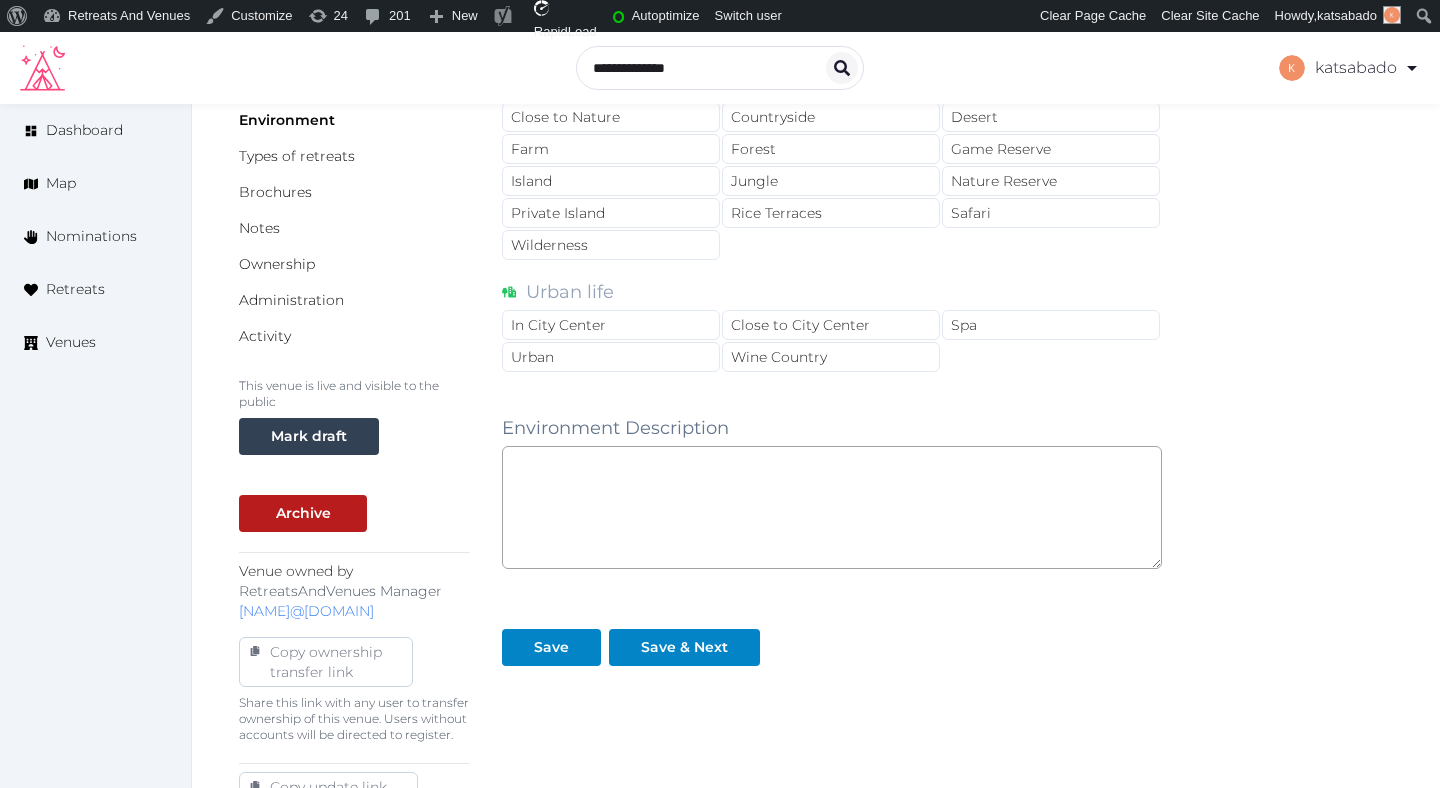 scroll, scrollTop: 462, scrollLeft: 0, axis: vertical 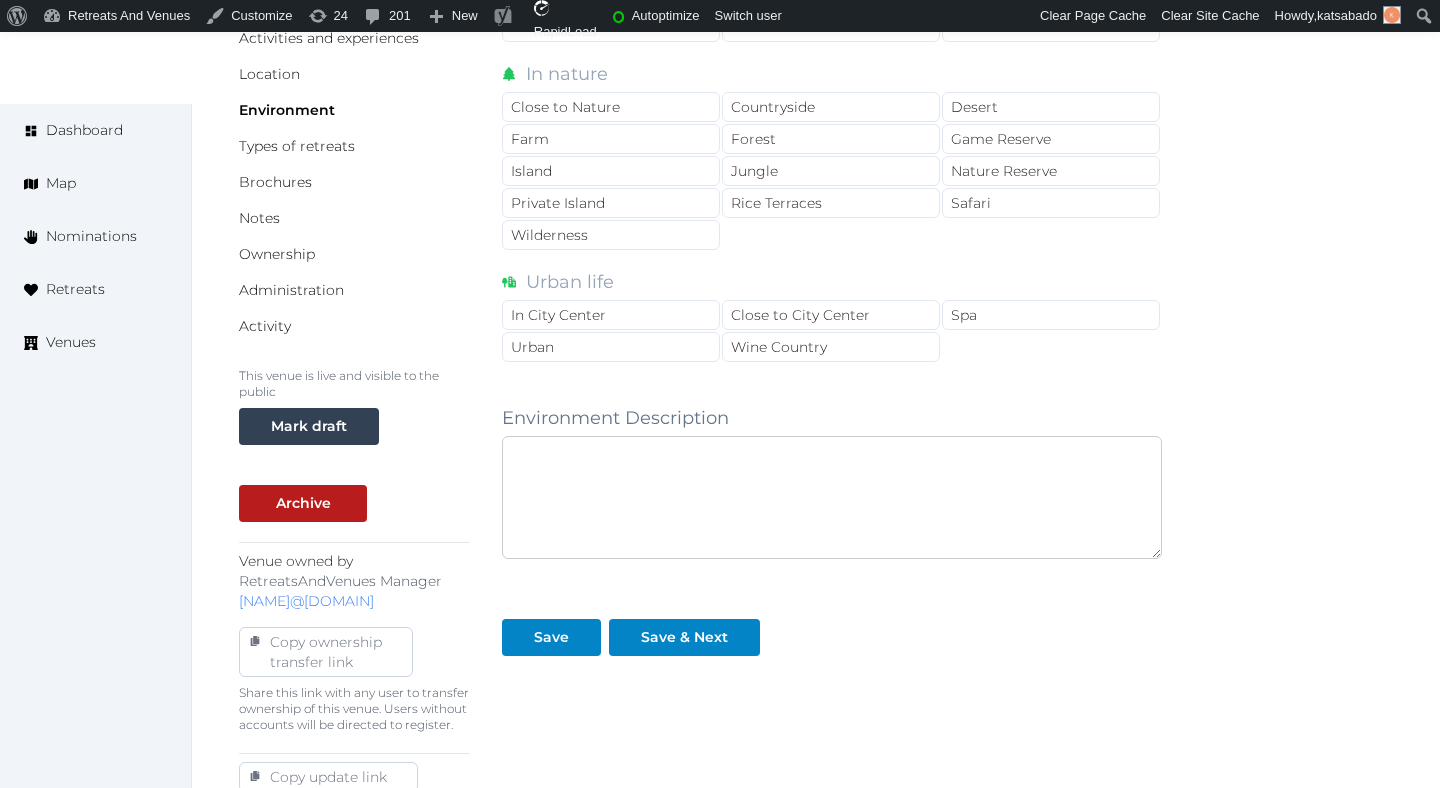 click at bounding box center (832, 497) 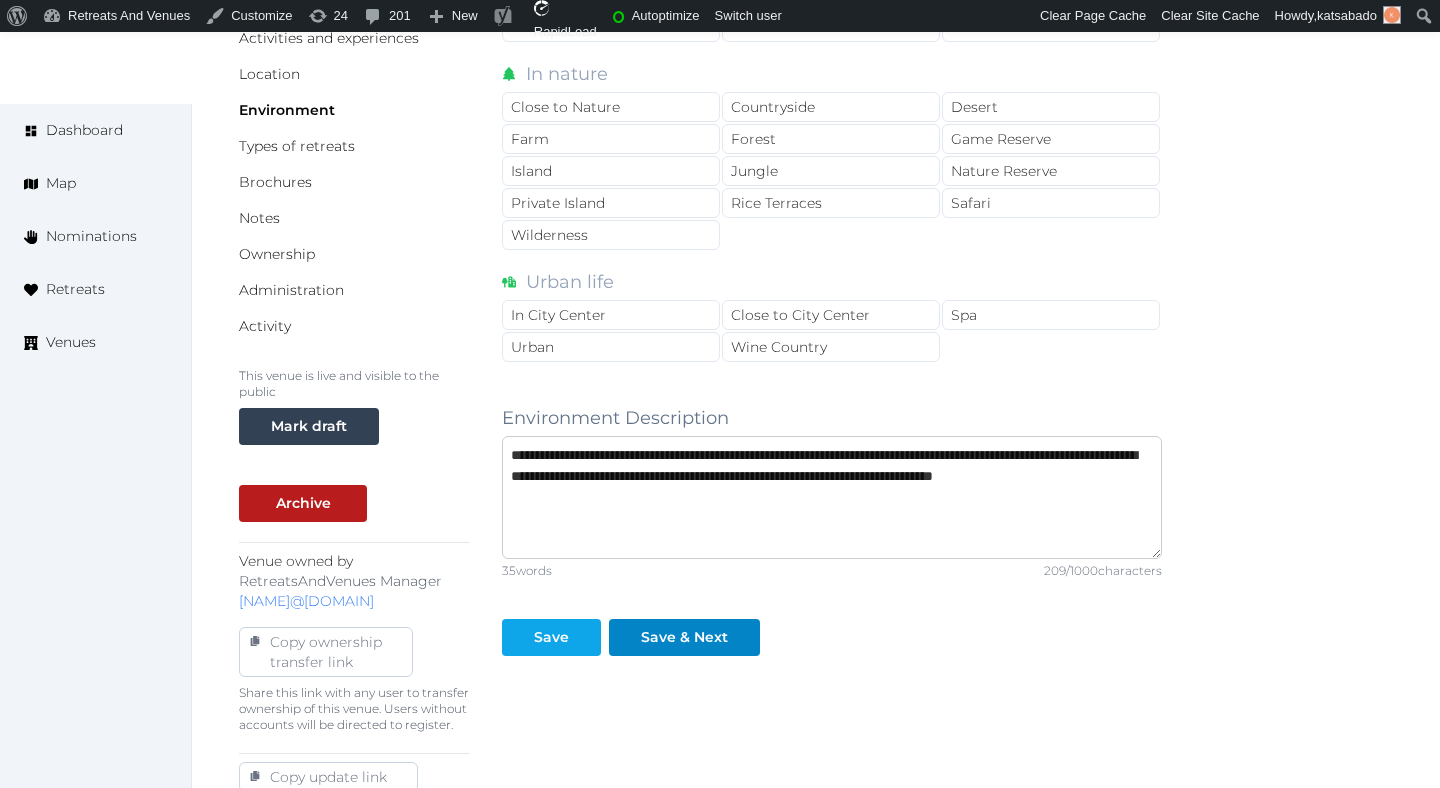 type on "**********" 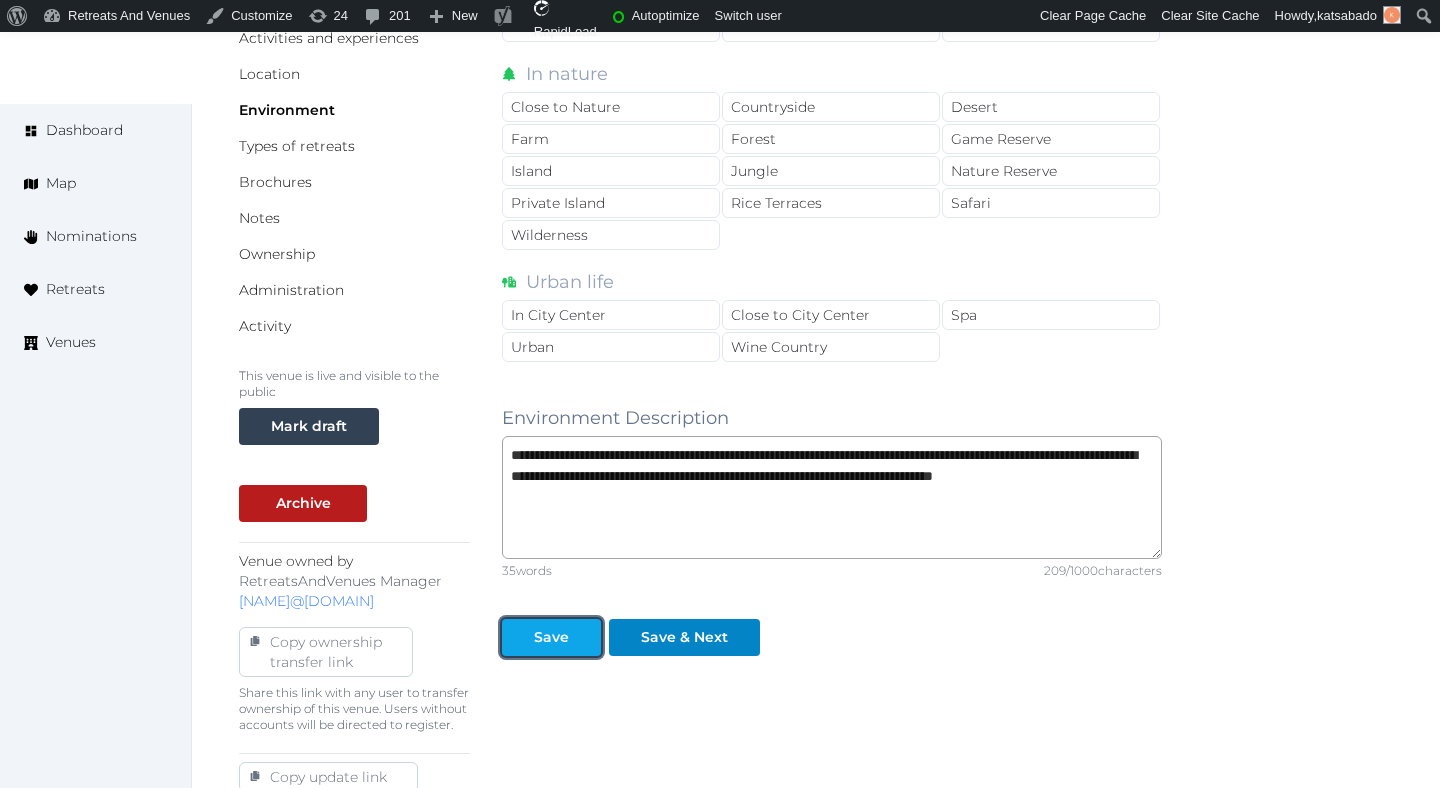 click on "Save" at bounding box center (551, 637) 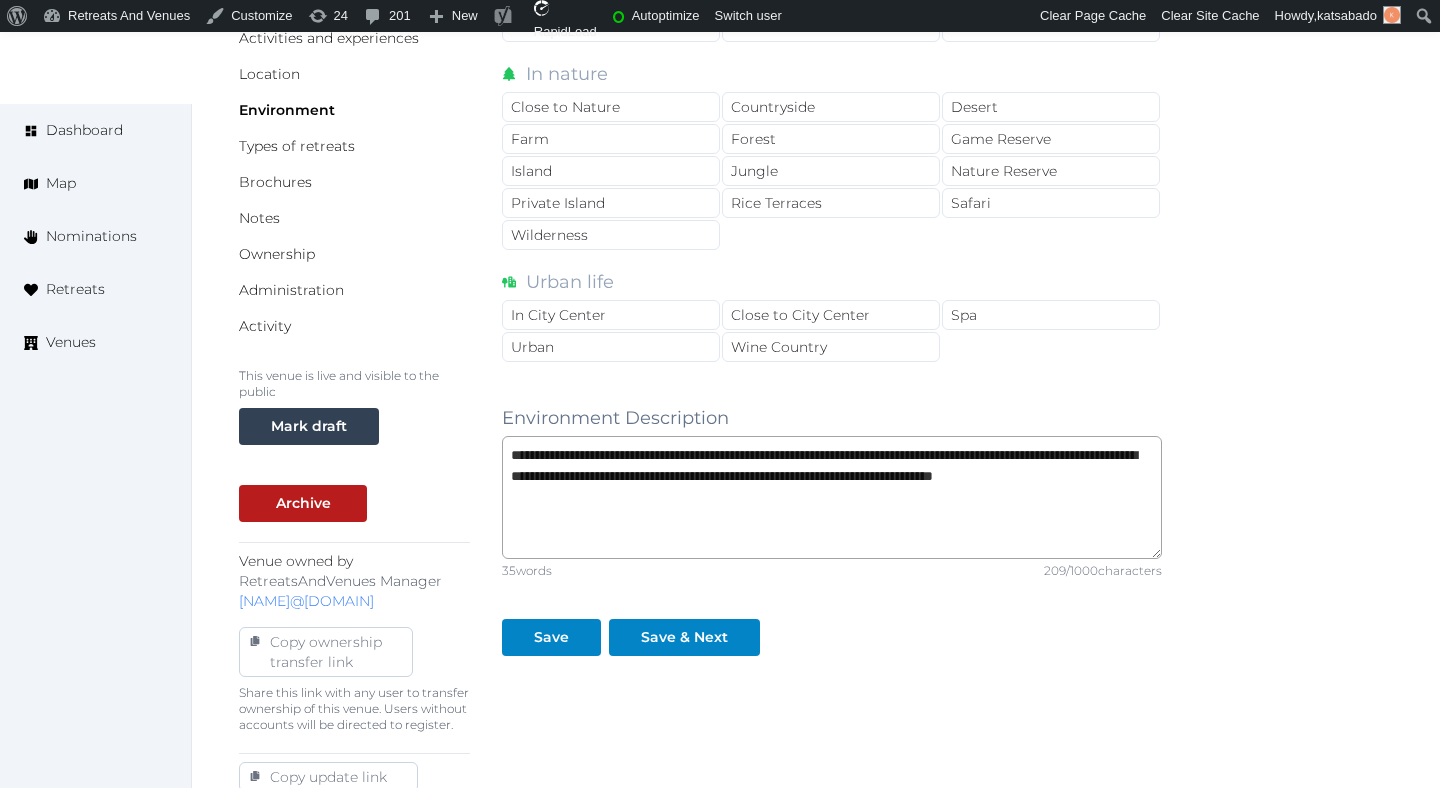 click on "Save" at bounding box center (555, 629) 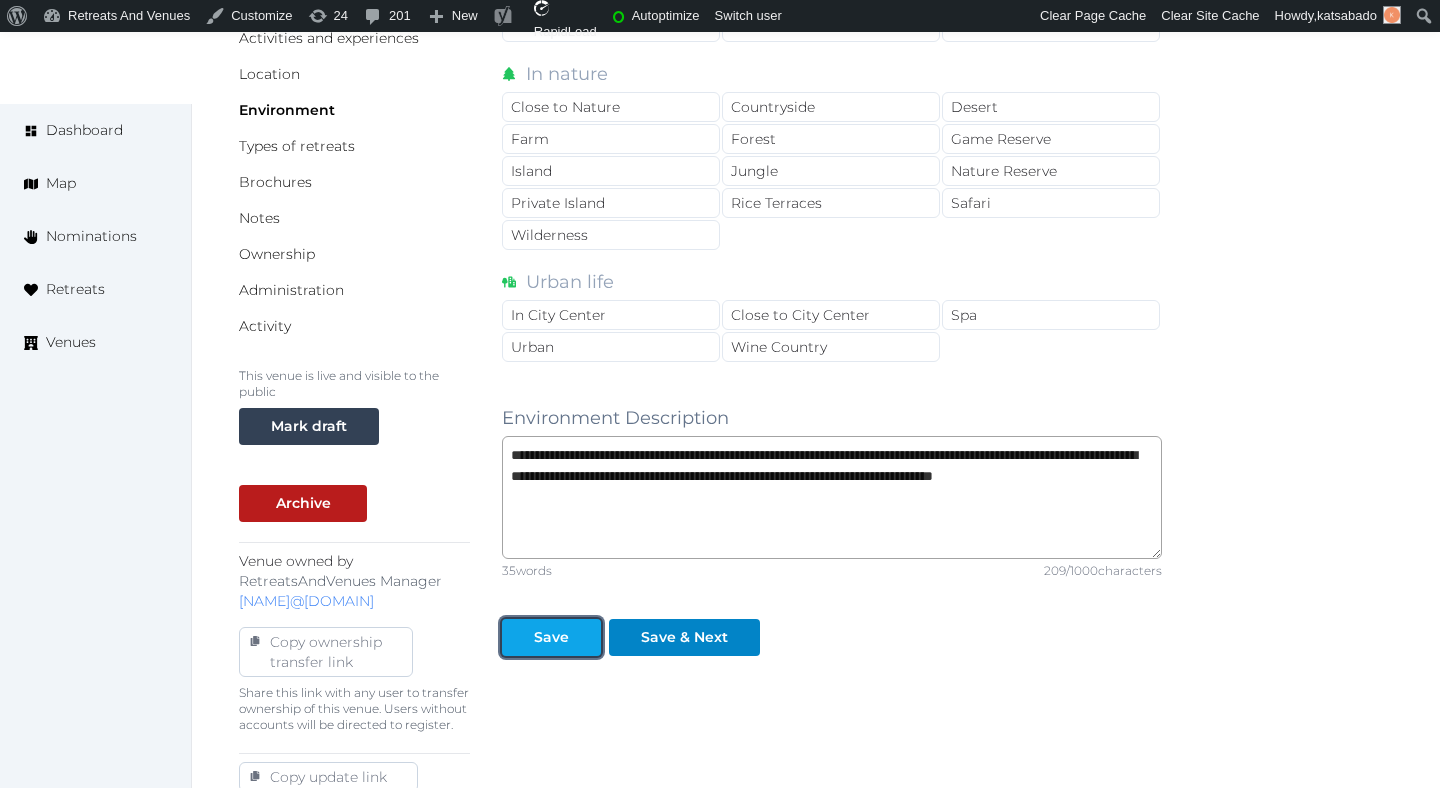 click on "Save" at bounding box center (551, 637) 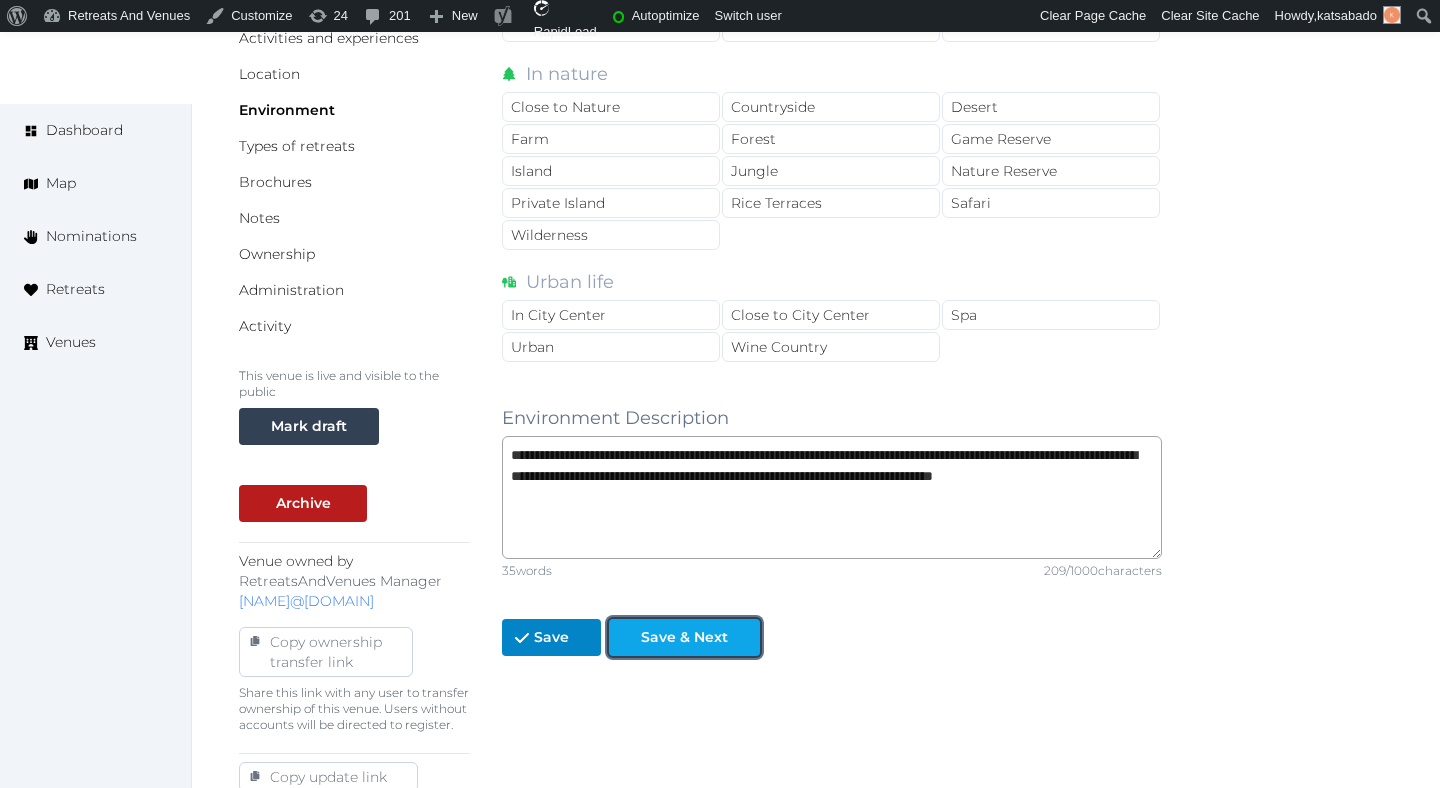 click on "Save & Next" at bounding box center [684, 637] 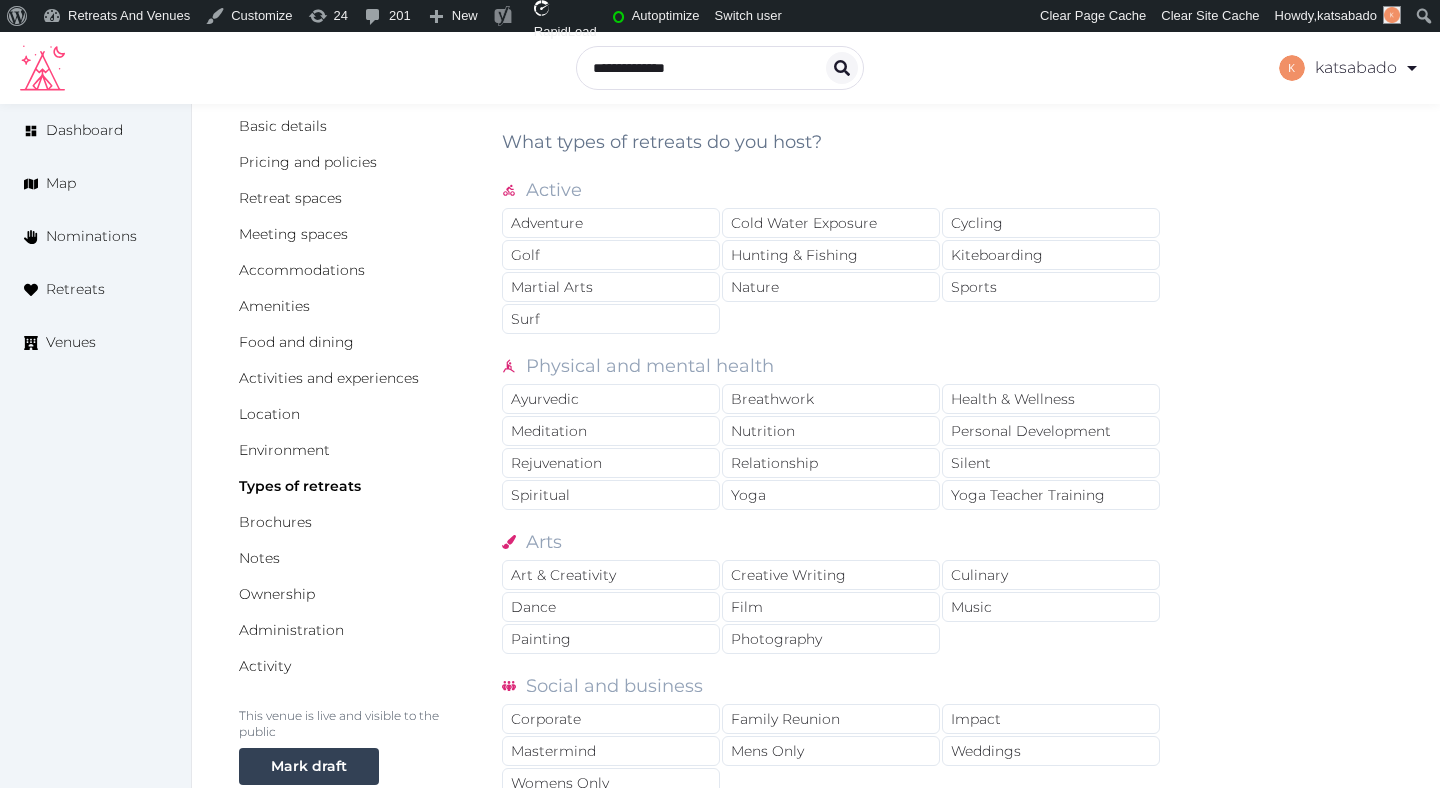 scroll, scrollTop: 125, scrollLeft: 0, axis: vertical 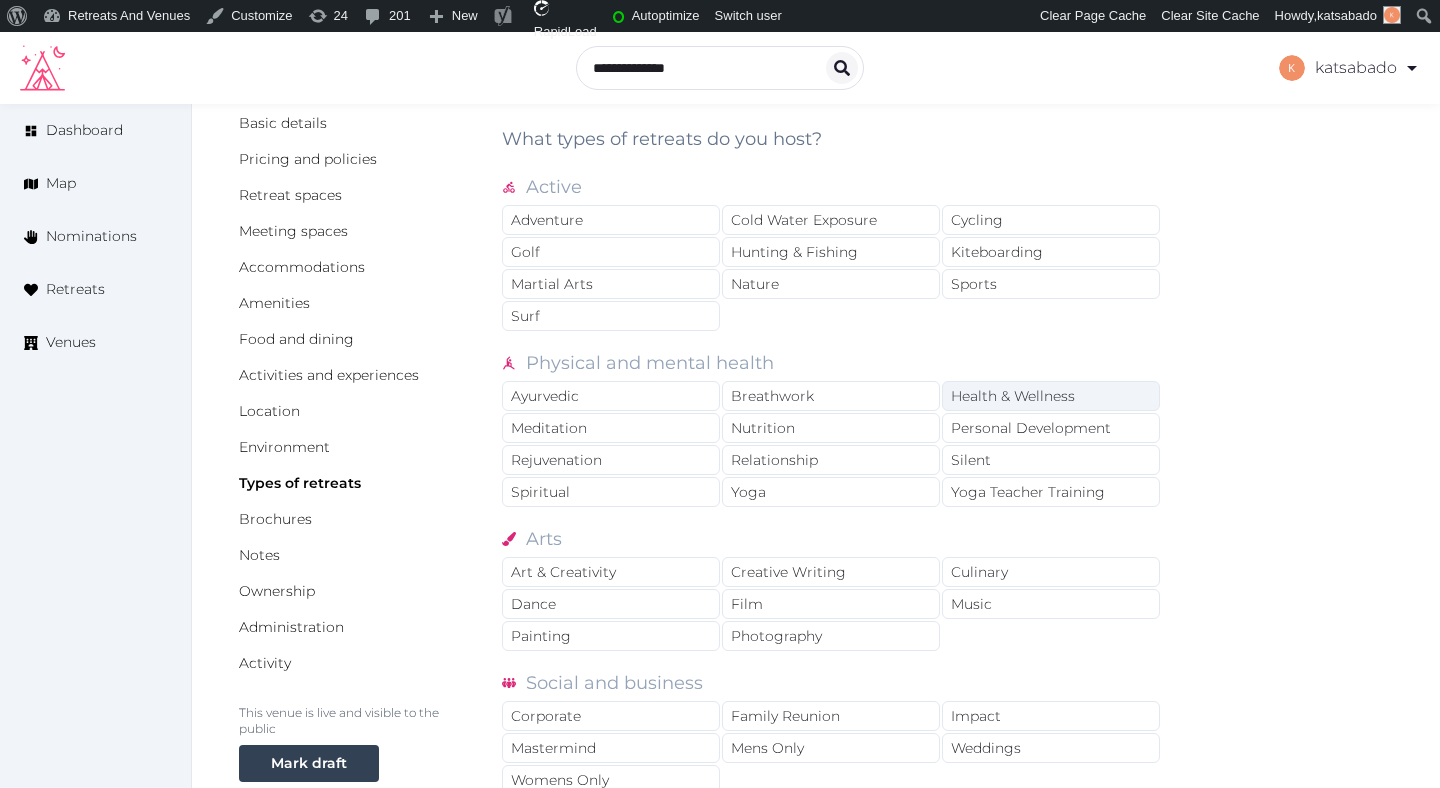 click on "Health & Wellness" at bounding box center (1051, 396) 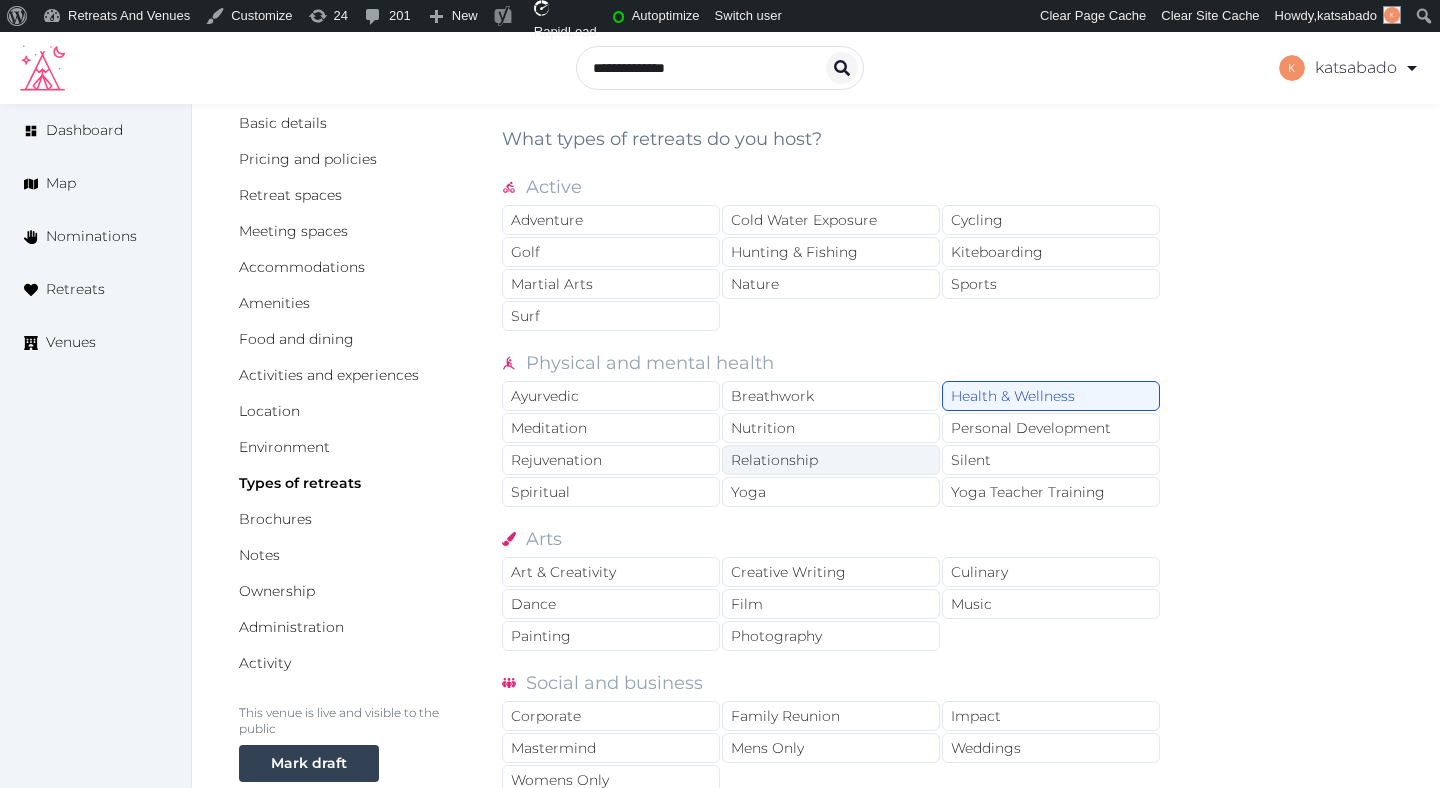 click on "Relationship" at bounding box center (831, 460) 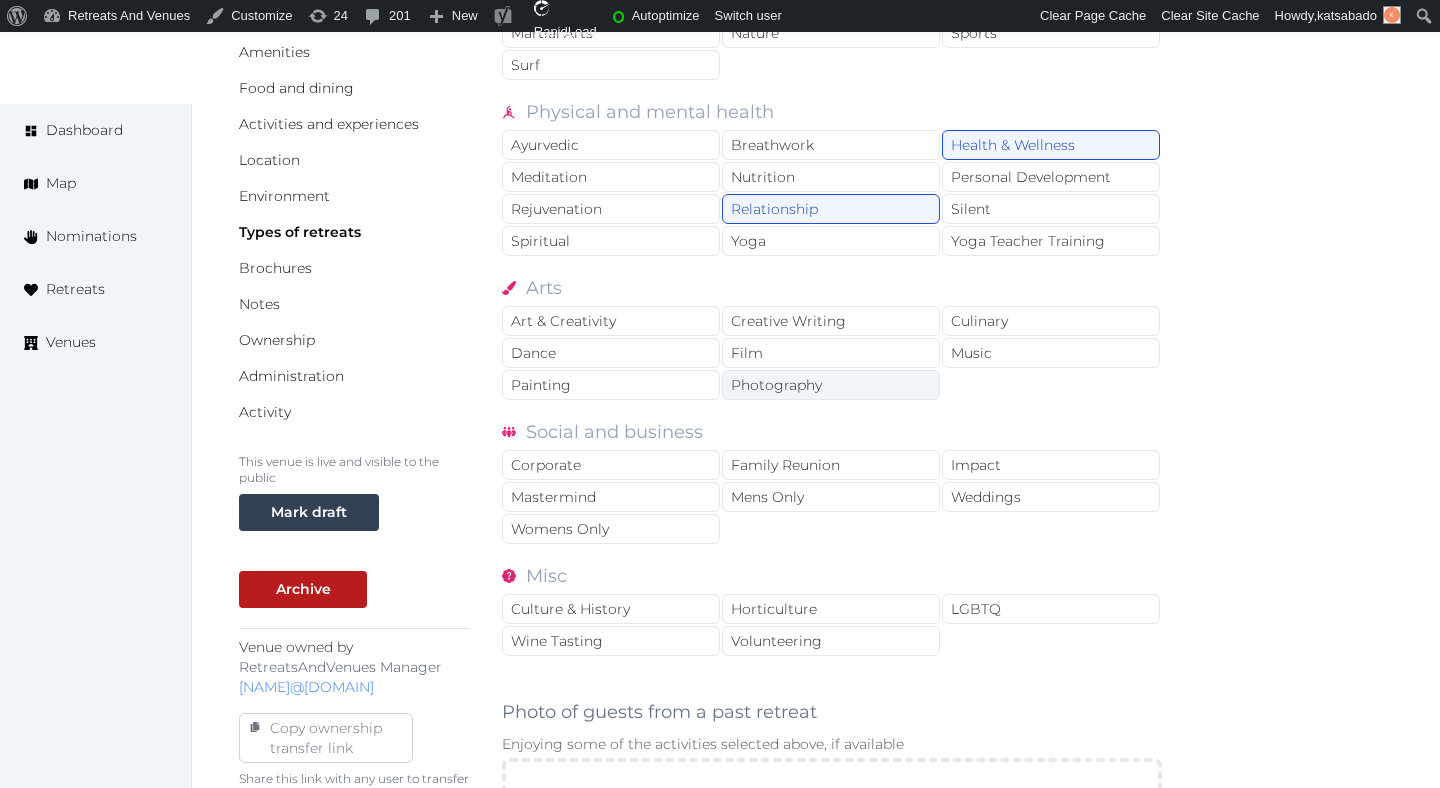scroll, scrollTop: 380, scrollLeft: 0, axis: vertical 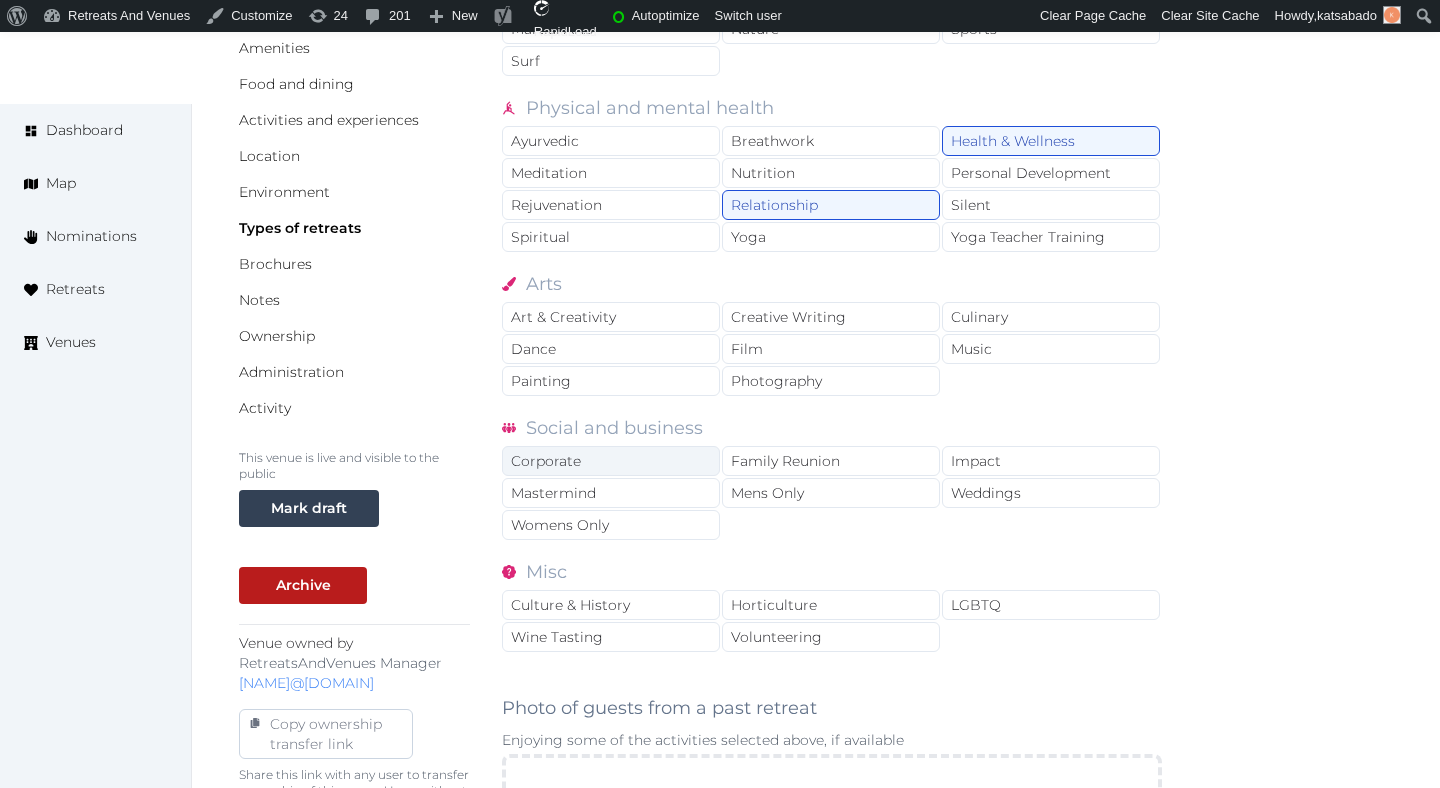 click on "Corporate" at bounding box center [611, 461] 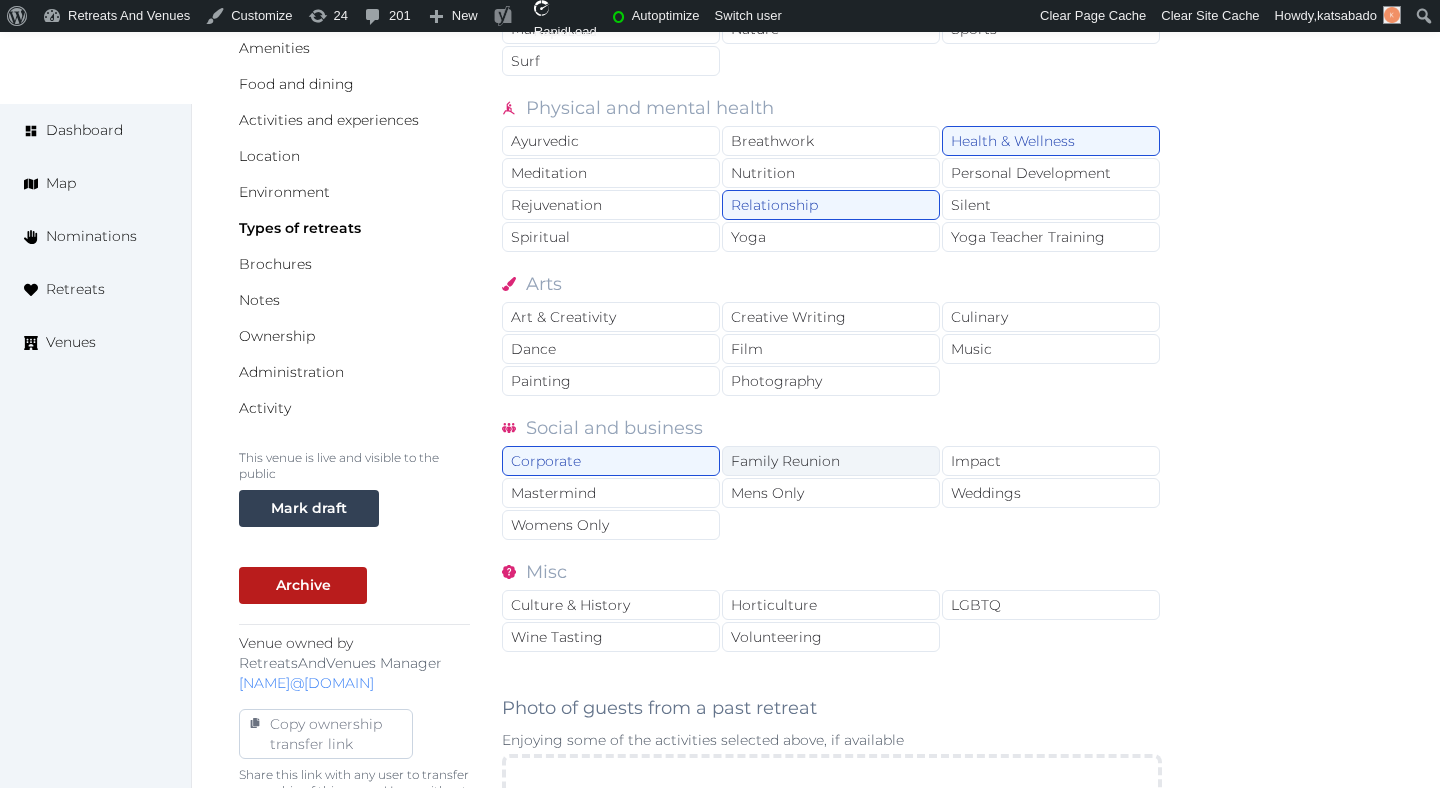 click on "Family Reunion" at bounding box center [831, 461] 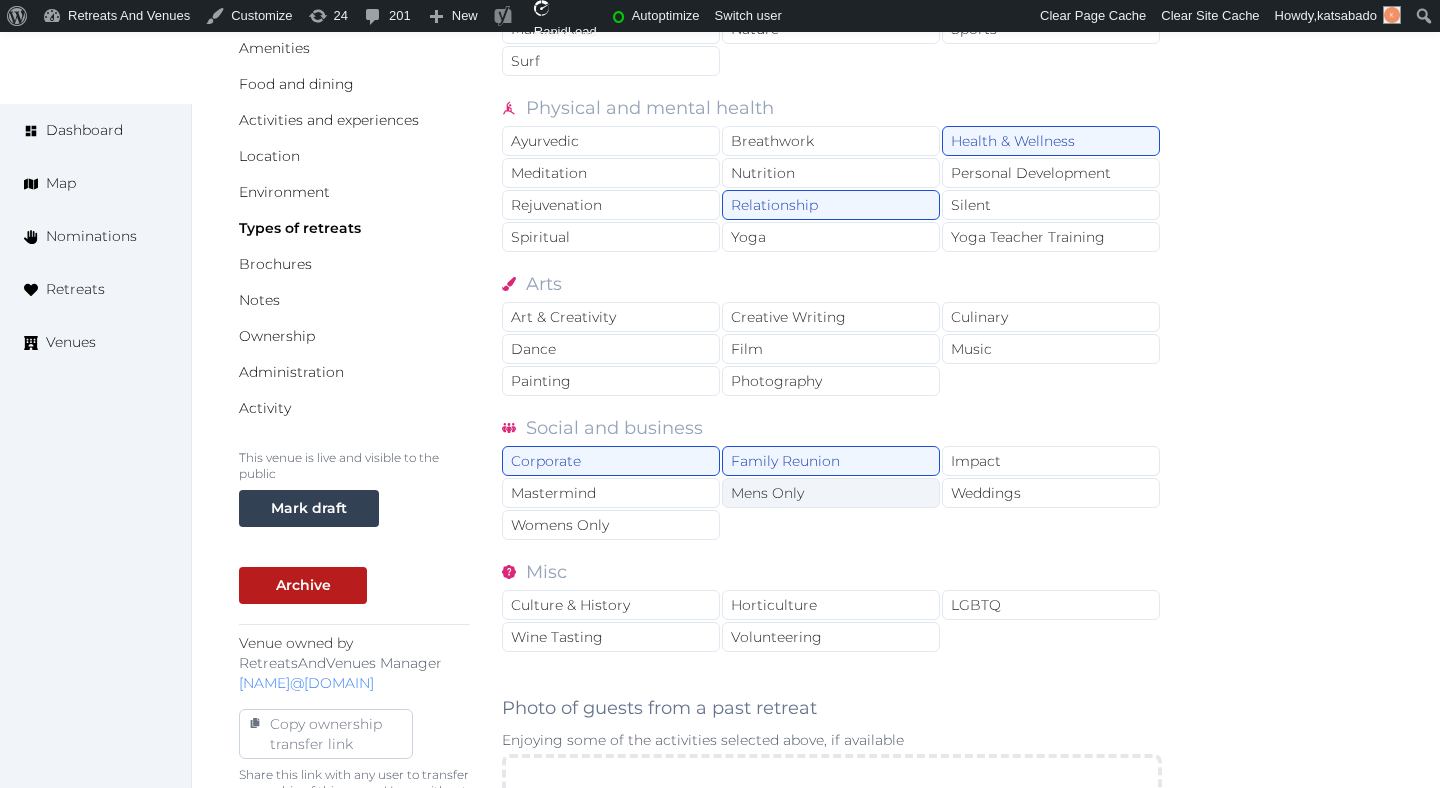 click on "Mens Only" at bounding box center (831, 493) 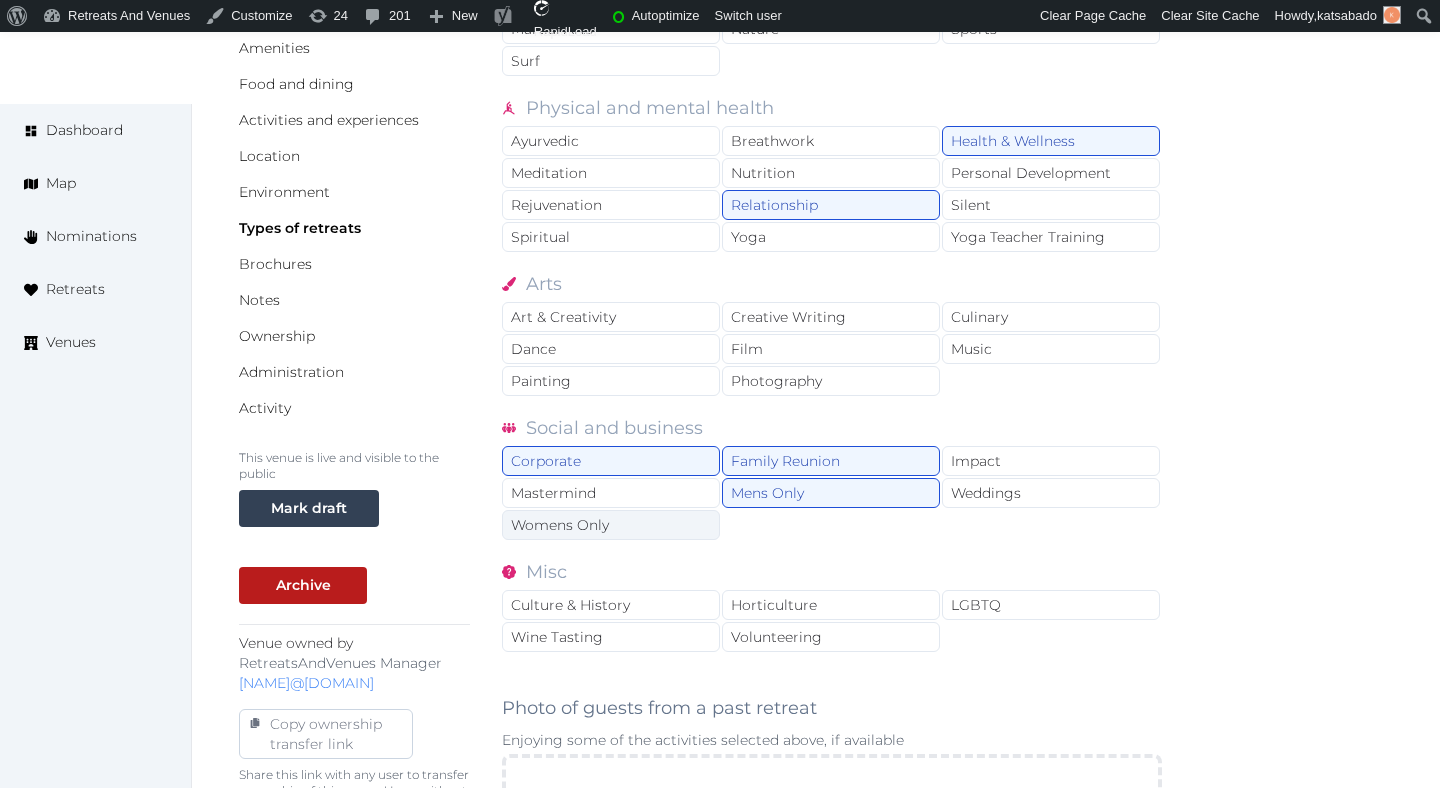click on "Womens Only" at bounding box center [611, 525] 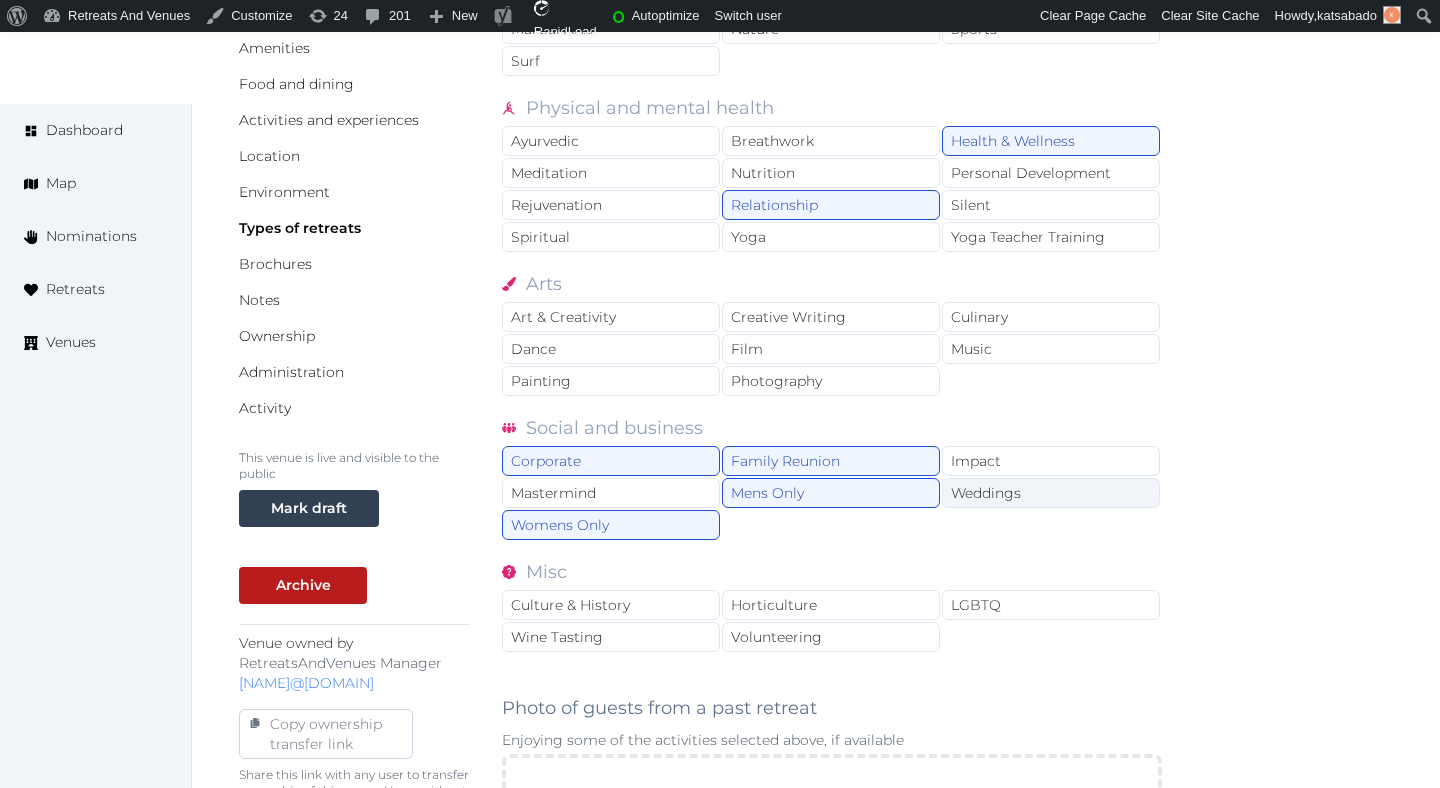 click on "Weddings" at bounding box center (1051, 493) 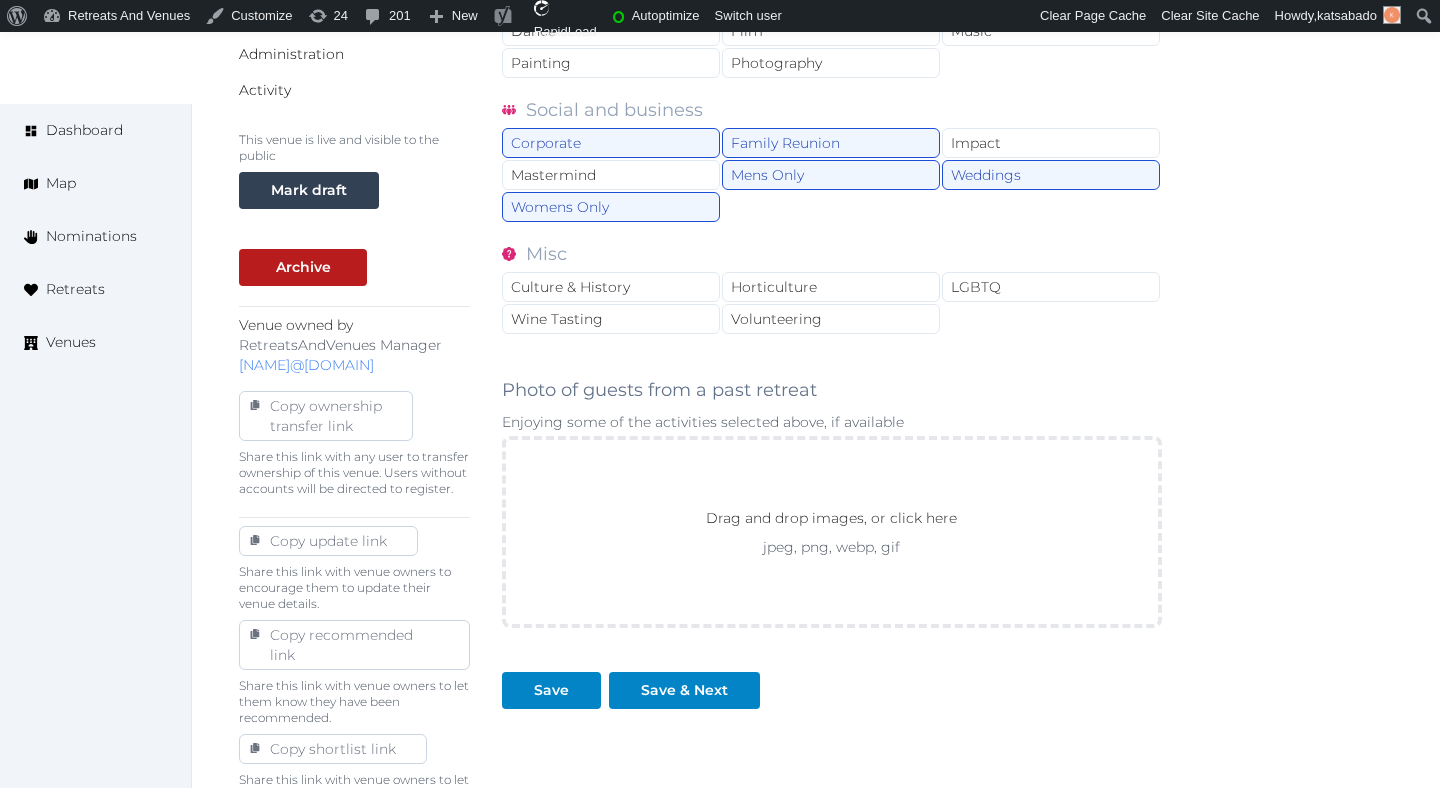 scroll, scrollTop: 718, scrollLeft: 0, axis: vertical 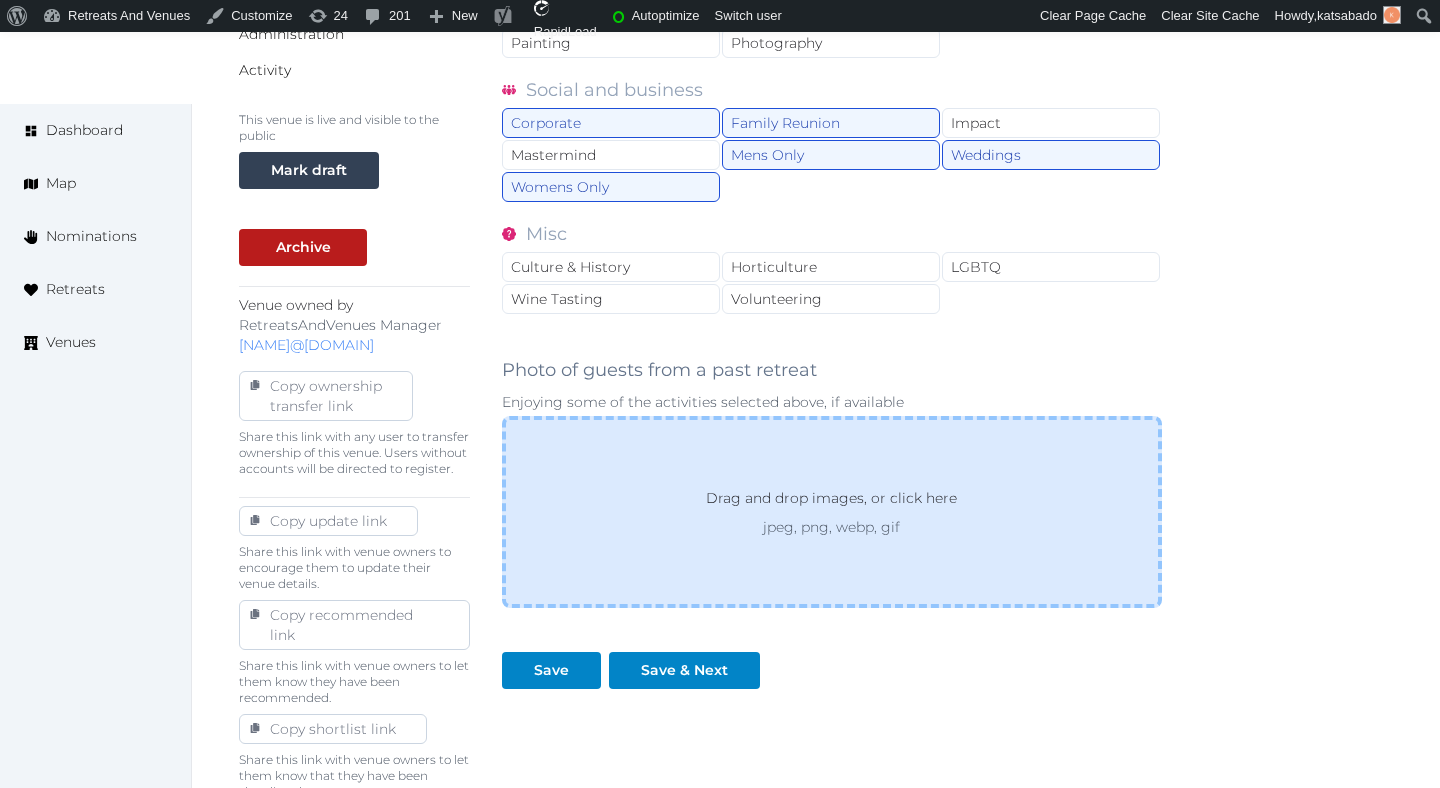 click on "jpeg, png, webp, gif" at bounding box center [831, 527] 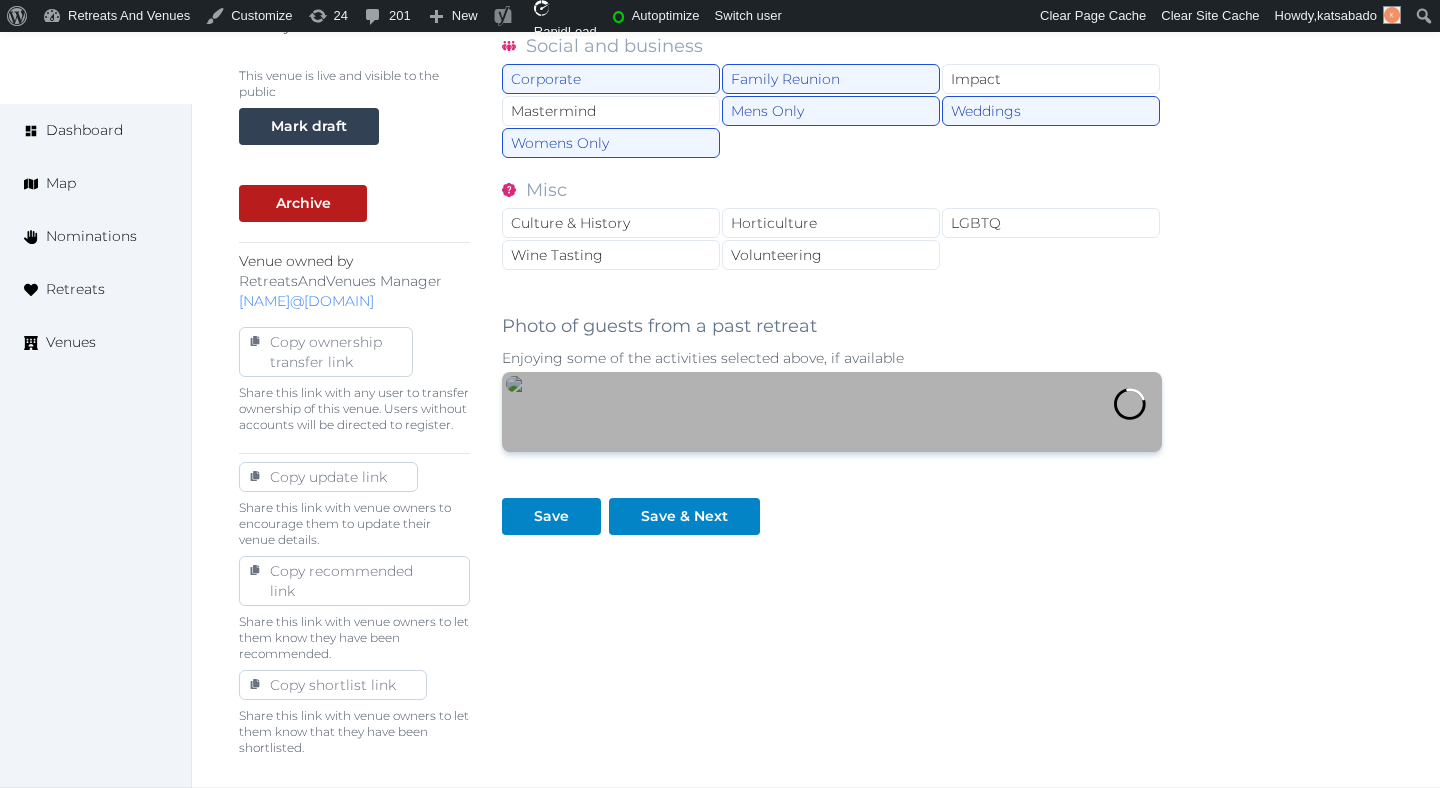 scroll, scrollTop: 1095, scrollLeft: 0, axis: vertical 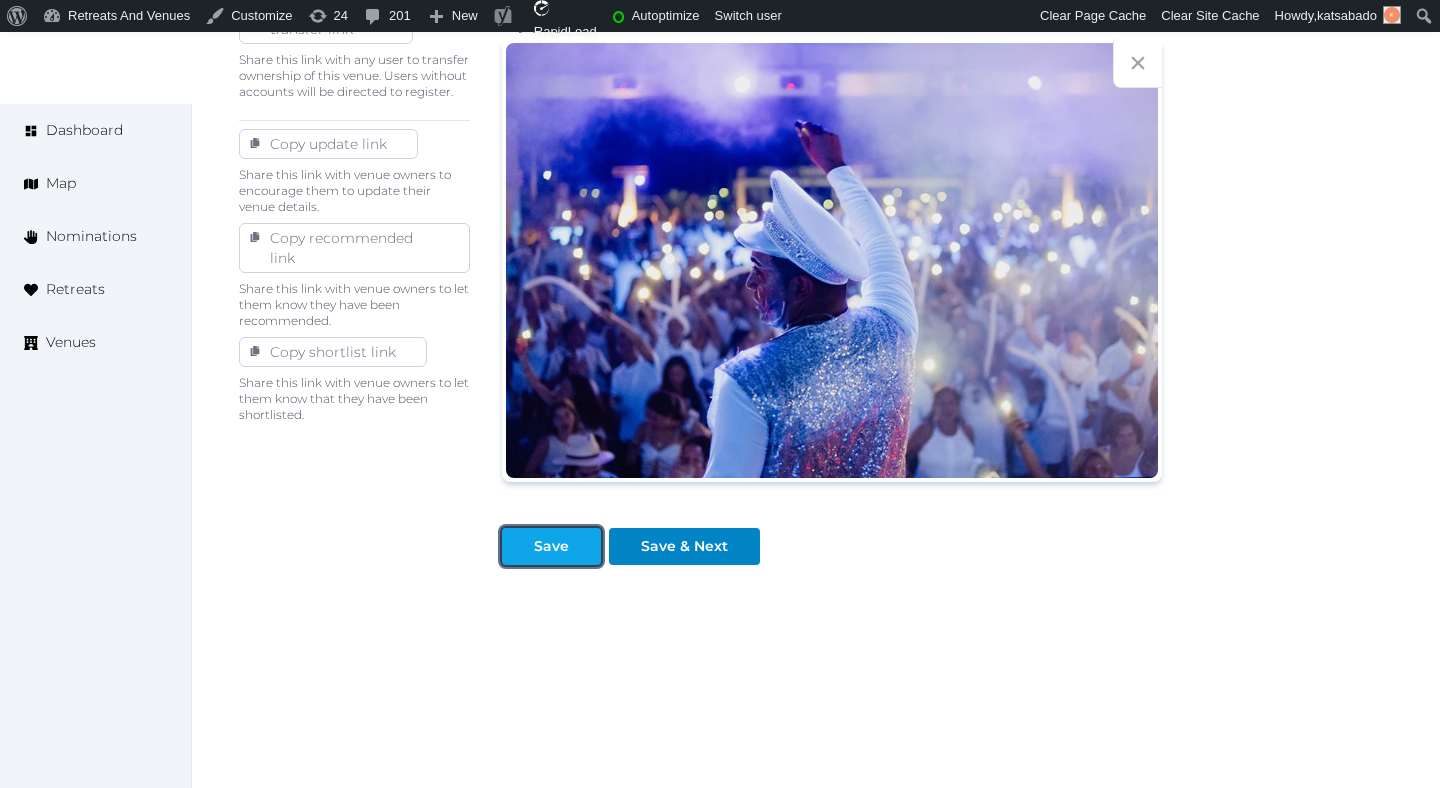 click on "Save" at bounding box center (551, 546) 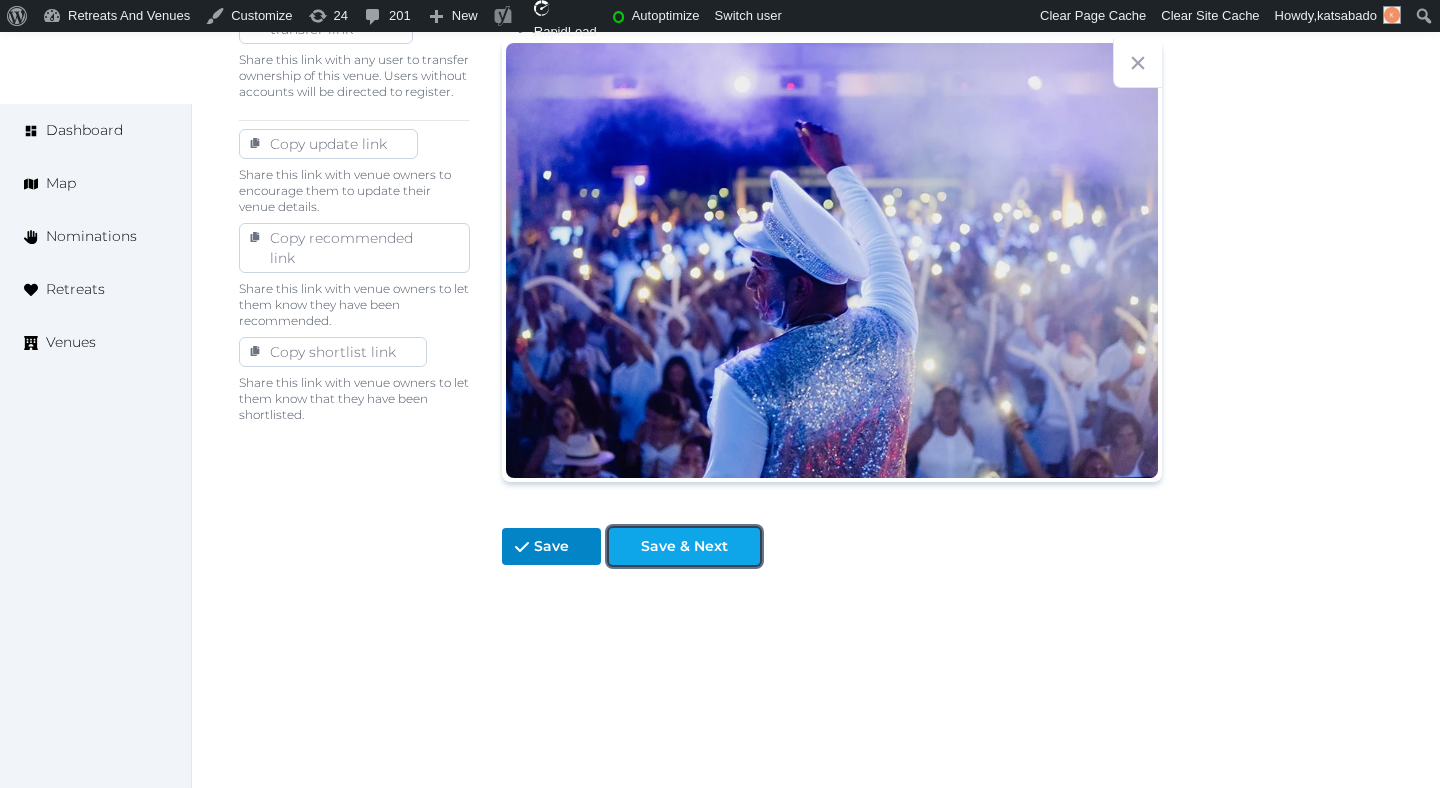 click on "Save & Next" at bounding box center [684, 546] 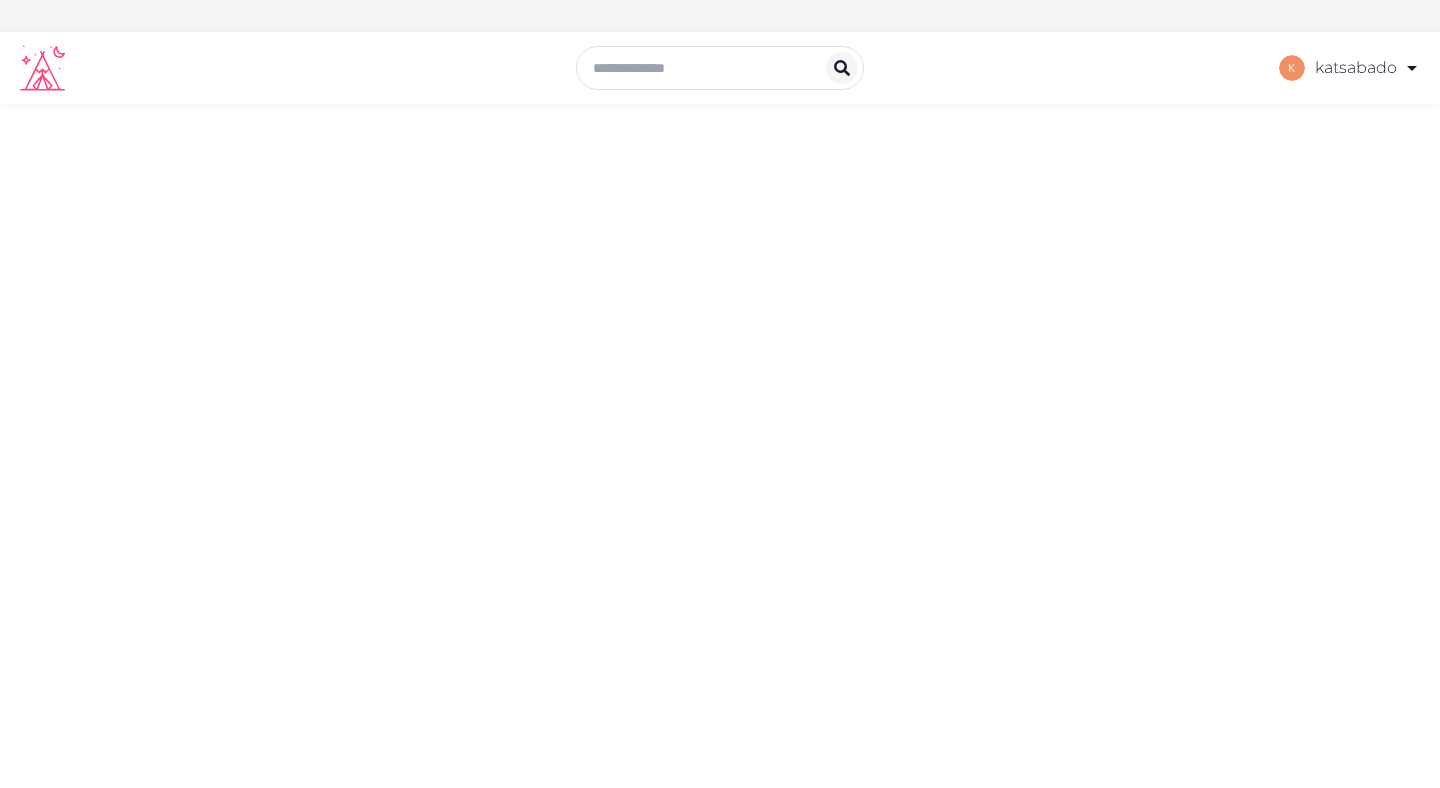 scroll, scrollTop: 0, scrollLeft: 0, axis: both 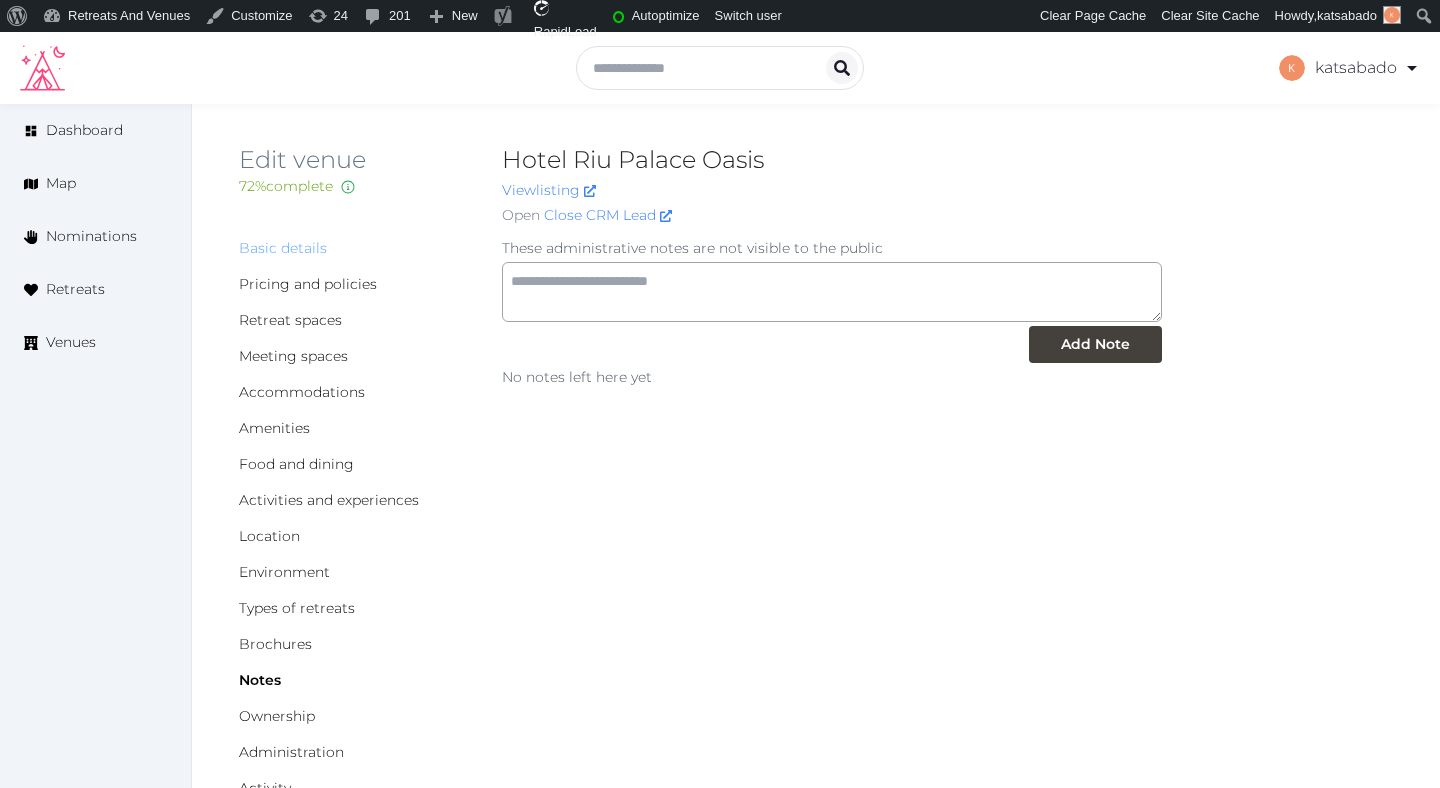 click on "Basic details" at bounding box center [283, 248] 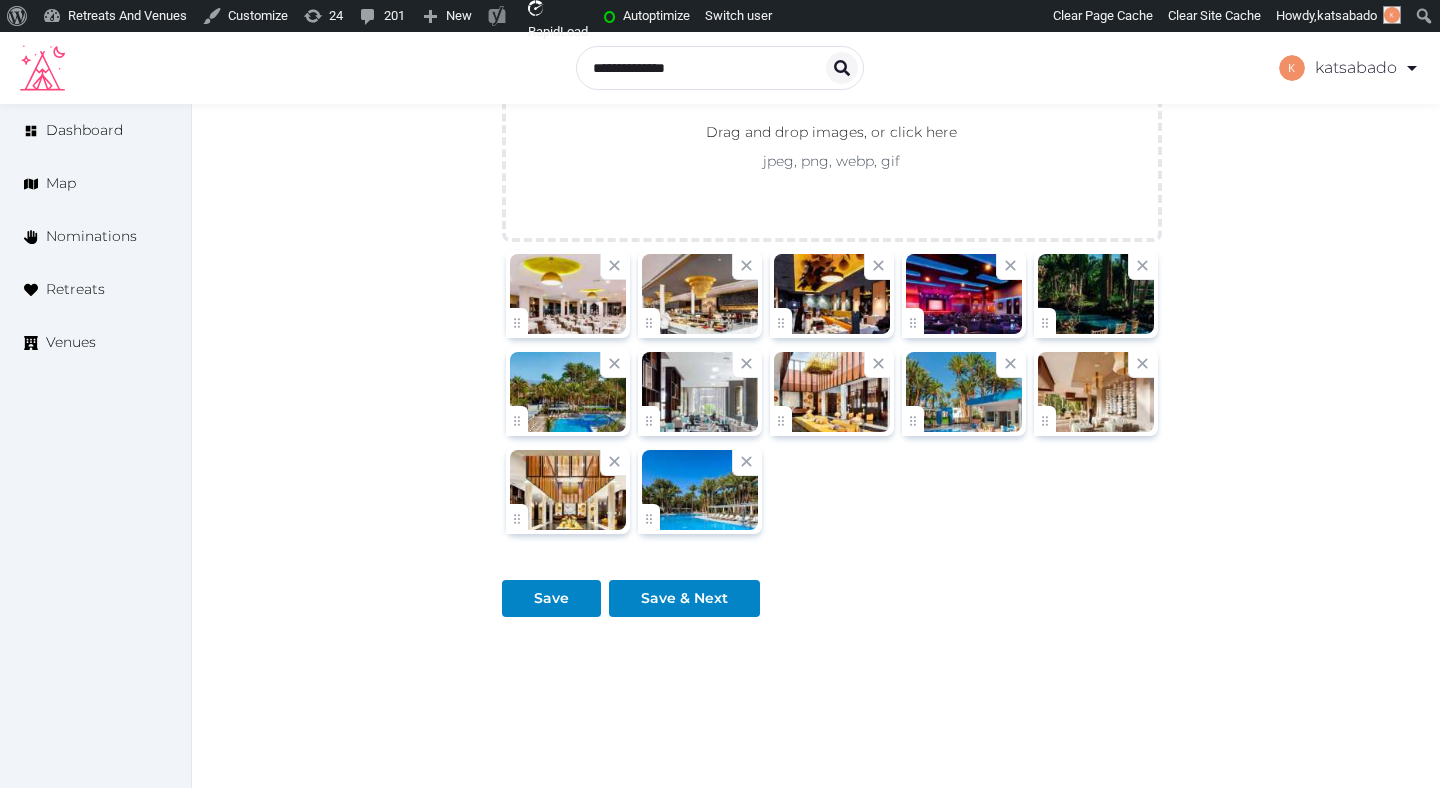 scroll, scrollTop: 2348, scrollLeft: 0, axis: vertical 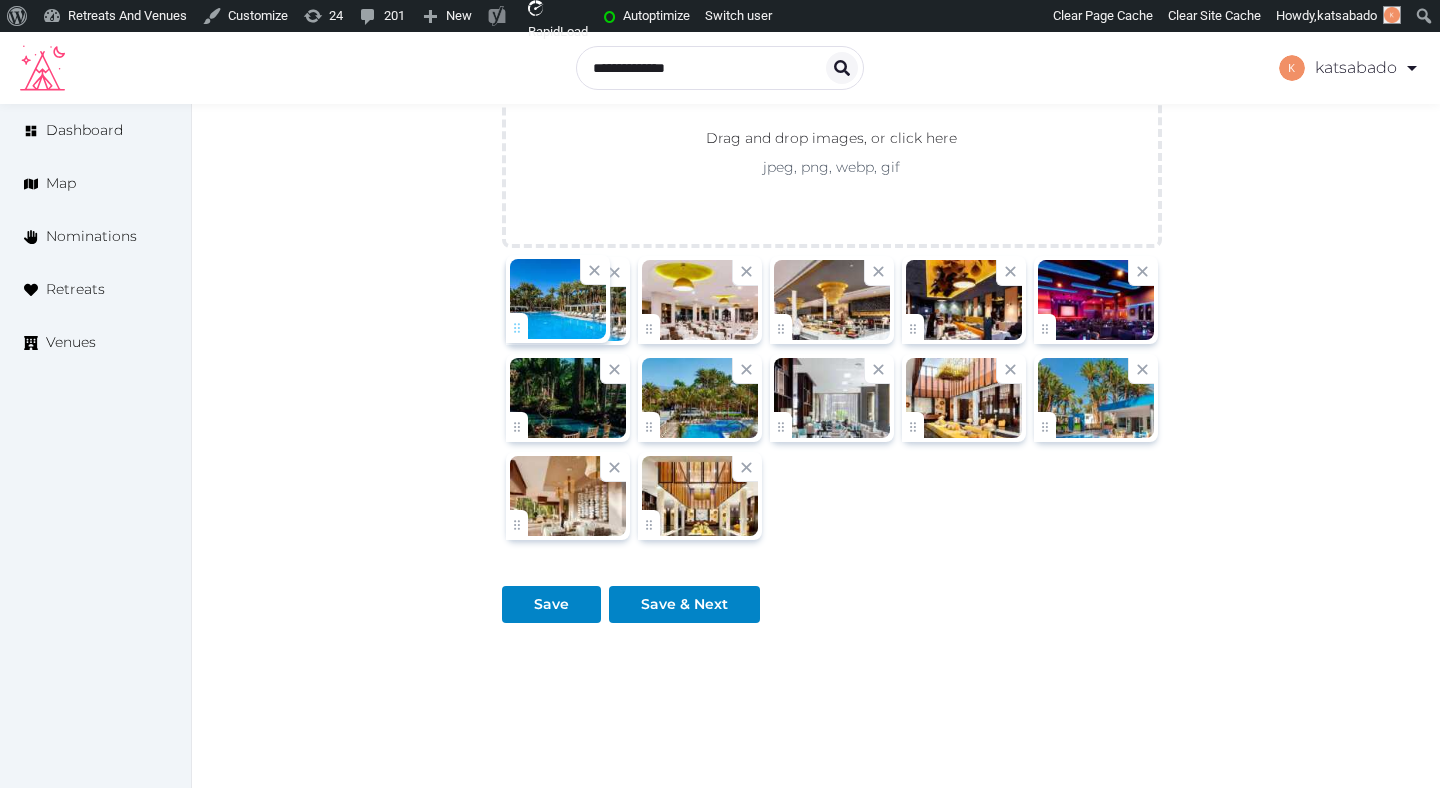 drag, startPoint x: 649, startPoint y: 509, endPoint x: 512, endPoint y: 271, distance: 274.6143 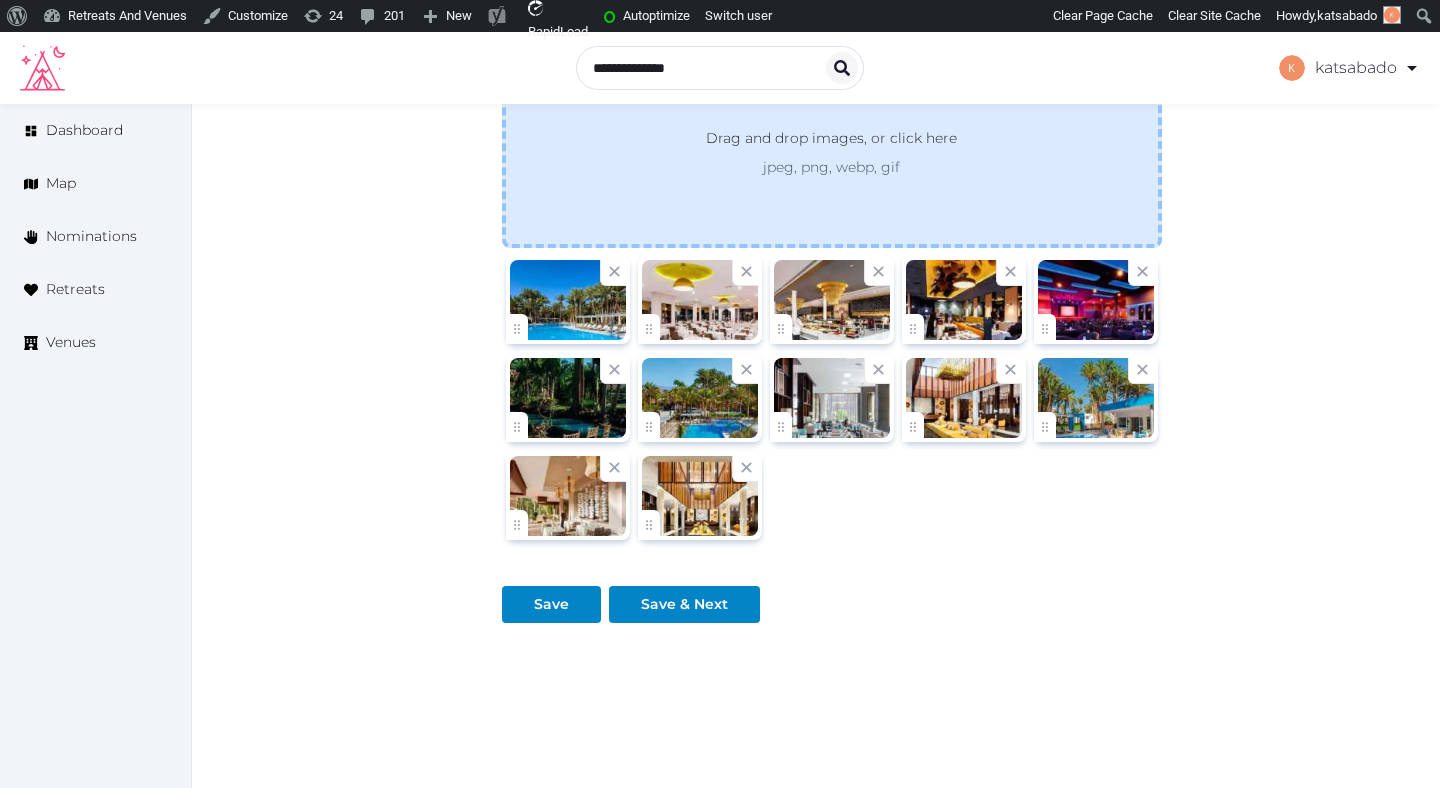 click on "Drag and drop images, or click here" at bounding box center (831, 142) 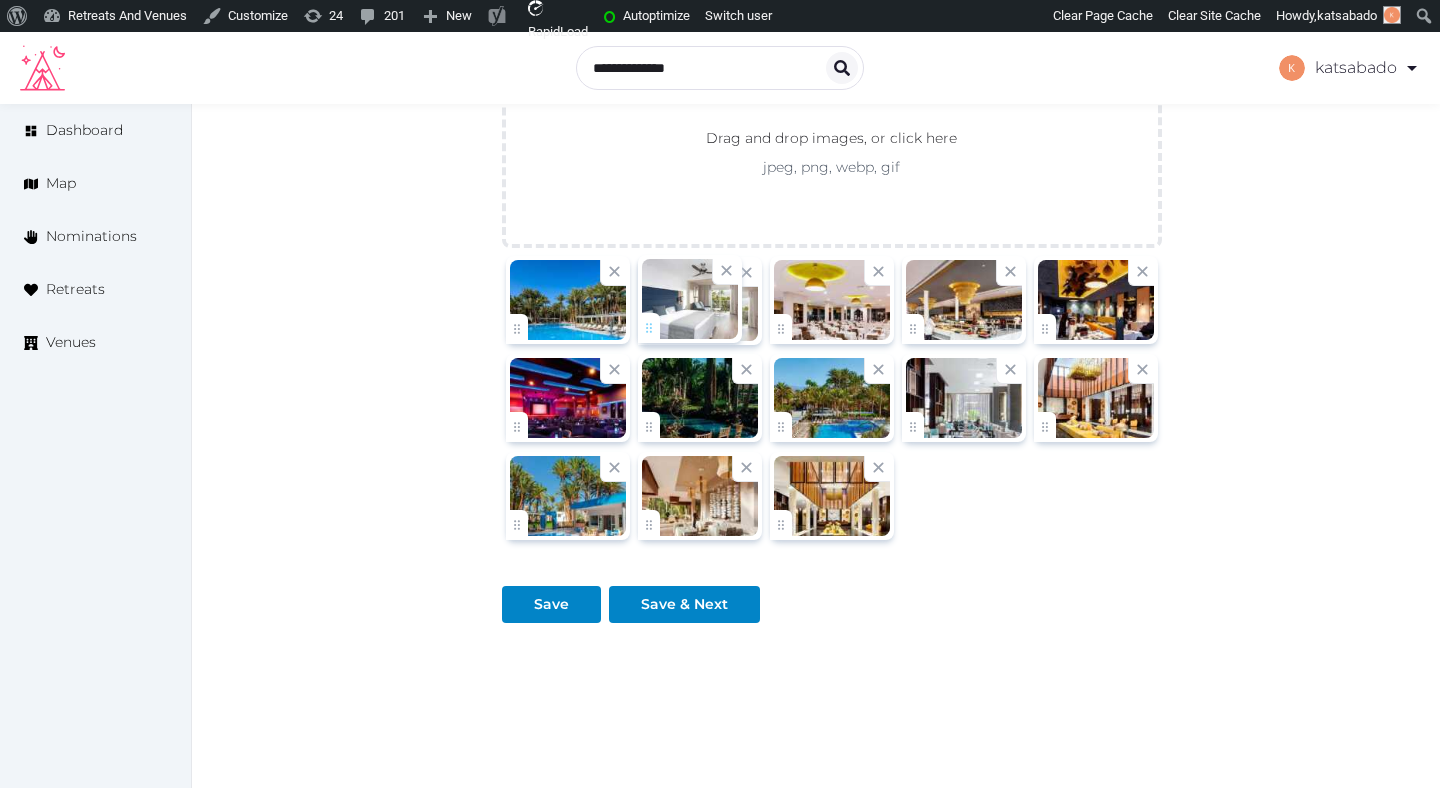 drag, startPoint x: 791, startPoint y: 519, endPoint x: 675, endPoint y: 320, distance: 230.34105 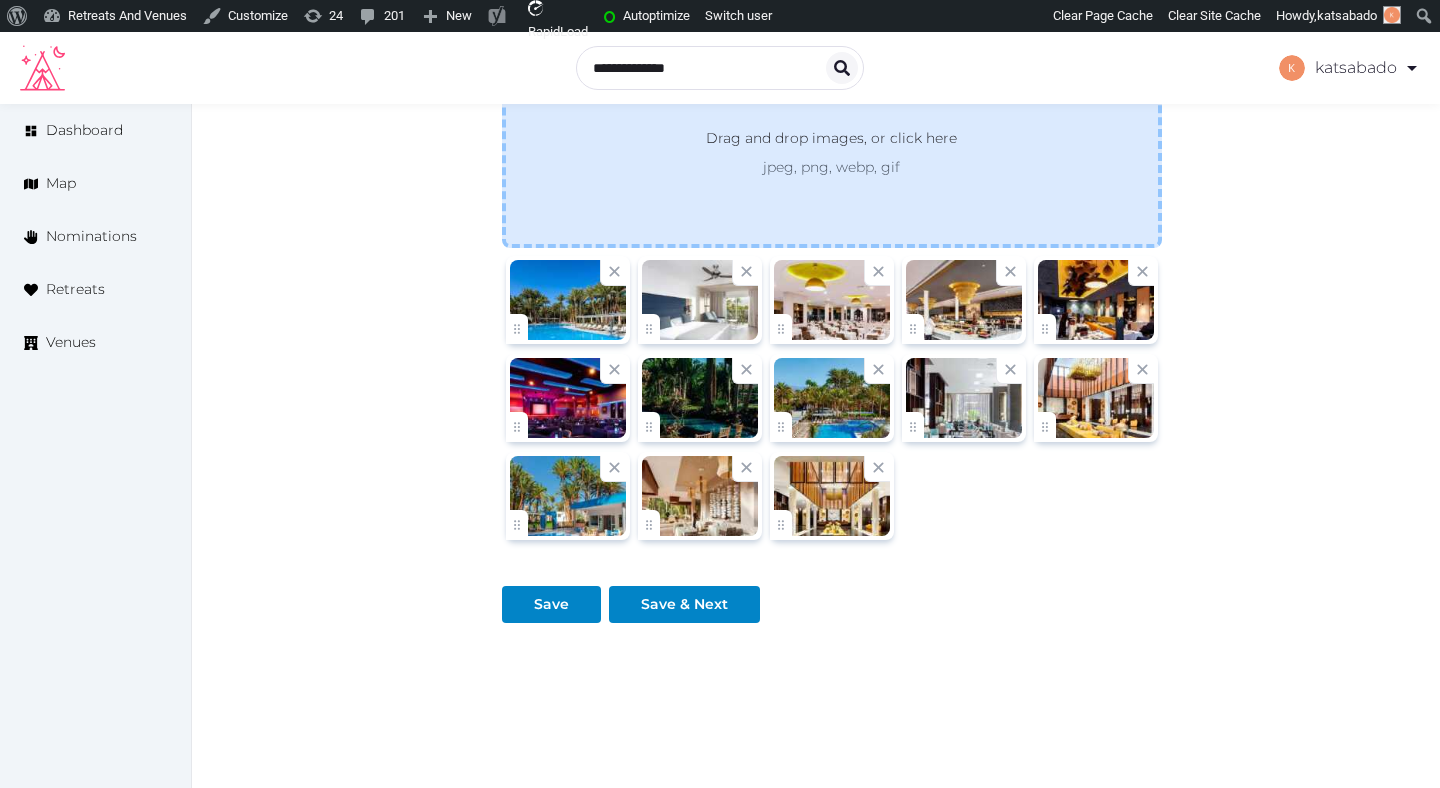 click on "Drag and drop images, or click here jpeg, png, webp, gif" at bounding box center (832, 152) 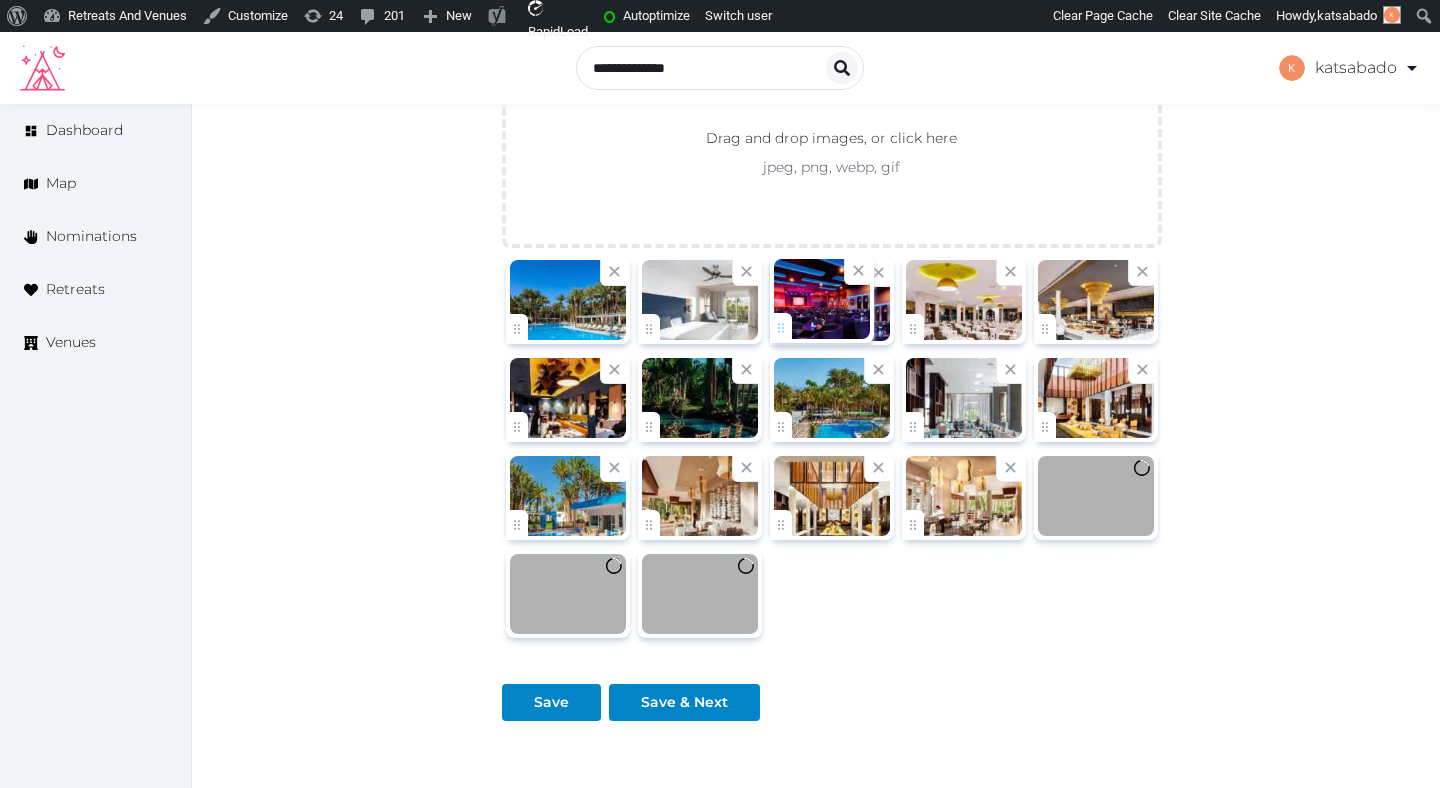 drag, startPoint x: 531, startPoint y: 422, endPoint x: 826, endPoint y: 314, distance: 314.14804 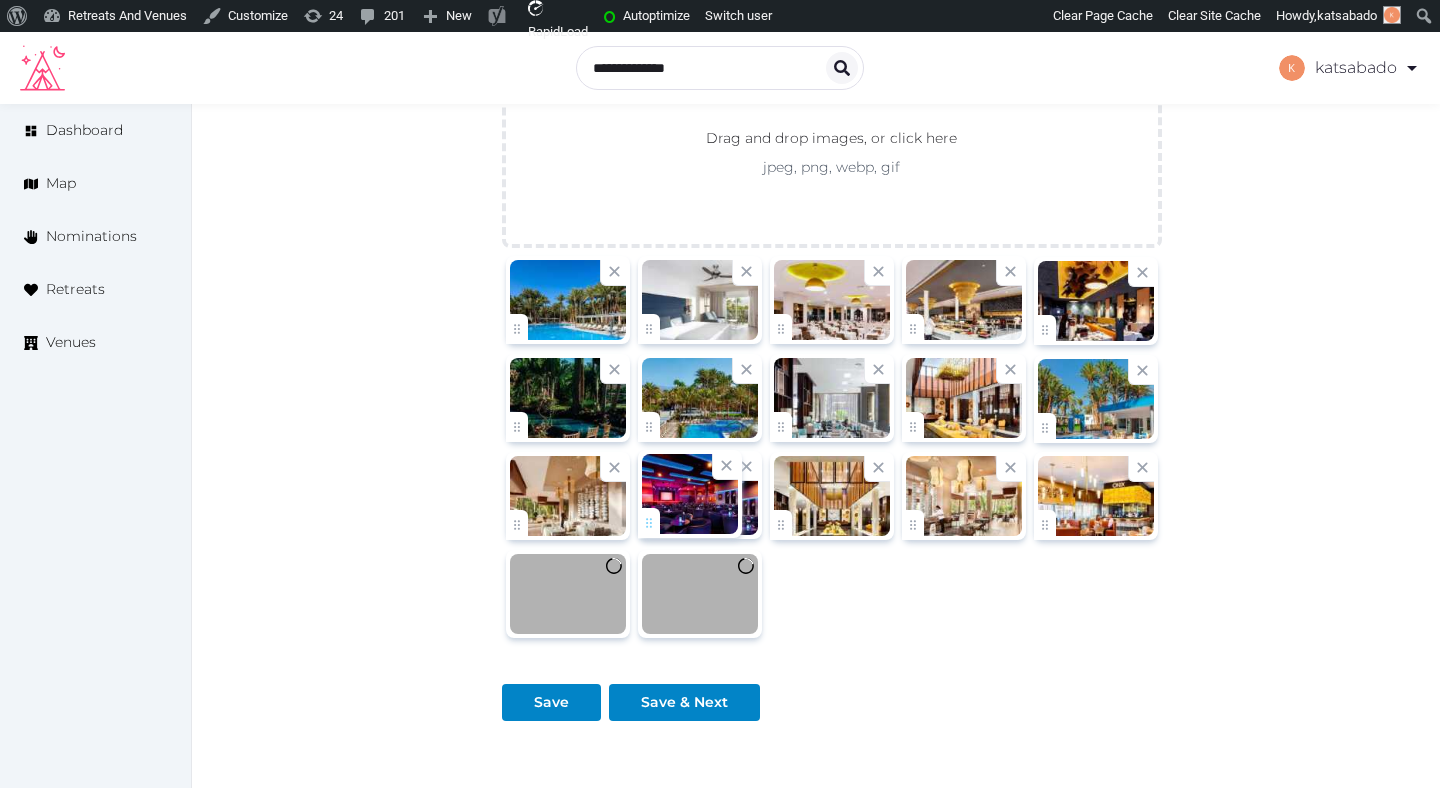 drag, startPoint x: 792, startPoint y: 319, endPoint x: 697, endPoint y: 512, distance: 215.11392 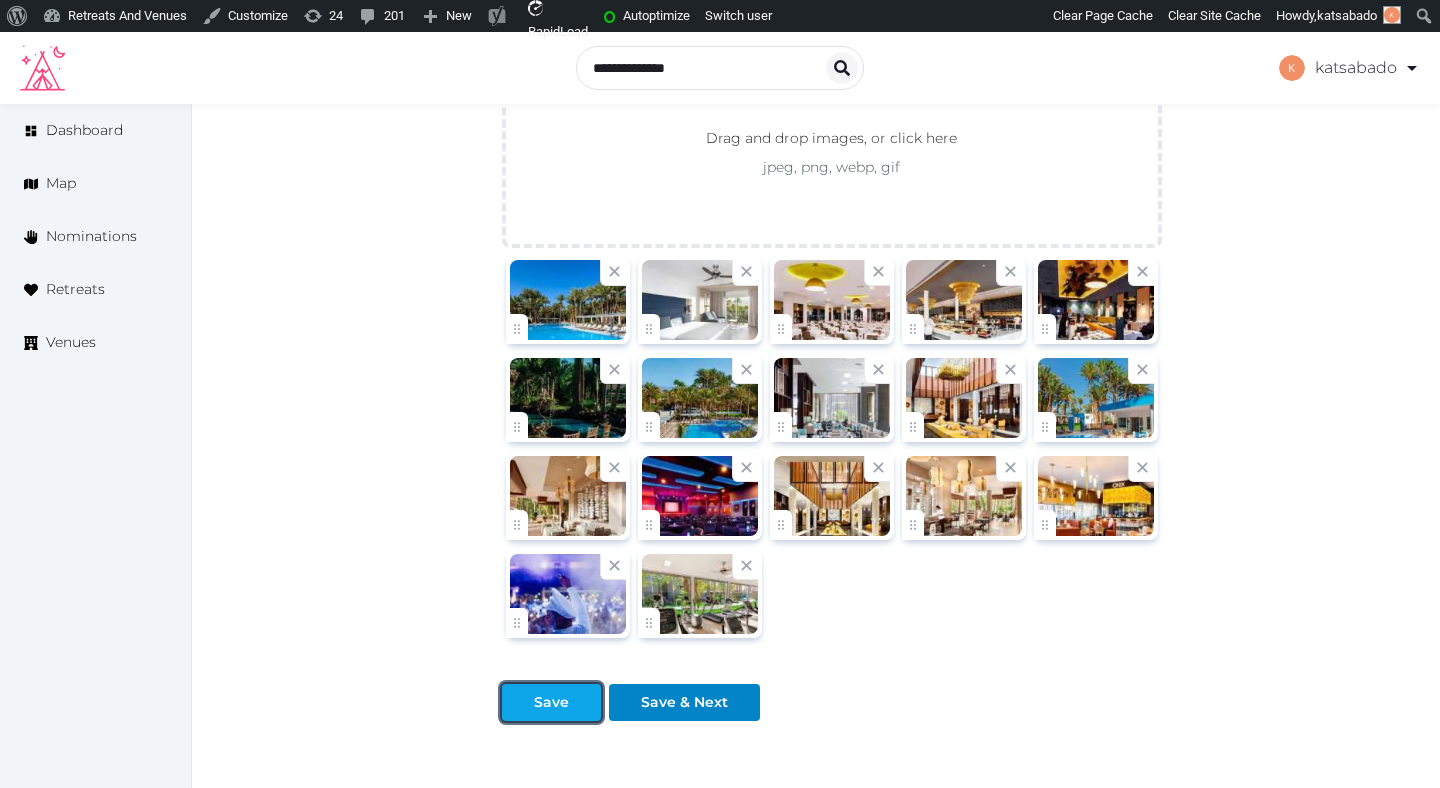 click on "Save" at bounding box center [551, 702] 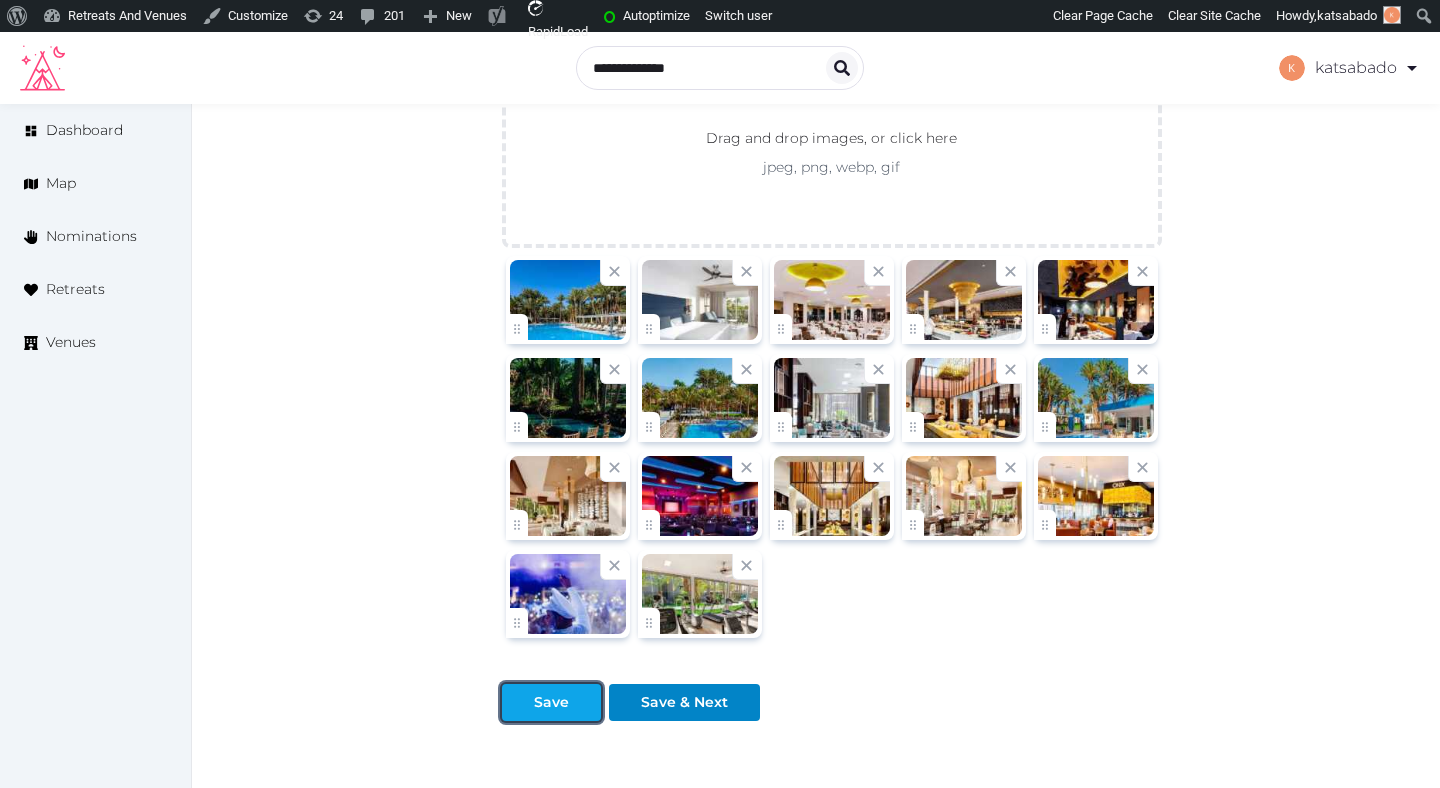click on "Save" at bounding box center [551, 702] 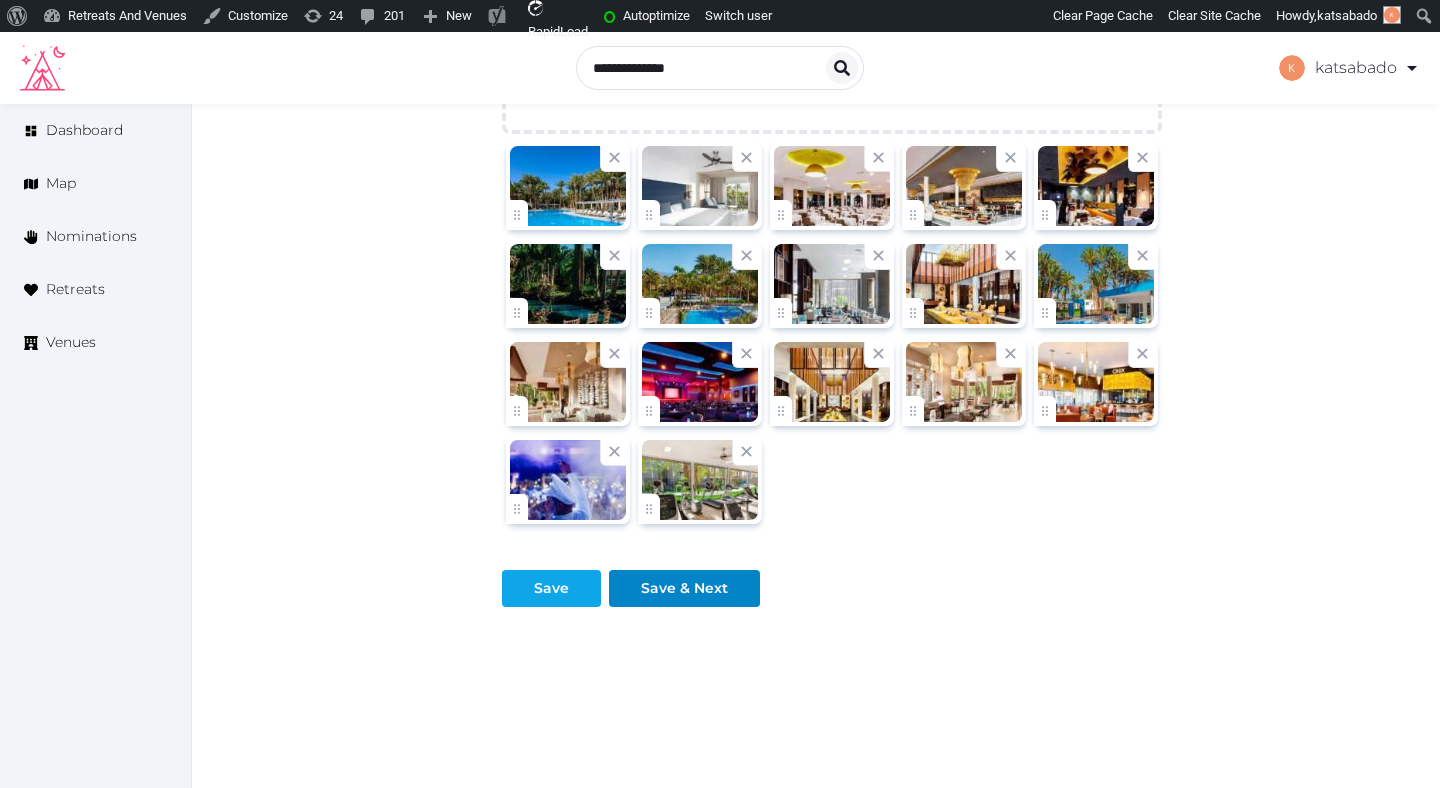 scroll, scrollTop: 2502, scrollLeft: 0, axis: vertical 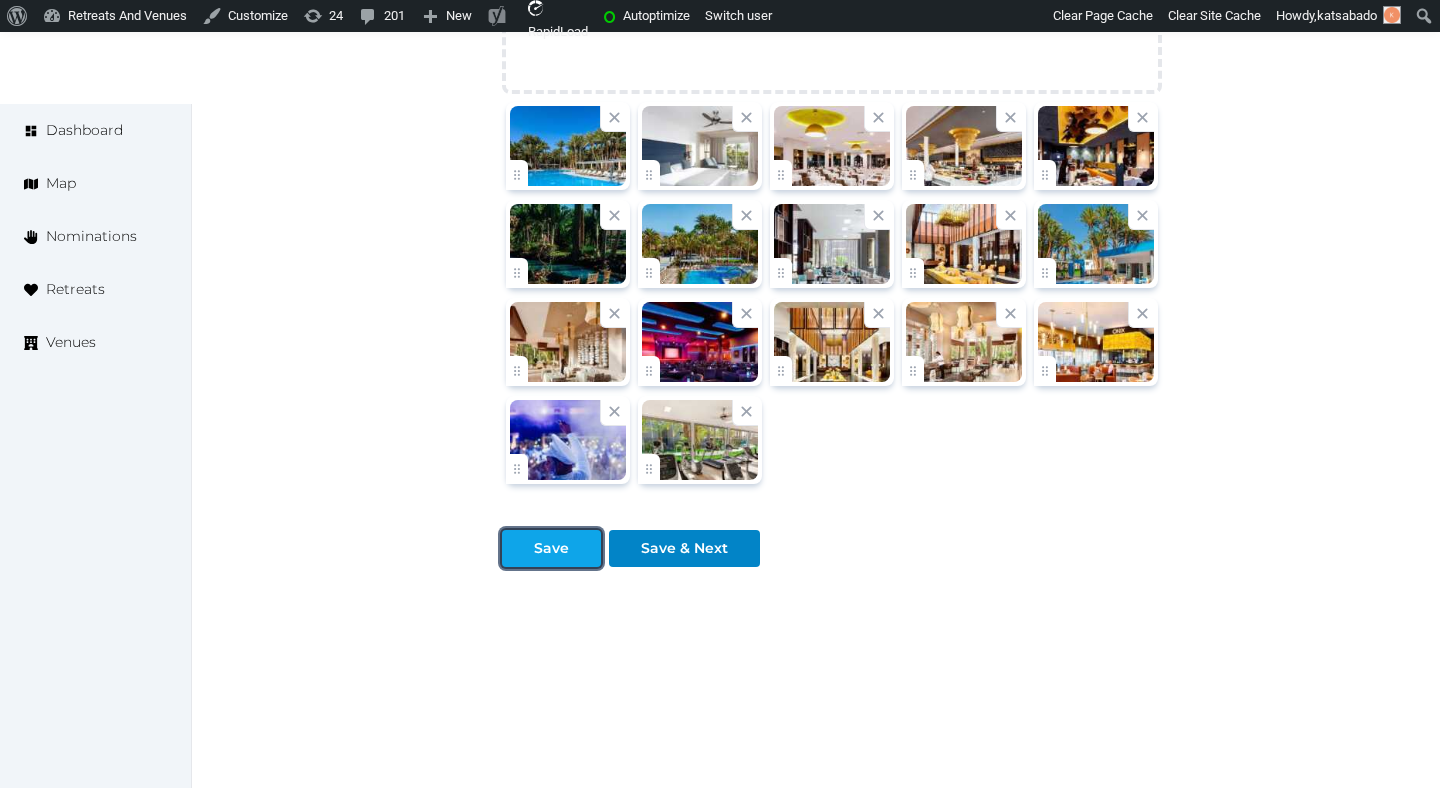 click on "Save" at bounding box center [551, 548] 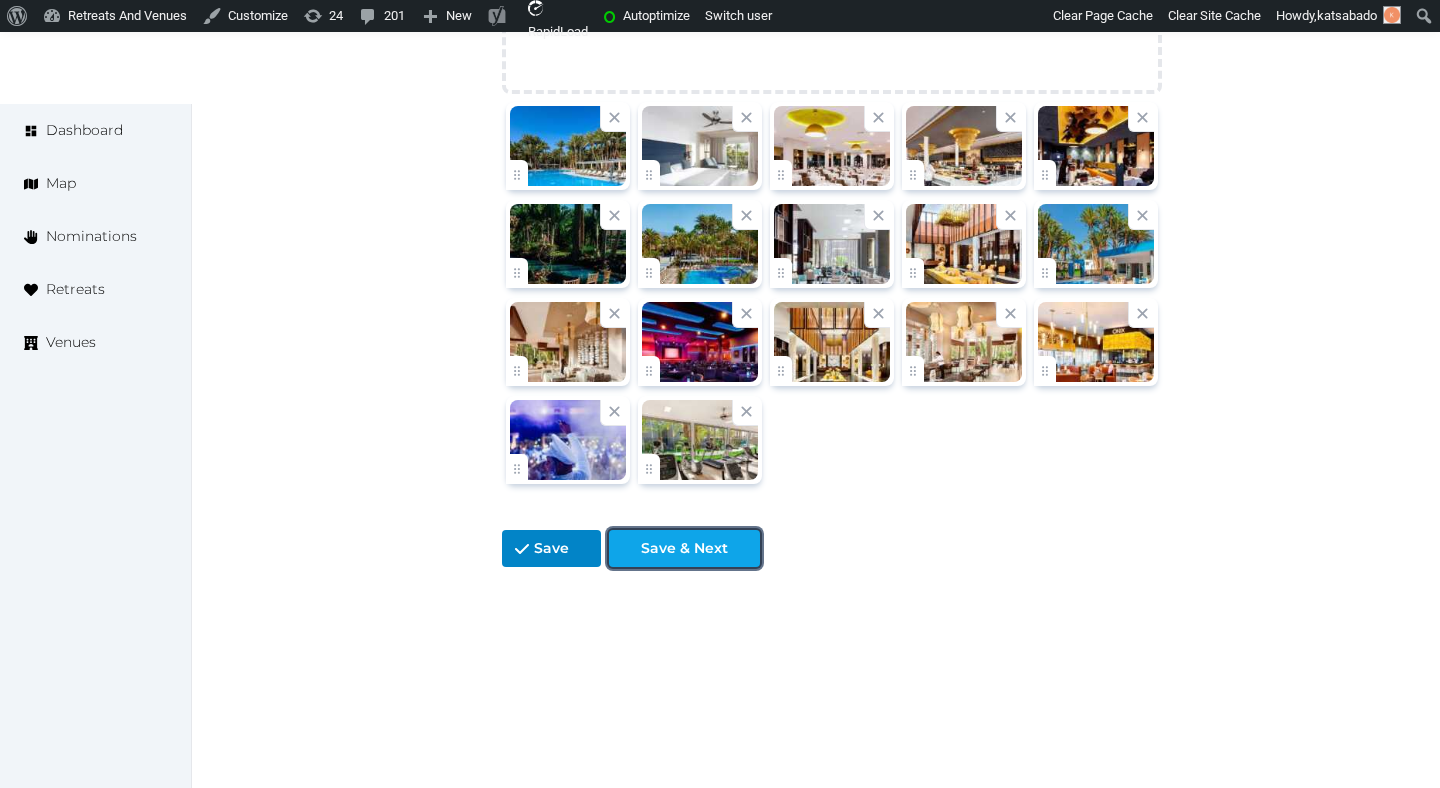 click on "Save & Next" at bounding box center [684, 548] 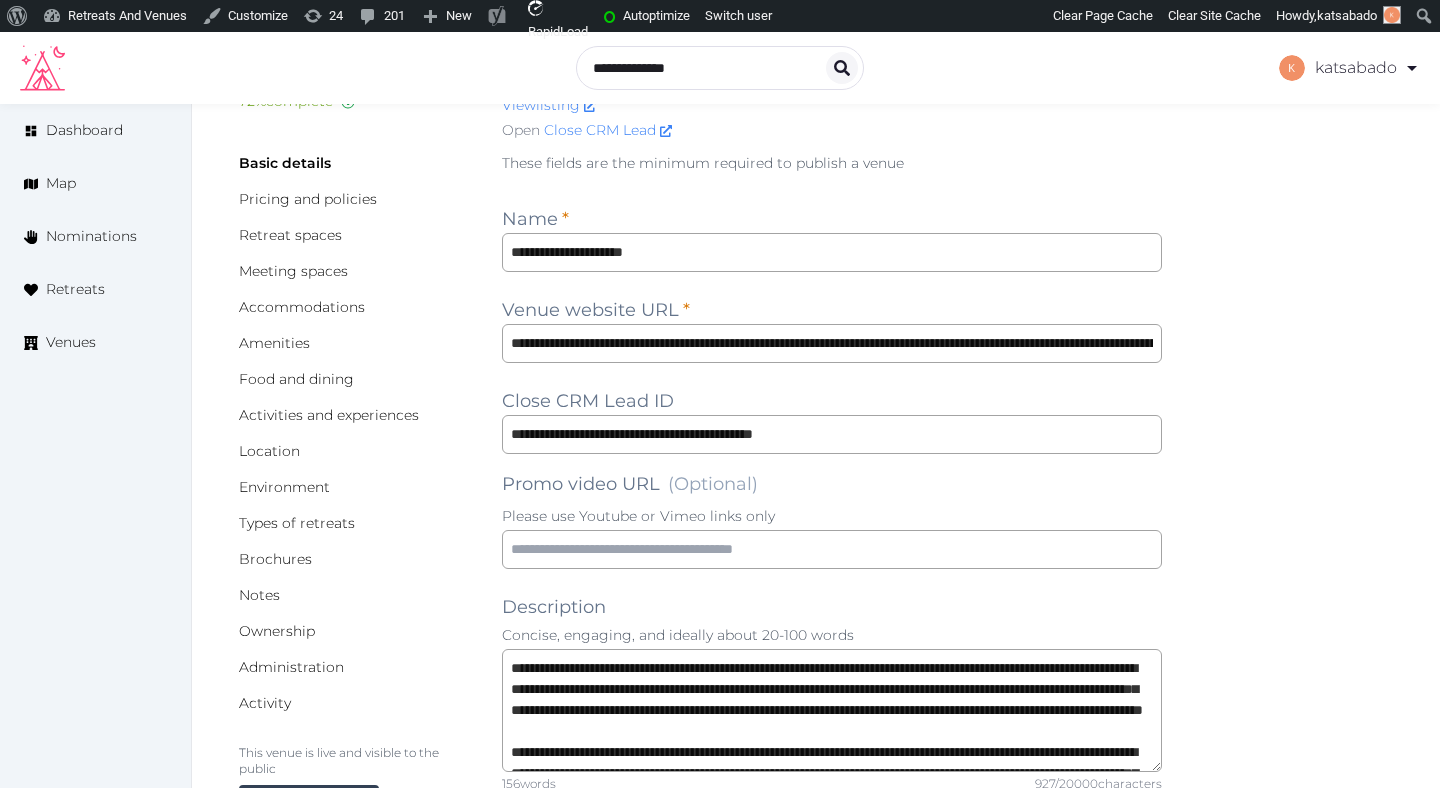 scroll, scrollTop: 0, scrollLeft: 0, axis: both 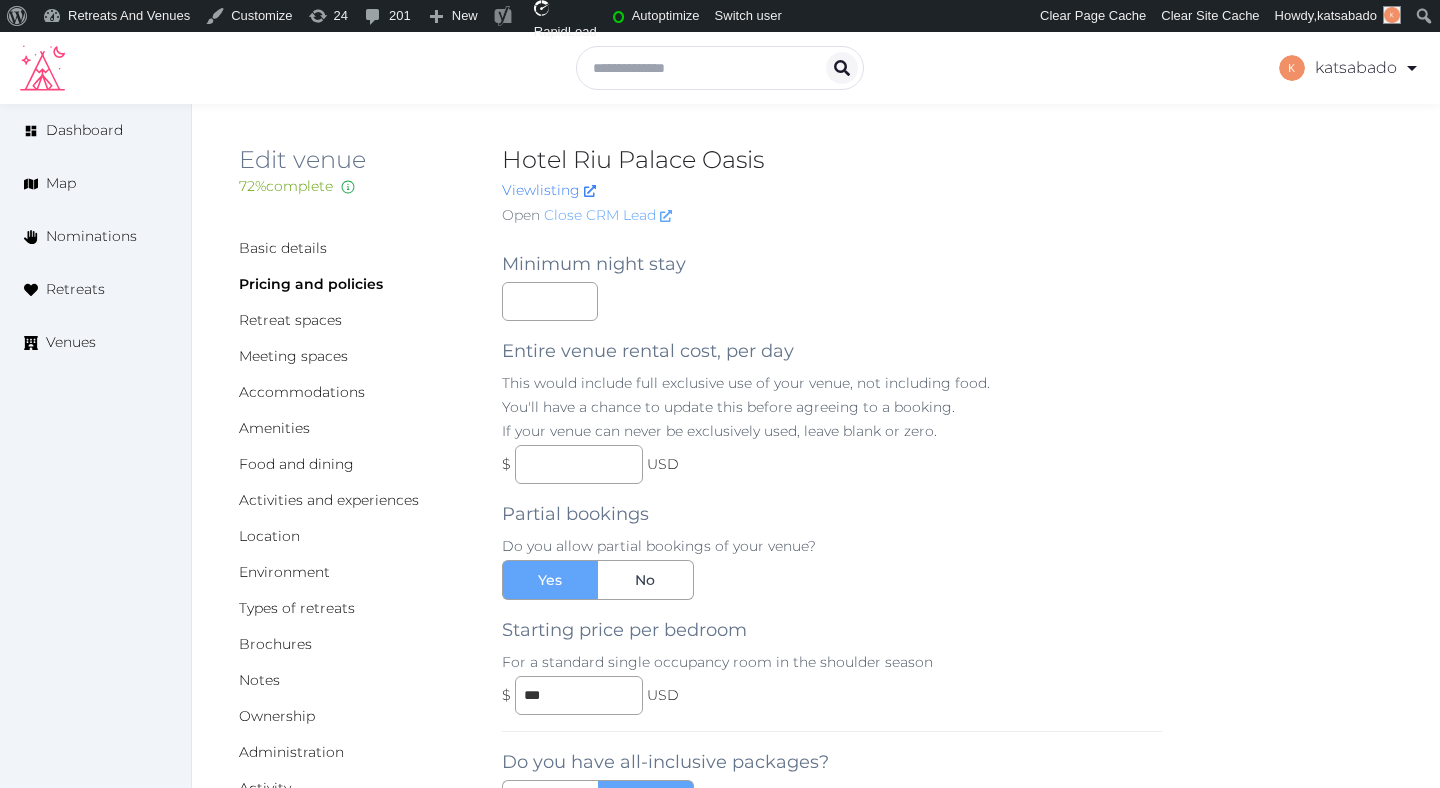 click on "Close CRM Lead" at bounding box center (608, 215) 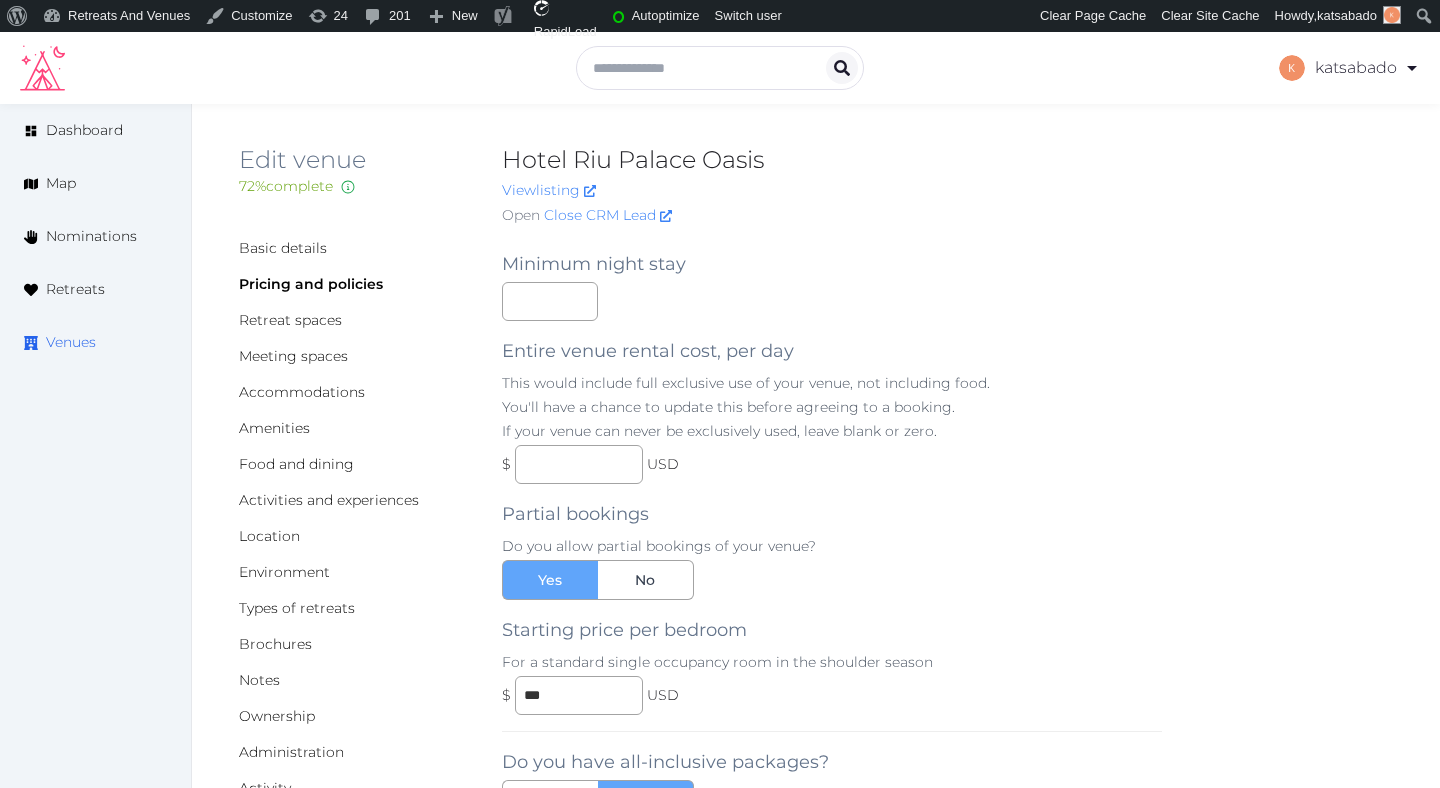 click on "Venues" at bounding box center [71, 342] 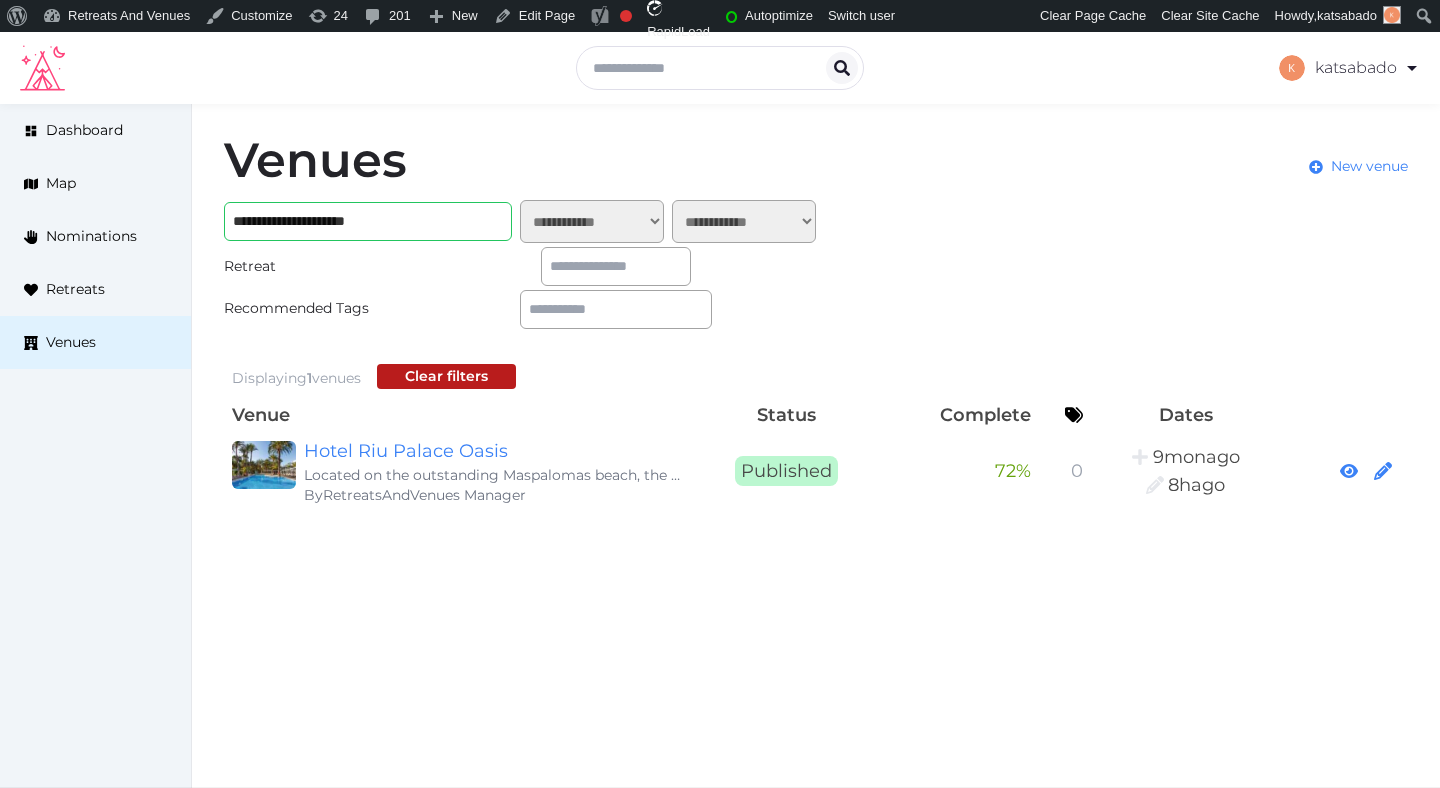 scroll, scrollTop: 0, scrollLeft: 0, axis: both 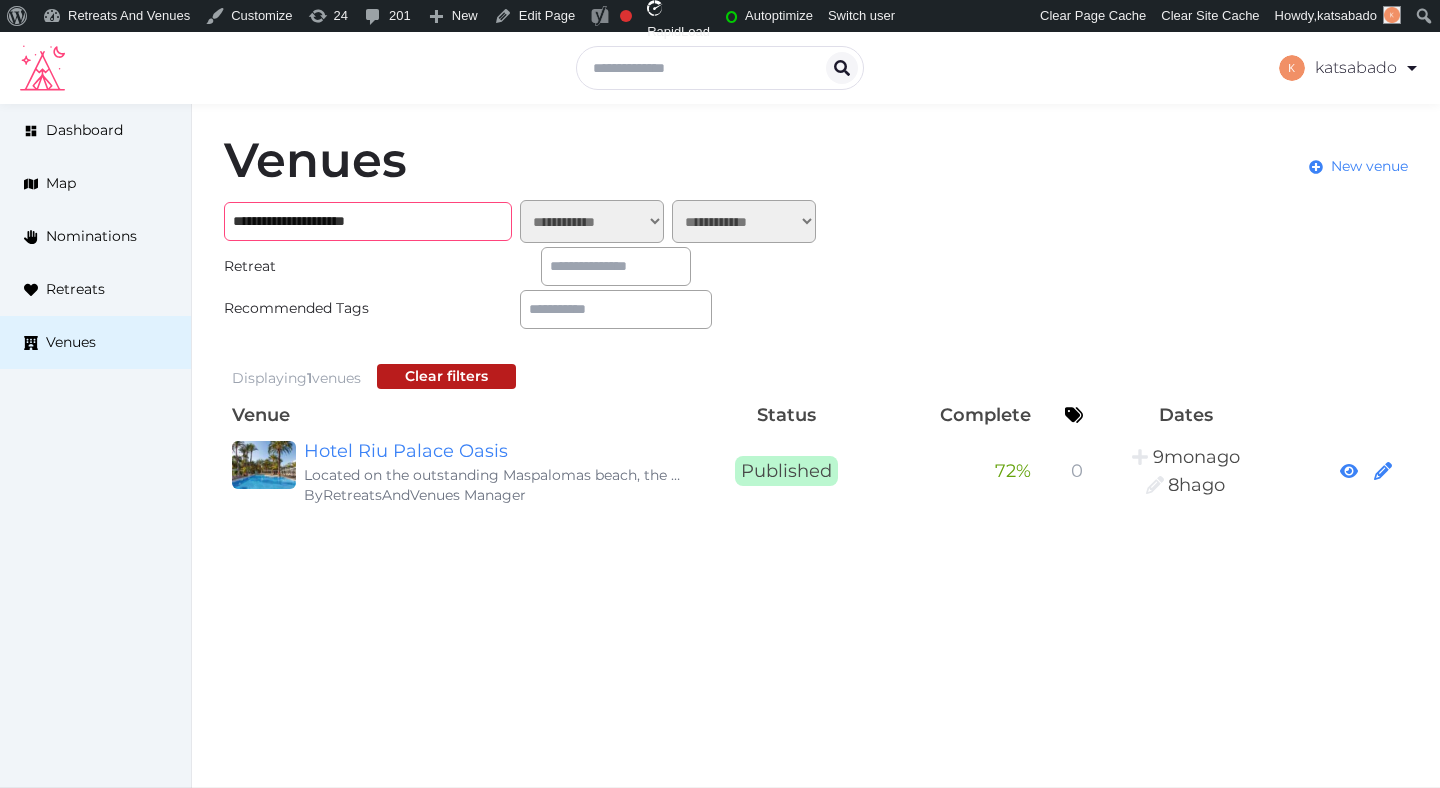 click on "**********" at bounding box center (368, 221) 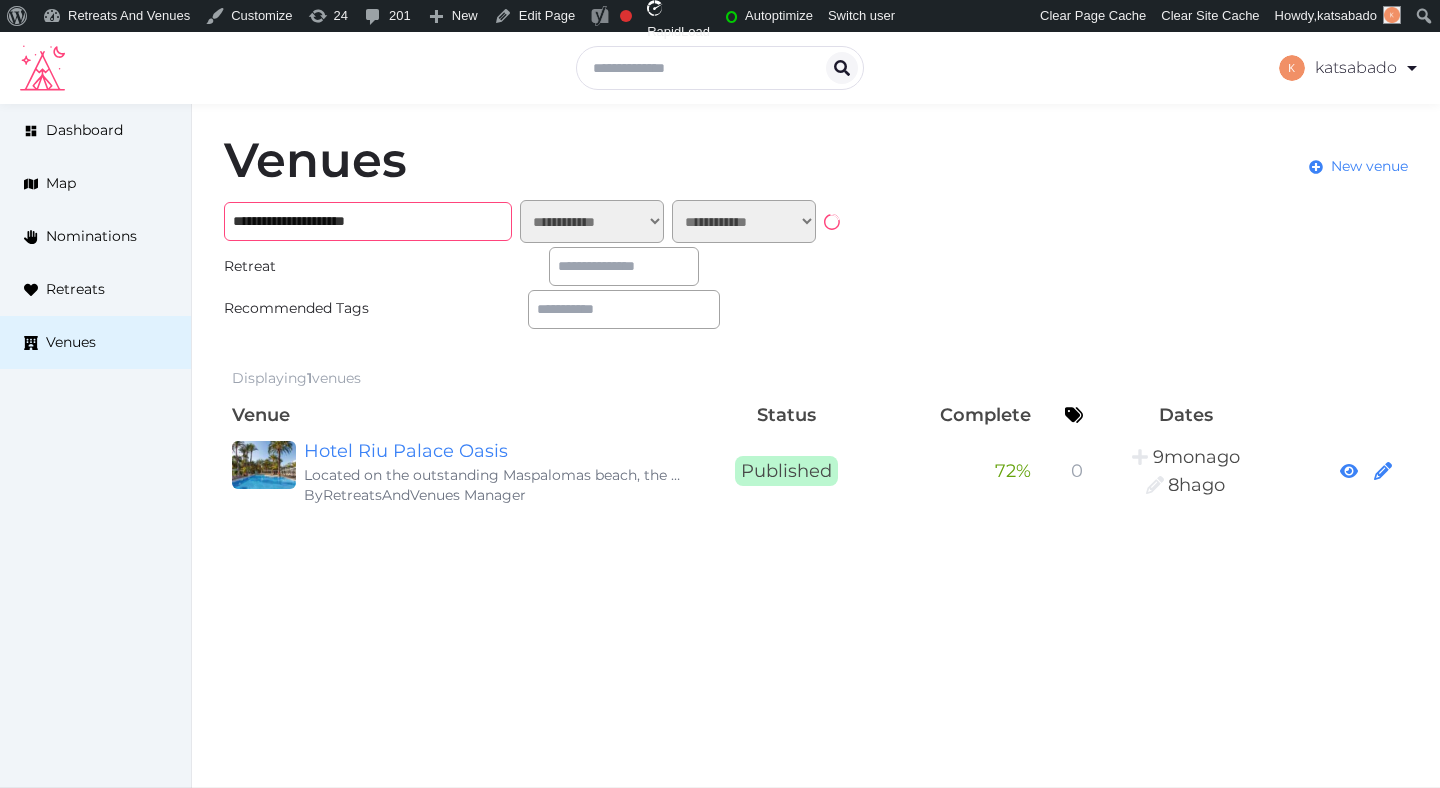type on "**********" 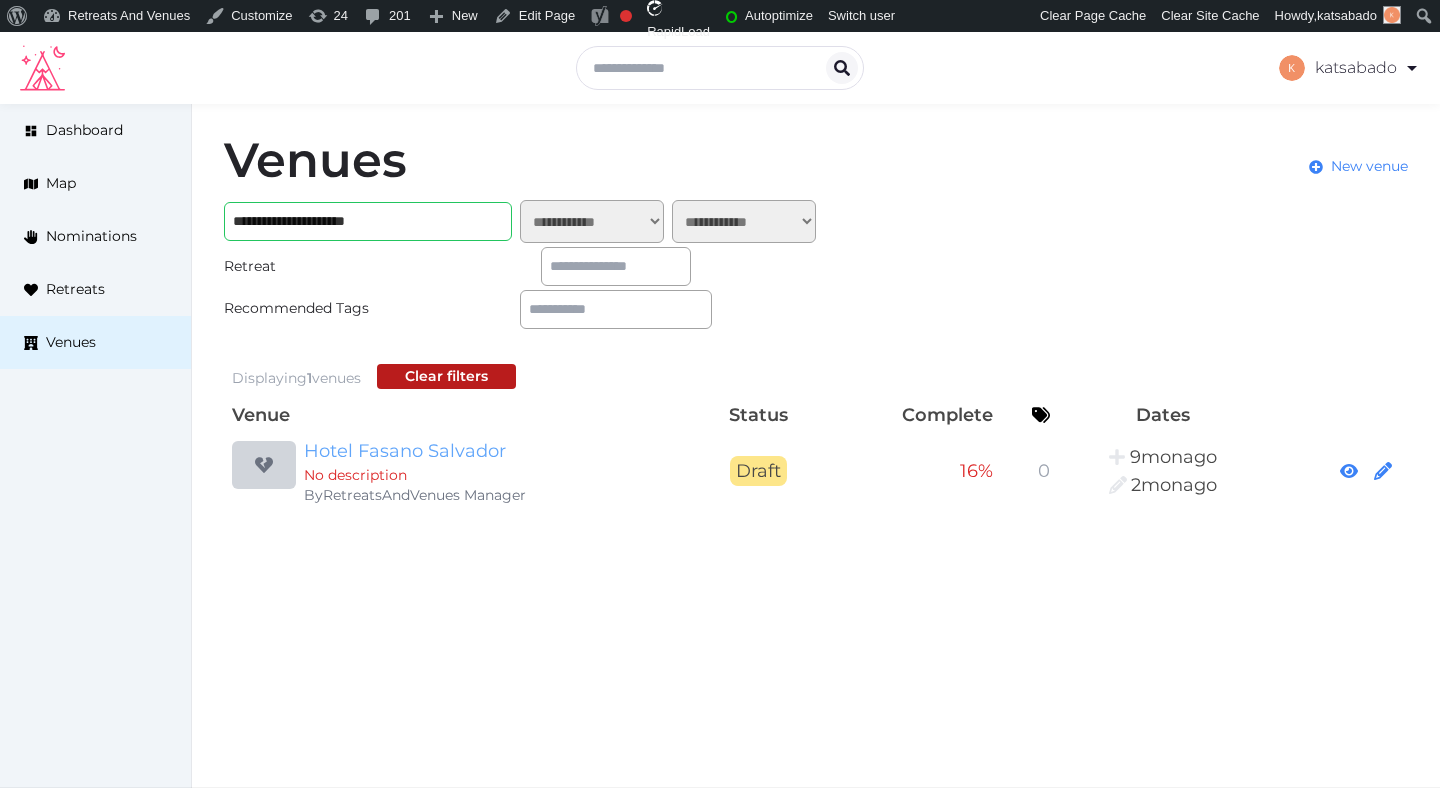 click on "Hotel Fasano Salvador" at bounding box center [496, 451] 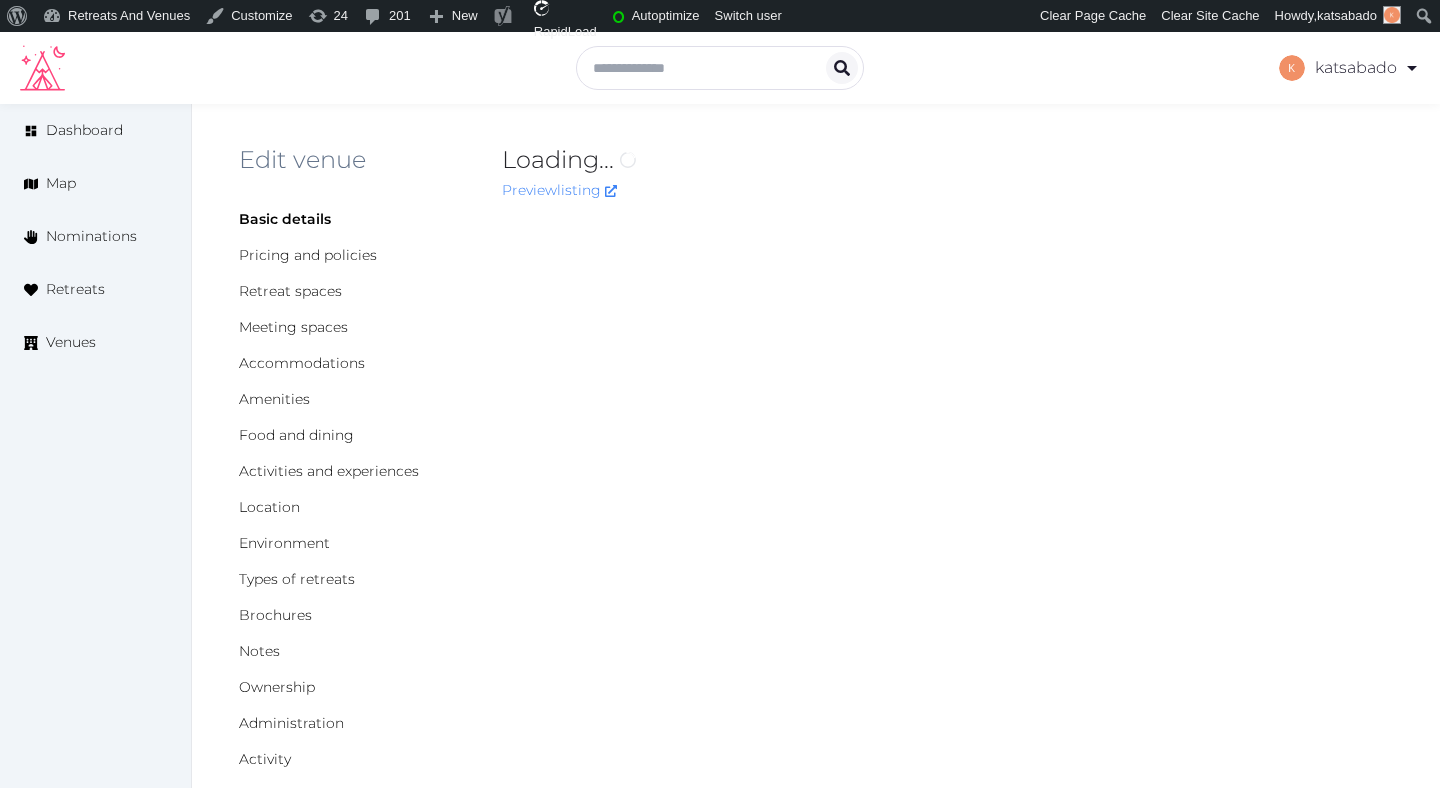 scroll, scrollTop: 0, scrollLeft: 0, axis: both 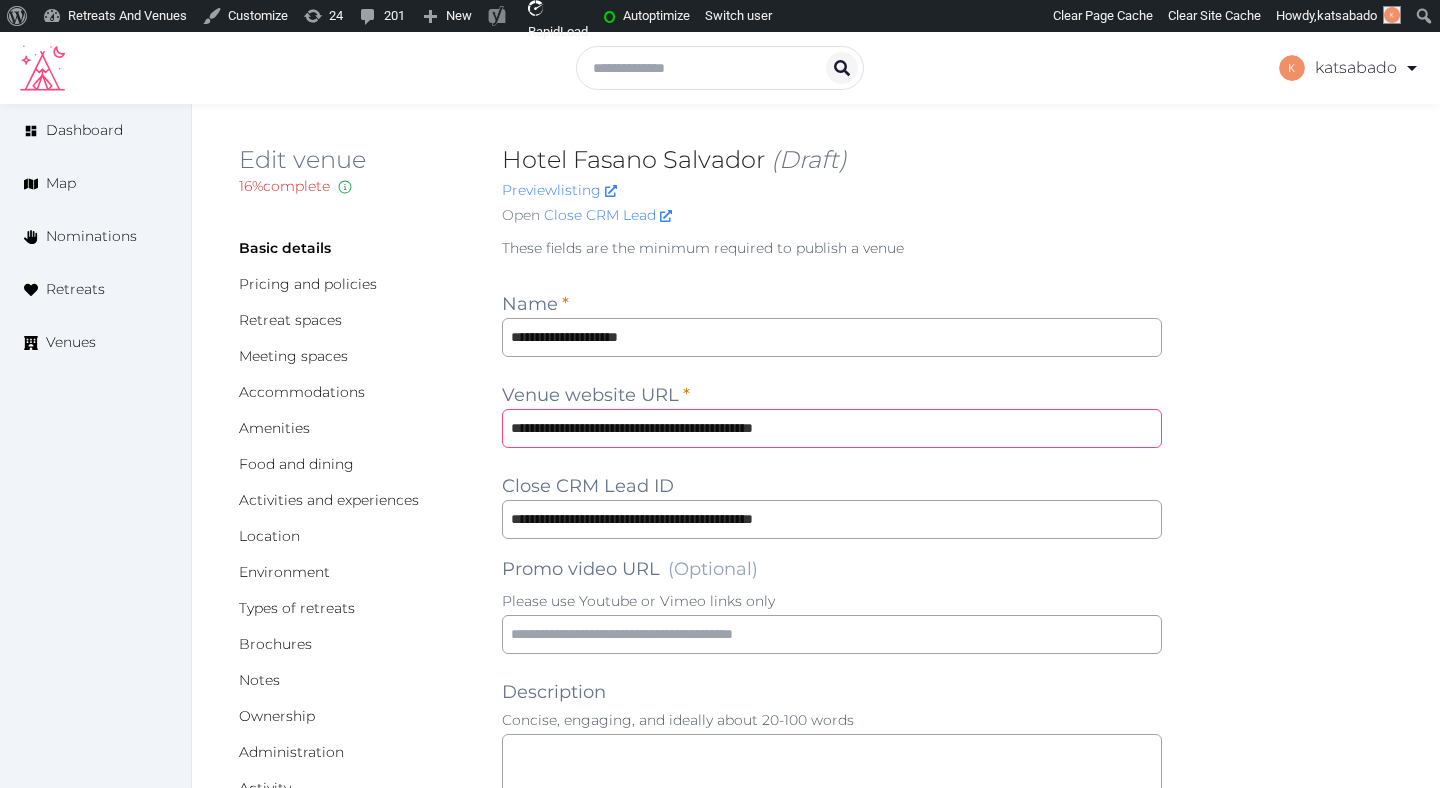 click on "**********" at bounding box center (832, 428) 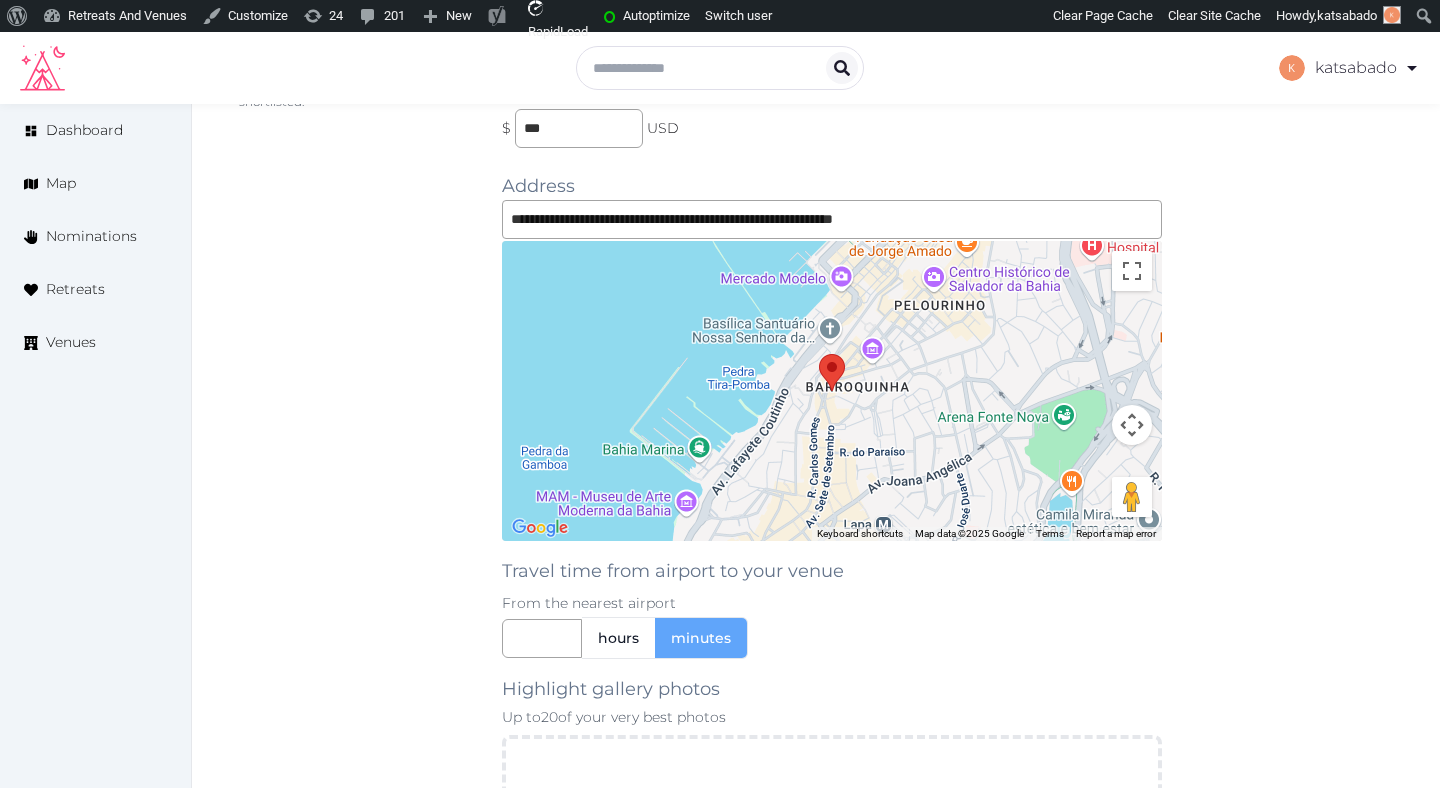 scroll, scrollTop: 1413, scrollLeft: 0, axis: vertical 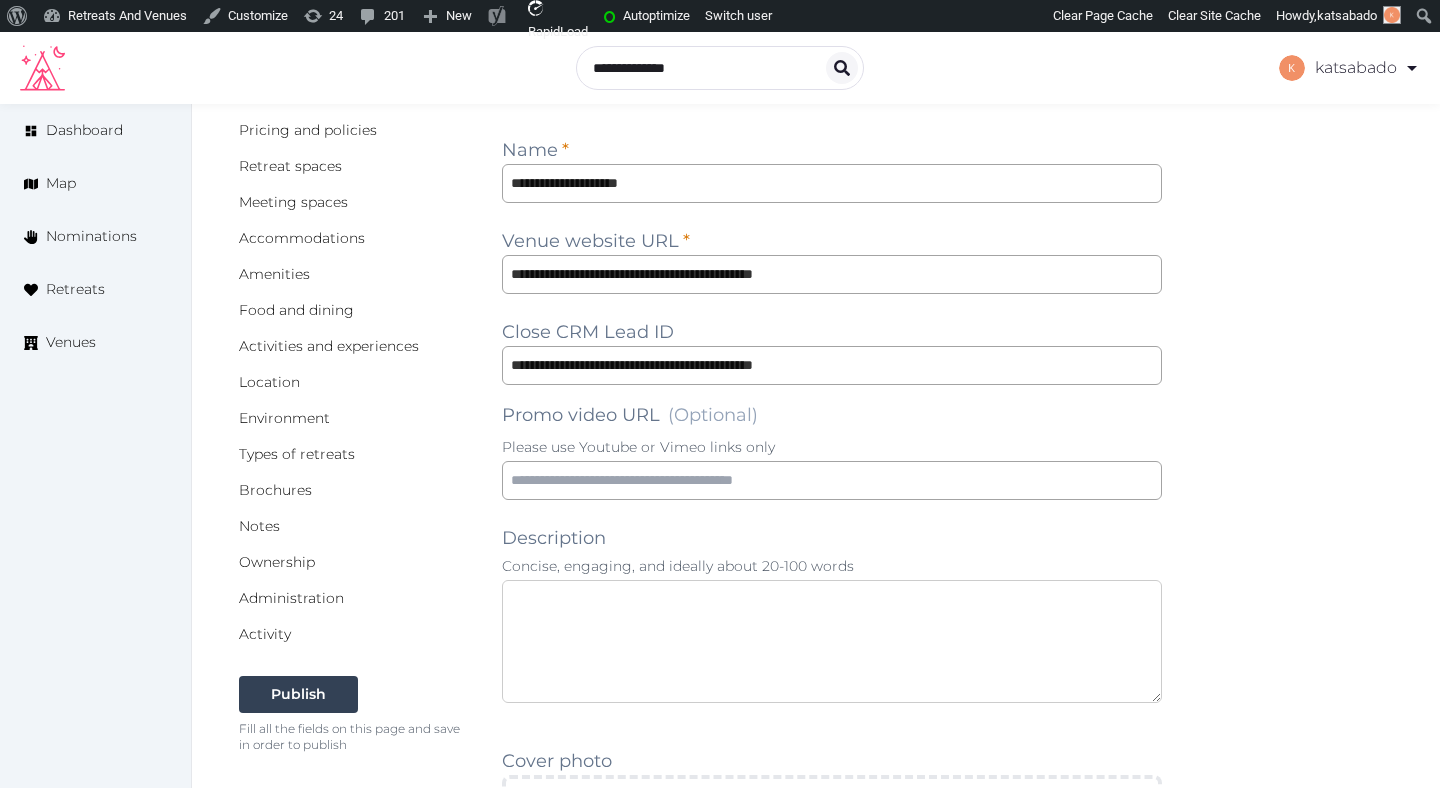 click at bounding box center (832, 641) 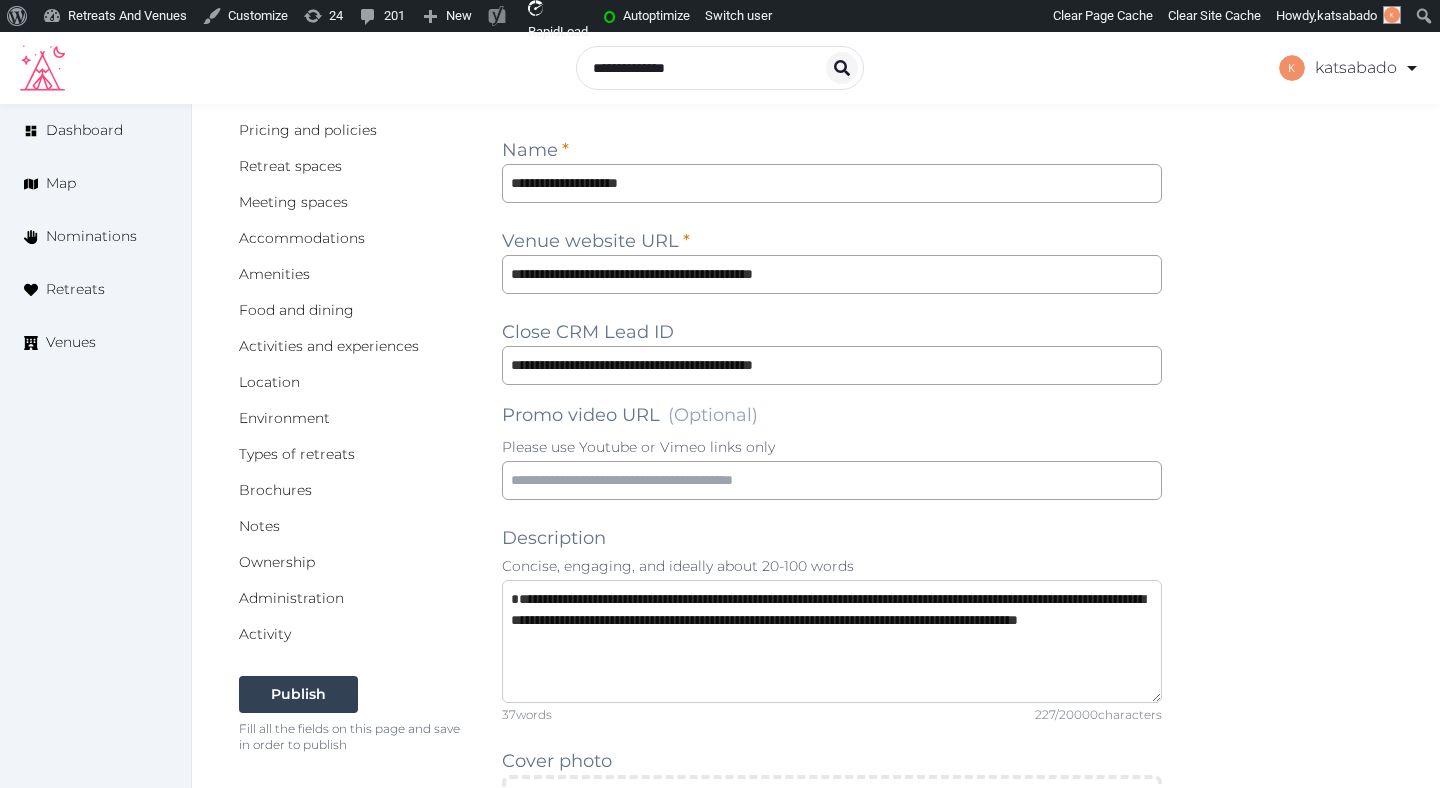 click on "**********" at bounding box center (832, 641) 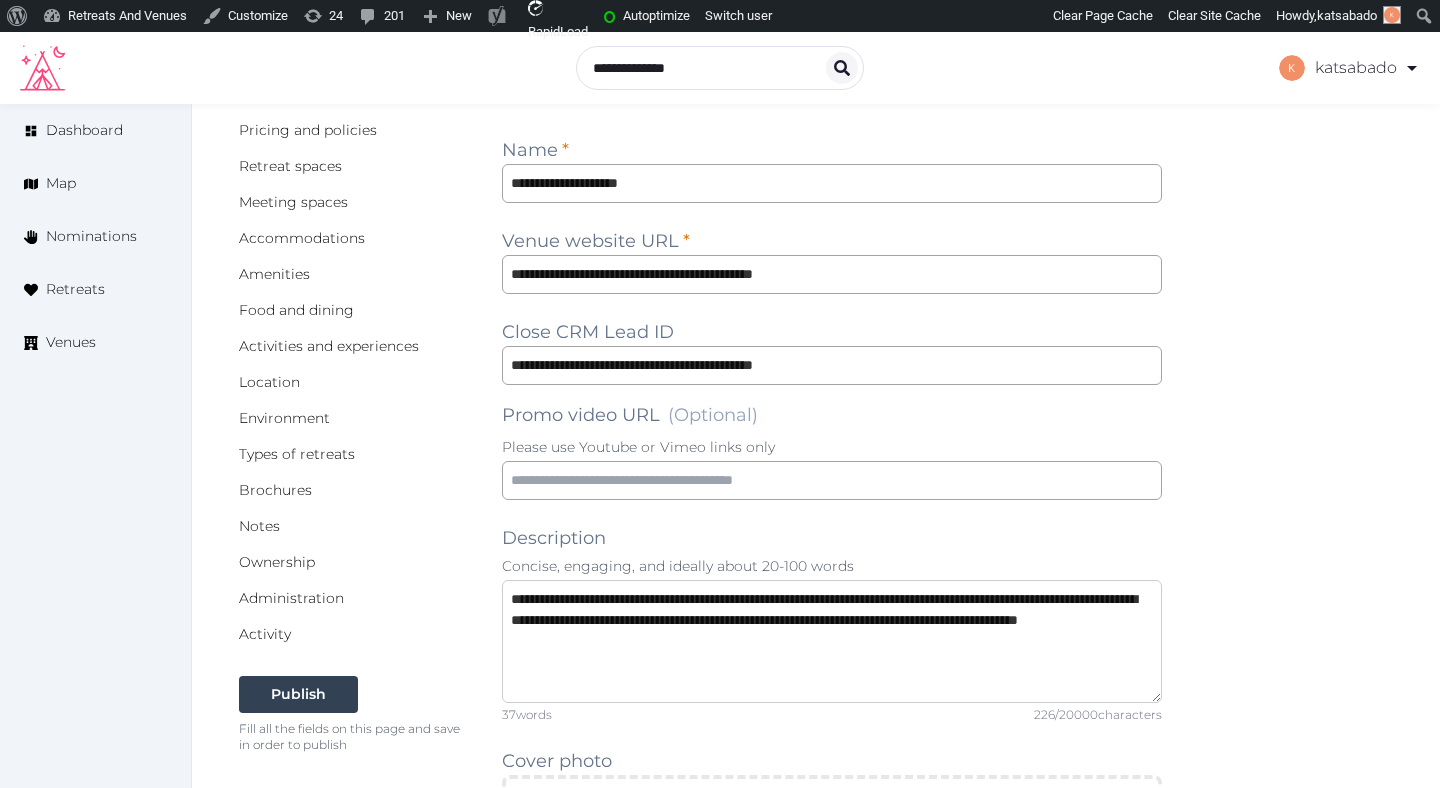 click on "**********" at bounding box center [832, 641] 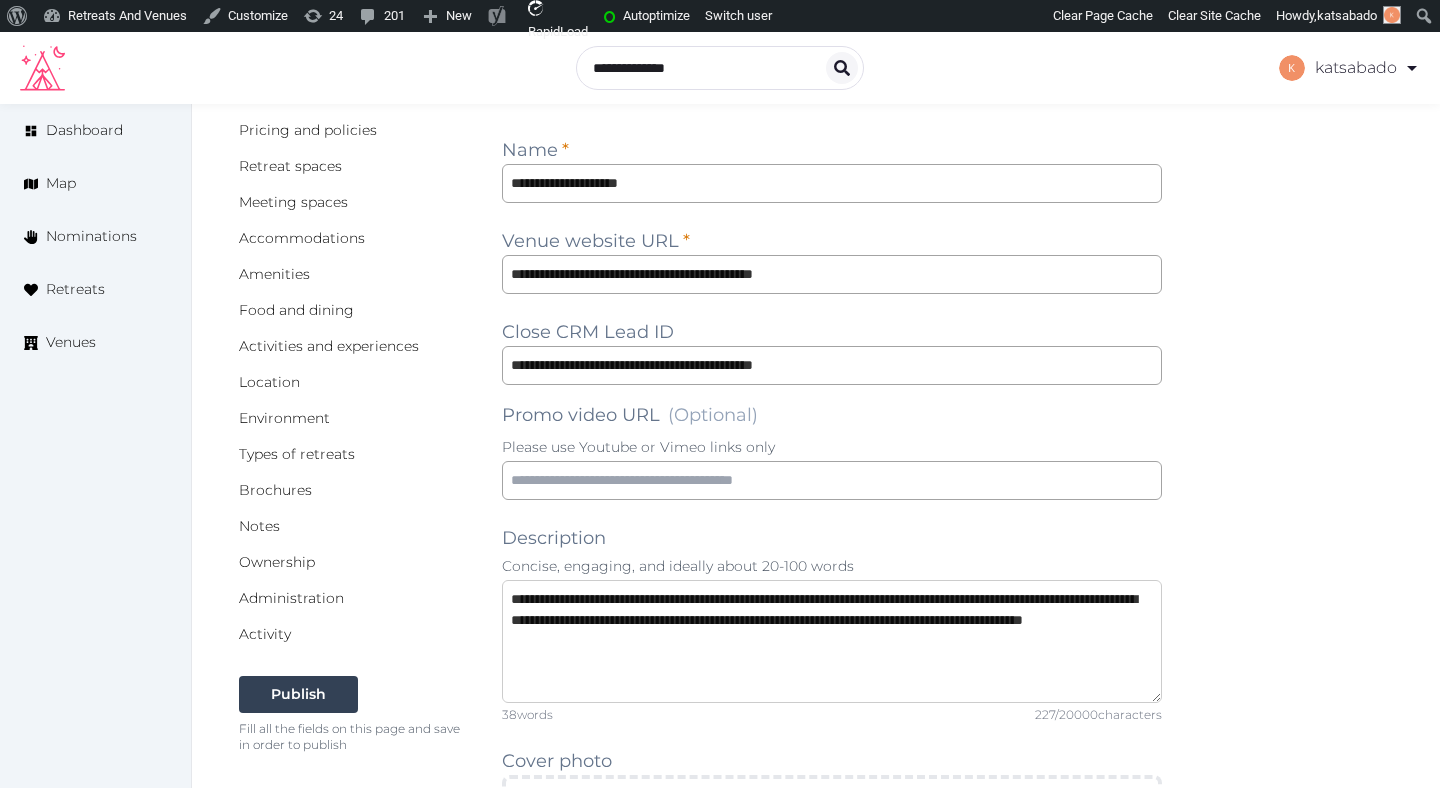 paste on "**********" 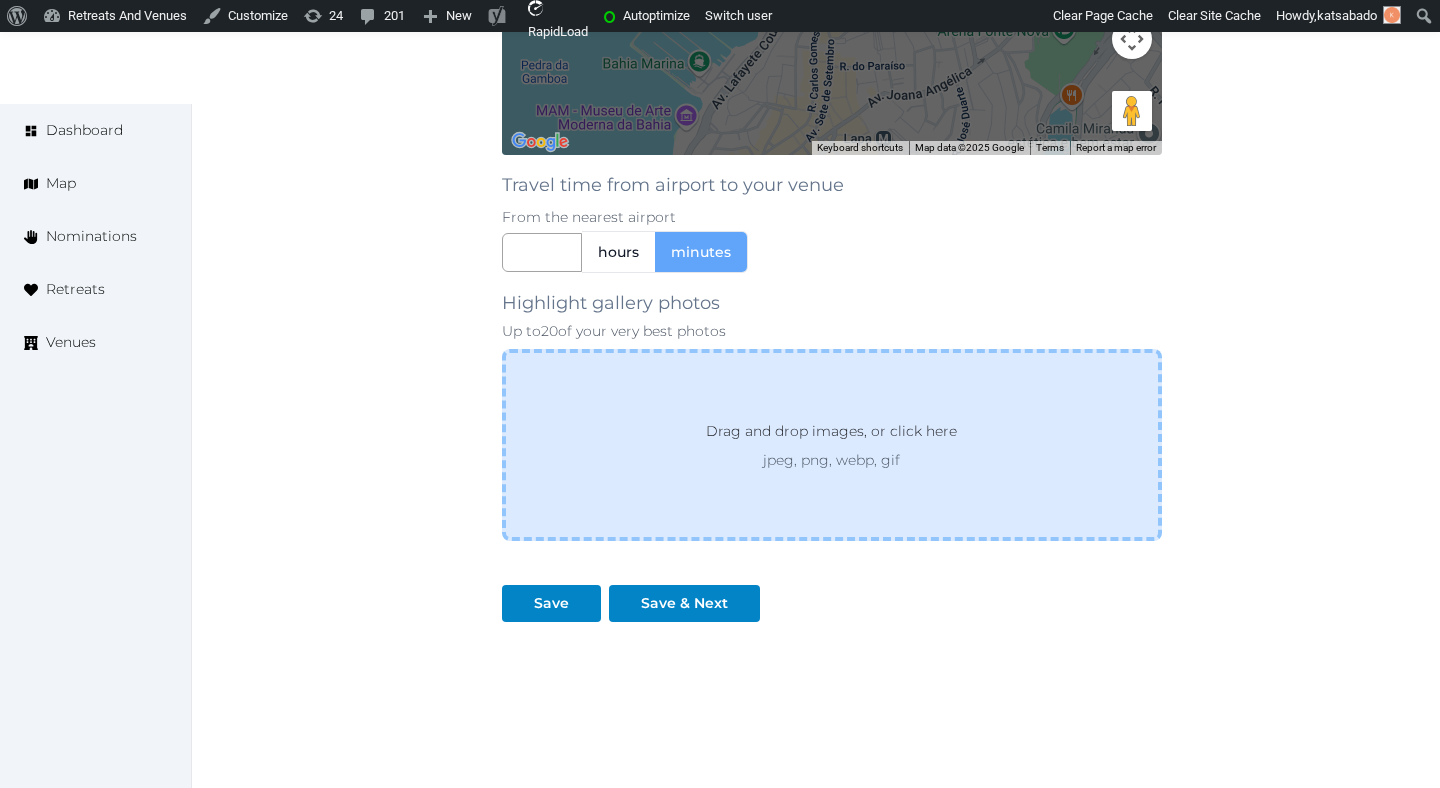 scroll, scrollTop: 1852, scrollLeft: 0, axis: vertical 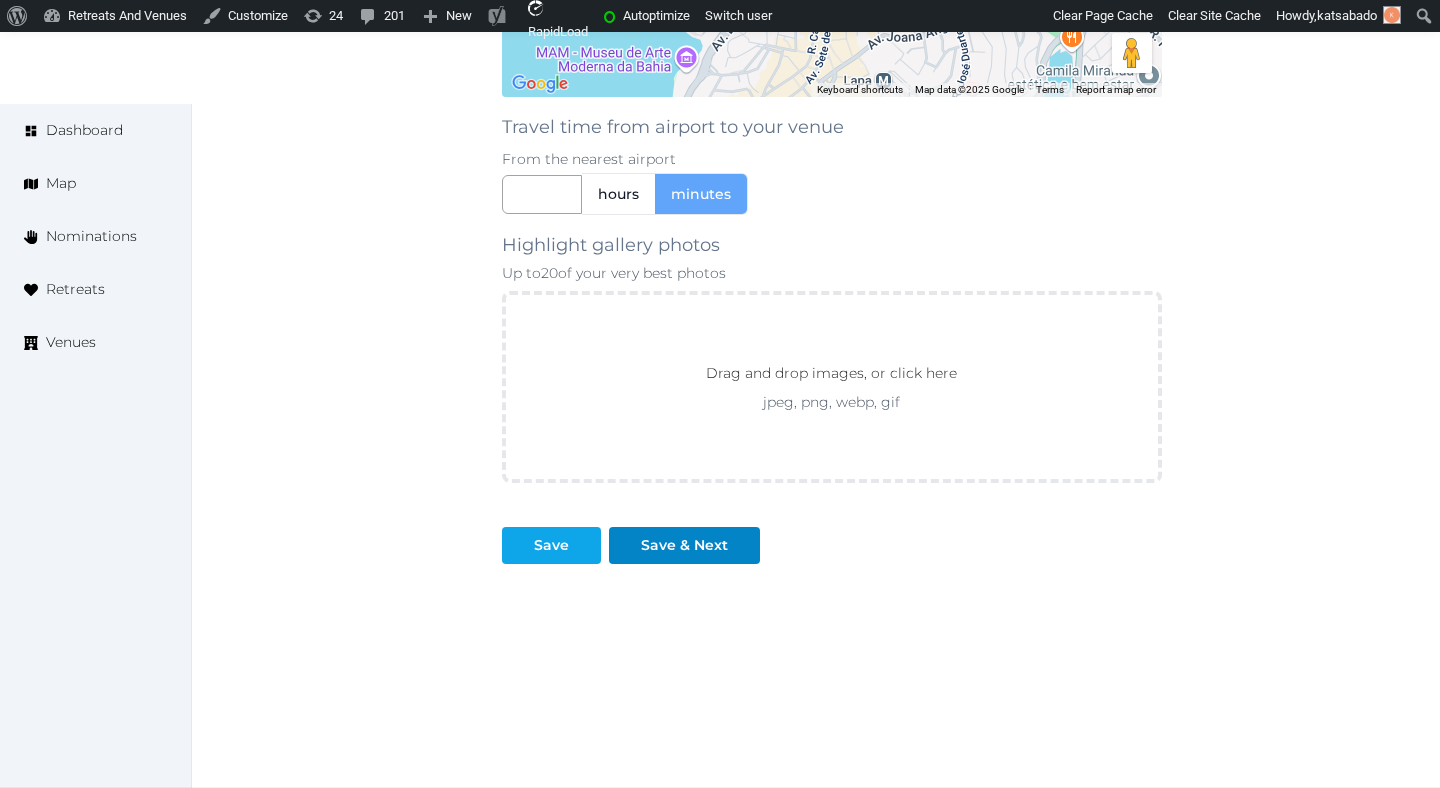 type on "**********" 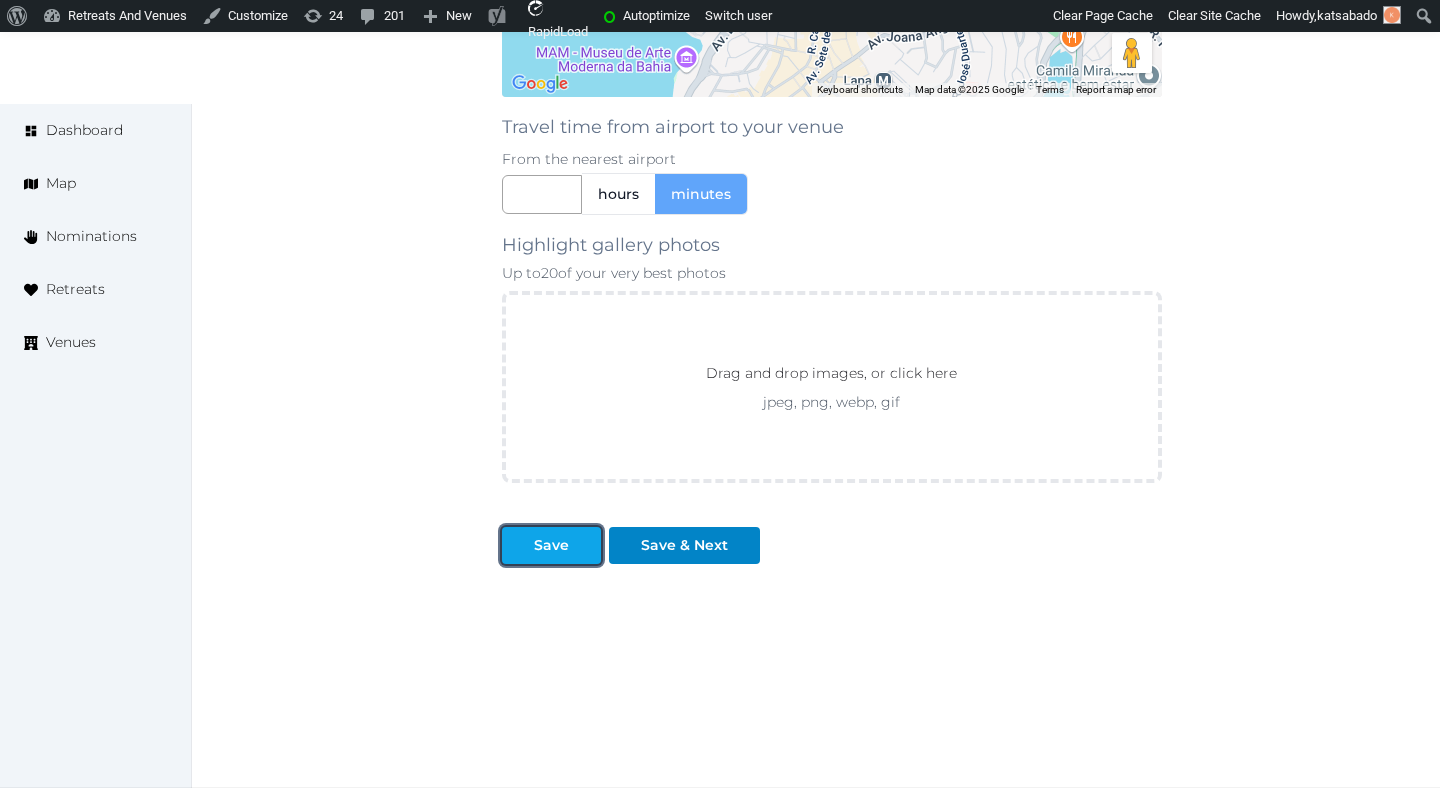 click at bounding box center [585, 545] 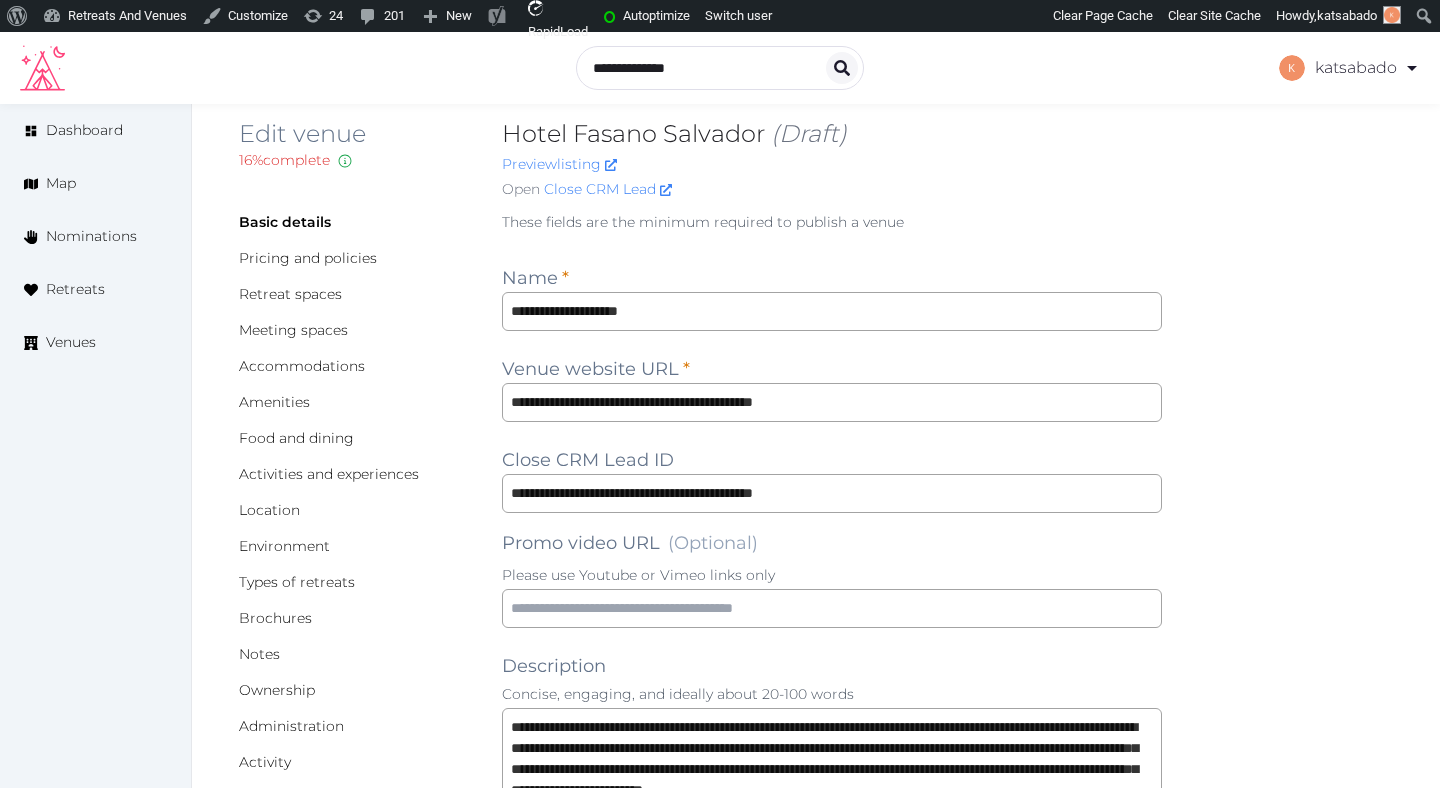 scroll, scrollTop: 0, scrollLeft: 0, axis: both 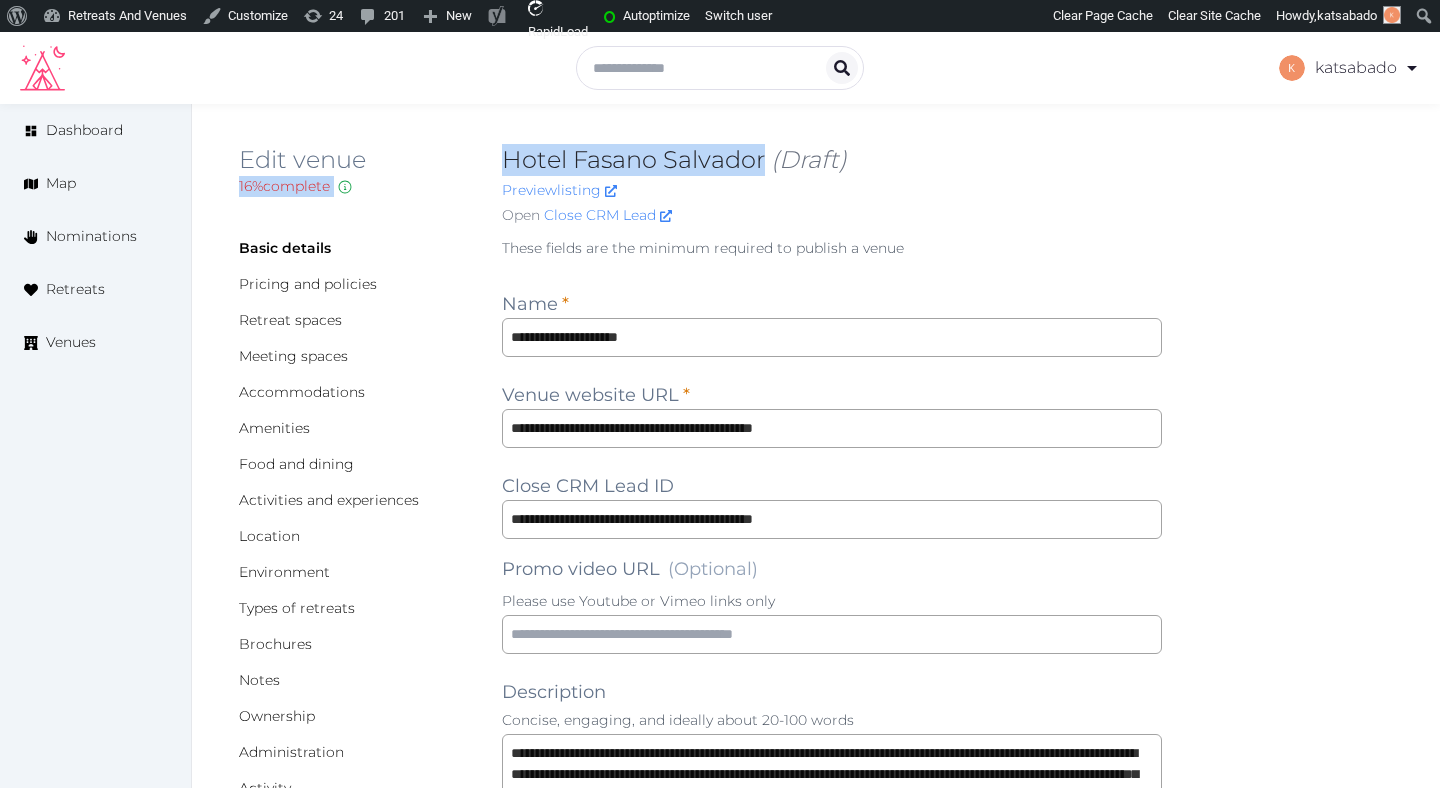 drag, startPoint x: 766, startPoint y: 162, endPoint x: 483, endPoint y: 162, distance: 283 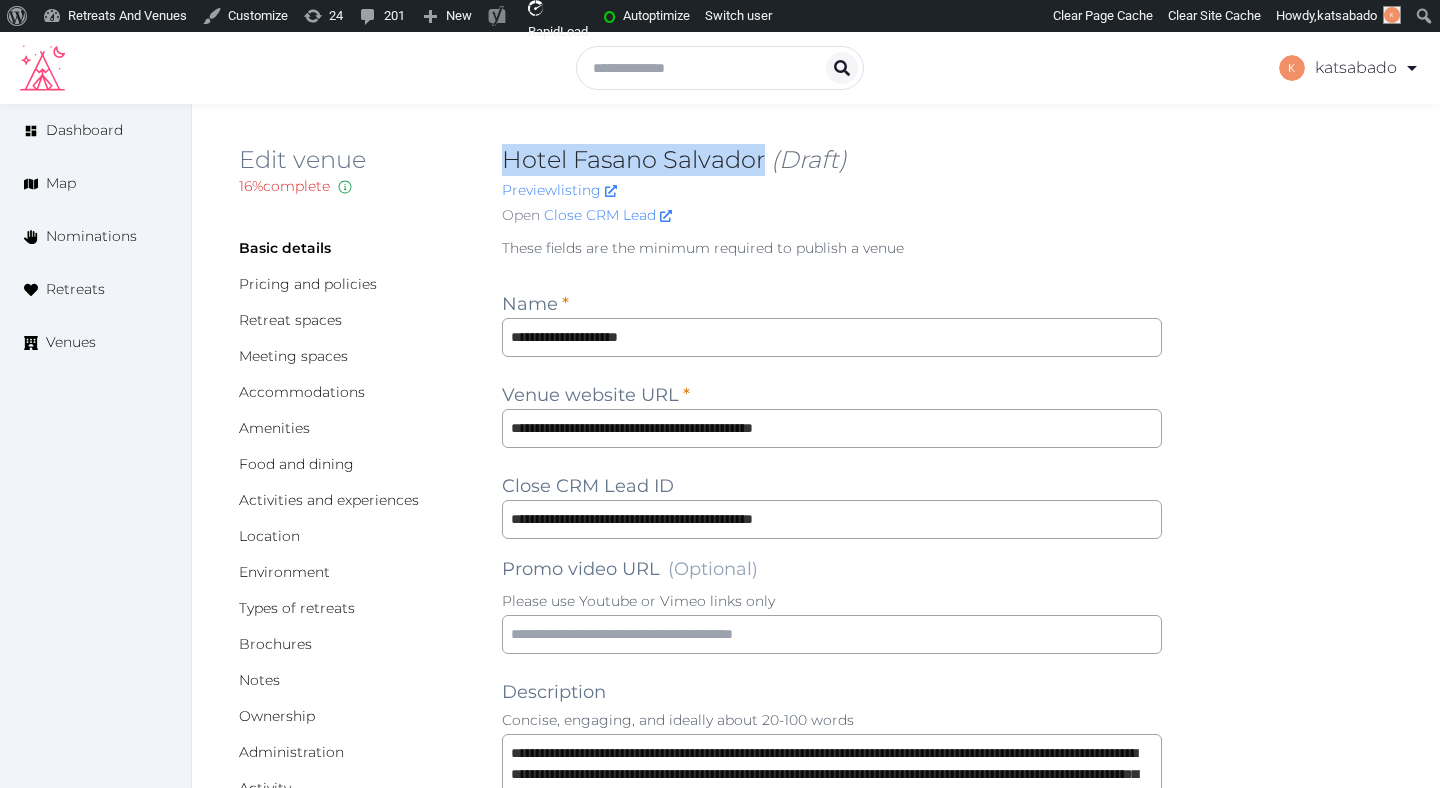 drag, startPoint x: 505, startPoint y: 158, endPoint x: 768, endPoint y: 144, distance: 263.37234 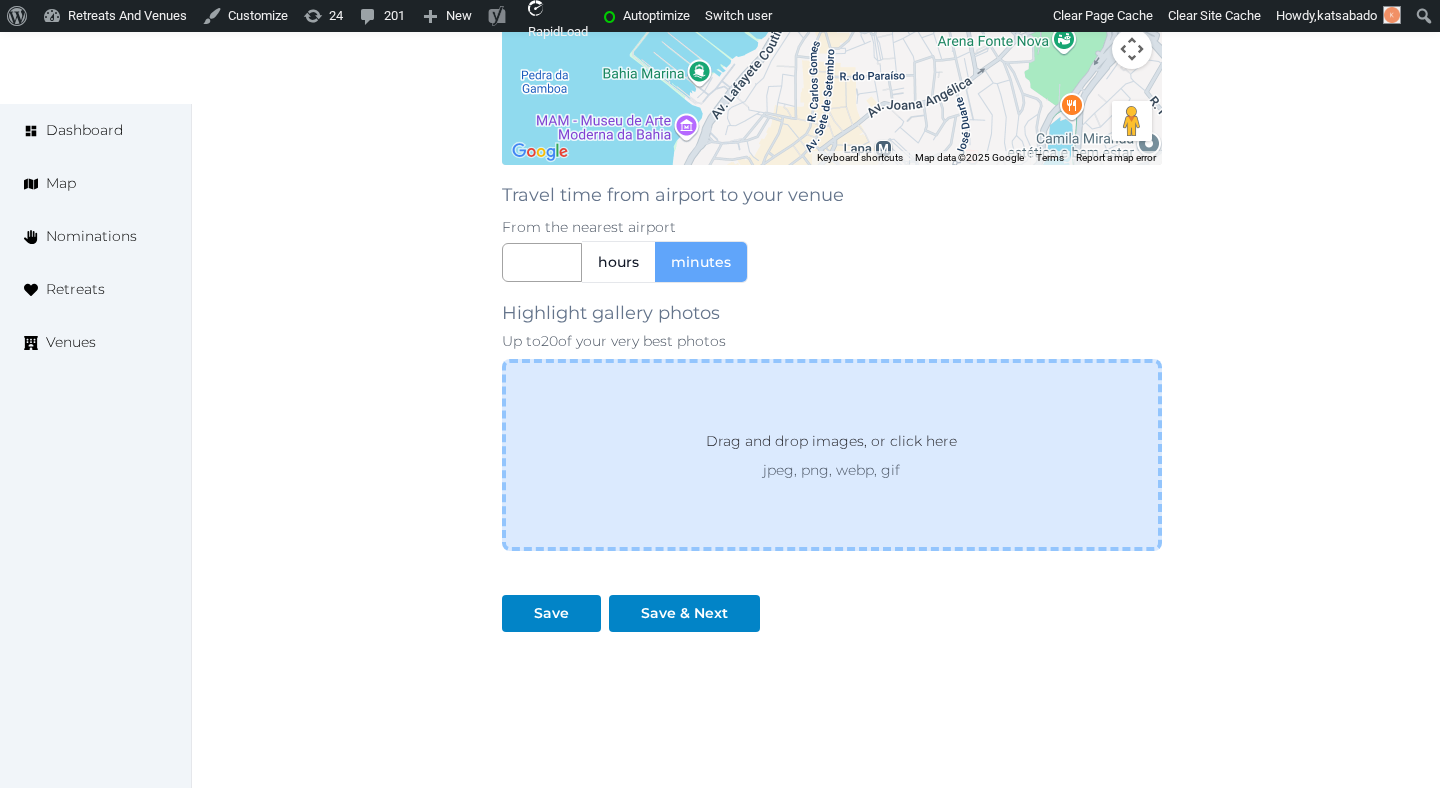 scroll, scrollTop: 1814, scrollLeft: 0, axis: vertical 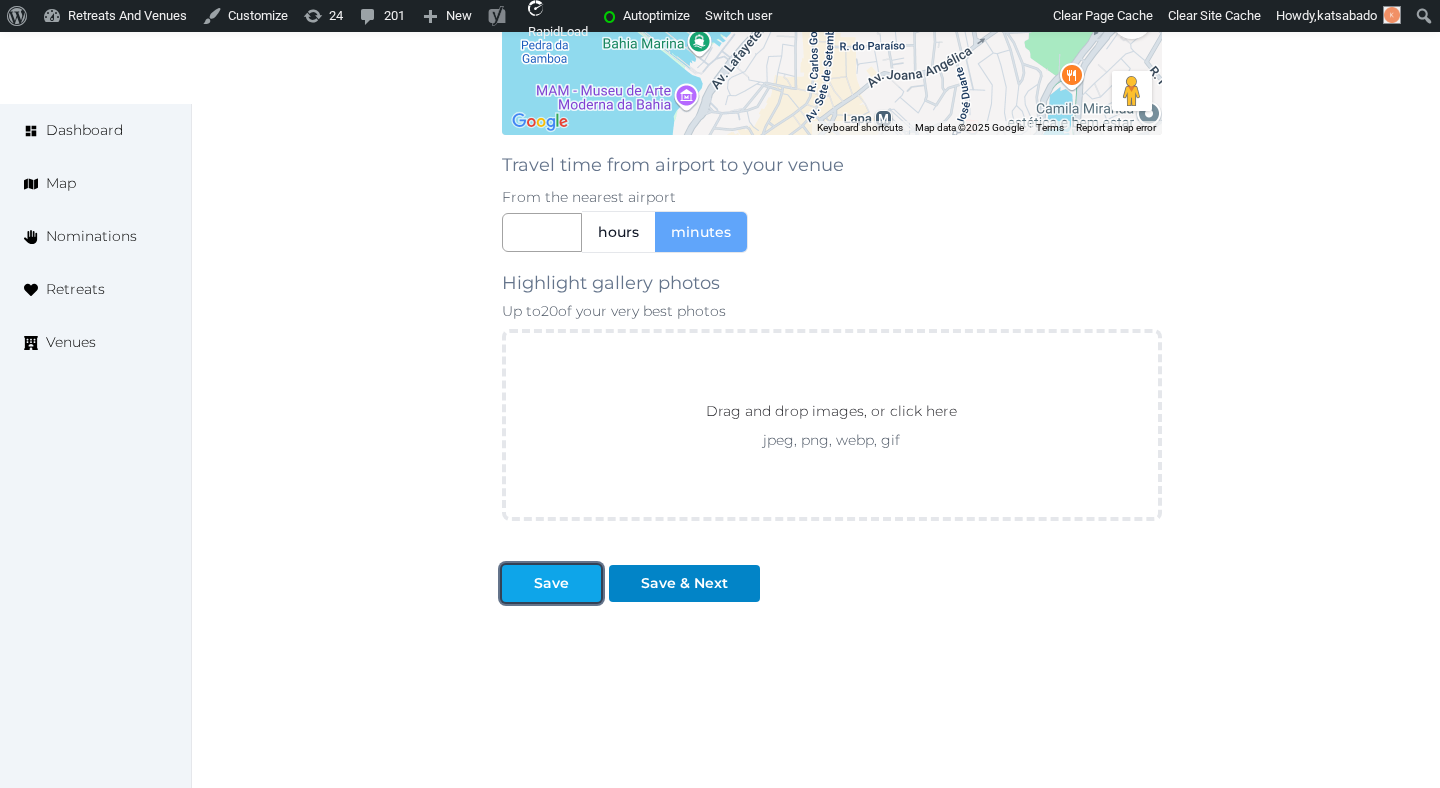 click on "Save" at bounding box center (551, 583) 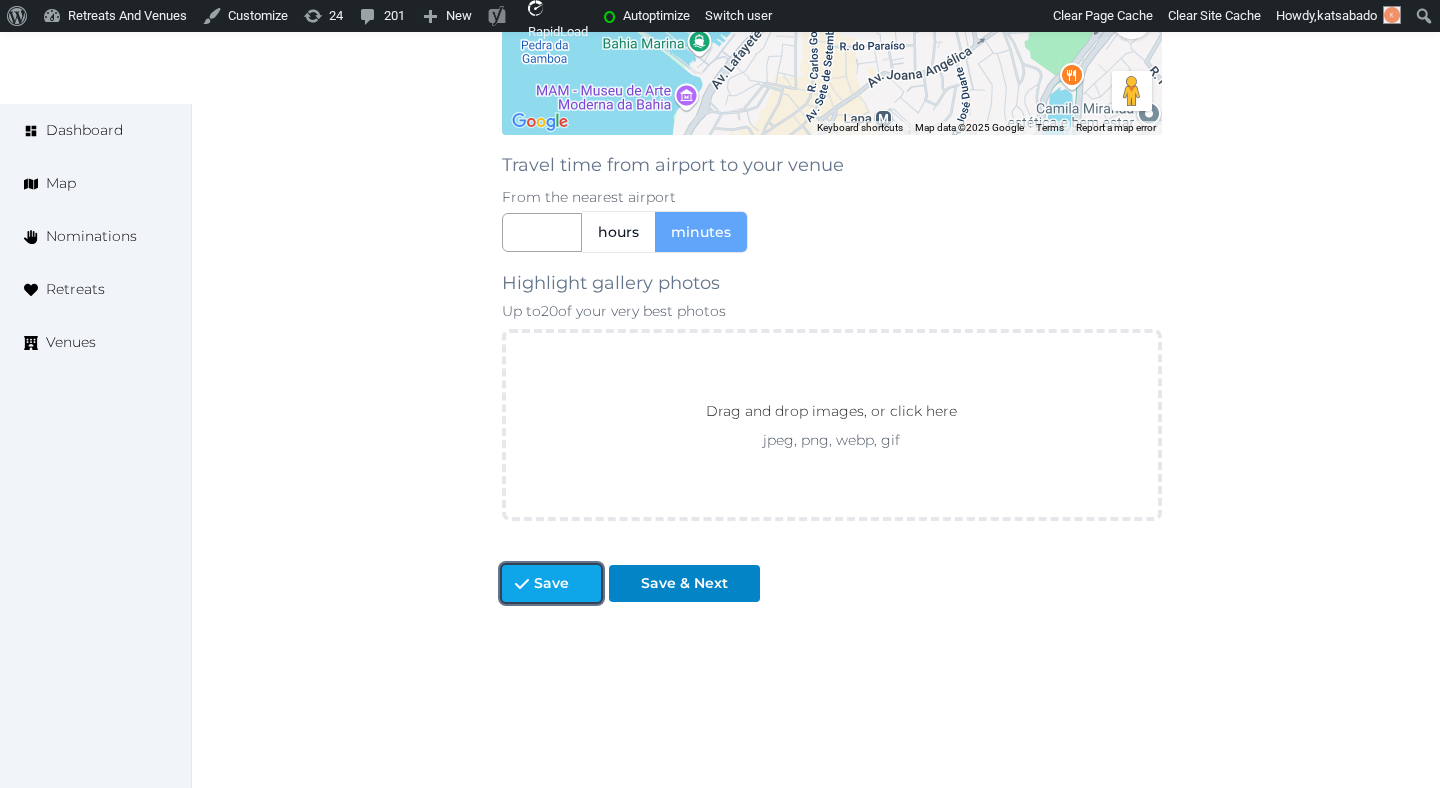 click on "Save" at bounding box center [551, 583] 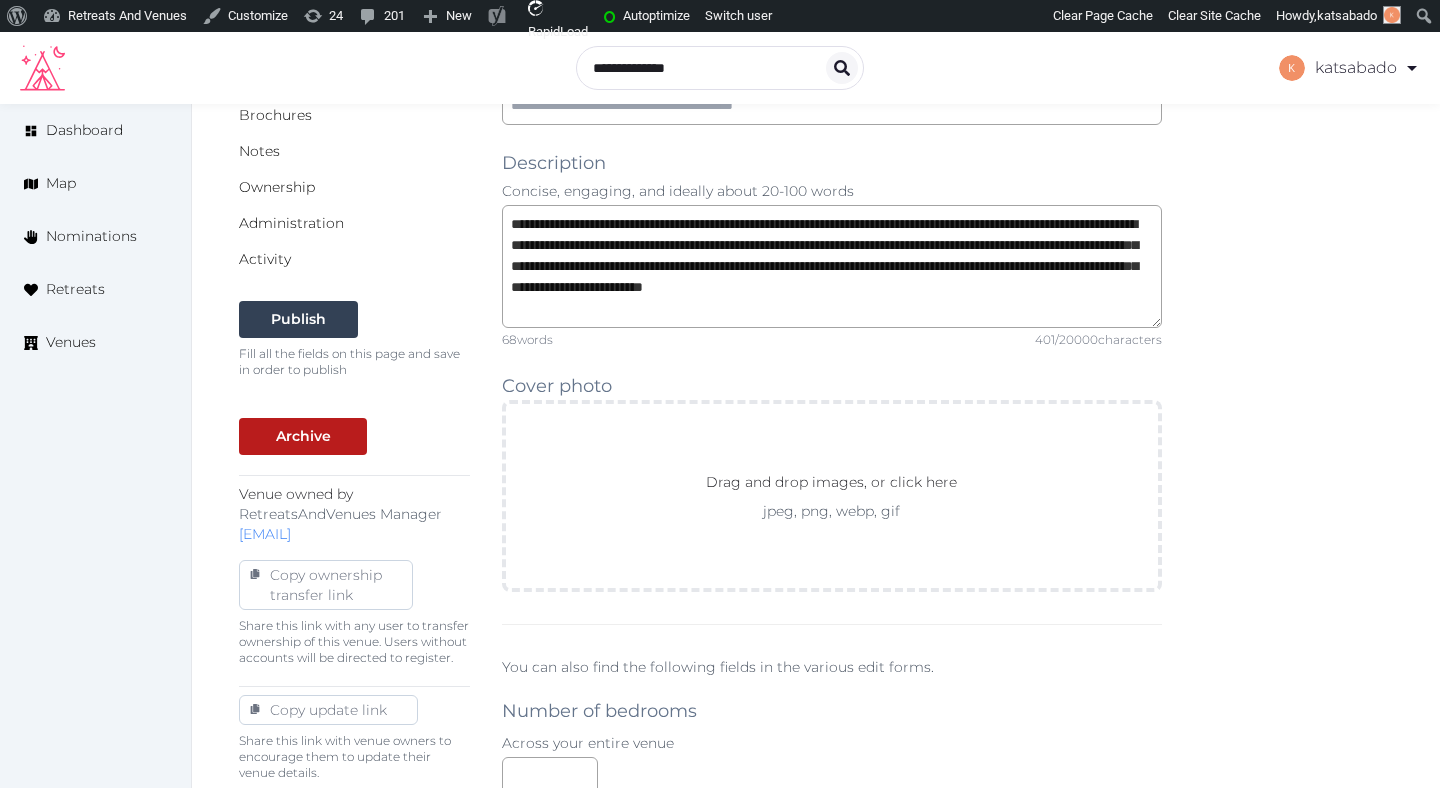 scroll, scrollTop: 530, scrollLeft: 0, axis: vertical 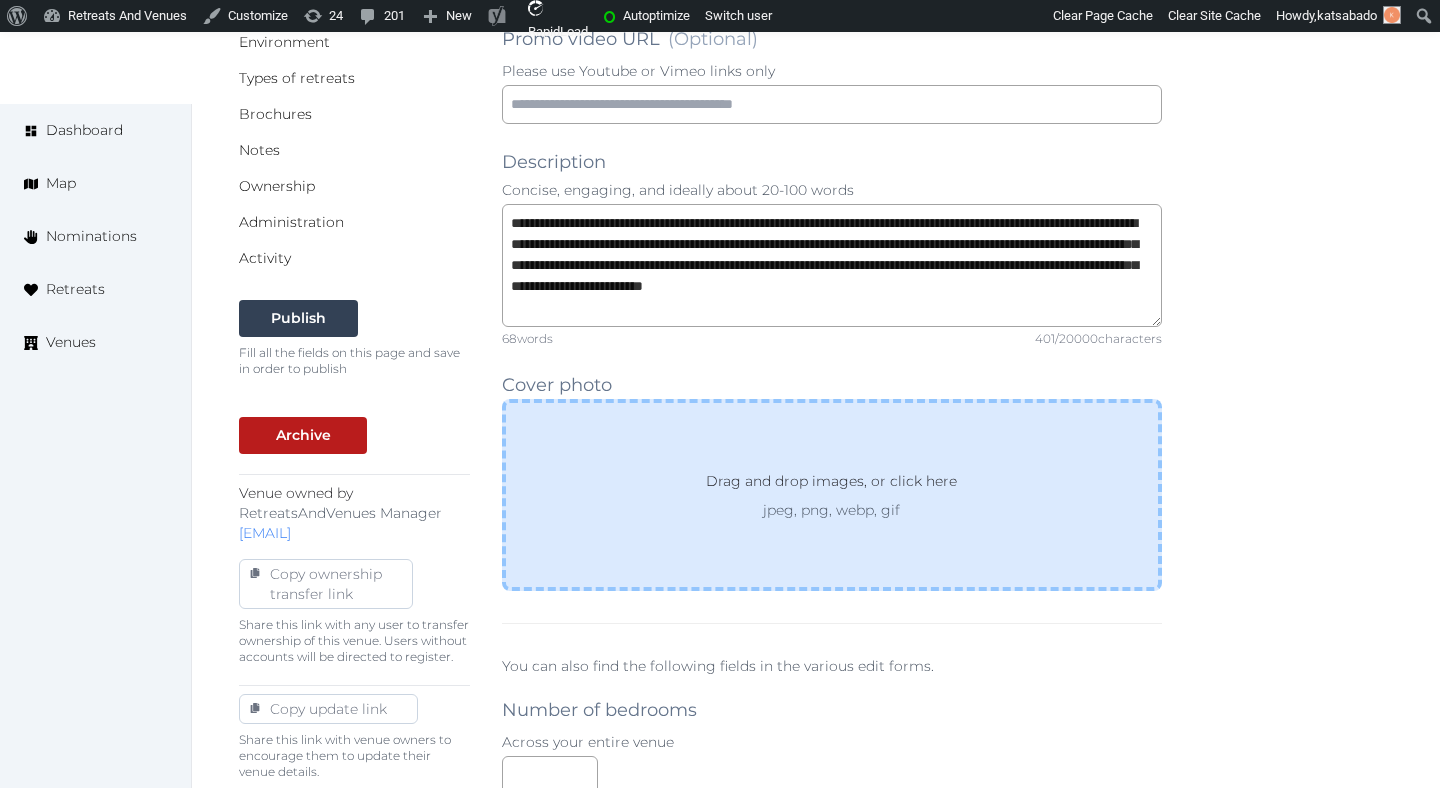 click on "Drag and drop images, or click here jpeg, png, webp, gif" at bounding box center (832, 495) 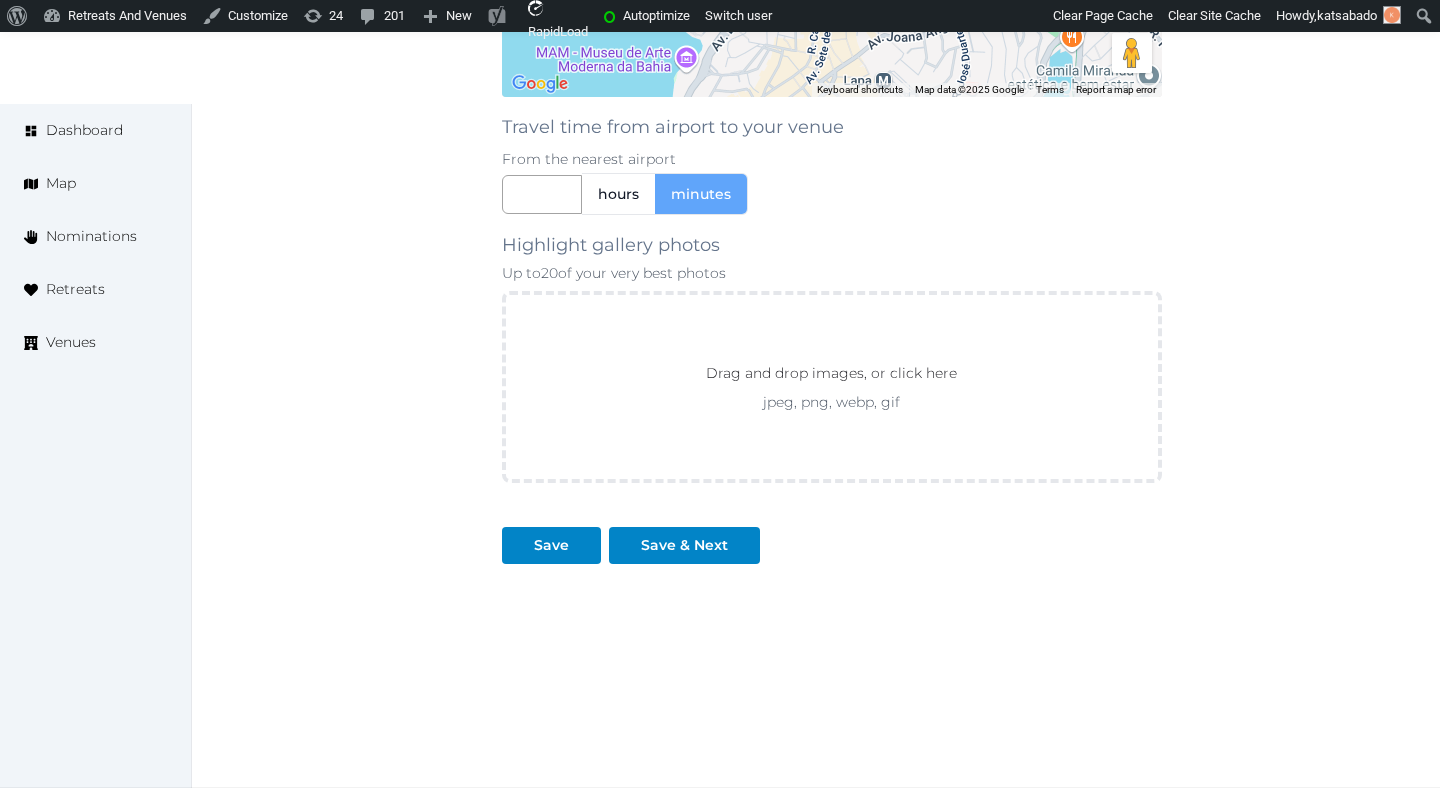 scroll, scrollTop: 2105, scrollLeft: 0, axis: vertical 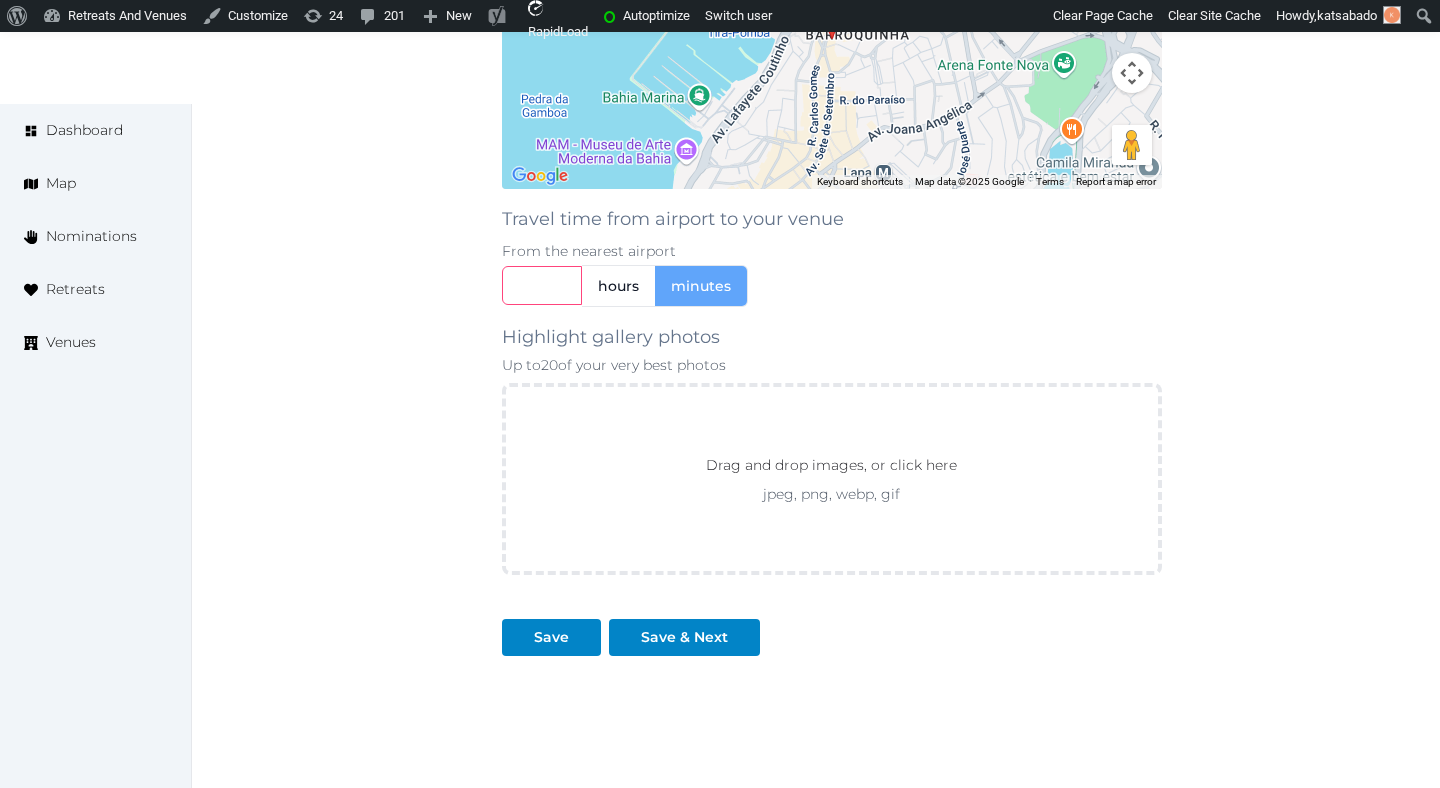 click at bounding box center (542, 285) 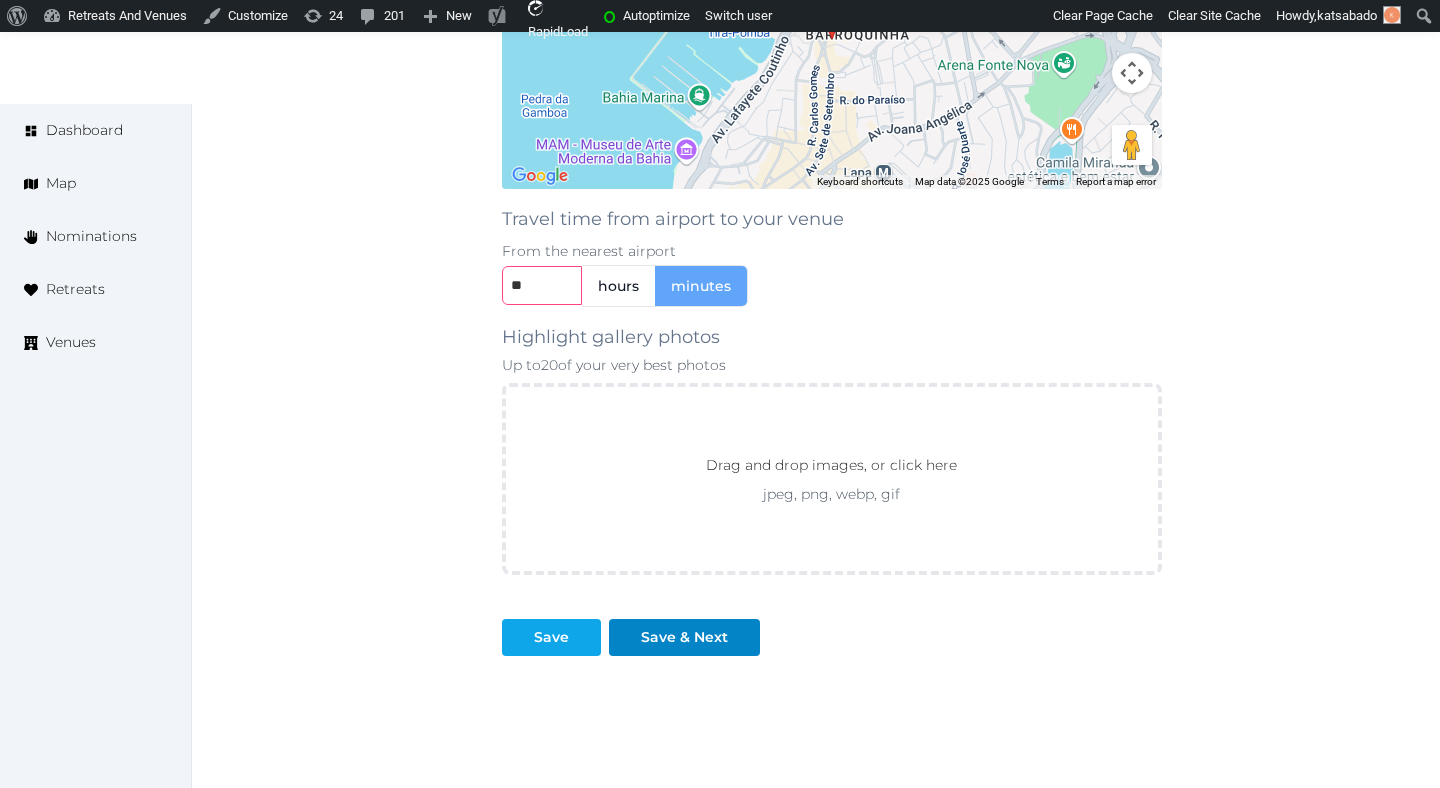 type on "**" 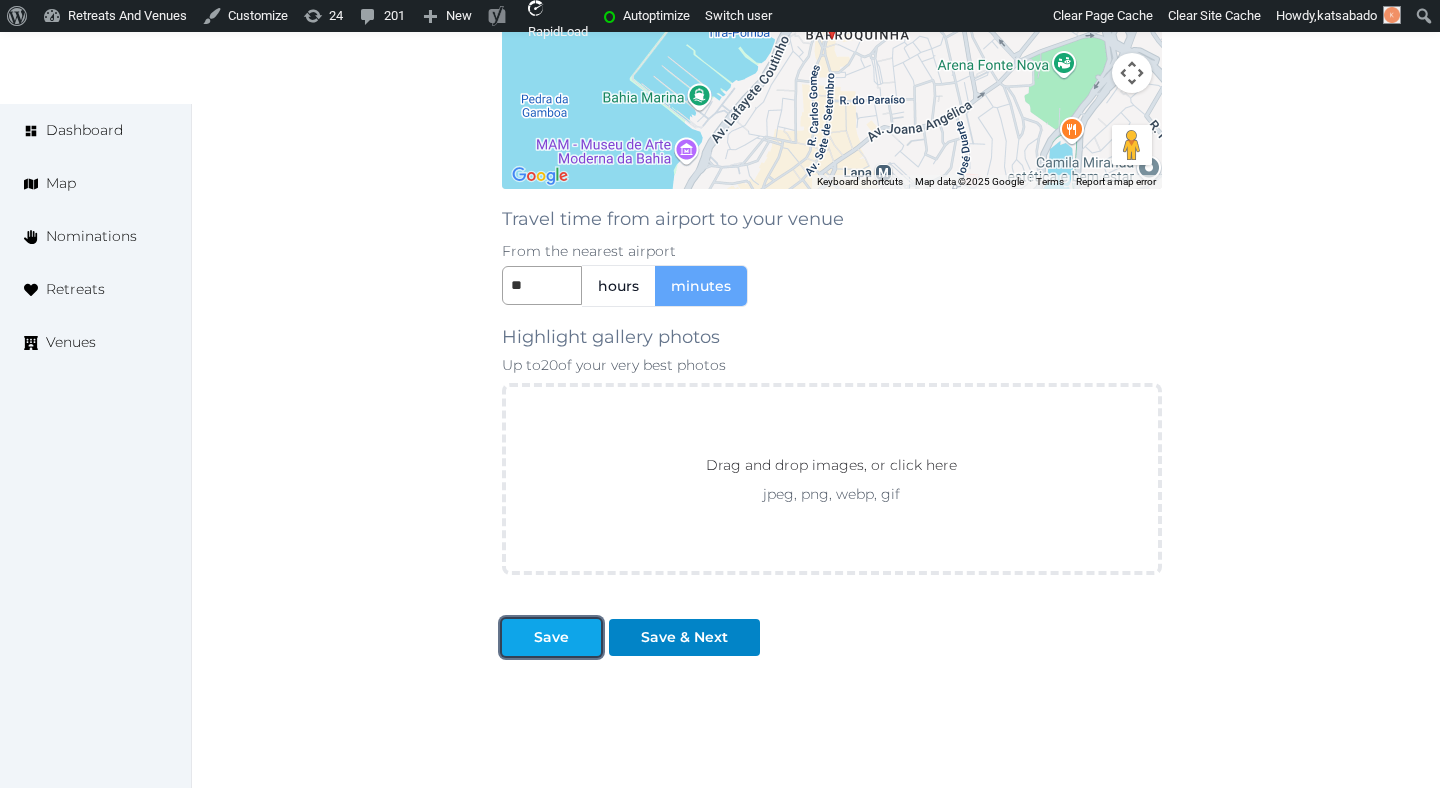 click on "Save" at bounding box center [551, 637] 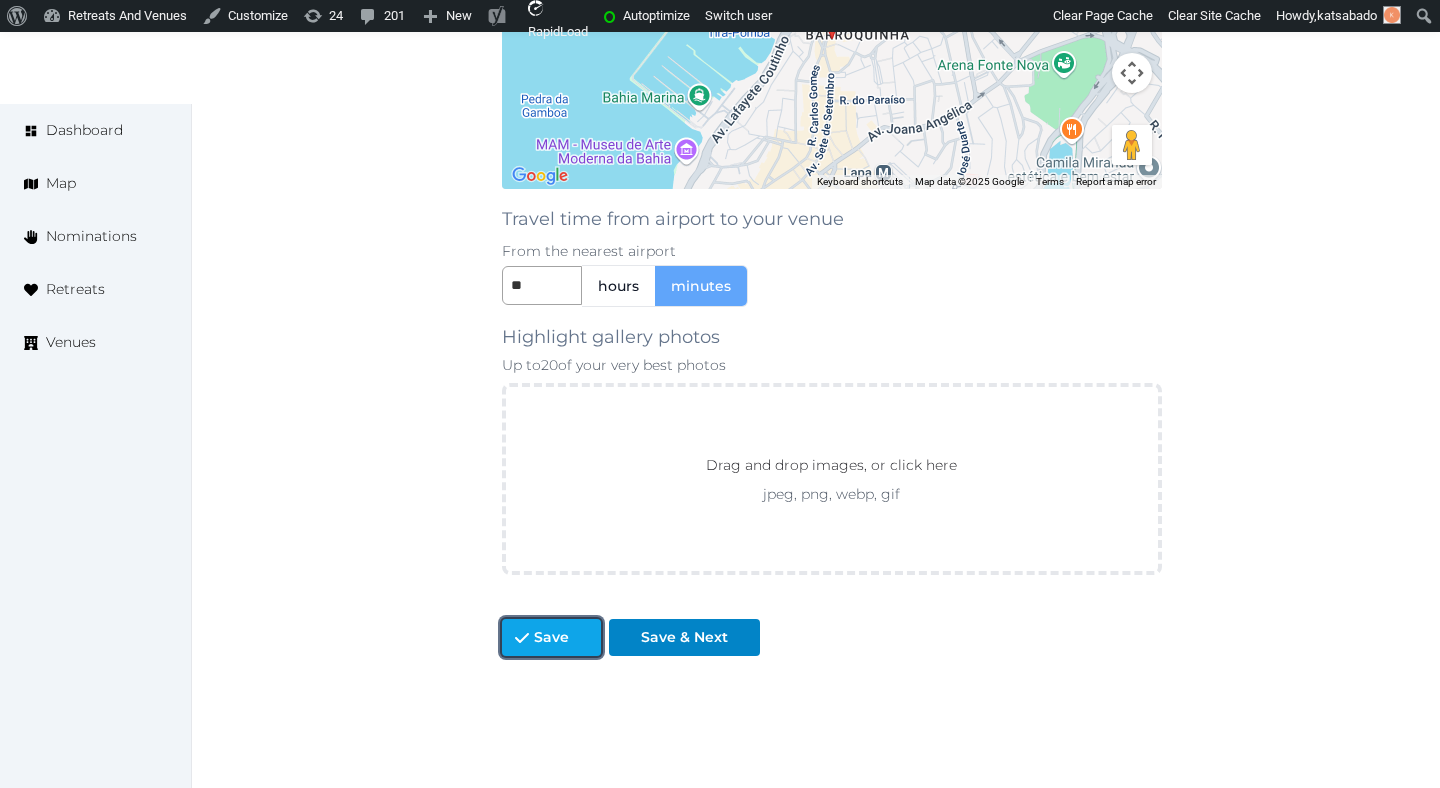 click on "Save" at bounding box center [551, 637] 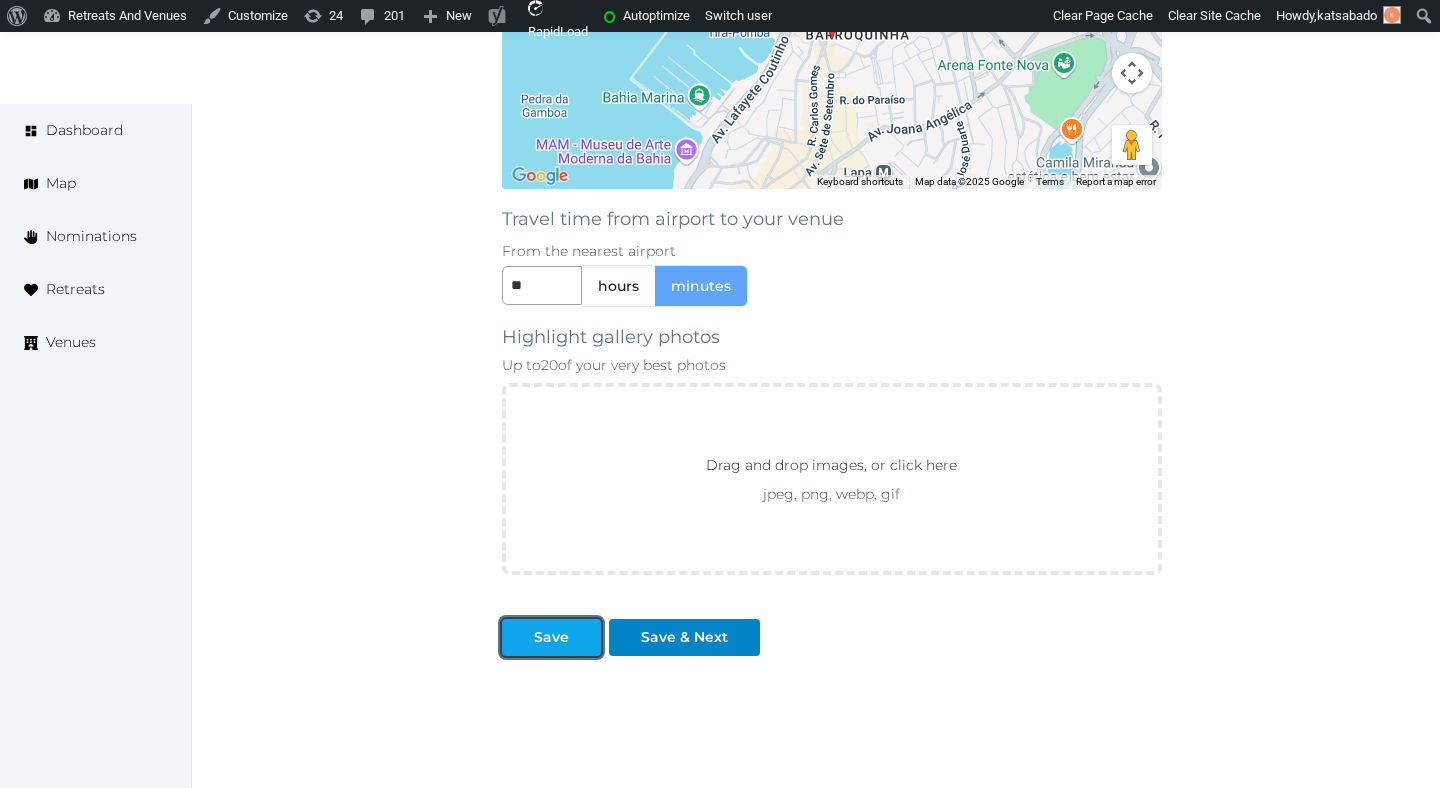 click on "Save" at bounding box center [551, 637] 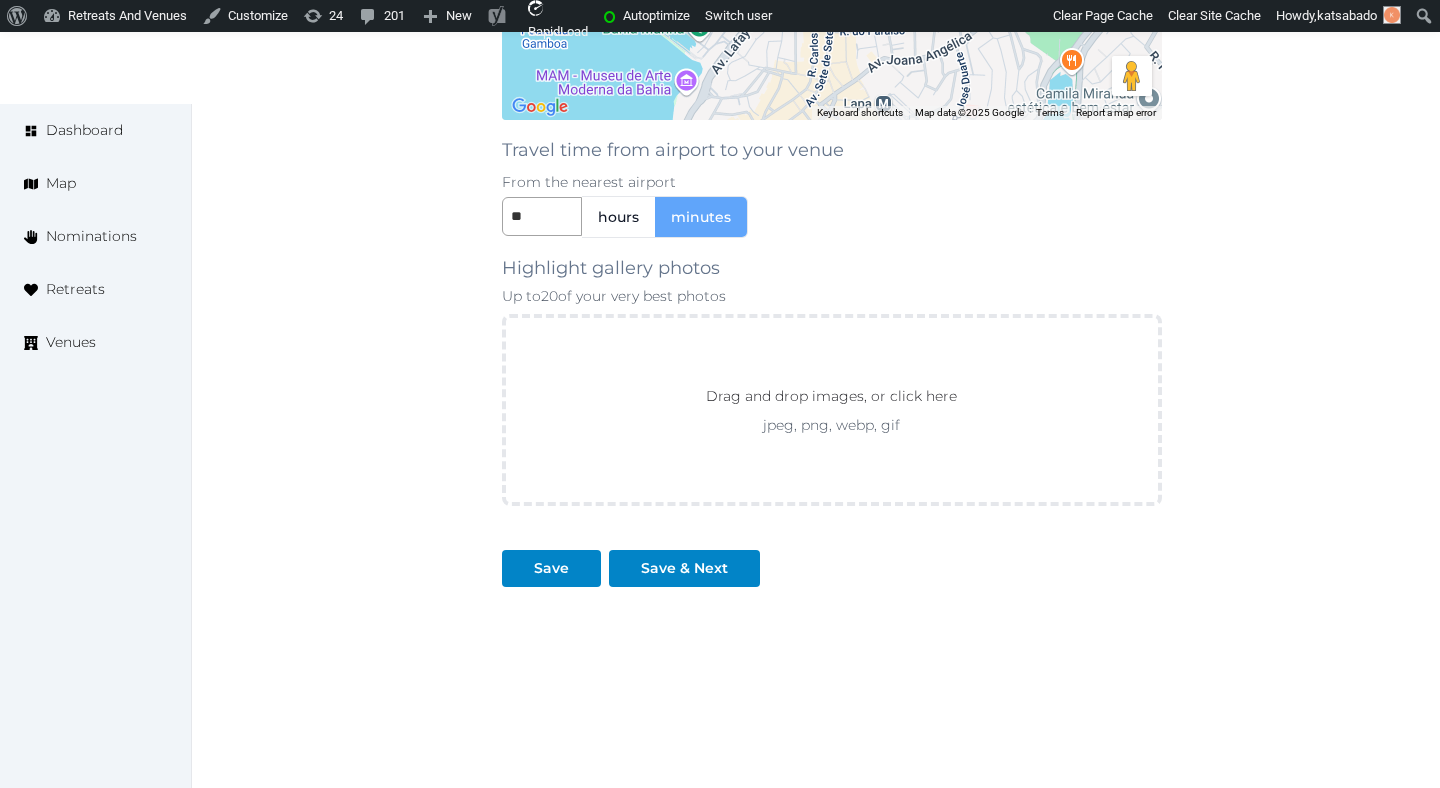 scroll, scrollTop: 2181, scrollLeft: 0, axis: vertical 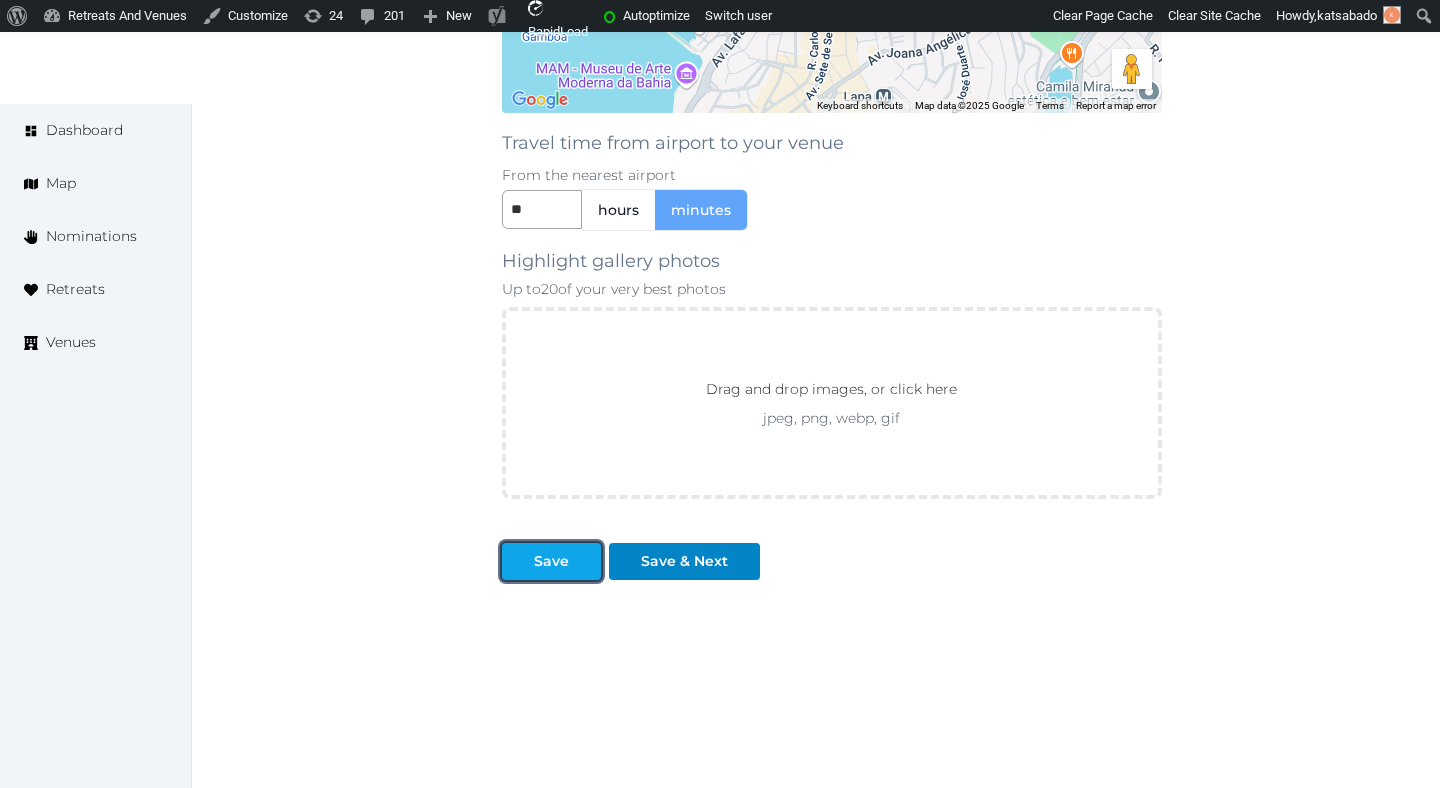 click on "Save" at bounding box center (551, 561) 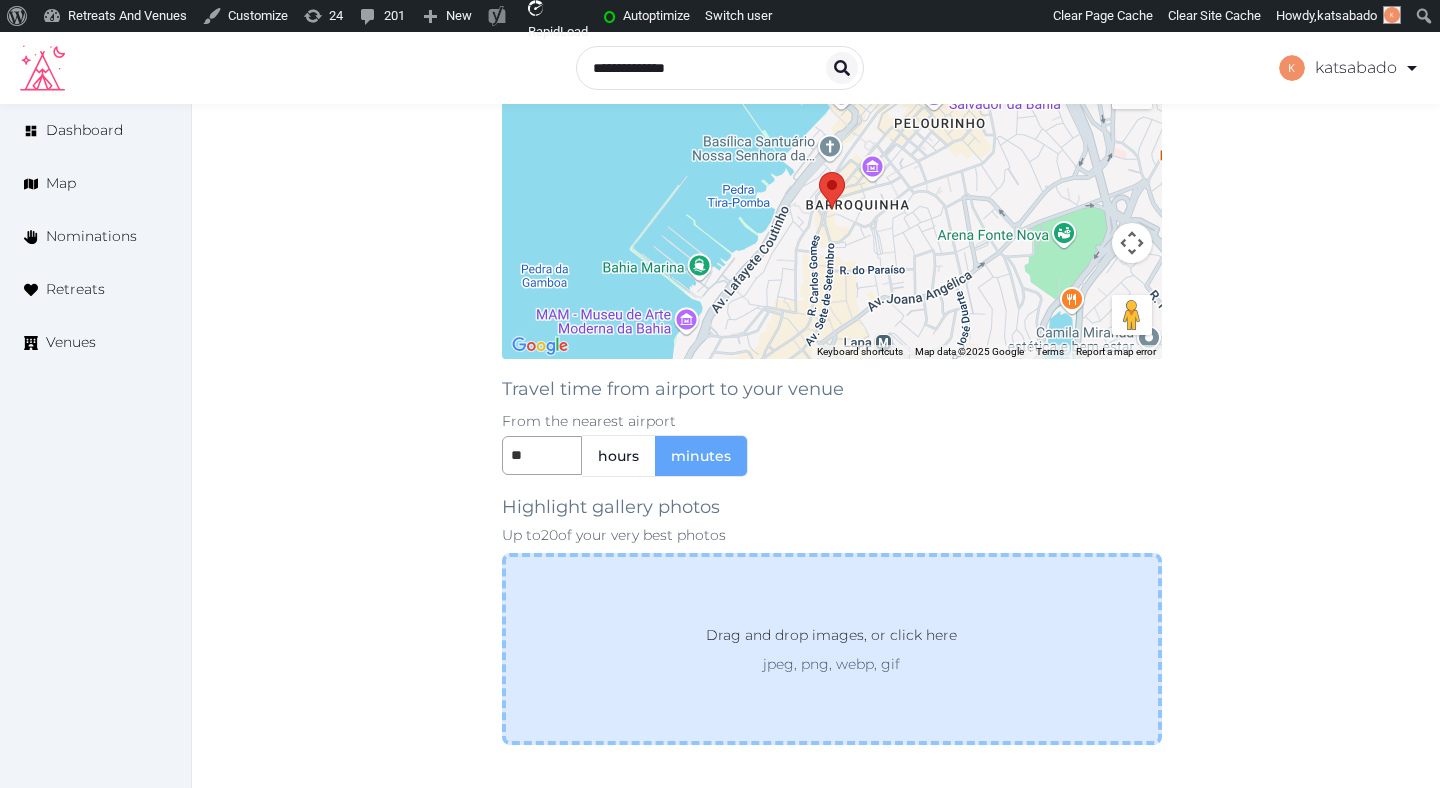 scroll, scrollTop: 2196, scrollLeft: 0, axis: vertical 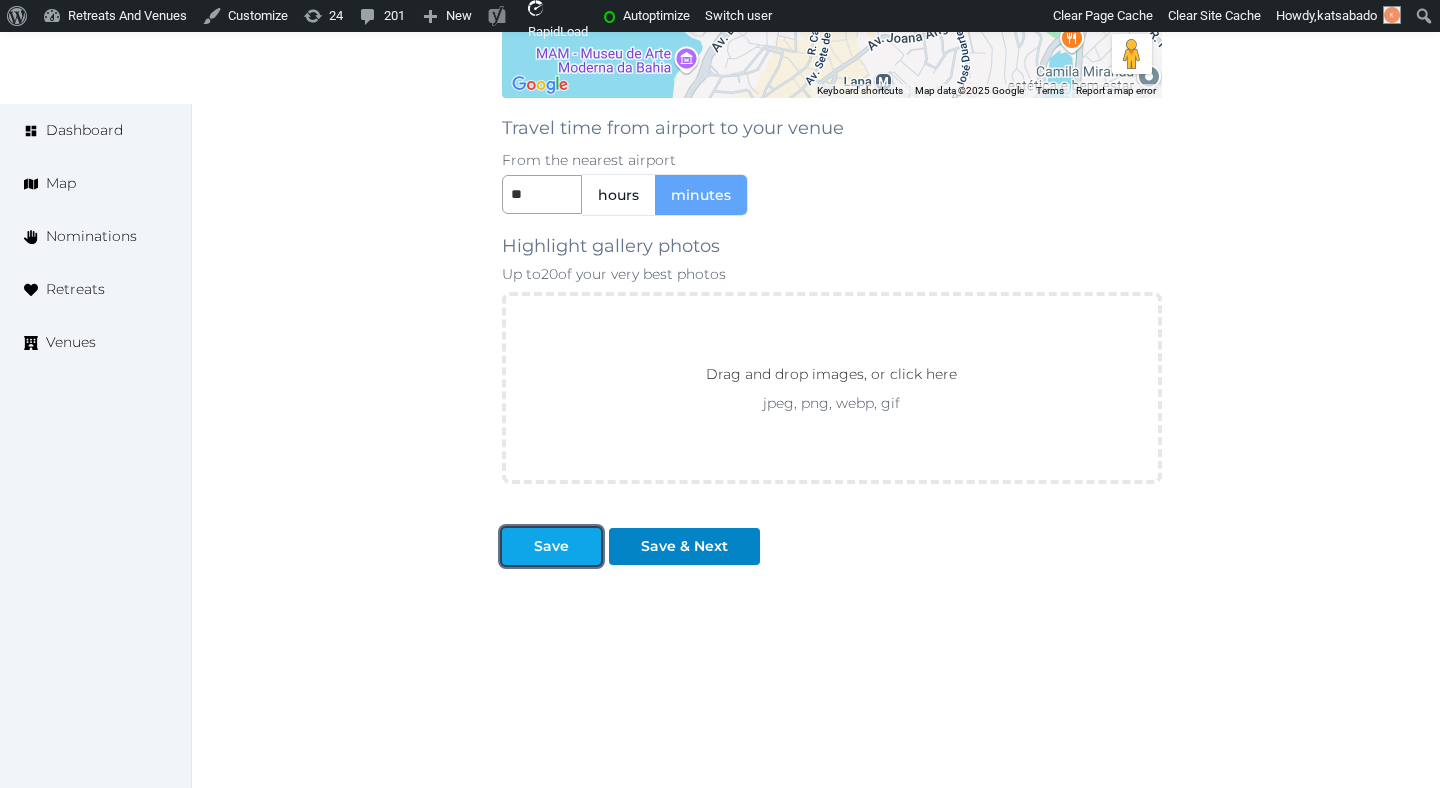 click on "Save" at bounding box center [551, 546] 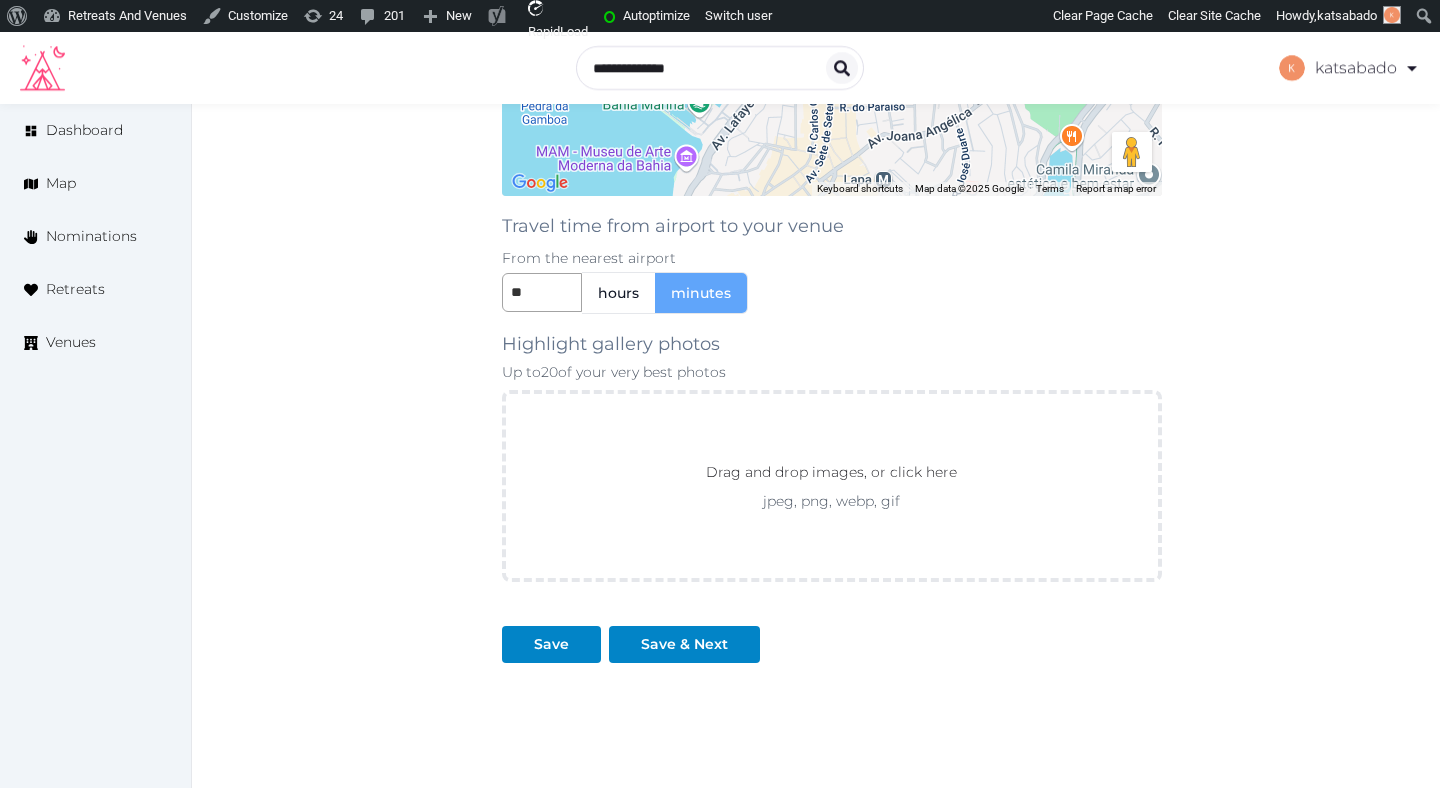 scroll, scrollTop: 2127, scrollLeft: 0, axis: vertical 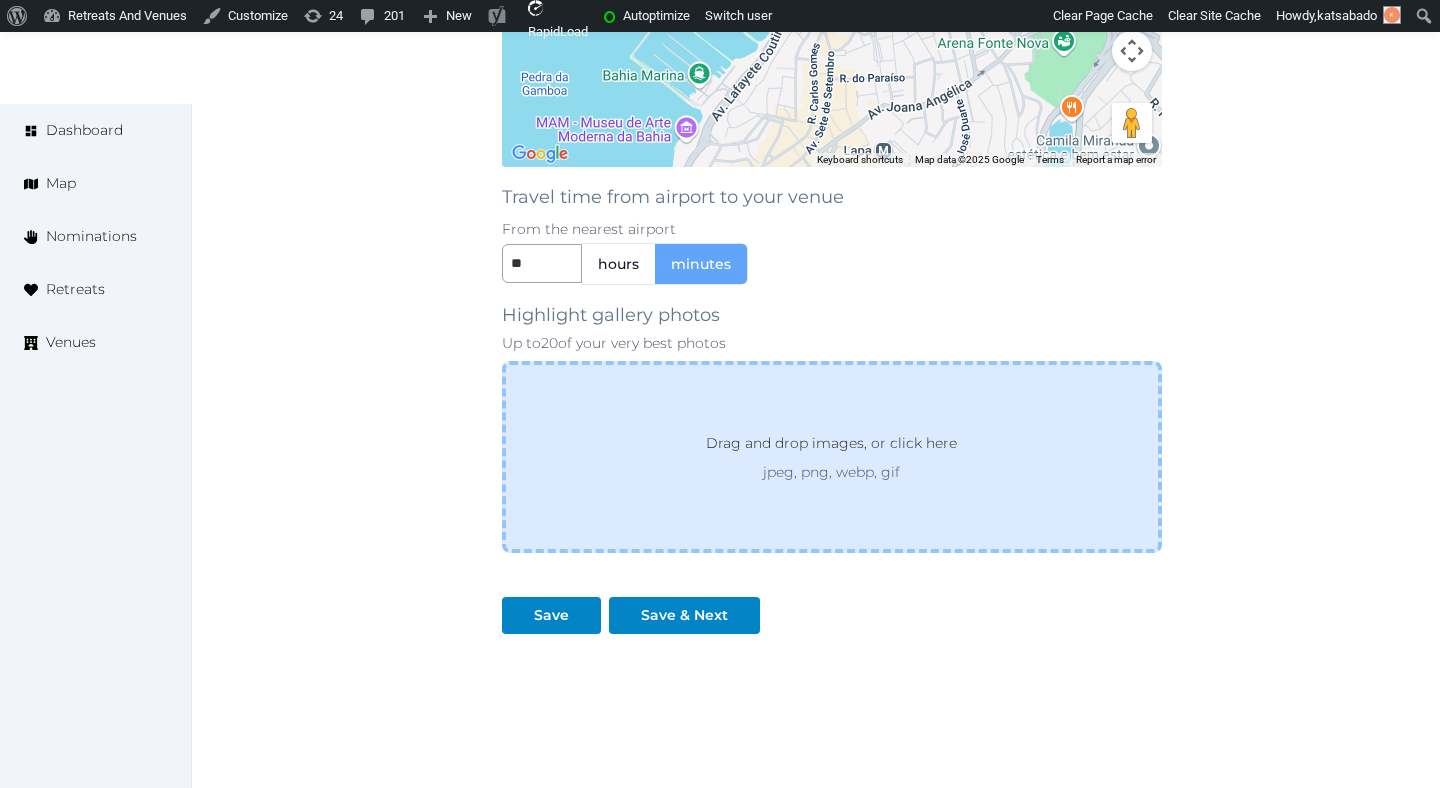 click on "Drag and drop images, or click here jpeg, png, webp, gif" at bounding box center [832, 457] 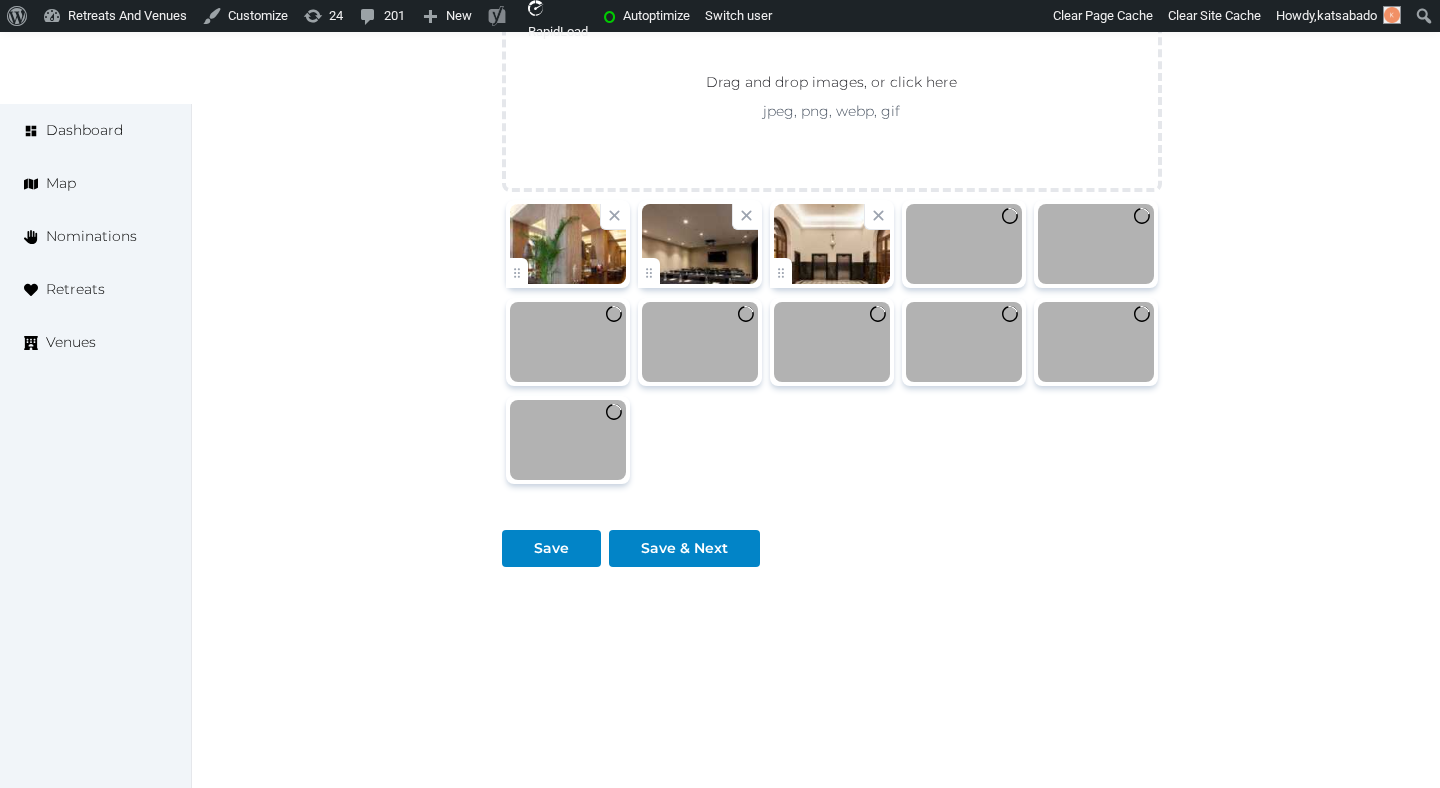 scroll, scrollTop: 2474, scrollLeft: 0, axis: vertical 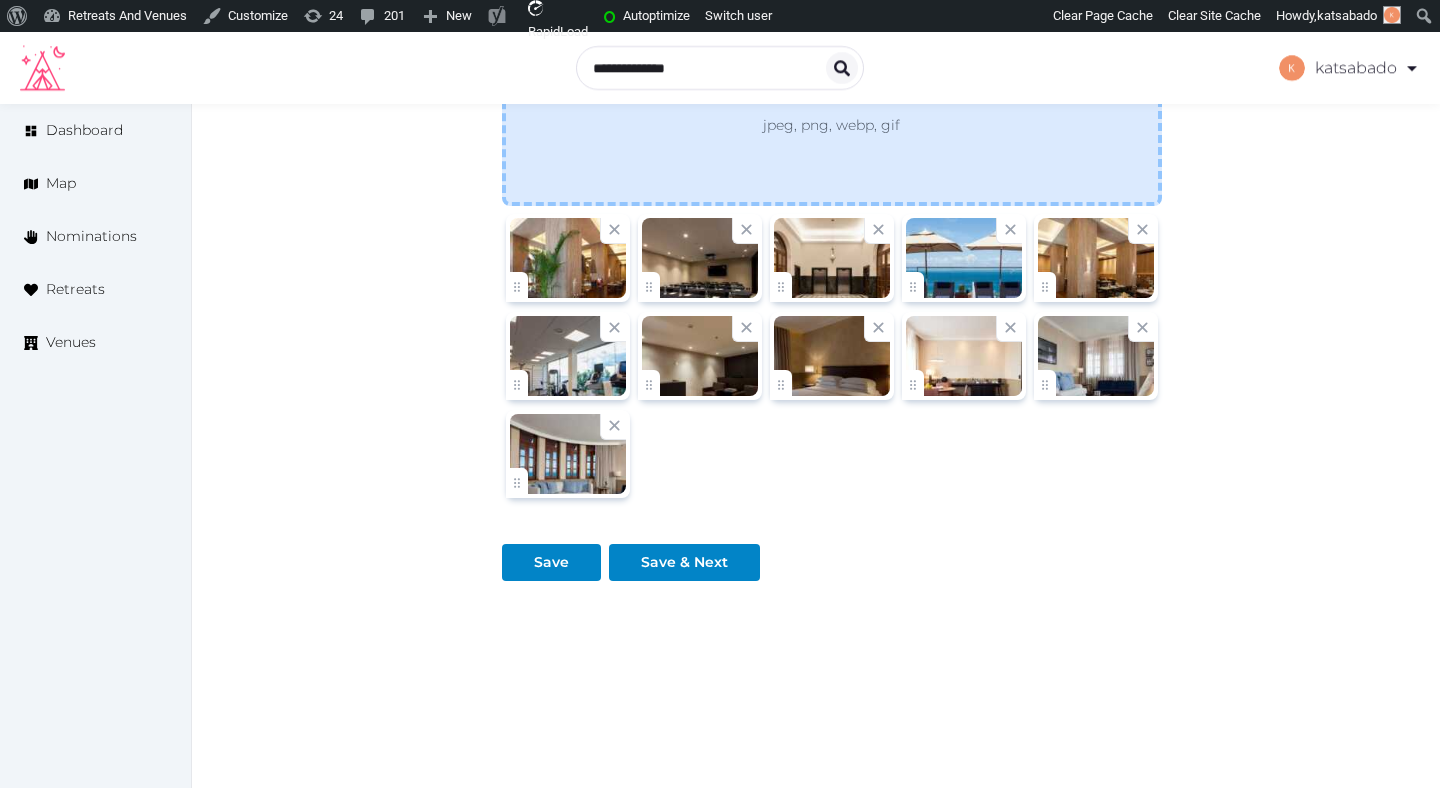 click on "Drag and drop images, or click here jpeg, png, webp, gif" at bounding box center (832, 110) 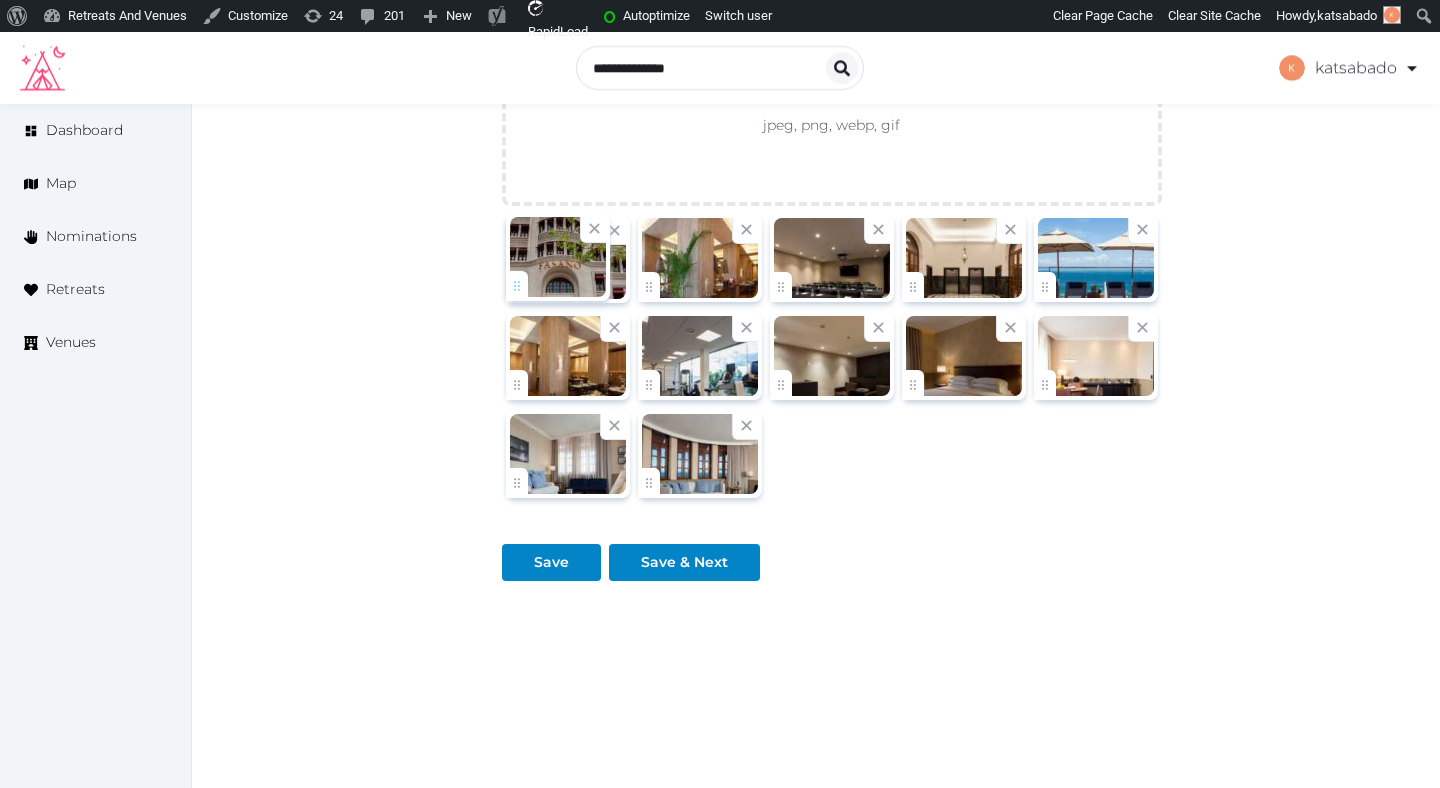 drag, startPoint x: 648, startPoint y: 477, endPoint x: 499, endPoint y: 269, distance: 255.8613 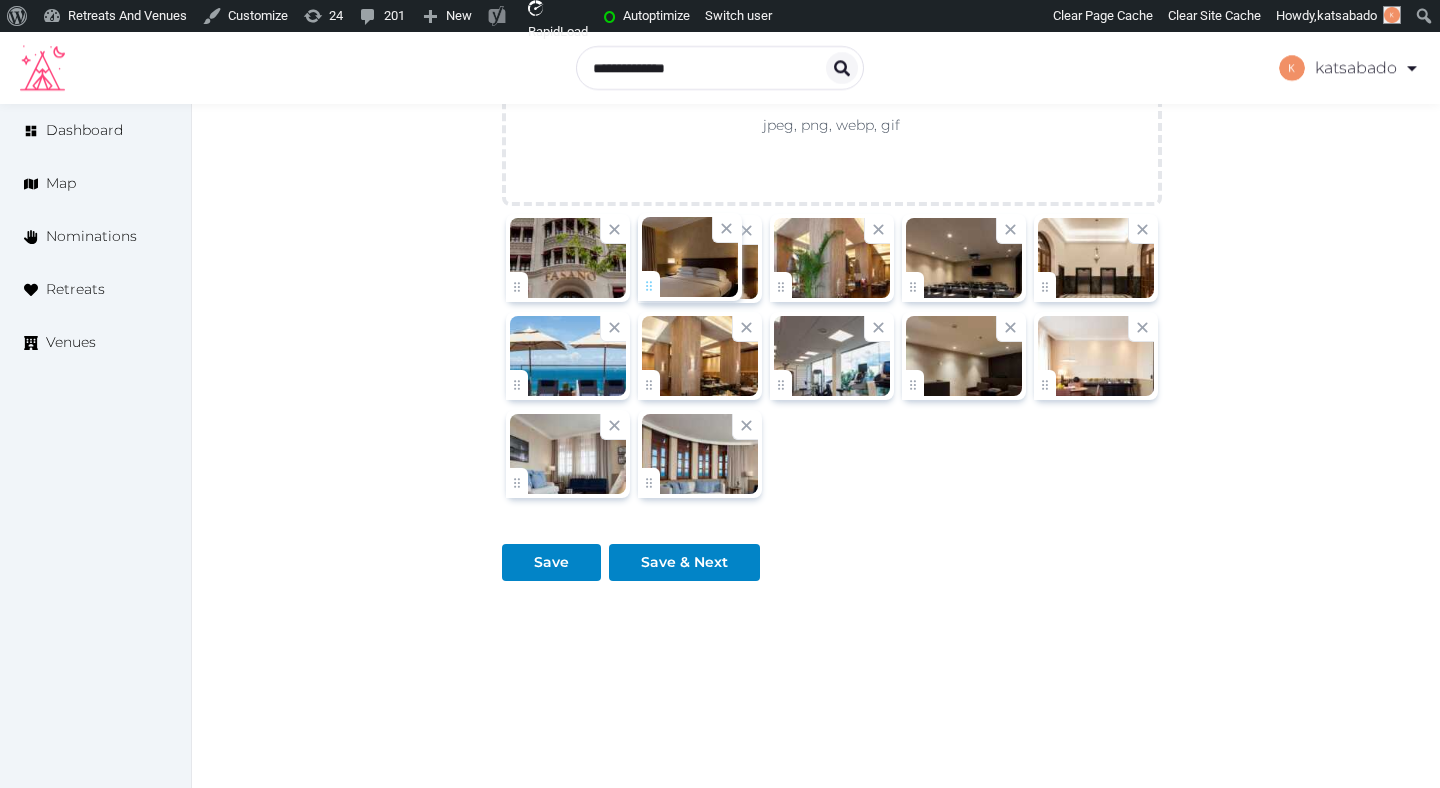 drag, startPoint x: 917, startPoint y: 378, endPoint x: 618, endPoint y: 285, distance: 313.12936 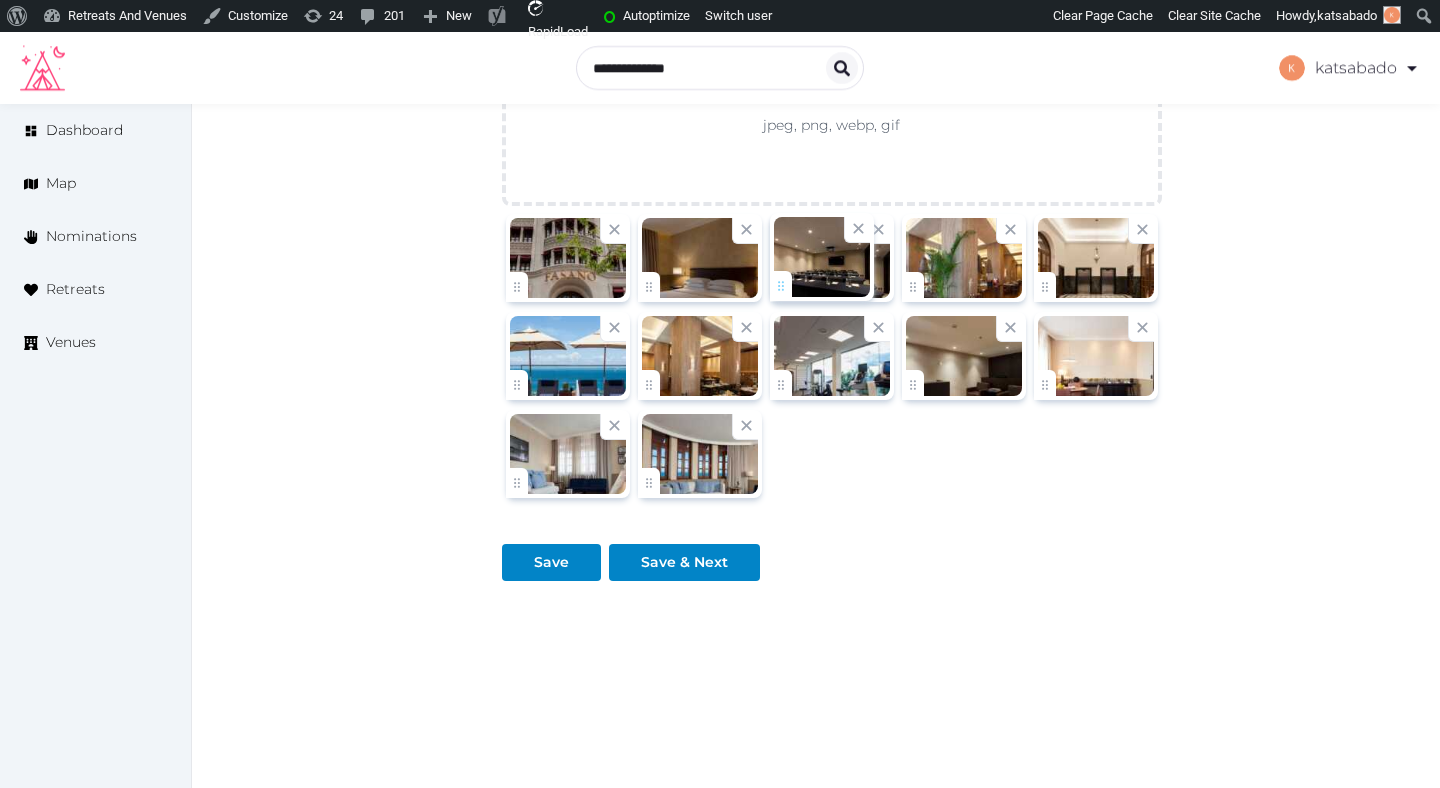 drag, startPoint x: 909, startPoint y: 296, endPoint x: 805, endPoint y: 288, distance: 104.307236 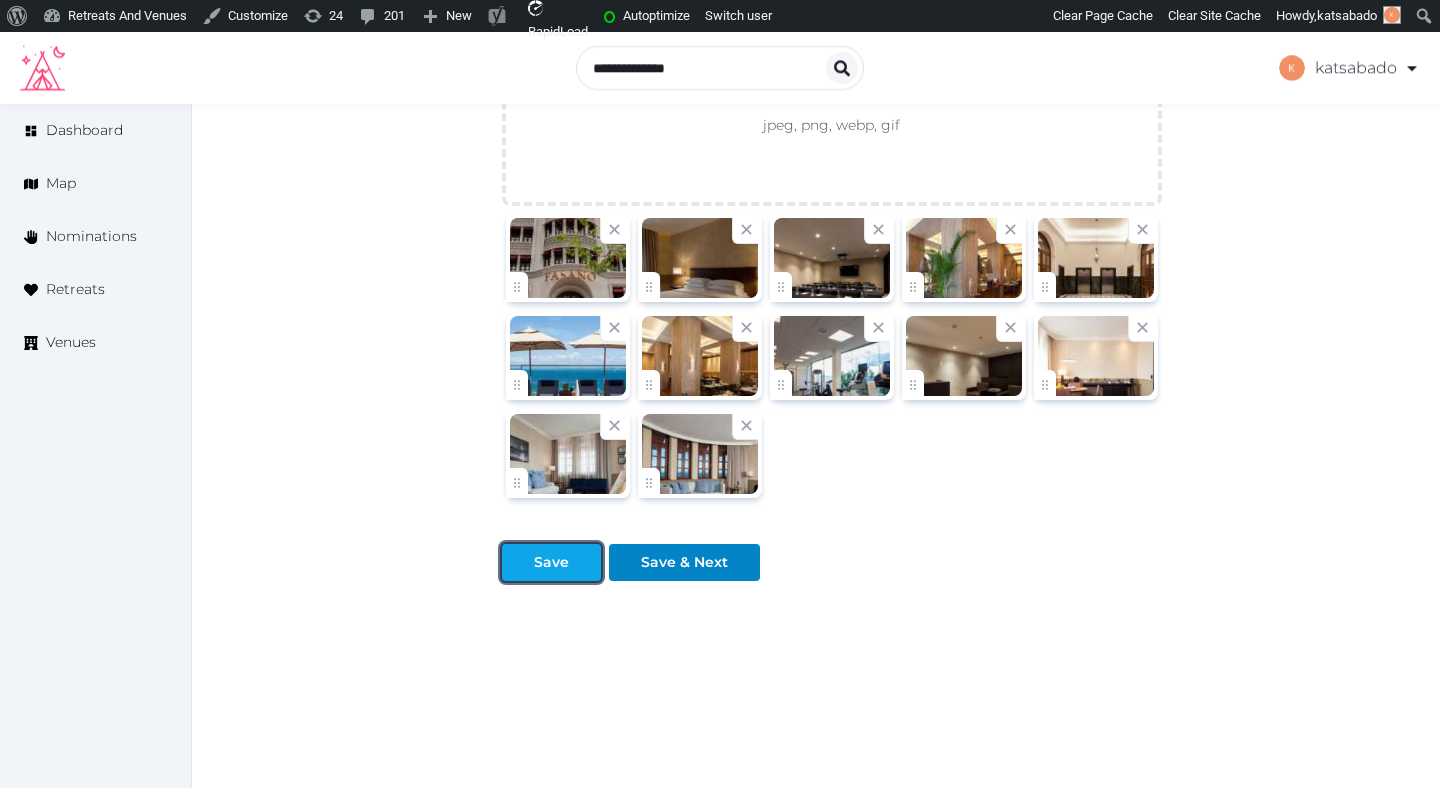 click on "Save" at bounding box center (551, 562) 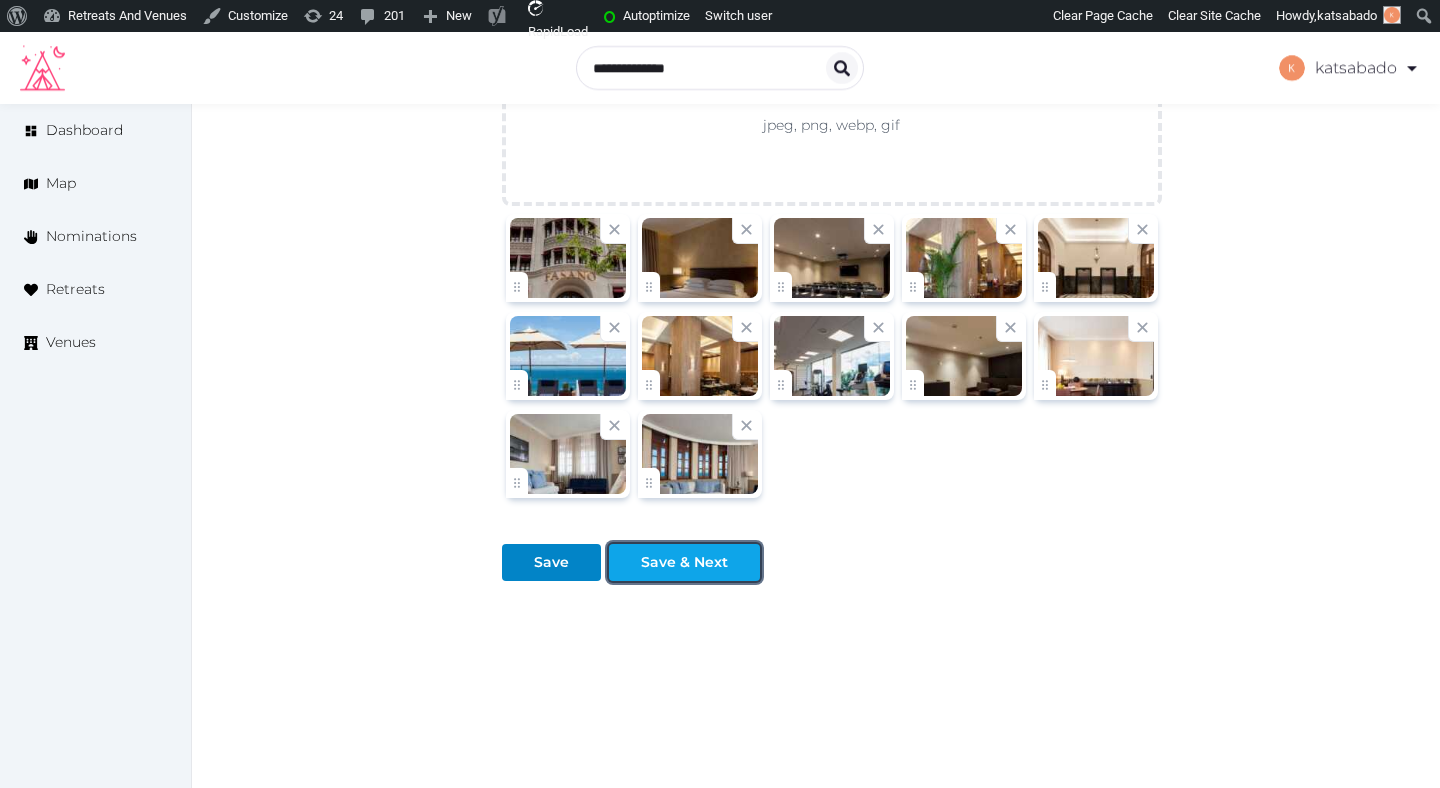 click on "Save & Next" at bounding box center (684, 562) 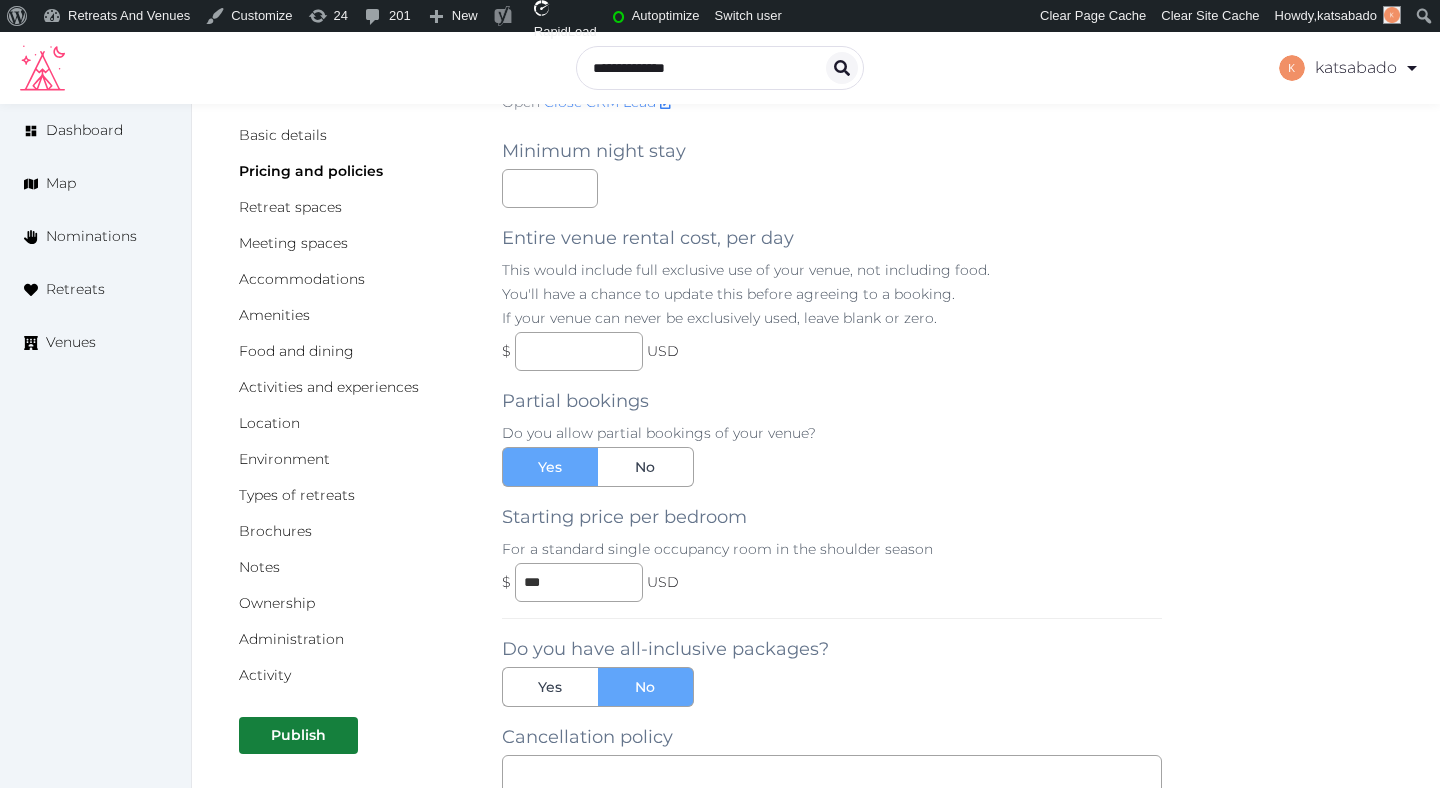 scroll, scrollTop: 107, scrollLeft: 0, axis: vertical 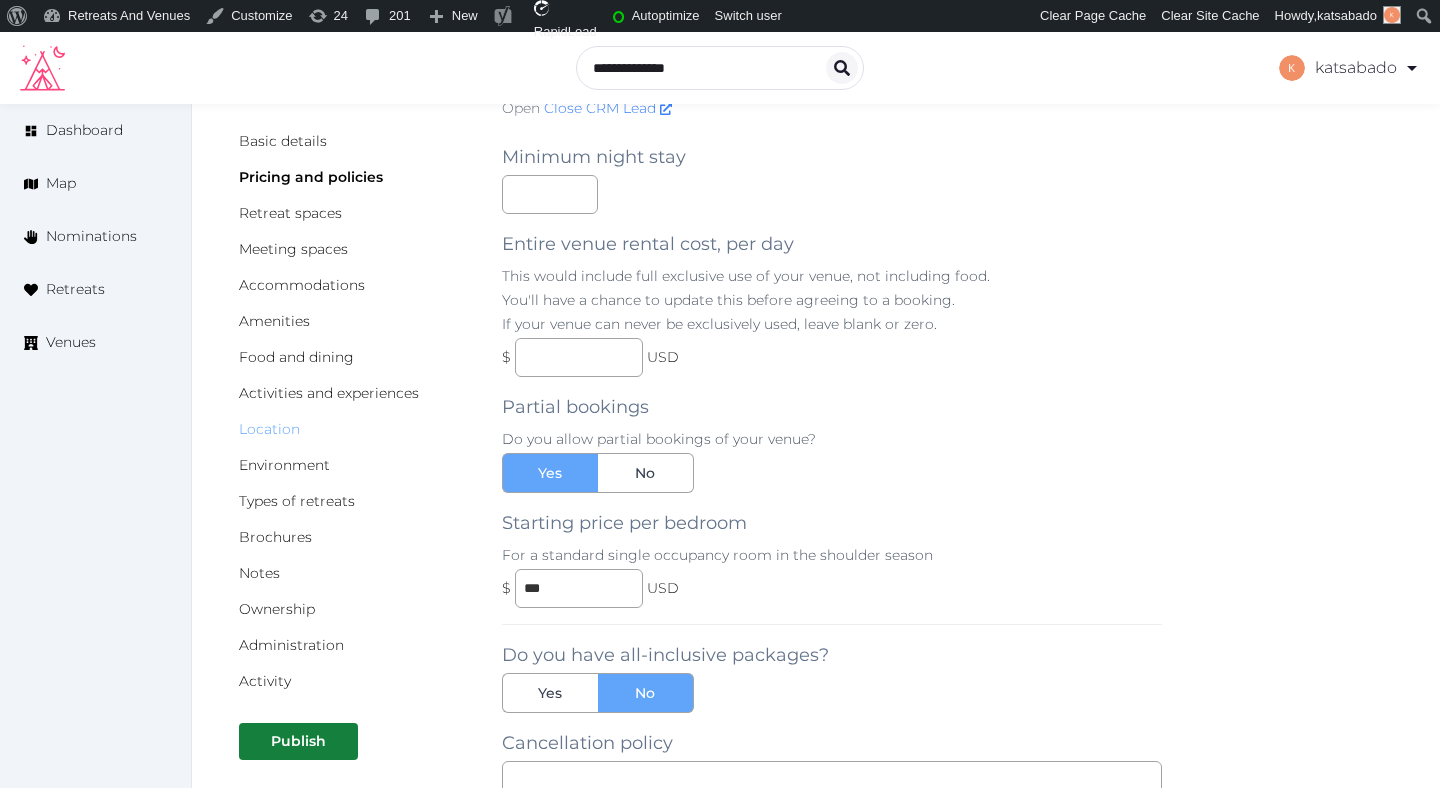 click on "Location" at bounding box center [269, 429] 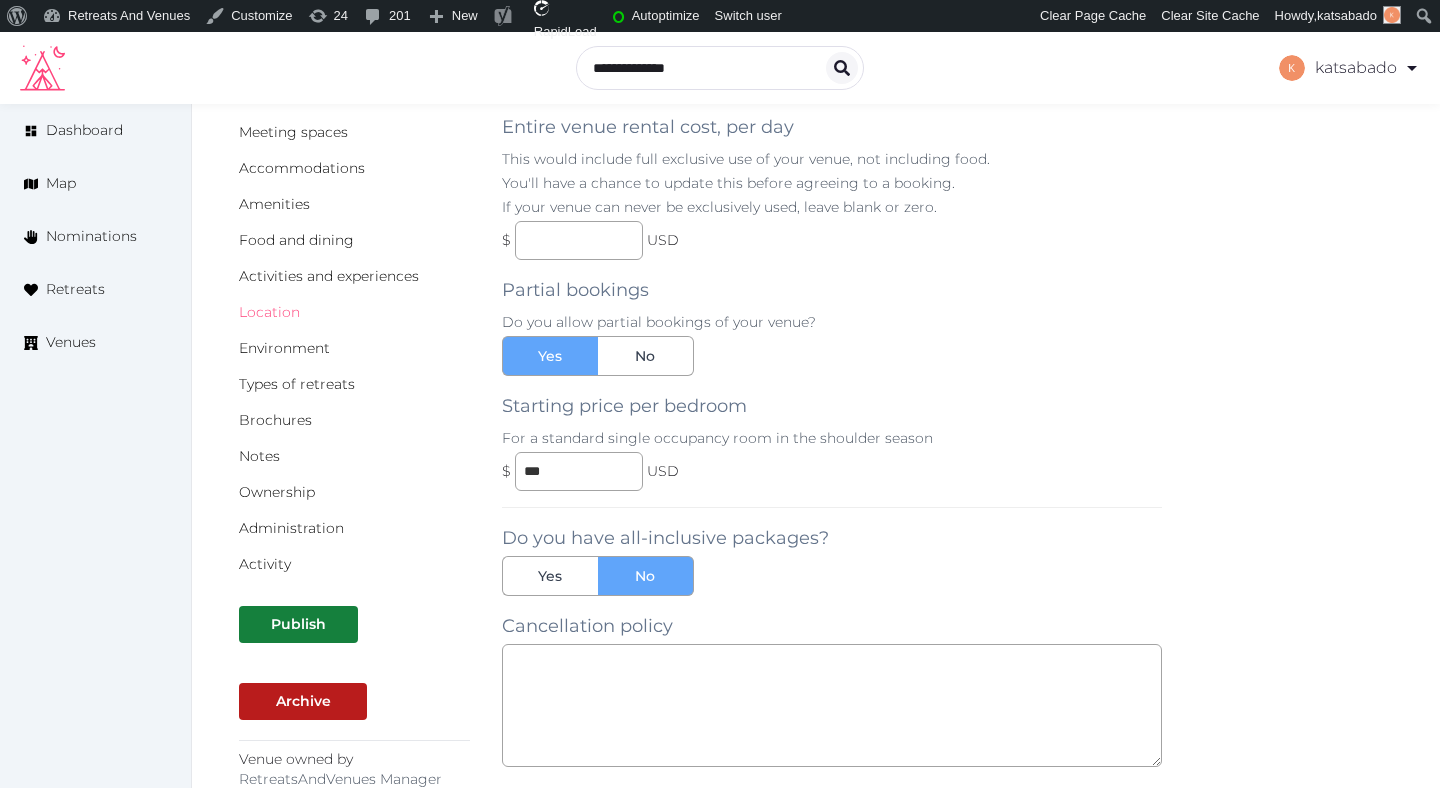 scroll, scrollTop: 210, scrollLeft: 0, axis: vertical 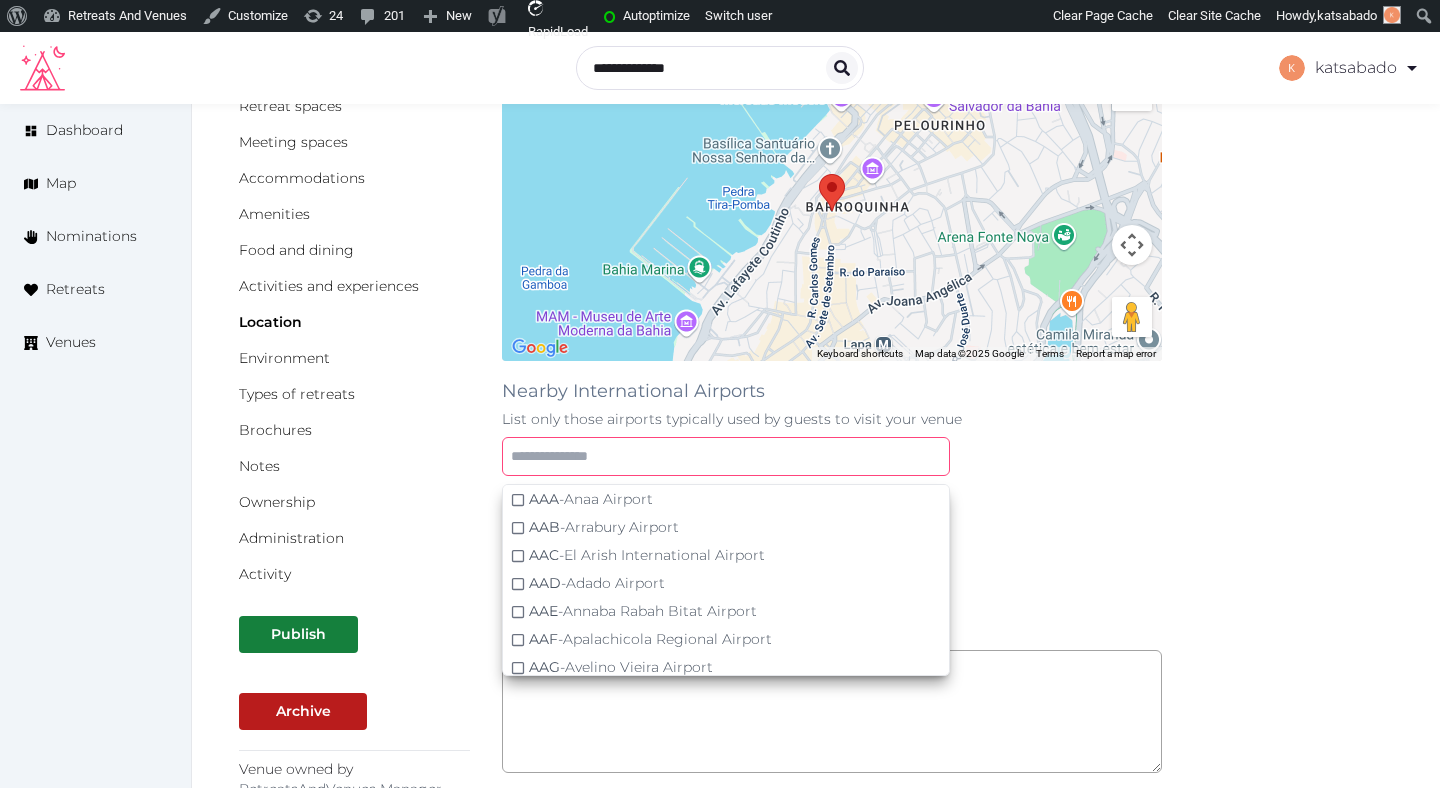 click at bounding box center (726, 456) 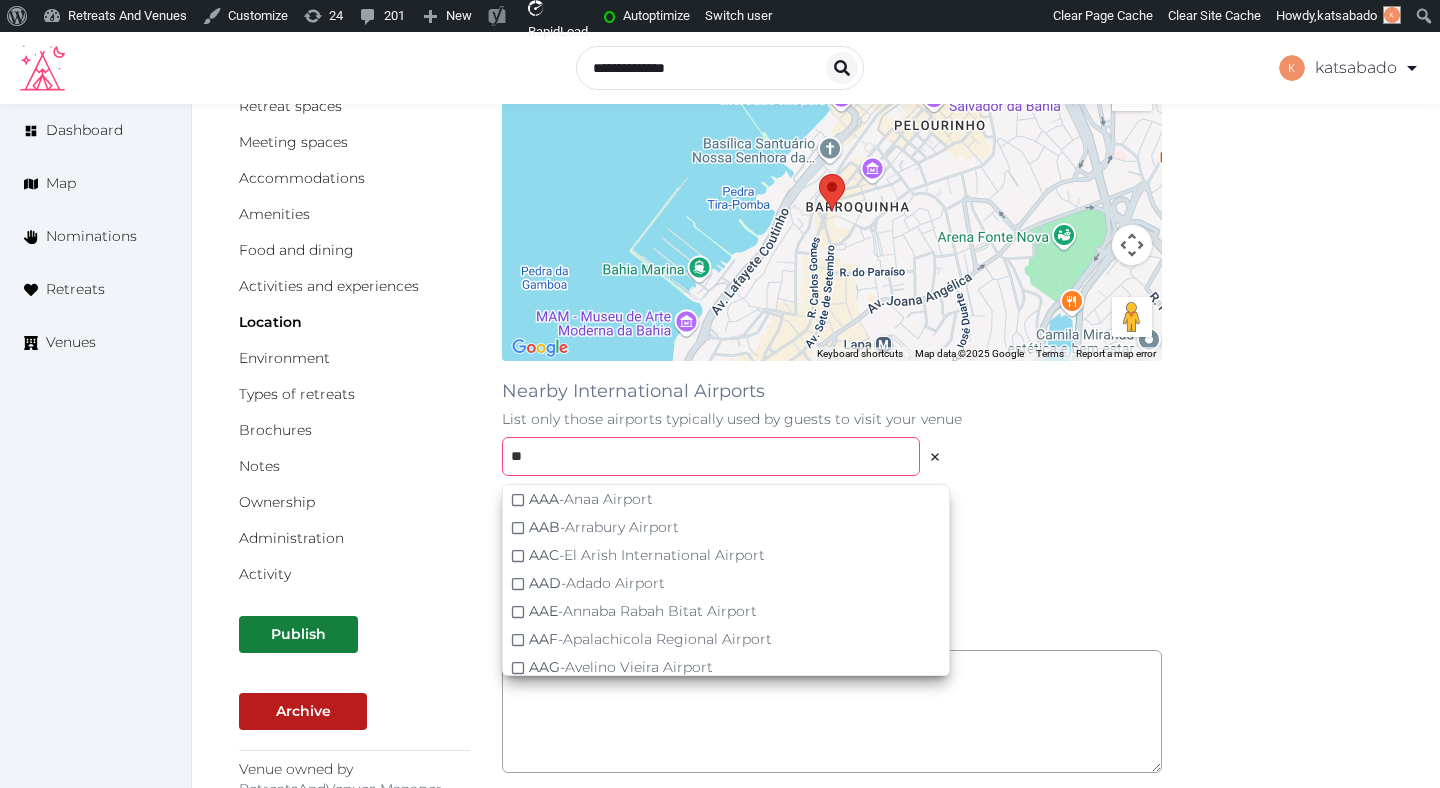 type on "***" 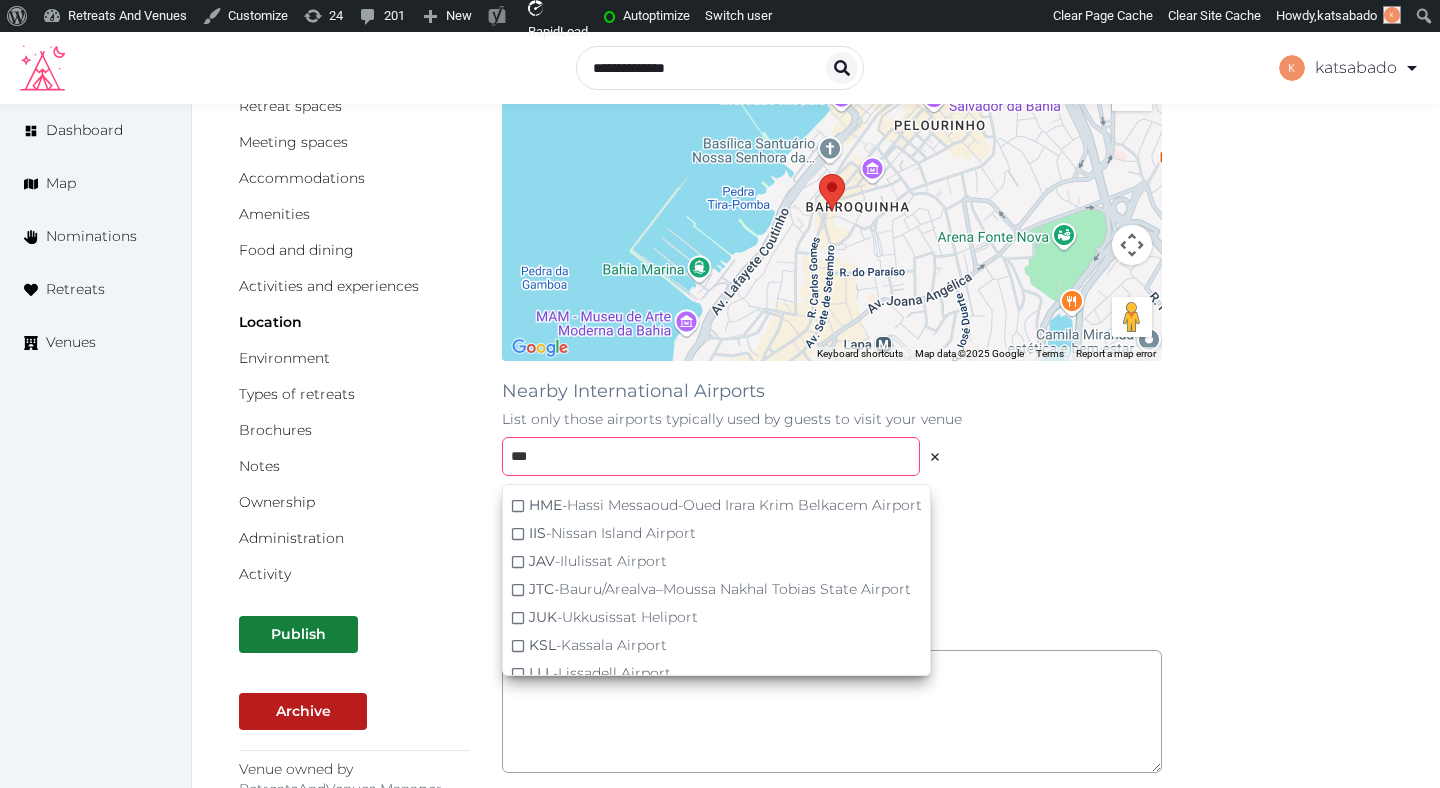 scroll, scrollTop: 370, scrollLeft: 0, axis: vertical 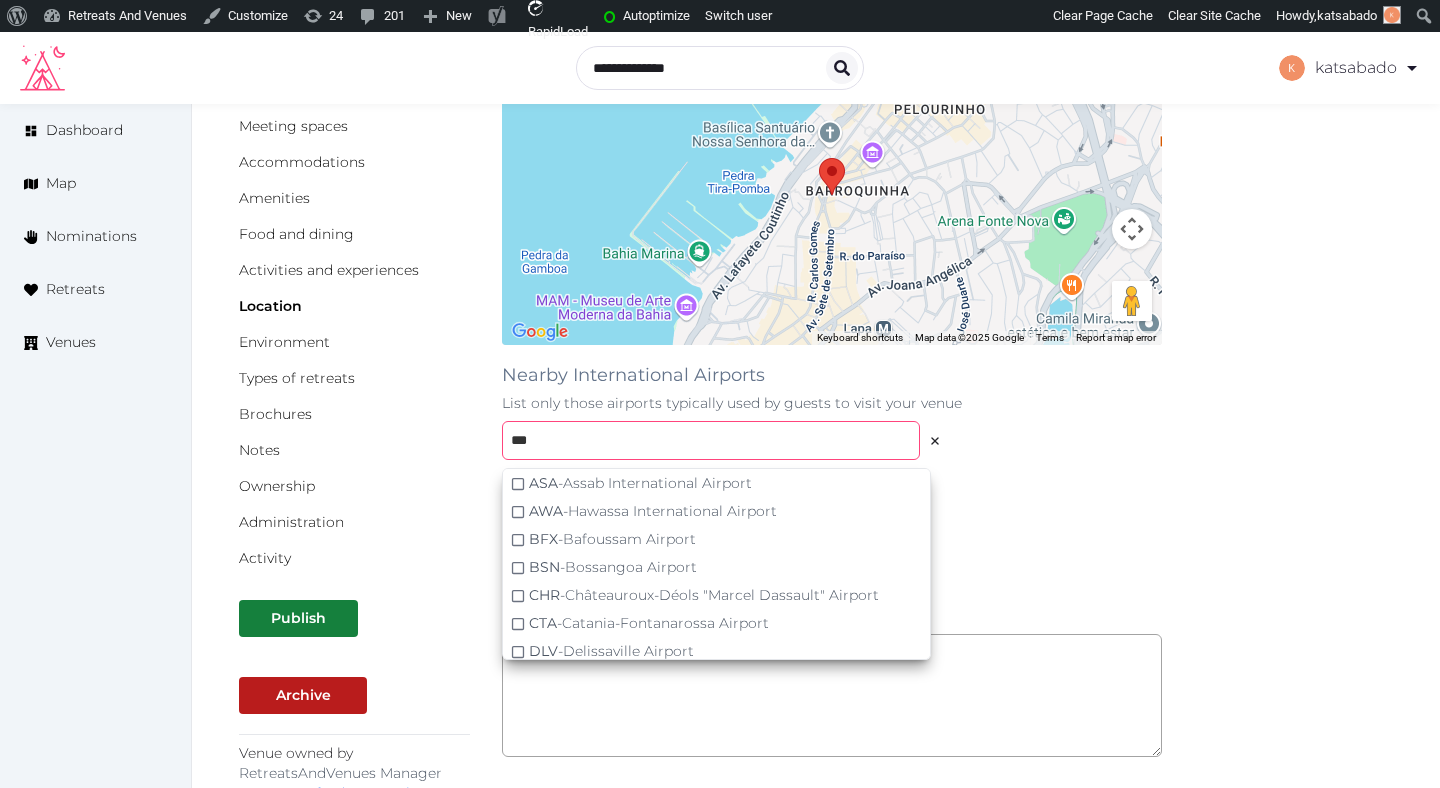 click on "***" at bounding box center [711, 440] 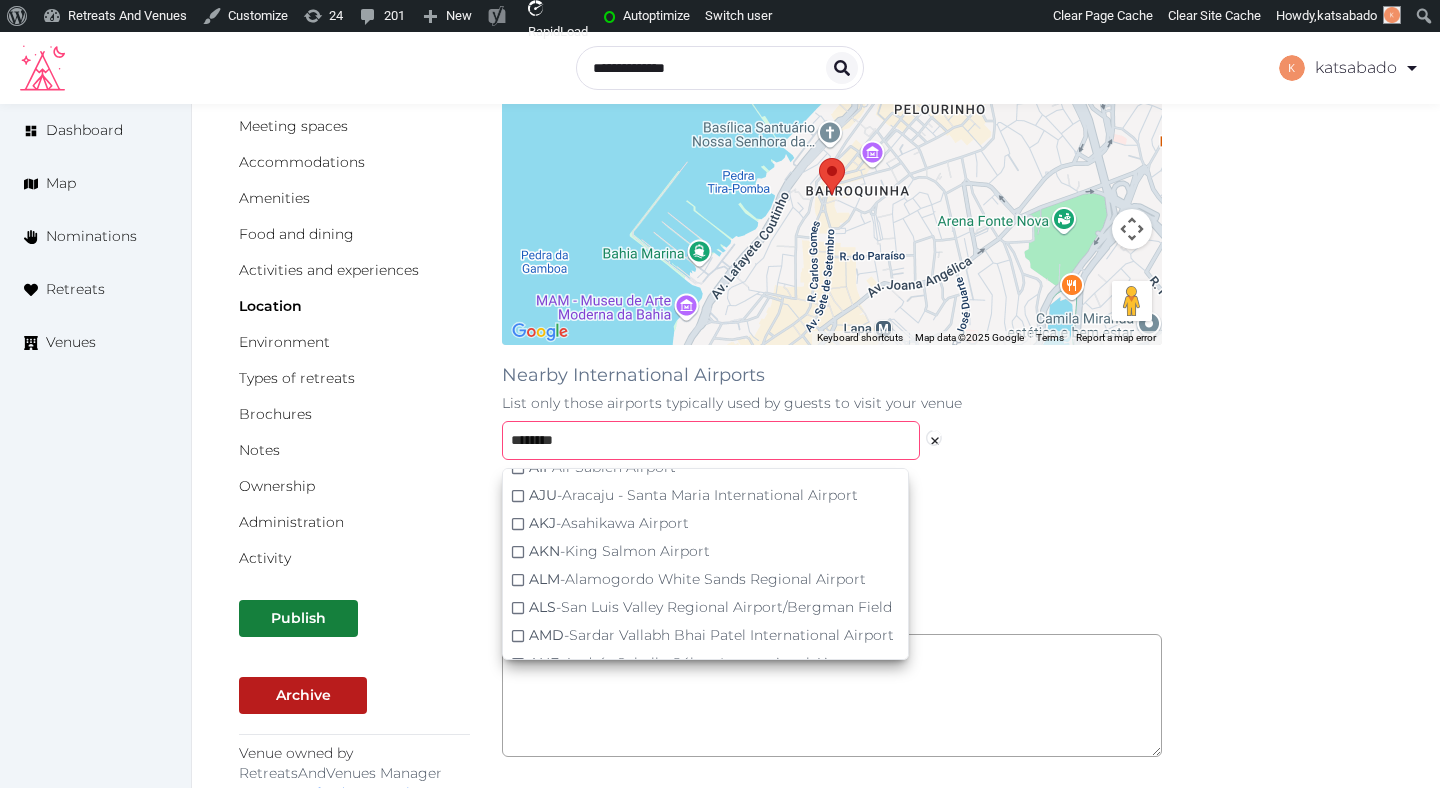 scroll, scrollTop: 370, scrollLeft: 0, axis: vertical 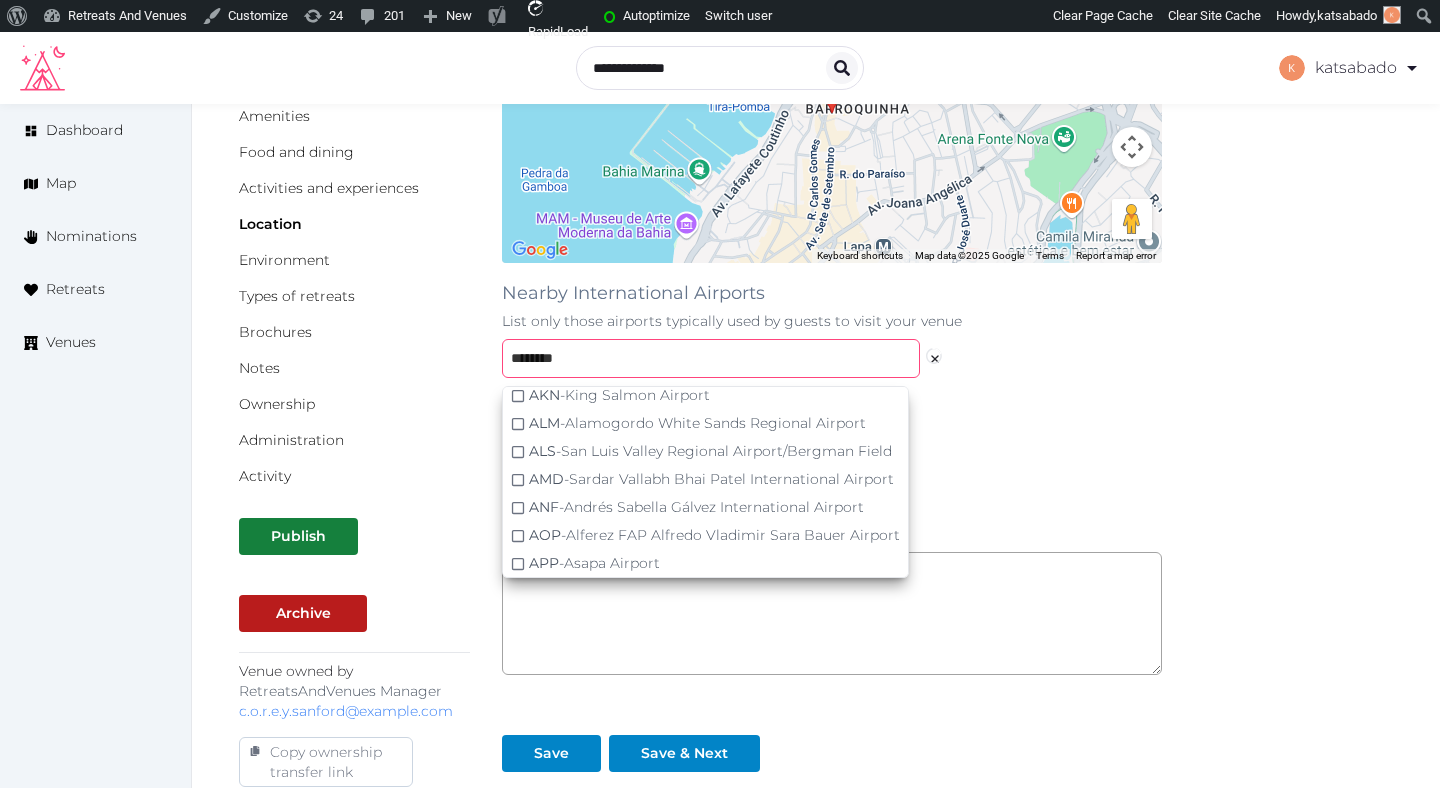 click on "********" at bounding box center (711, 358) 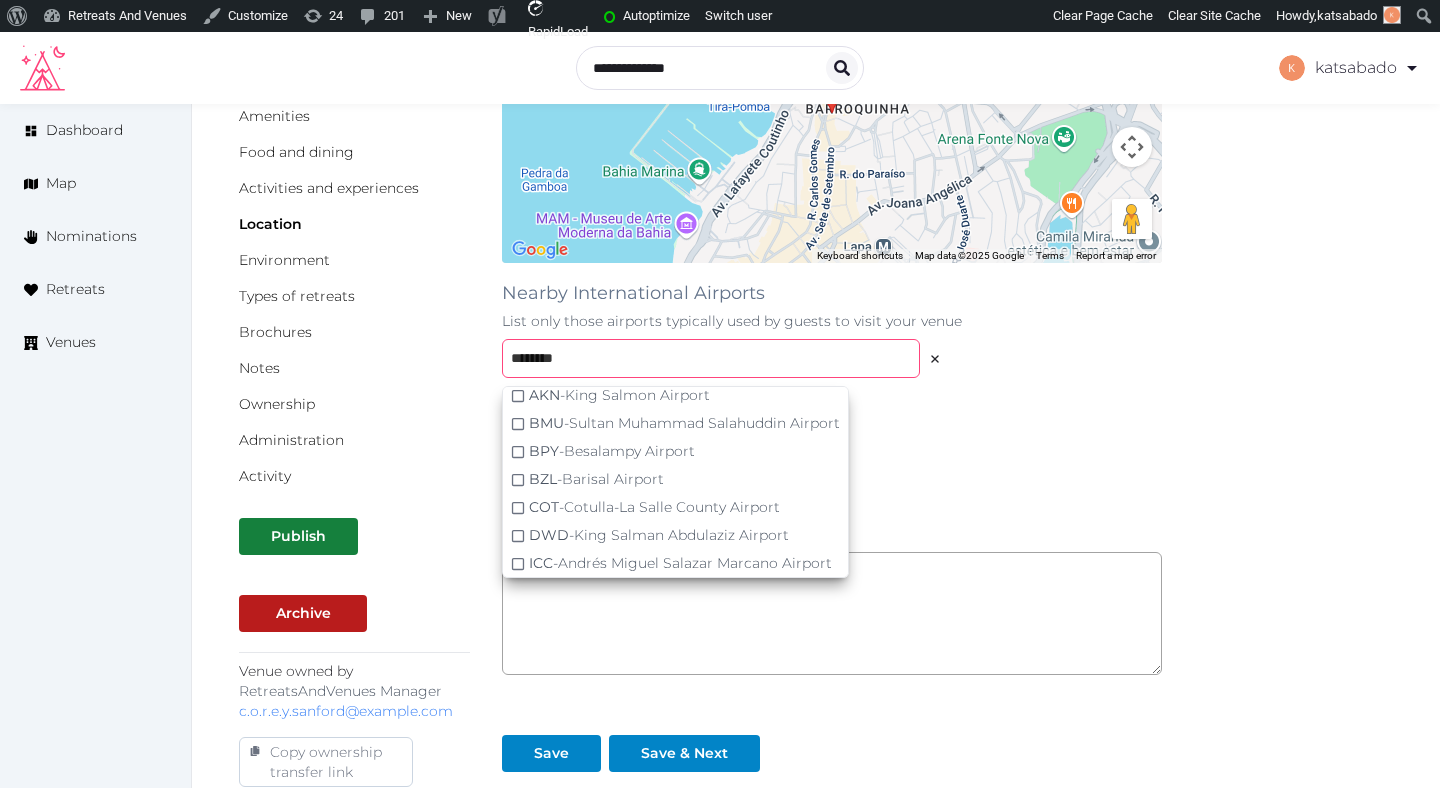 scroll, scrollTop: 0, scrollLeft: 0, axis: both 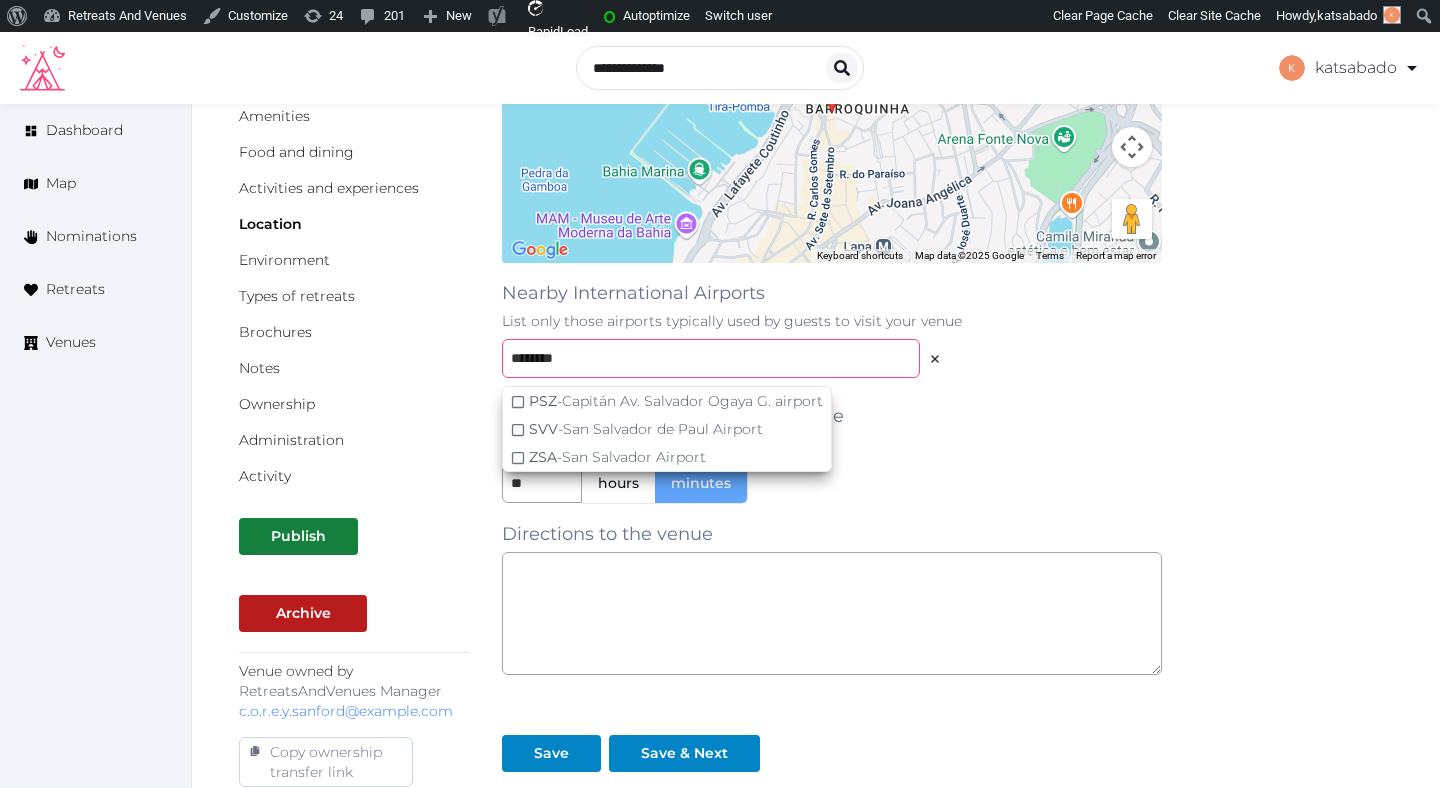 click on "********" at bounding box center (711, 358) 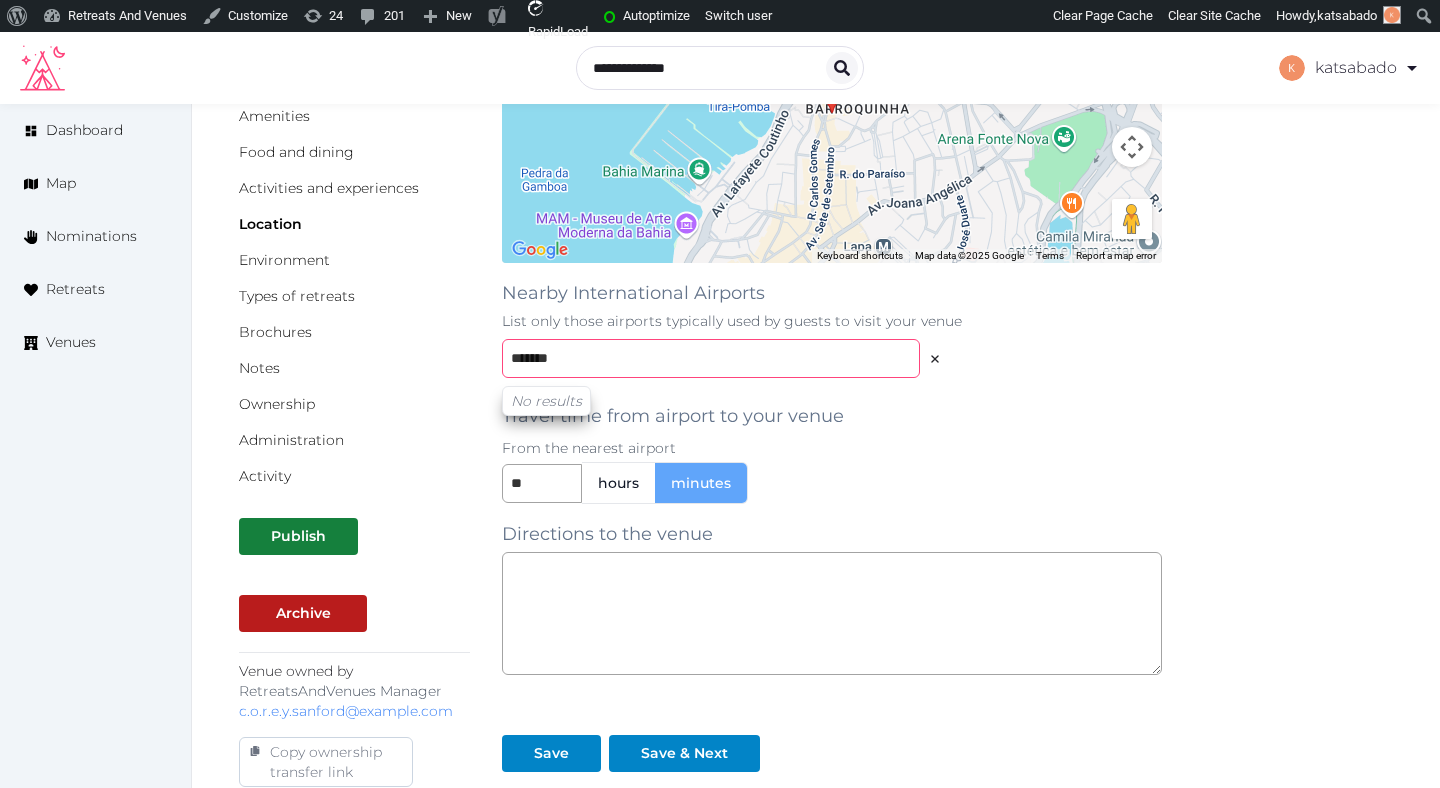 click on "*******" at bounding box center (711, 358) 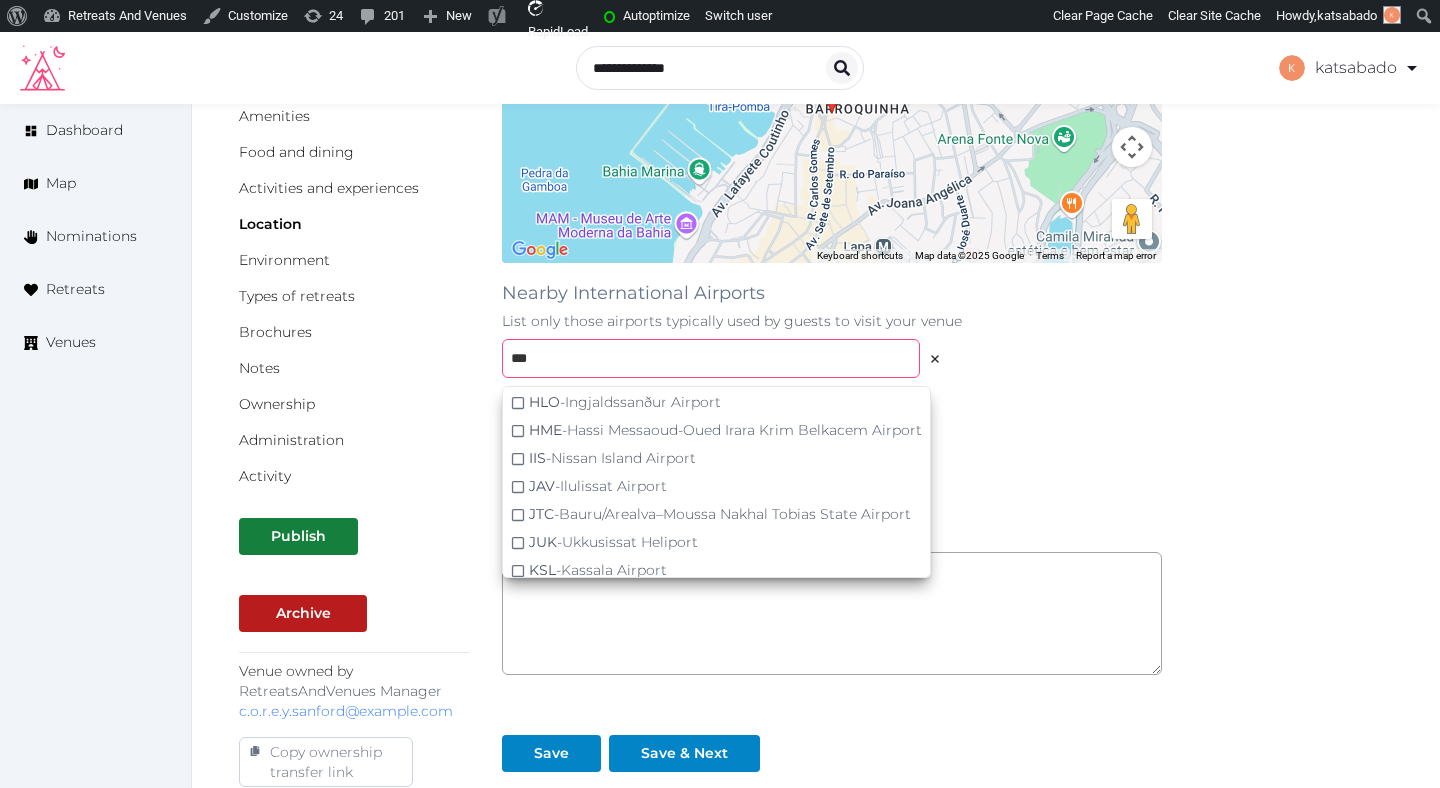 scroll, scrollTop: 370, scrollLeft: 0, axis: vertical 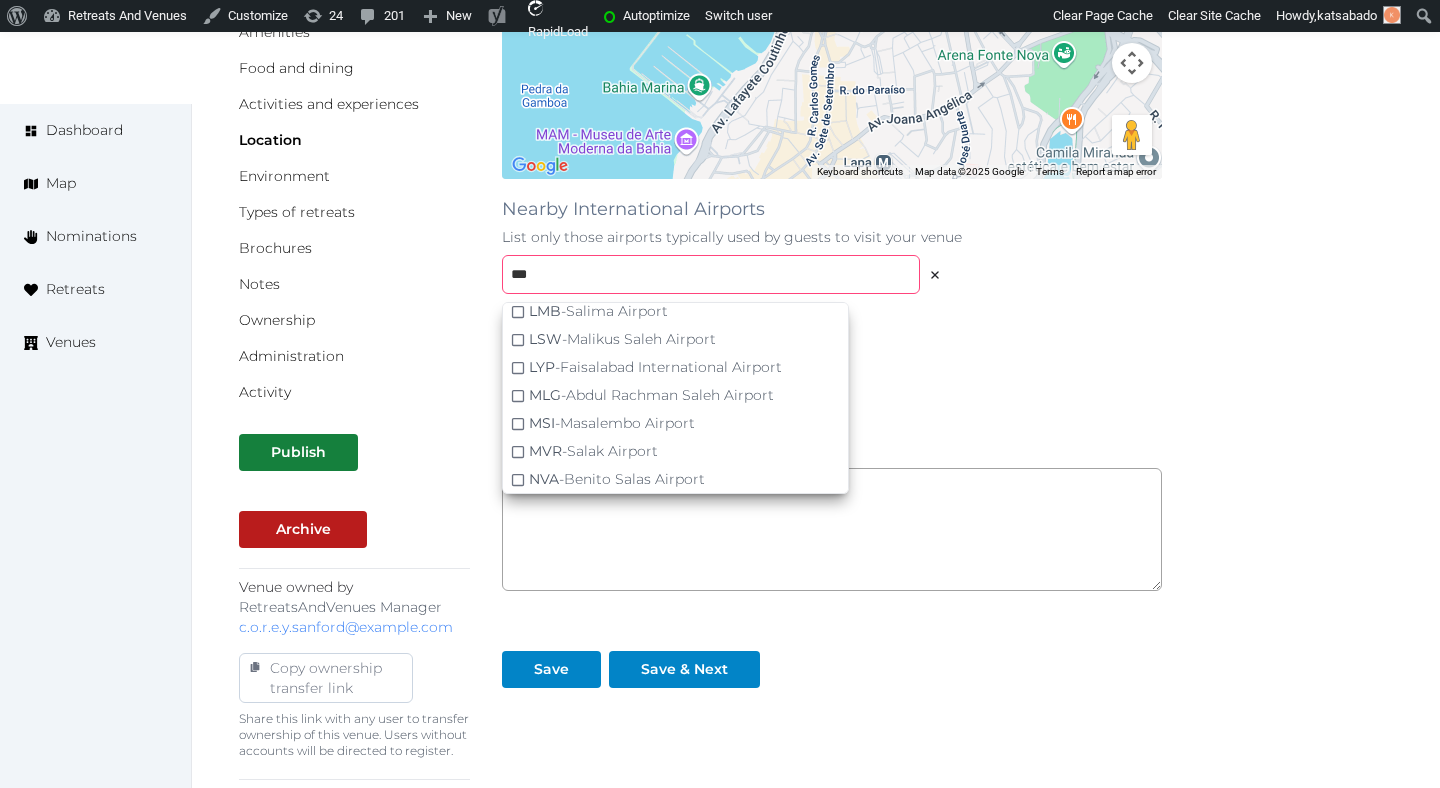 click on "***" at bounding box center (711, 274) 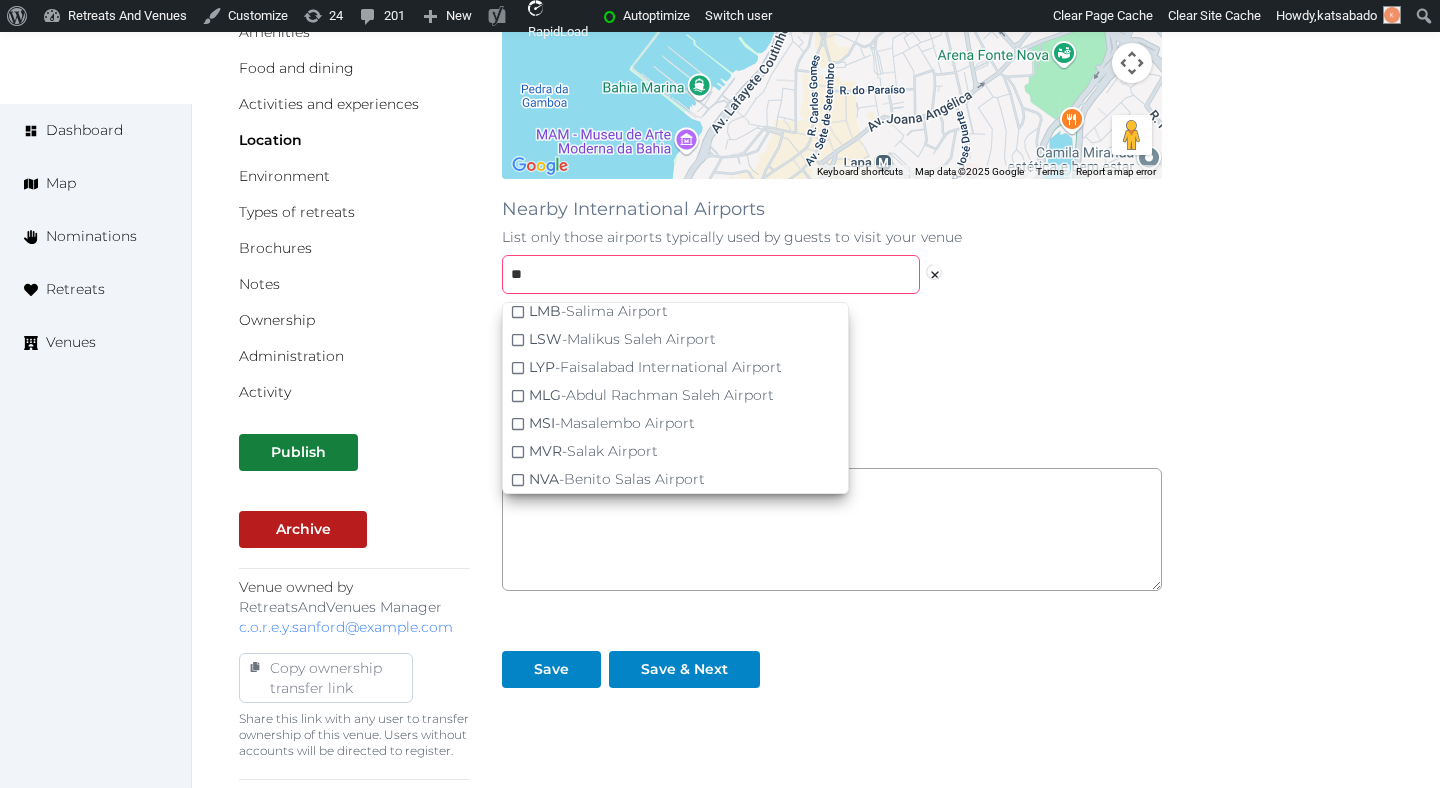 type on "*" 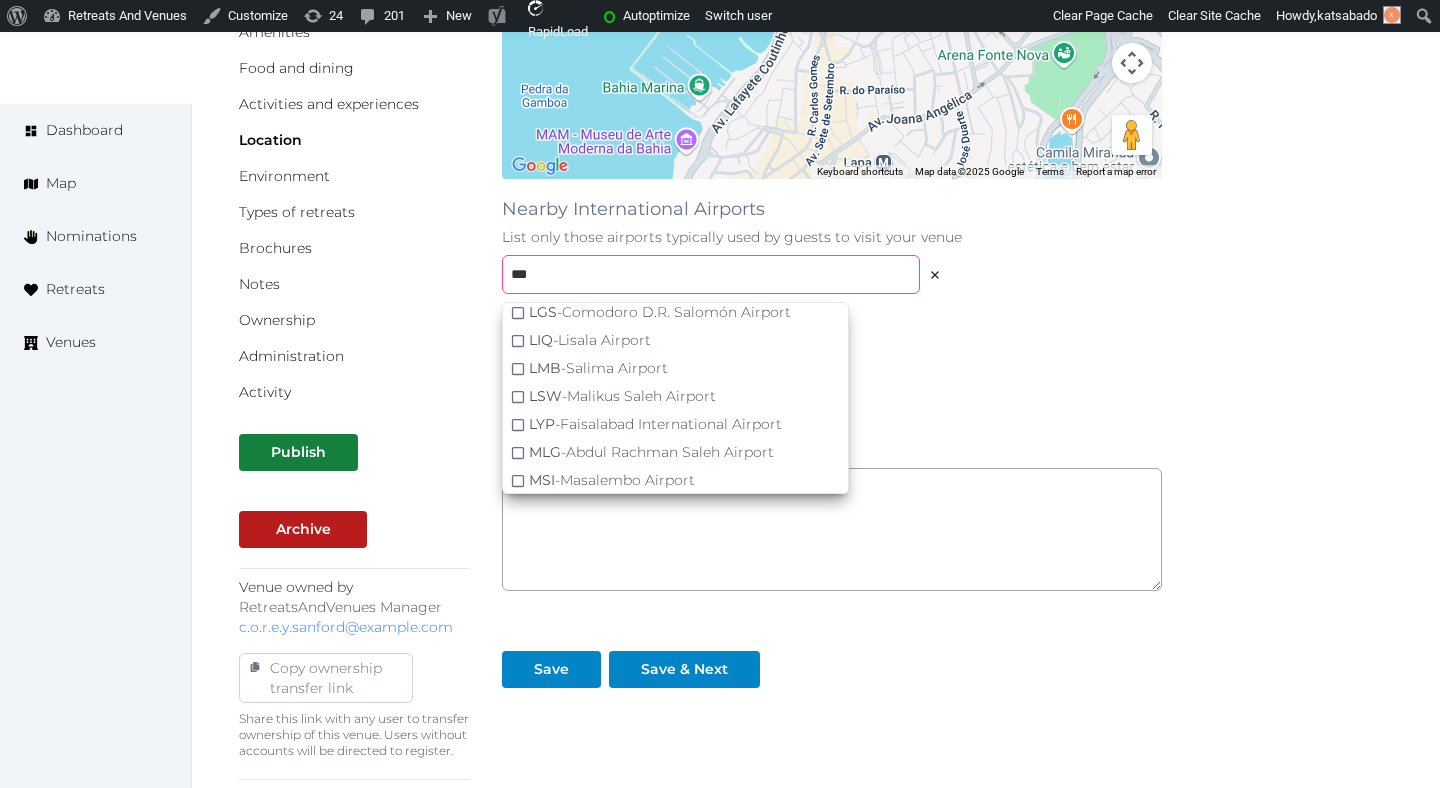 scroll, scrollTop: 370, scrollLeft: 0, axis: vertical 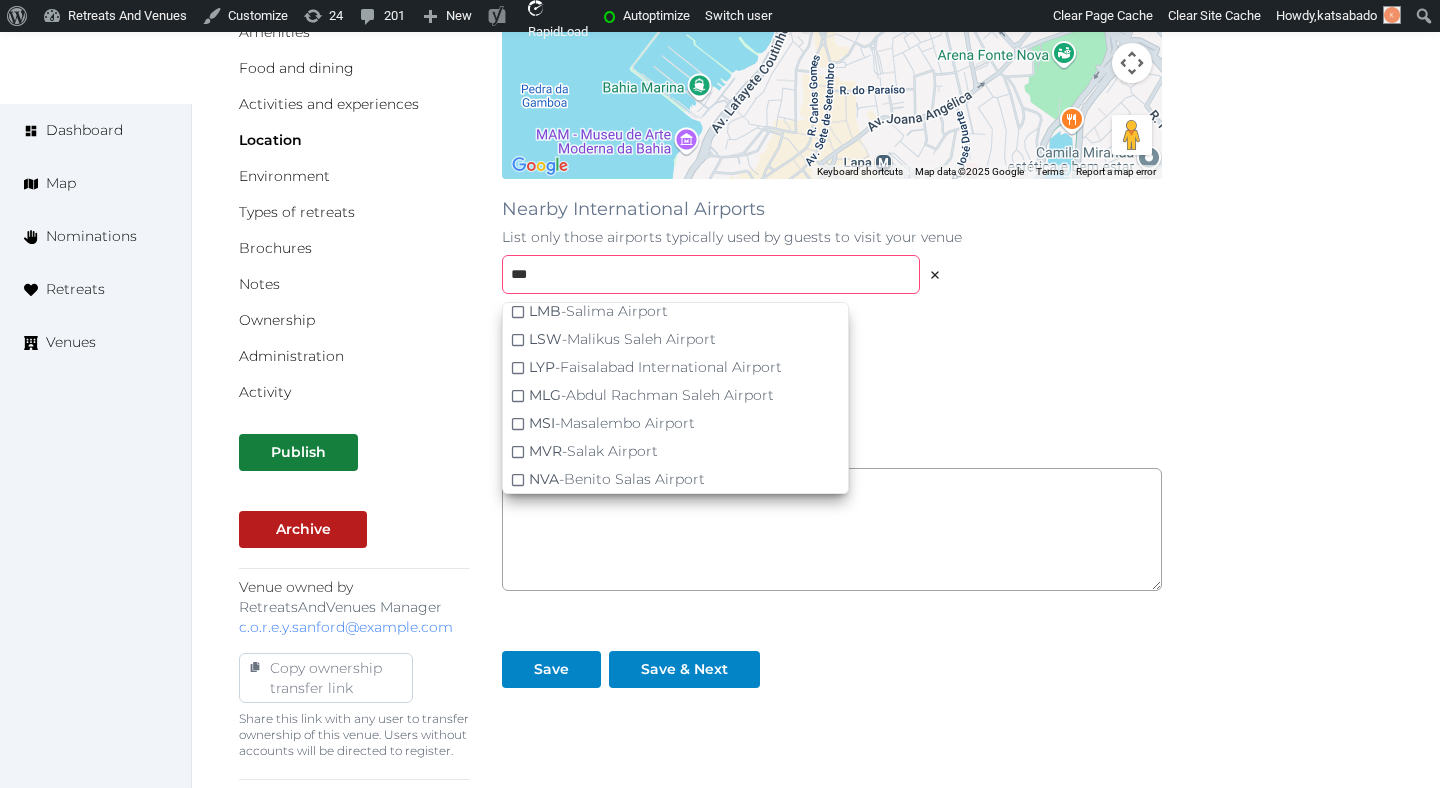 click on "***" at bounding box center [711, 274] 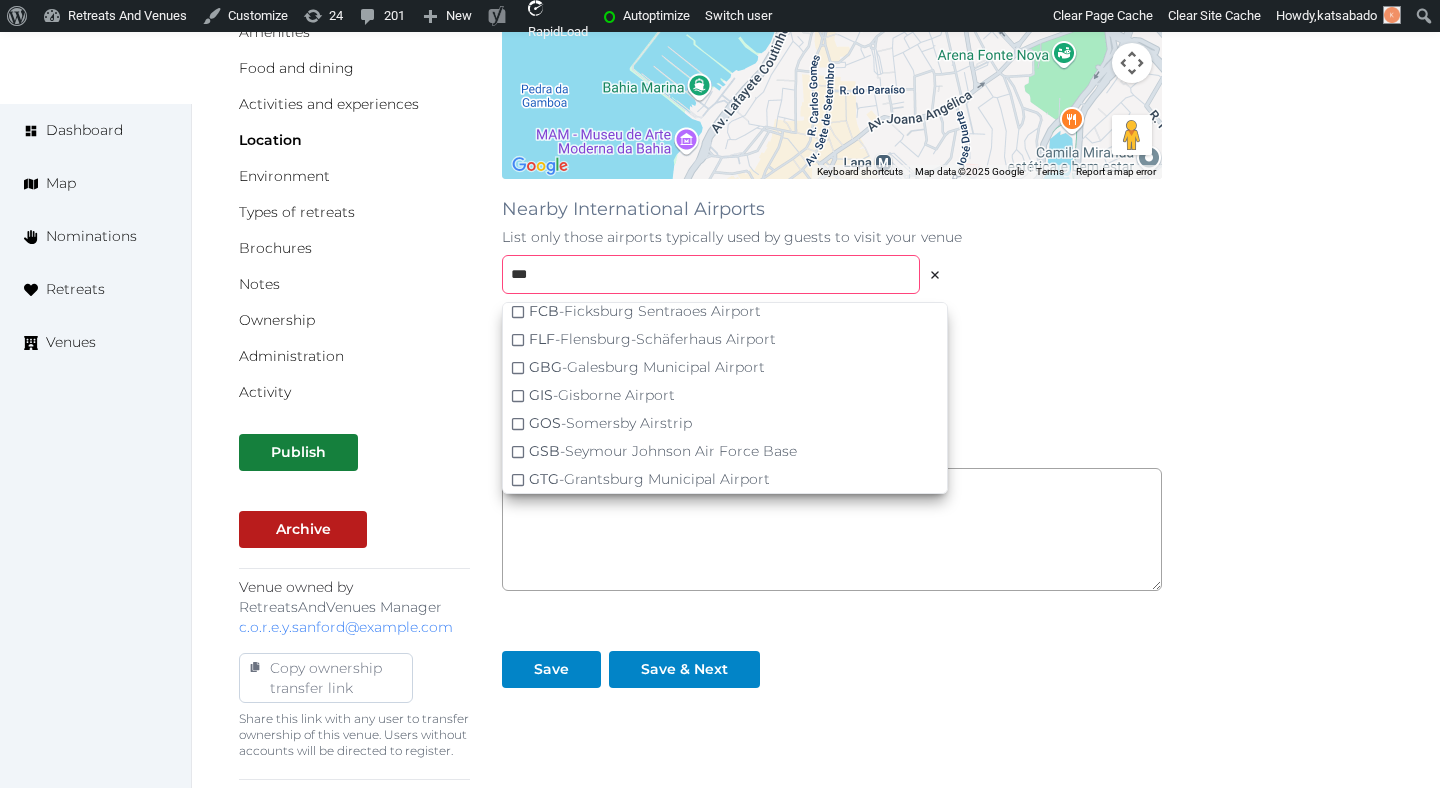 scroll, scrollTop: 0, scrollLeft: 0, axis: both 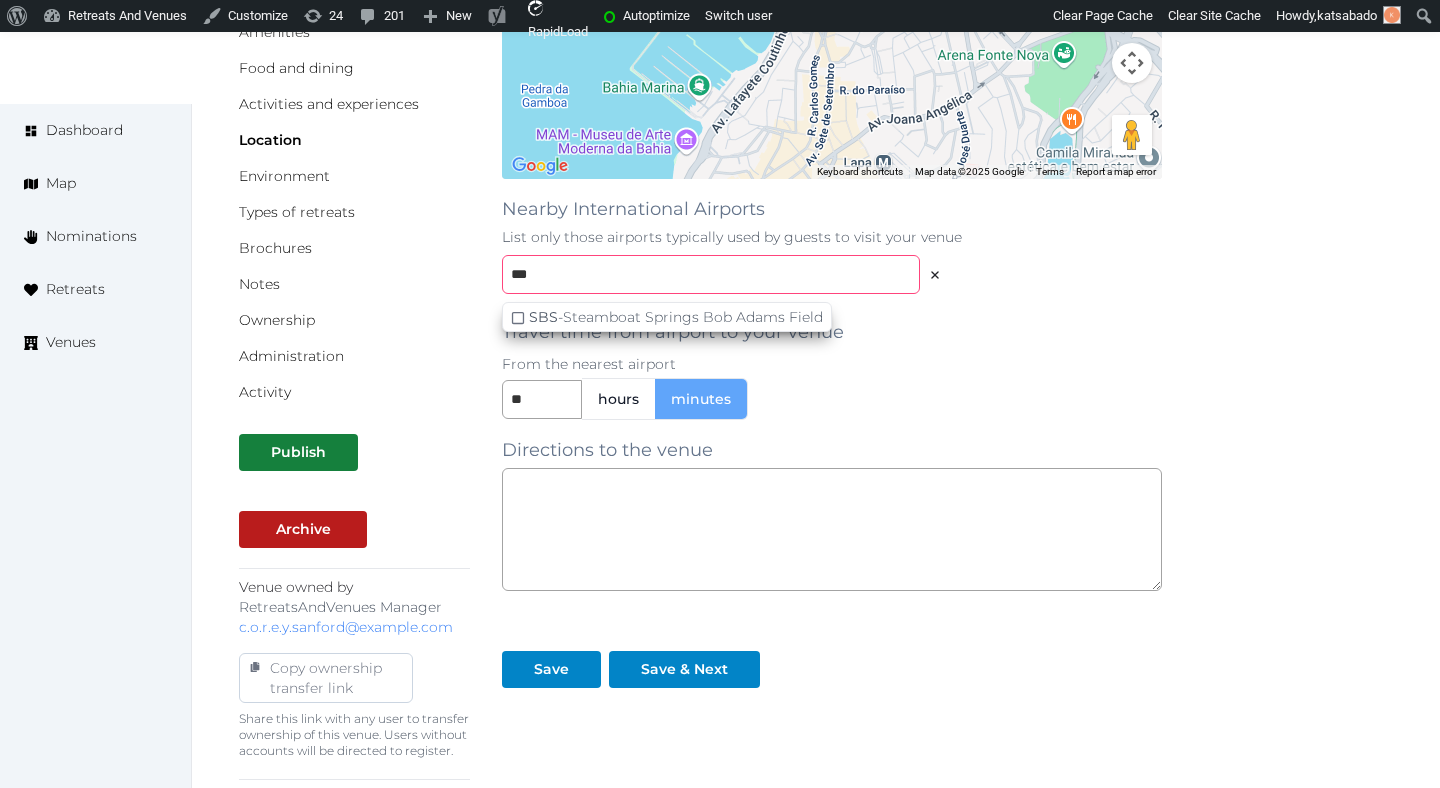click on "***" at bounding box center (711, 274) 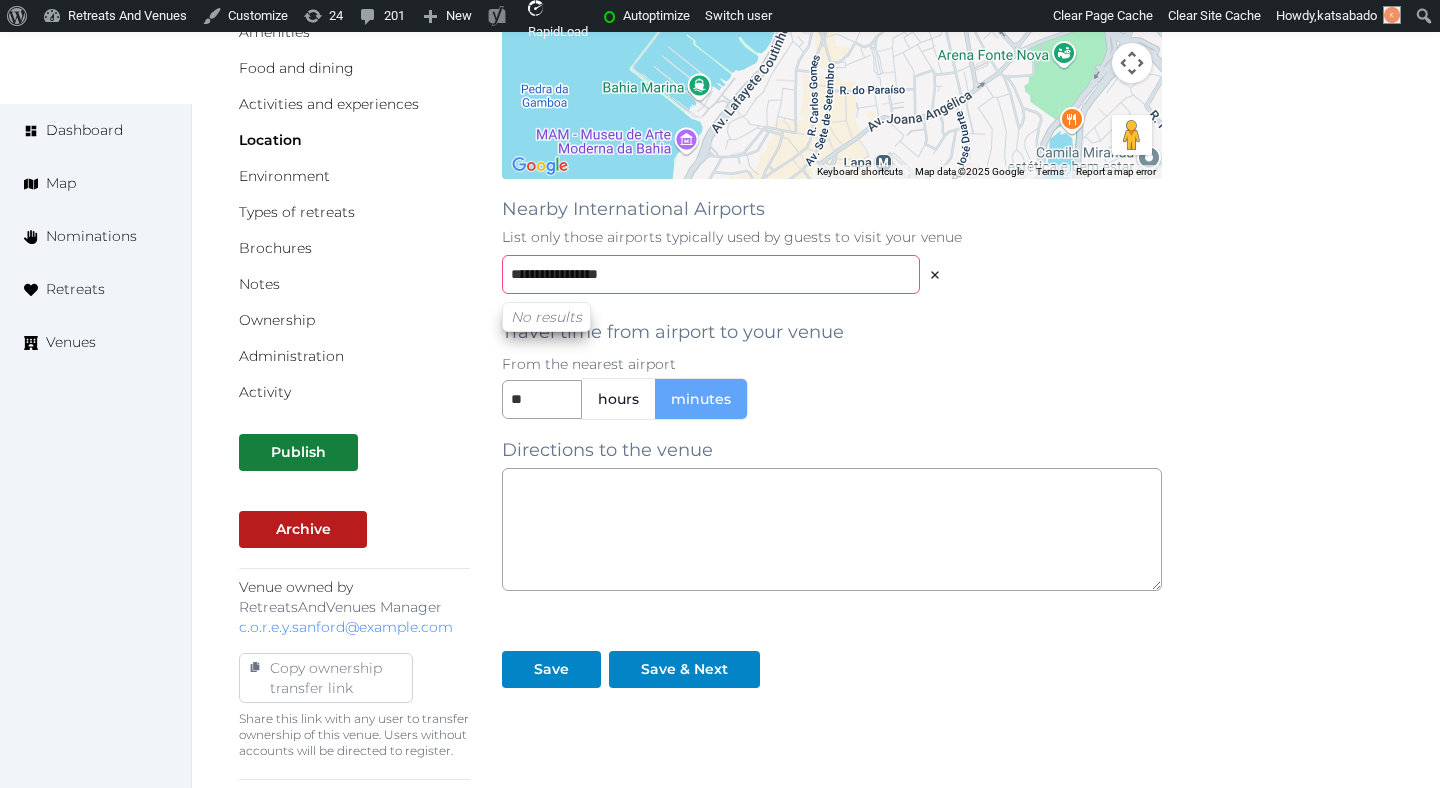 click on "**********" at bounding box center (711, 274) 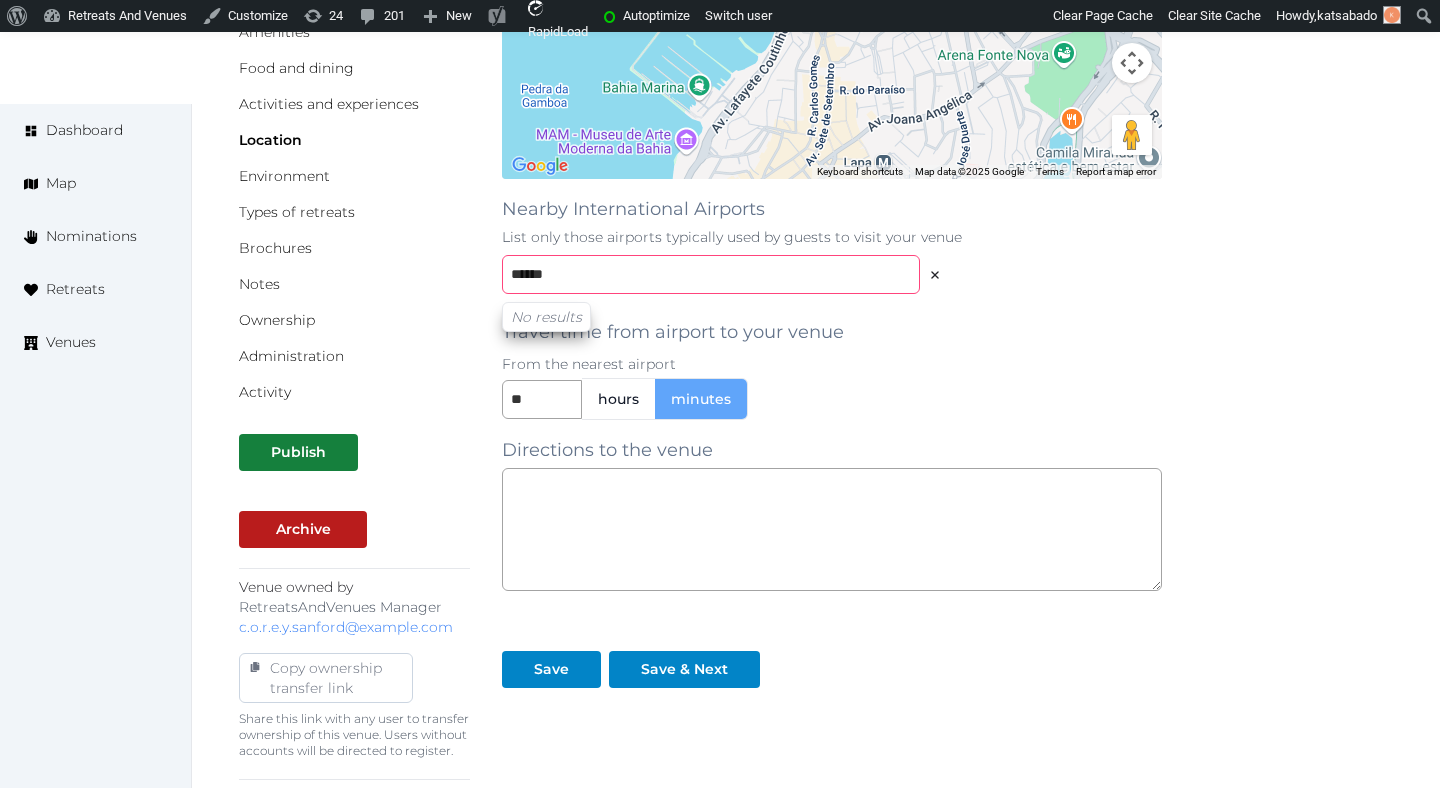 click on "******" at bounding box center (711, 274) 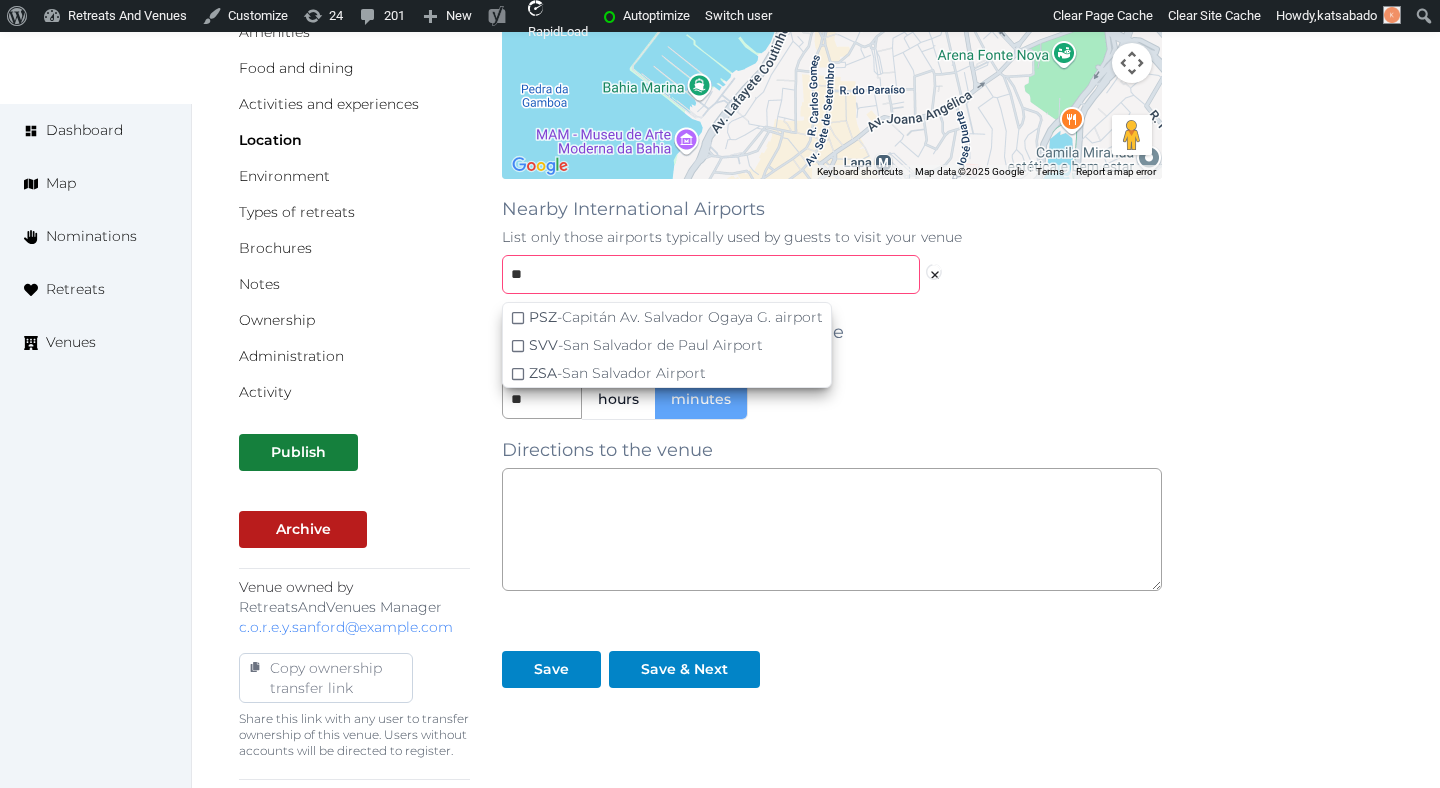 type on "*" 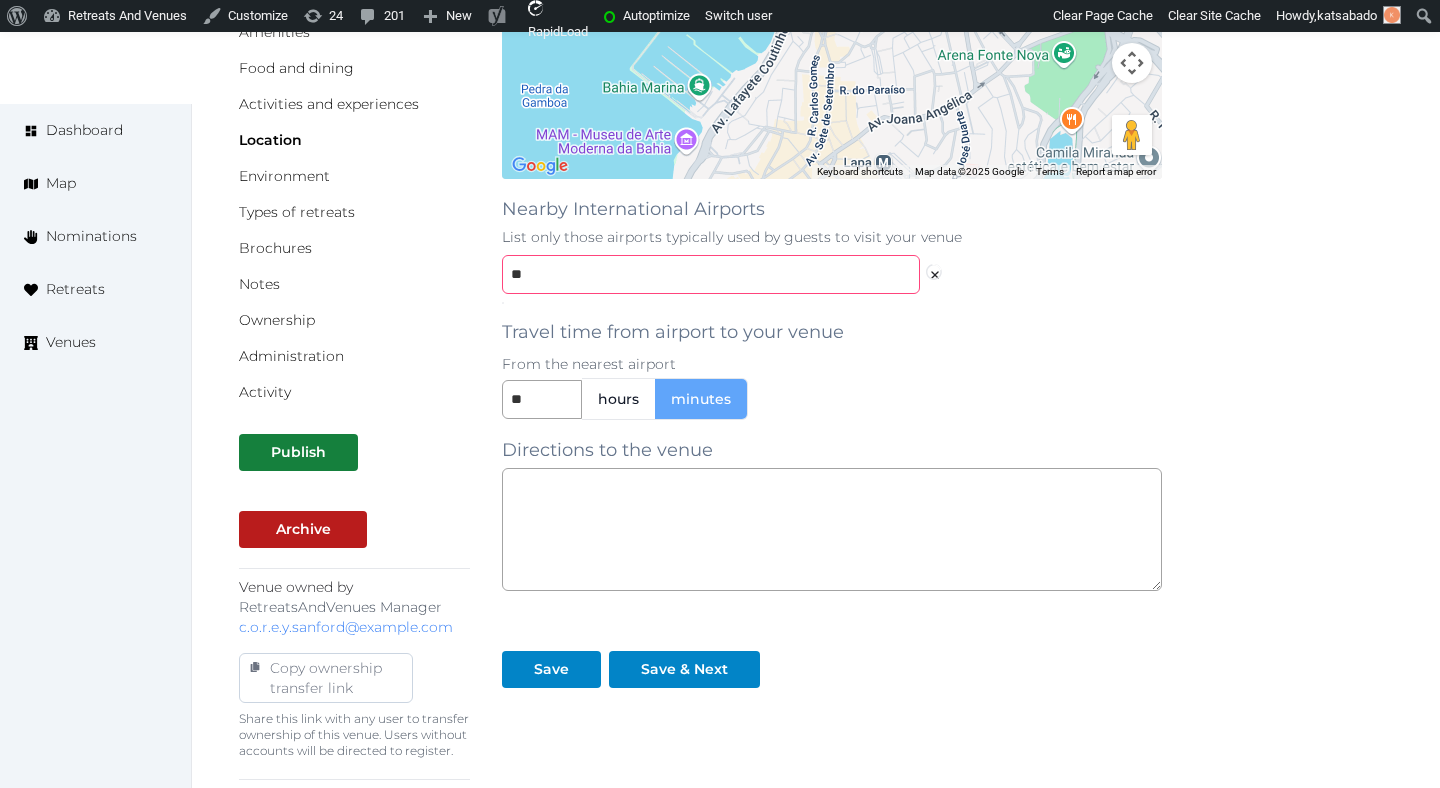 type on "*" 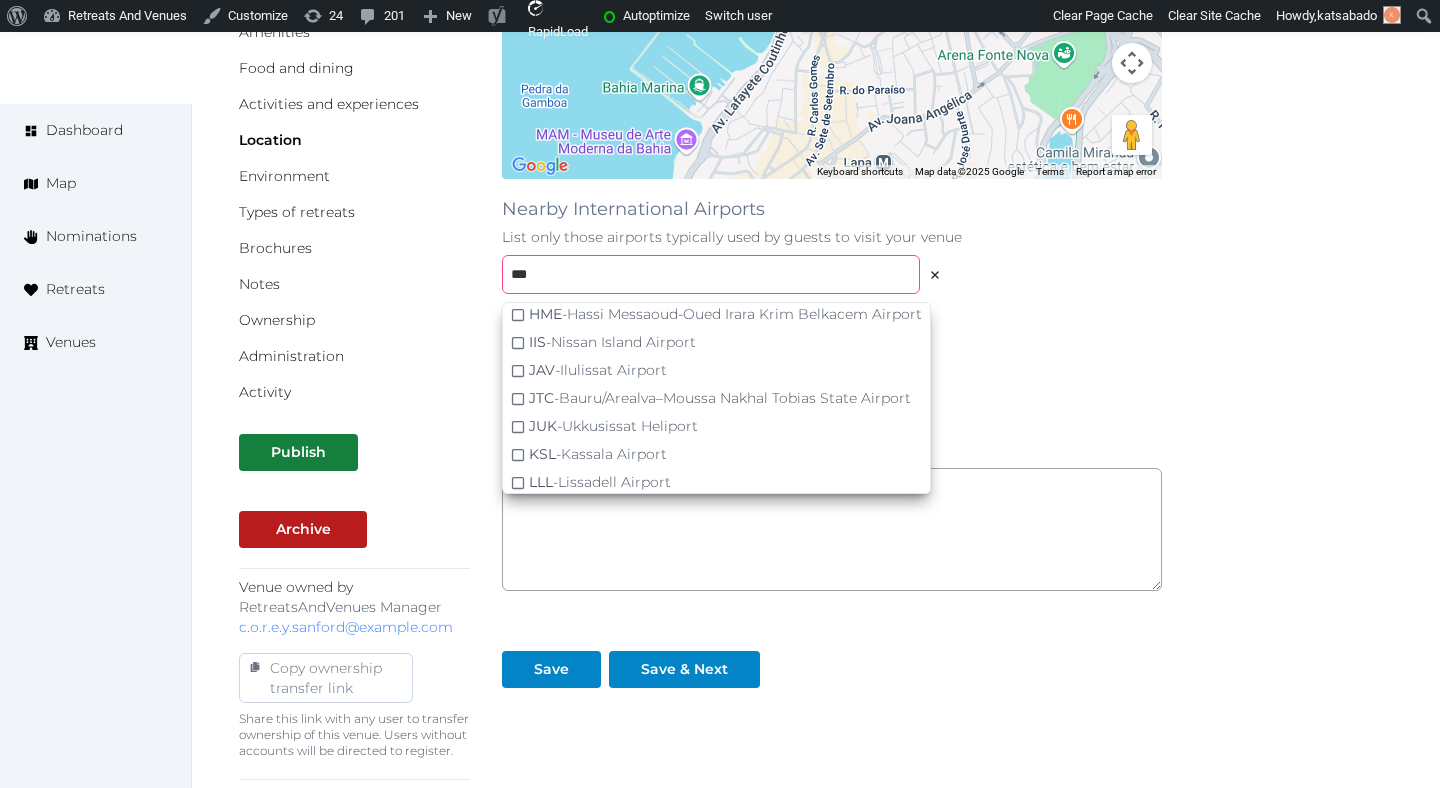 scroll, scrollTop: 370, scrollLeft: 0, axis: vertical 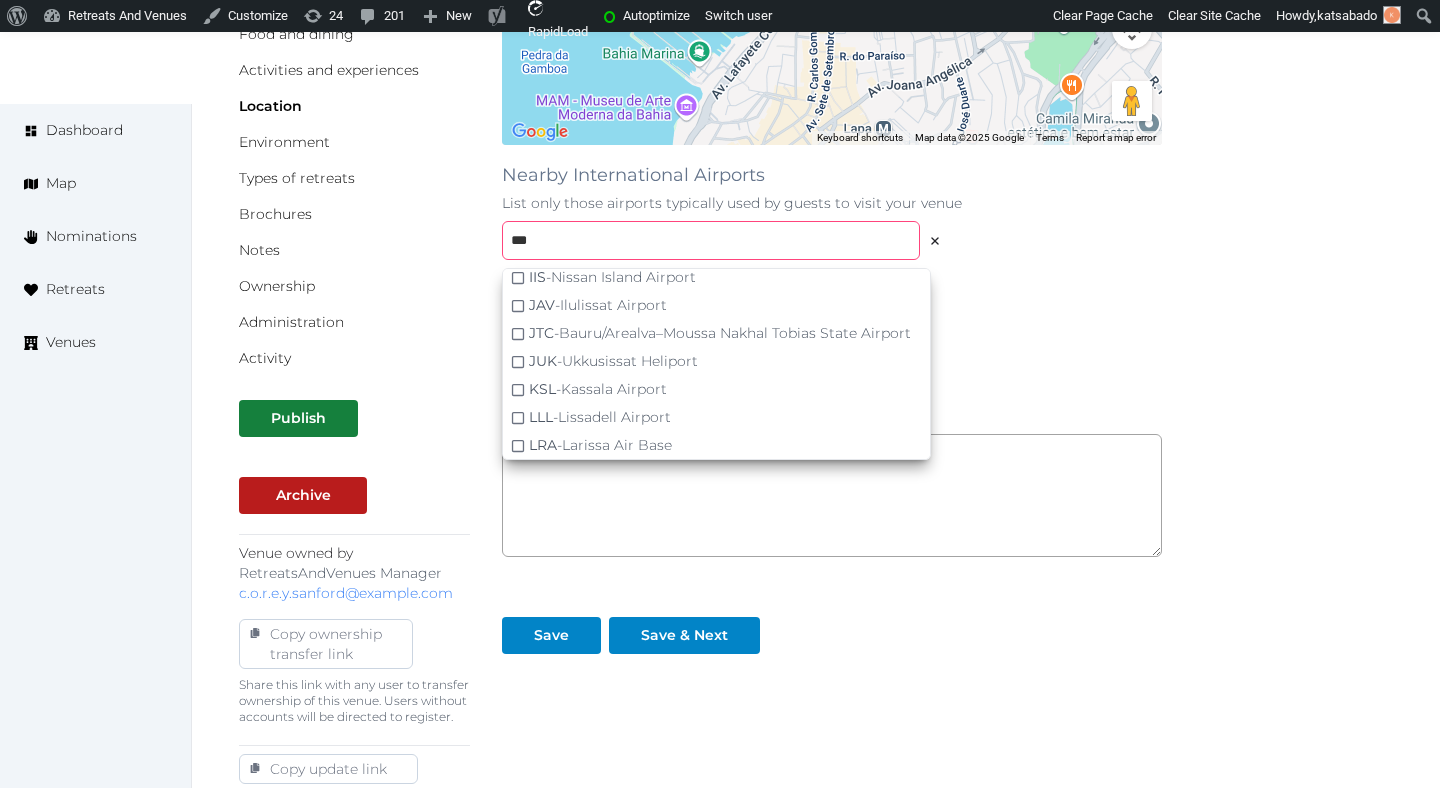 click on "***" at bounding box center [711, 240] 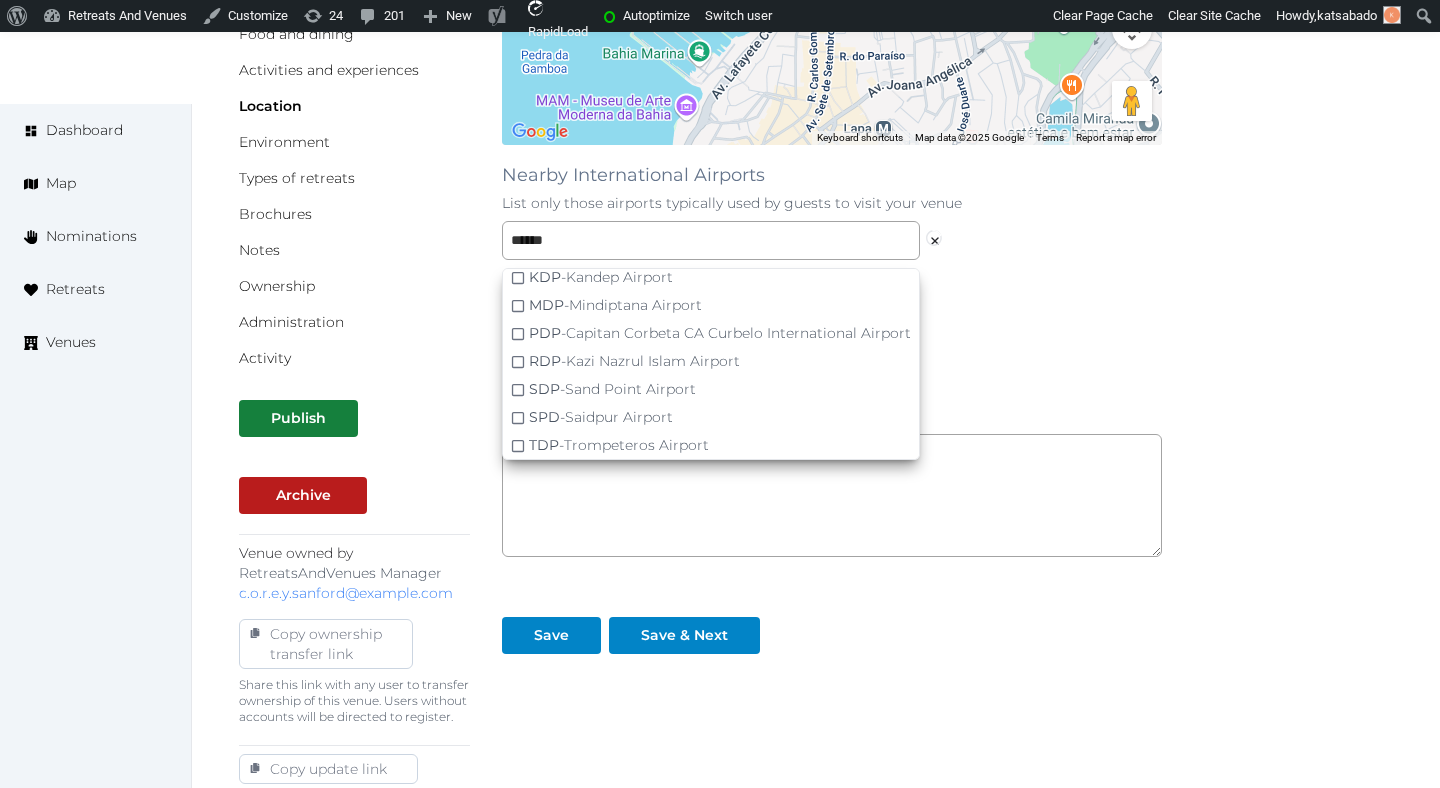 click on "**********" at bounding box center [816, 426] 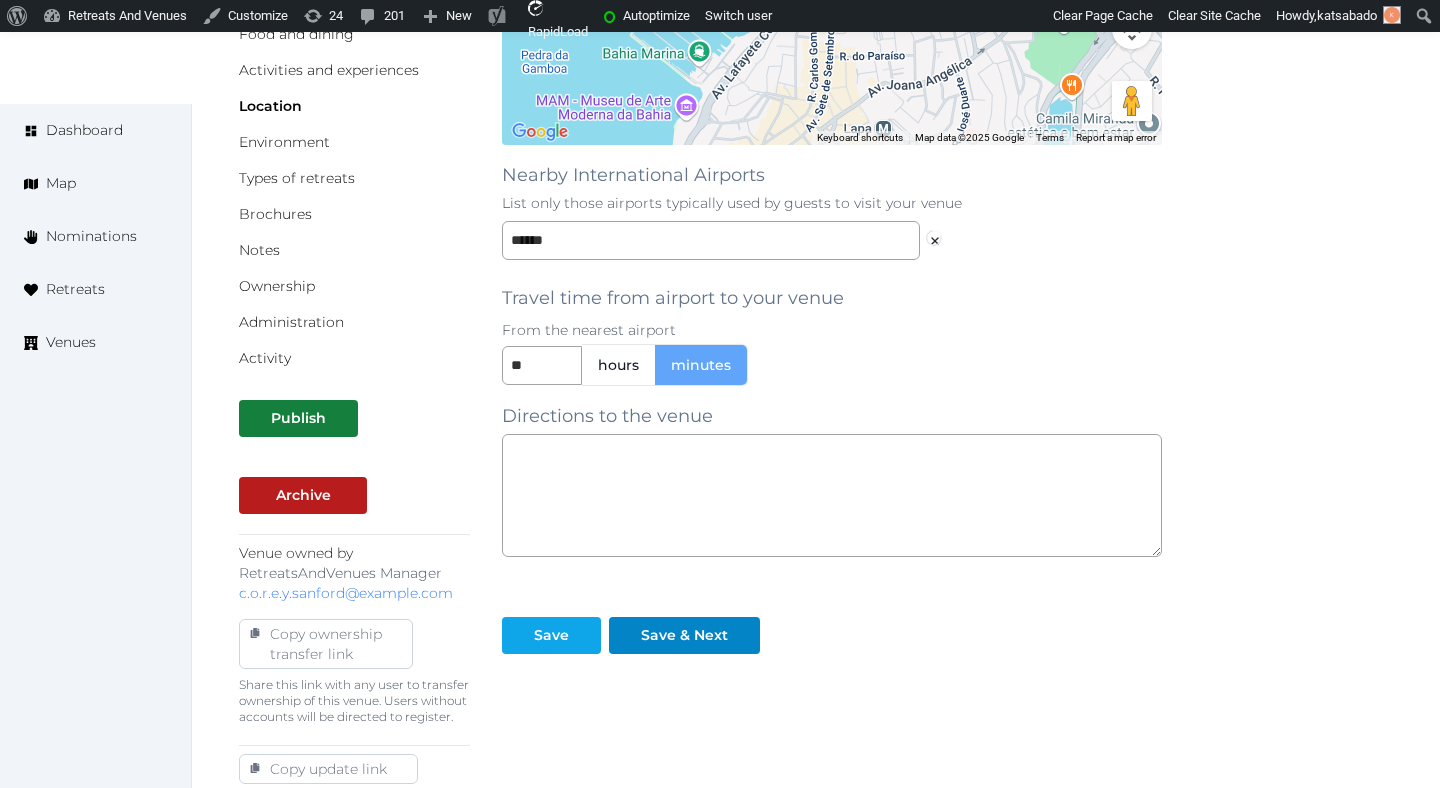 scroll, scrollTop: 369, scrollLeft: 0, axis: vertical 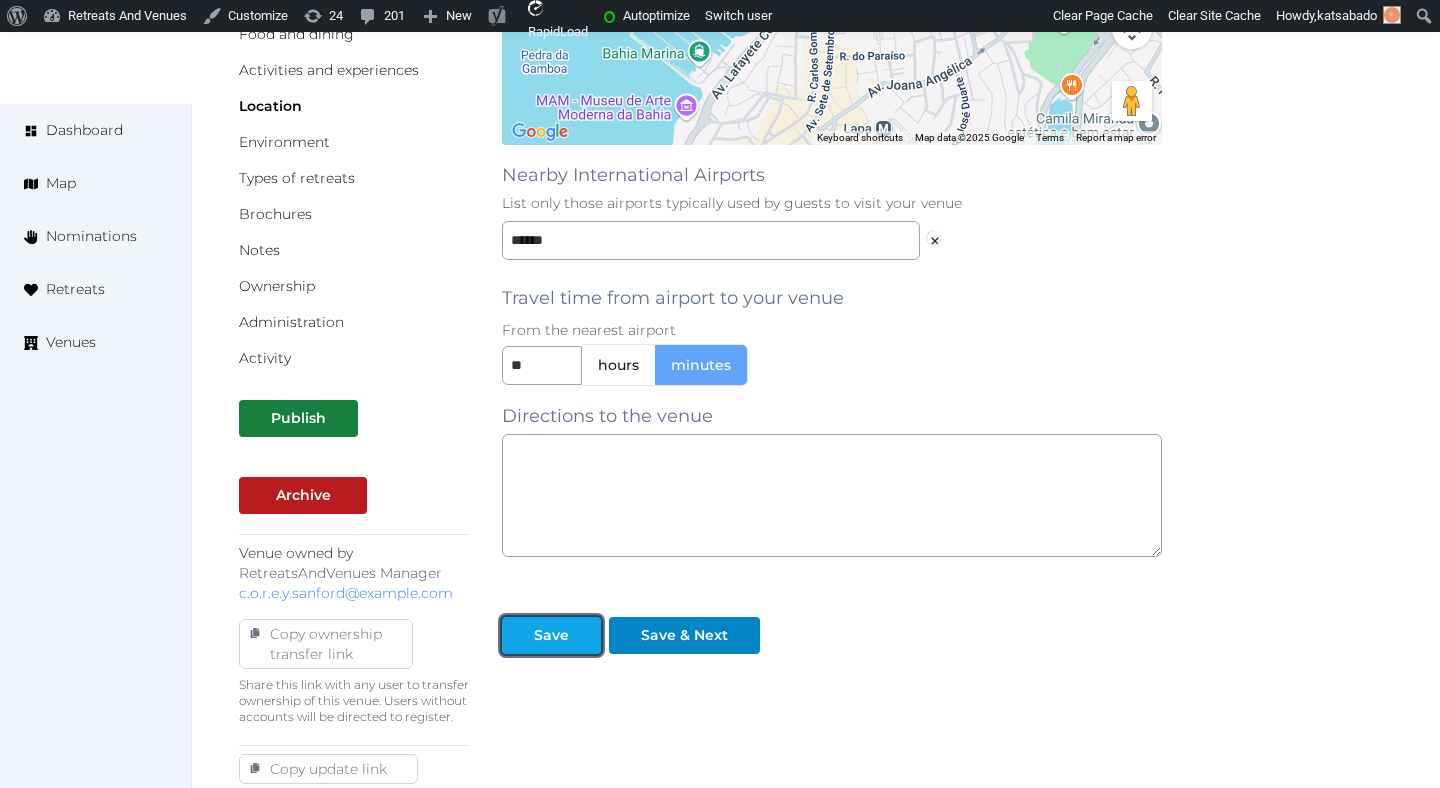 click at bounding box center [518, 635] 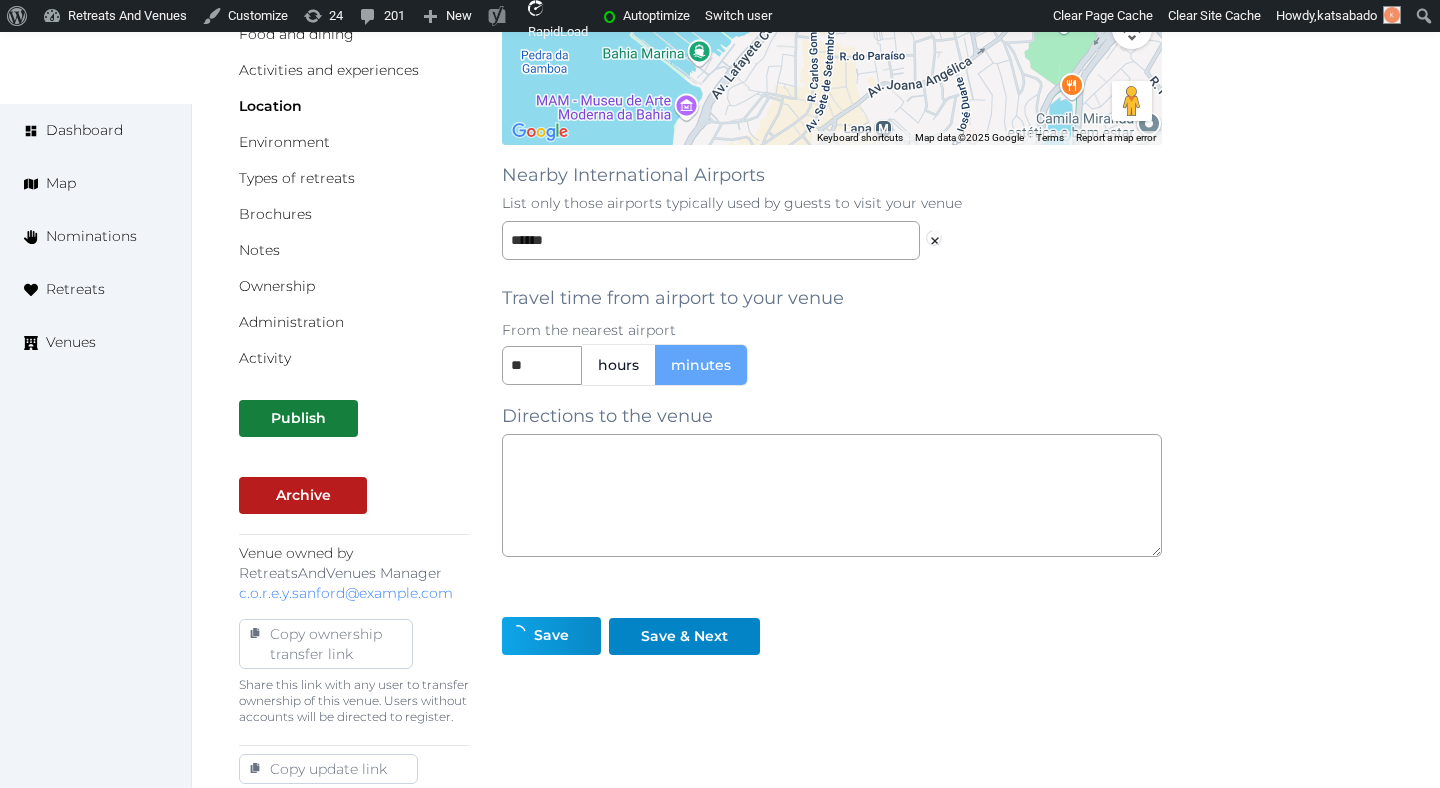 scroll, scrollTop: 28, scrollLeft: 0, axis: vertical 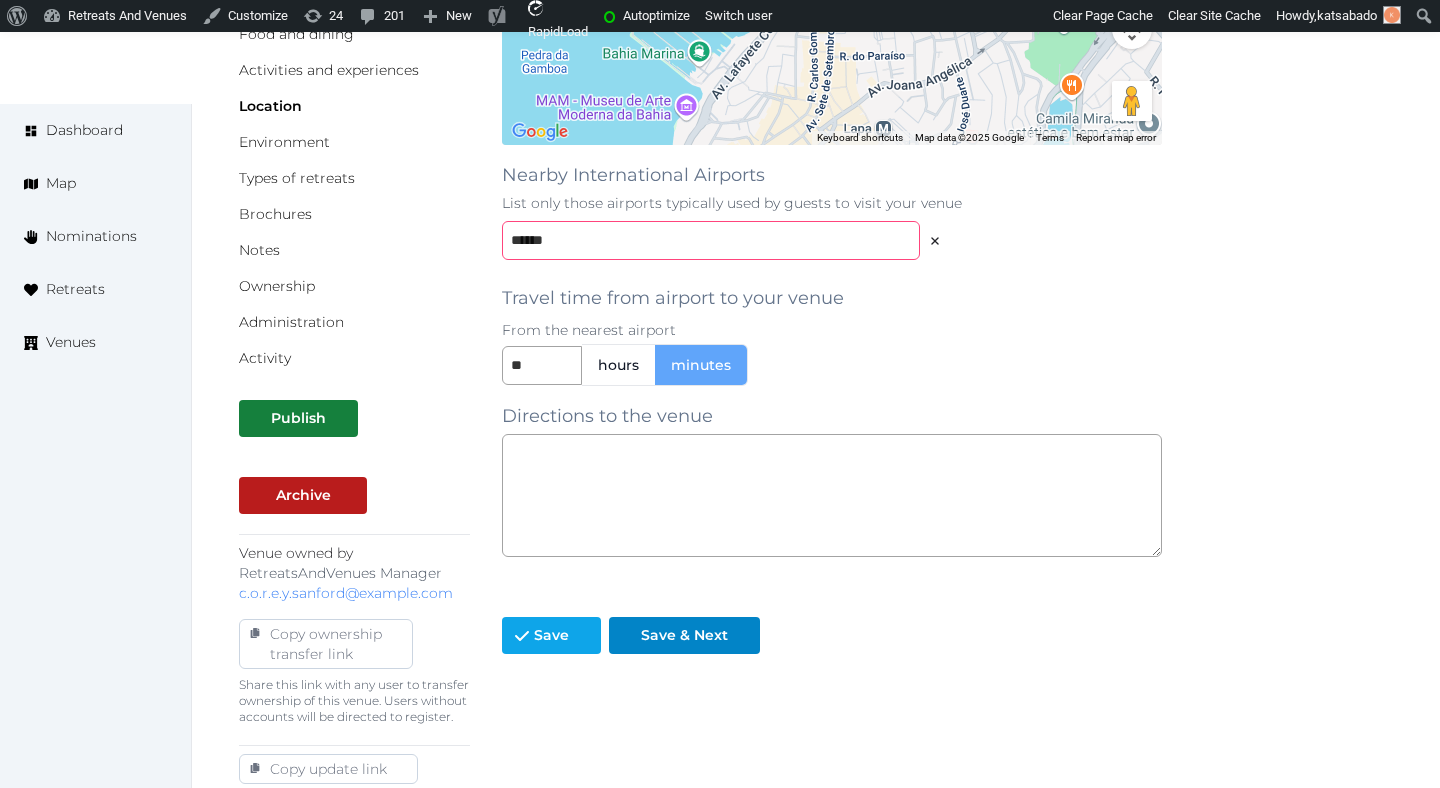 click on "******" at bounding box center [711, 240] 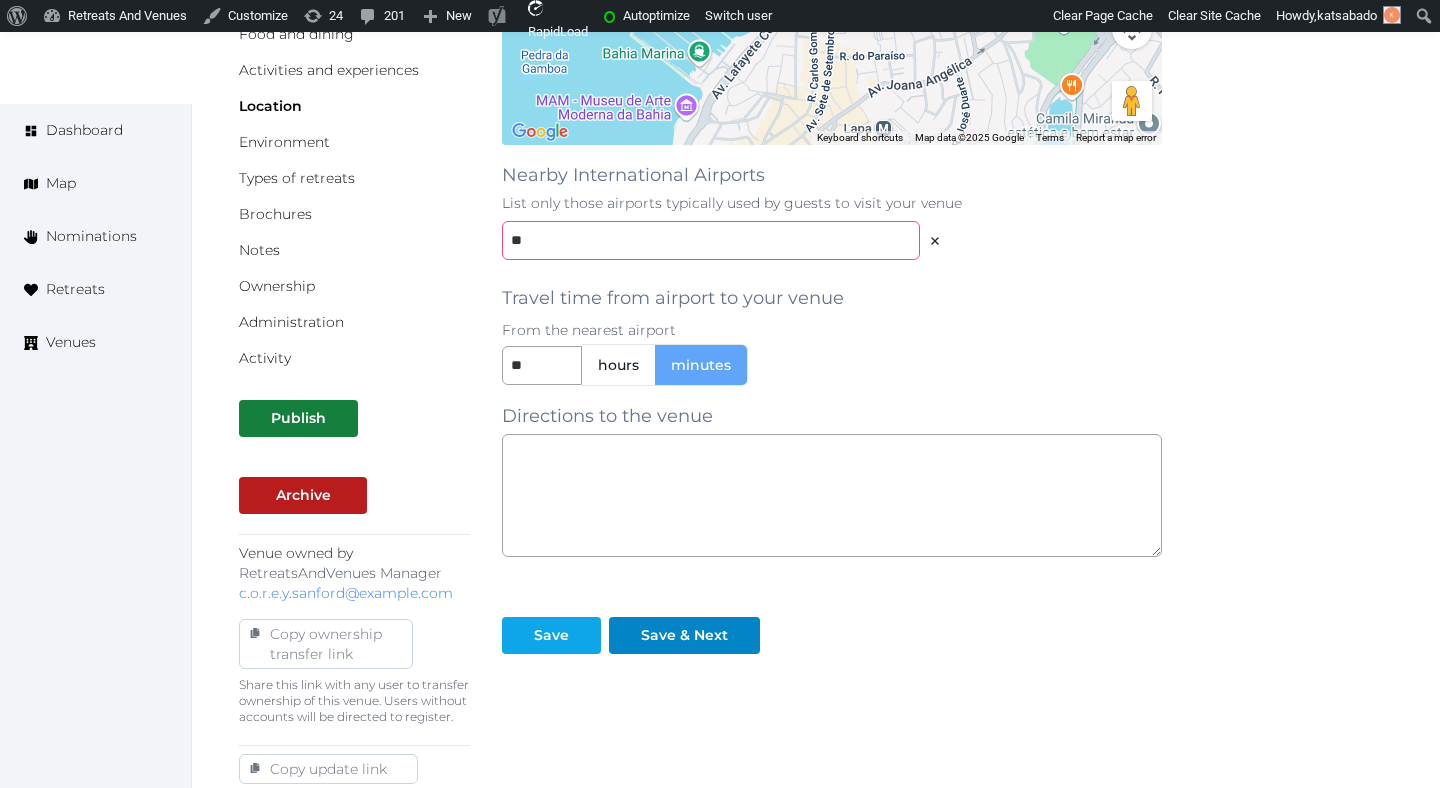 scroll, scrollTop: 0, scrollLeft: 0, axis: both 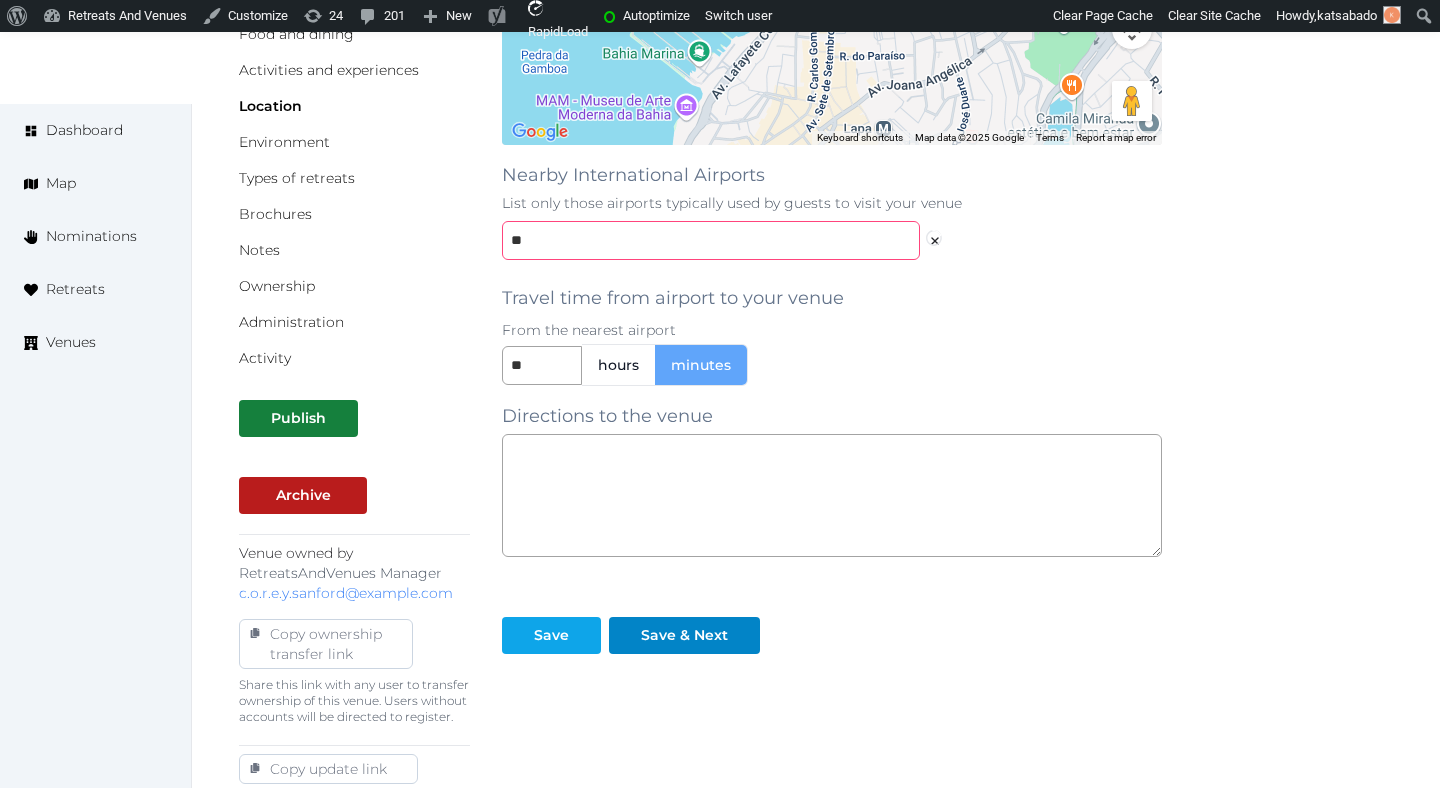 click on "**" at bounding box center [711, 240] 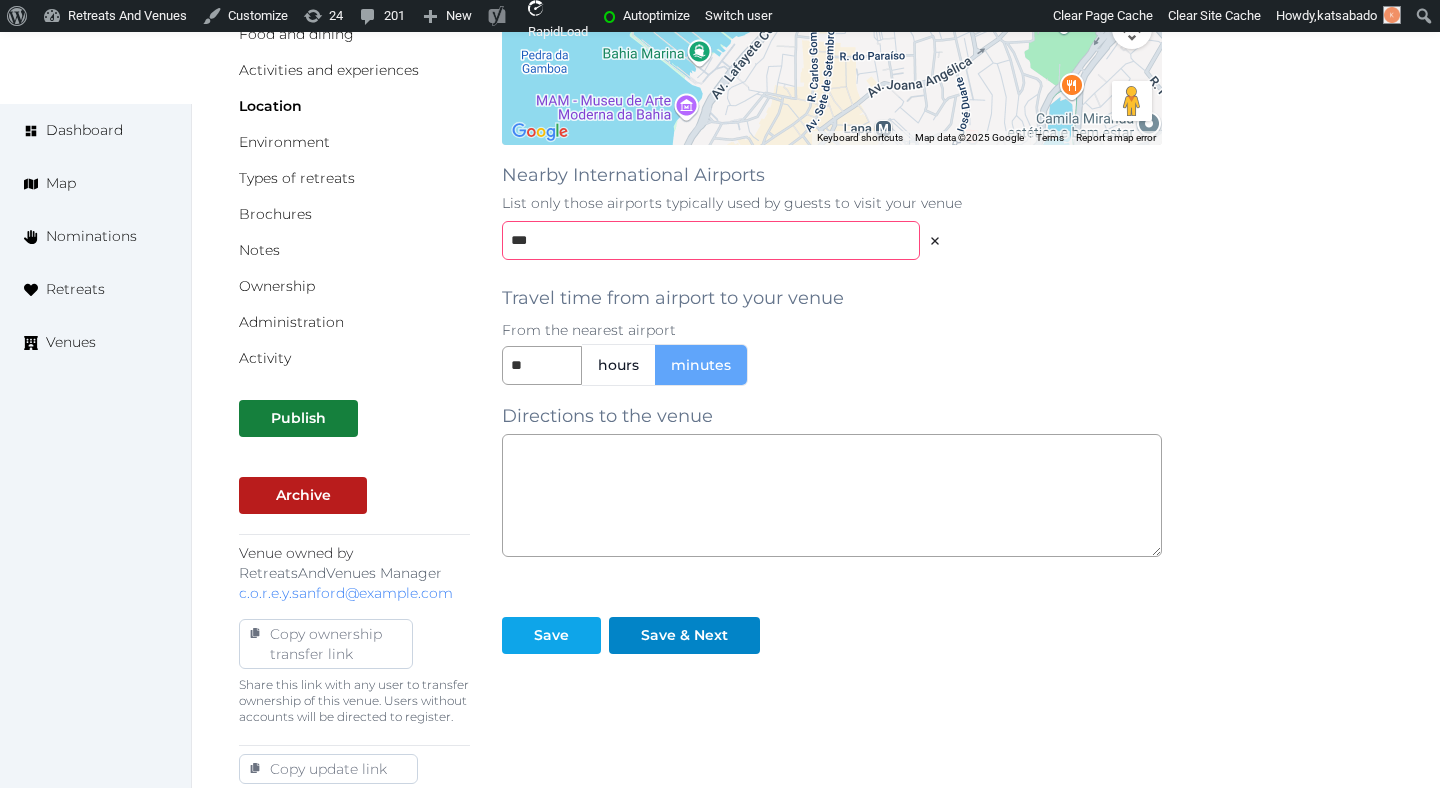 type on "***" 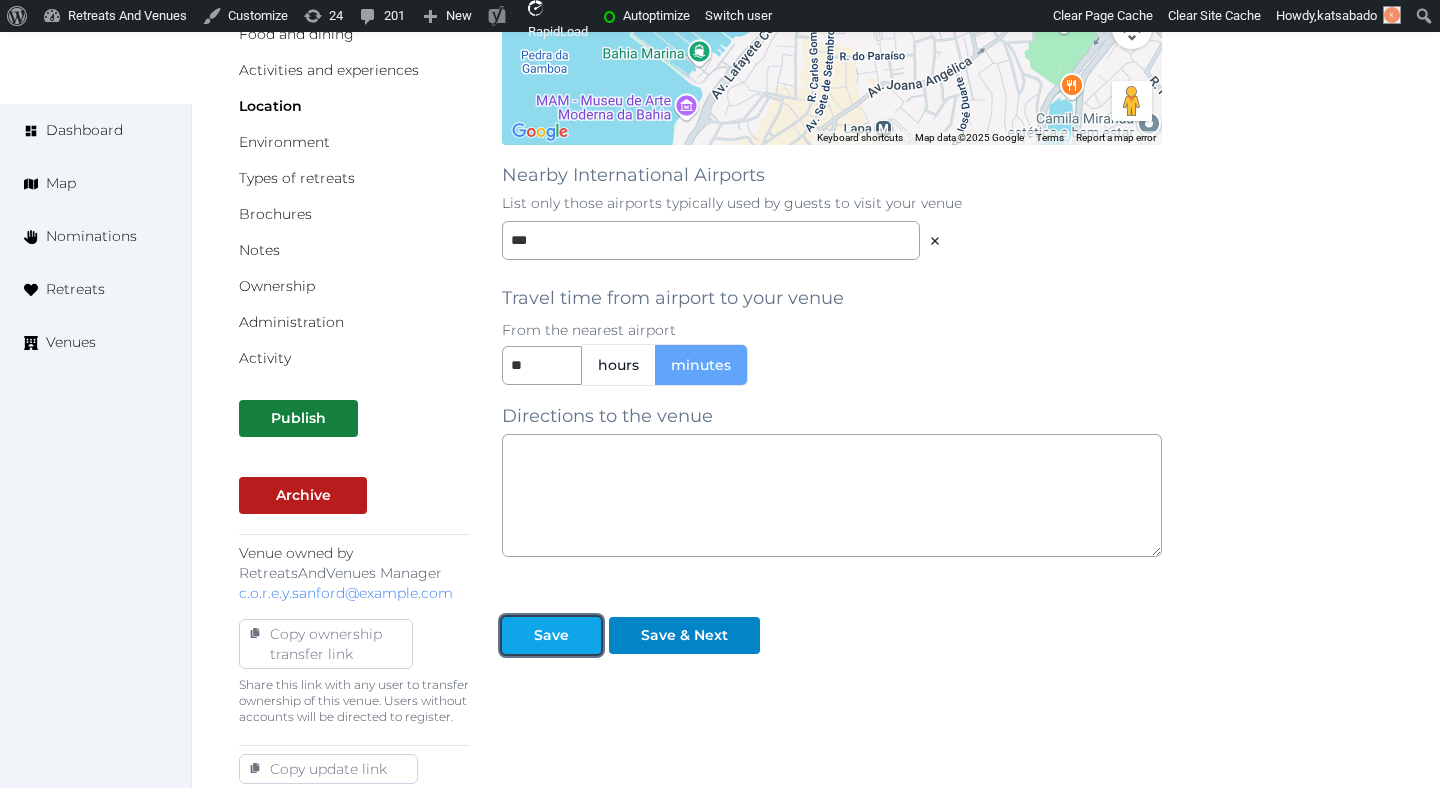 click on "Save" at bounding box center (551, 635) 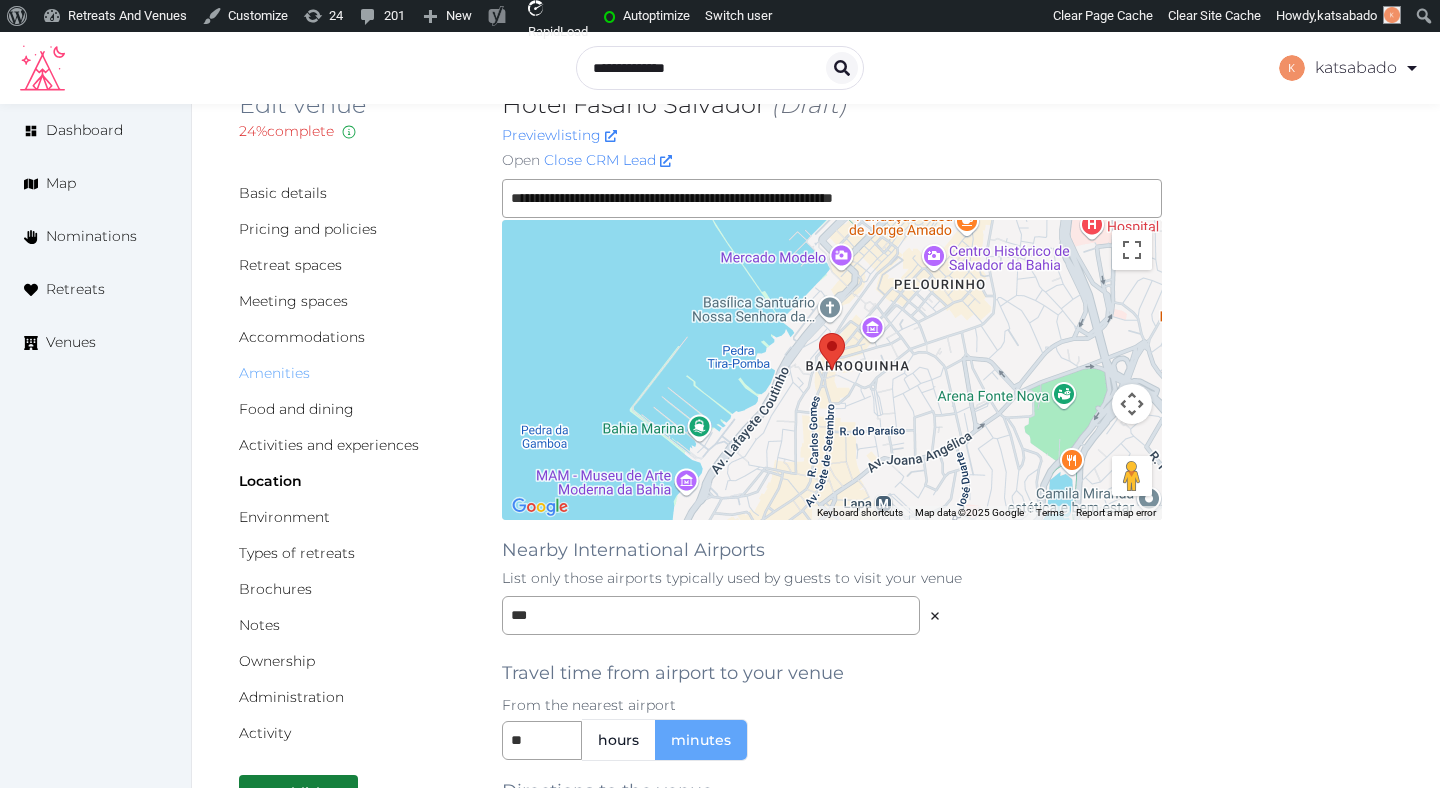 scroll, scrollTop: 0, scrollLeft: 0, axis: both 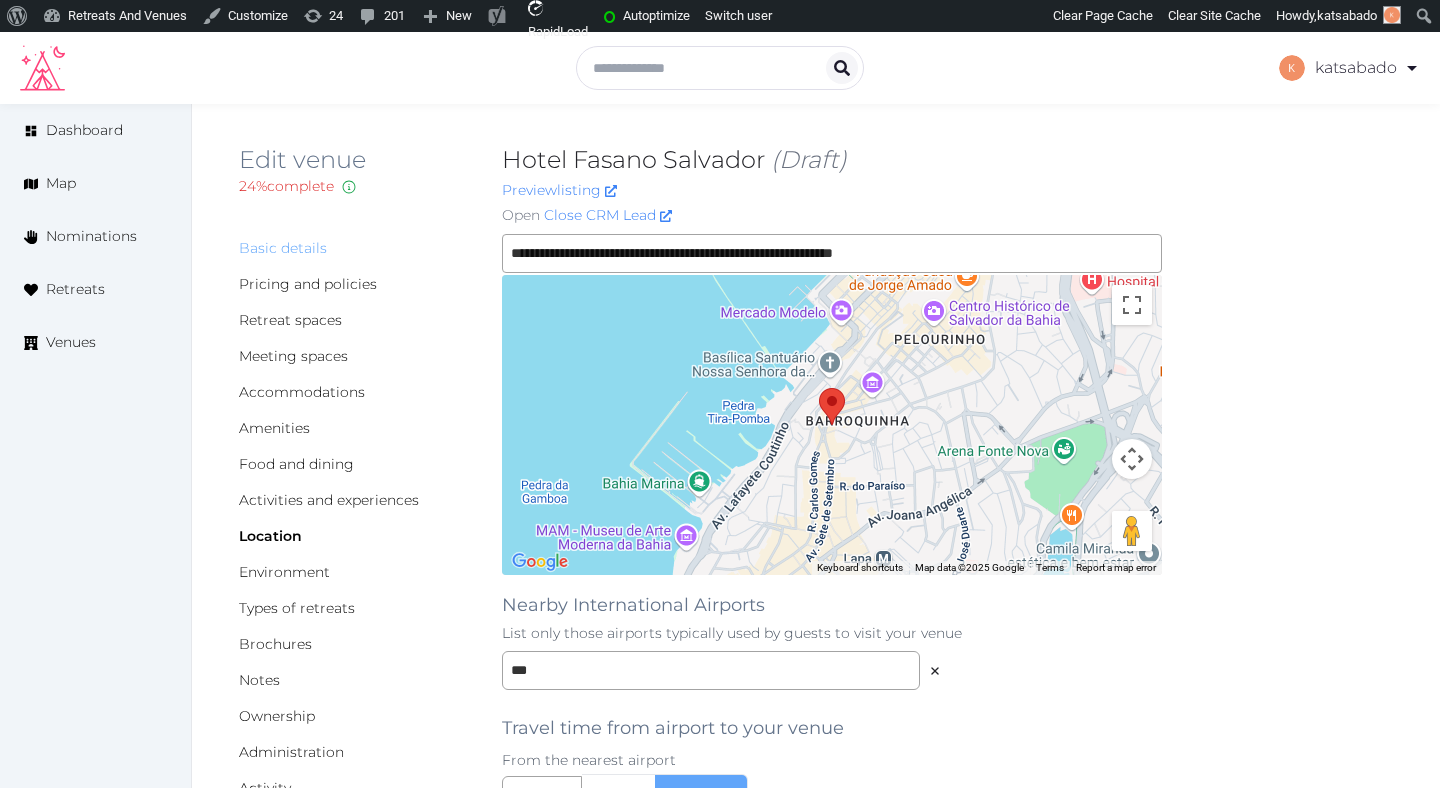 click on "Basic details" at bounding box center (283, 248) 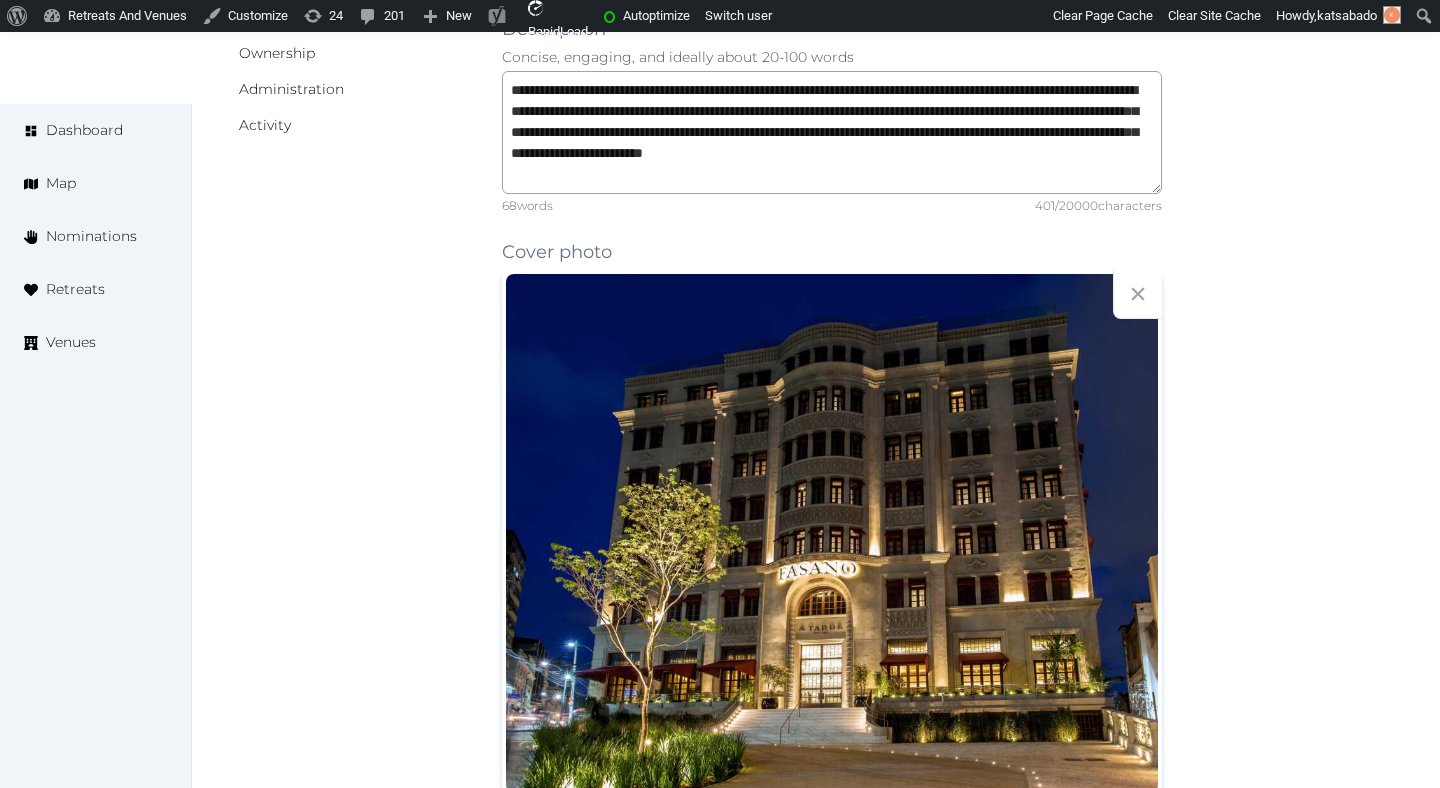 scroll, scrollTop: 667, scrollLeft: 0, axis: vertical 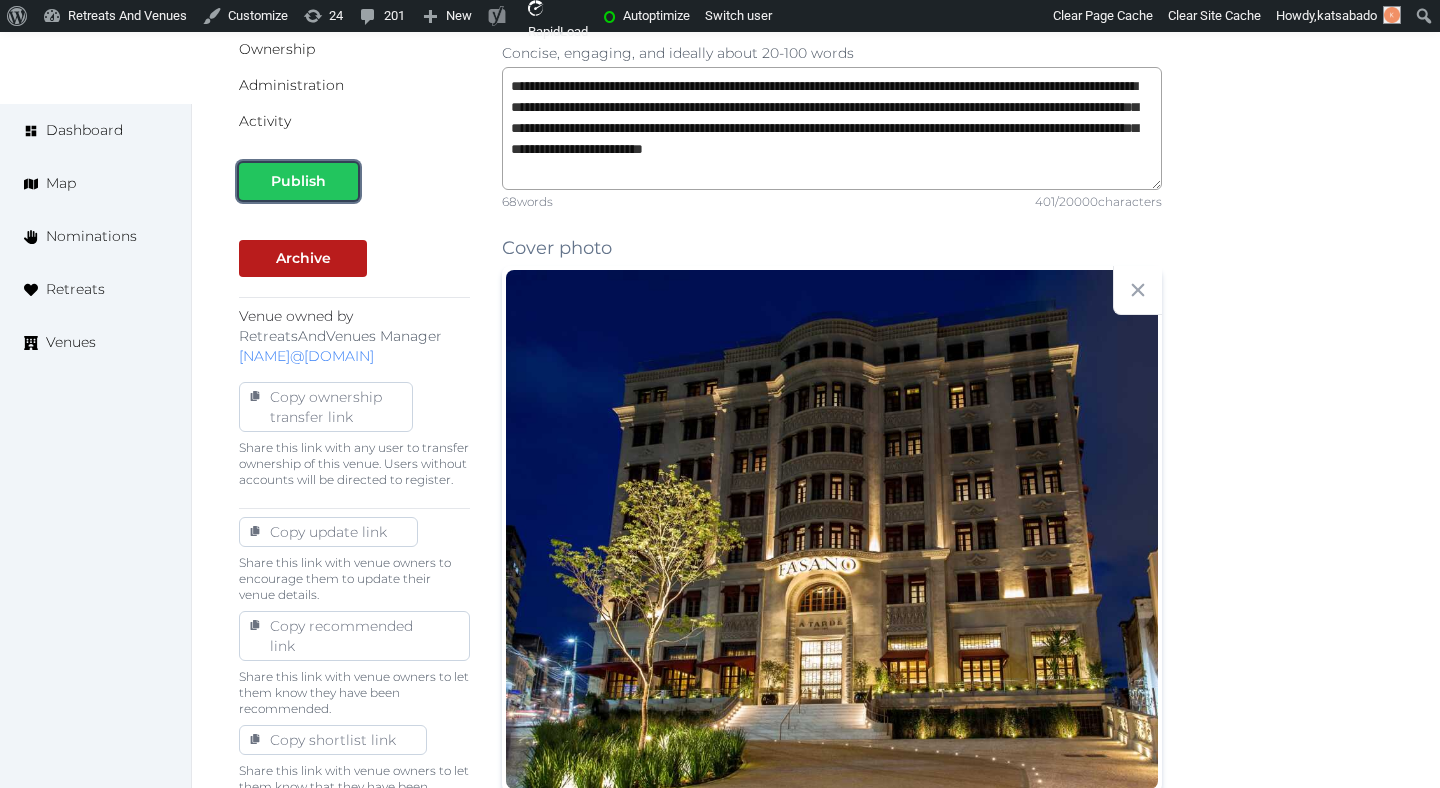 click at bounding box center [342, 181] 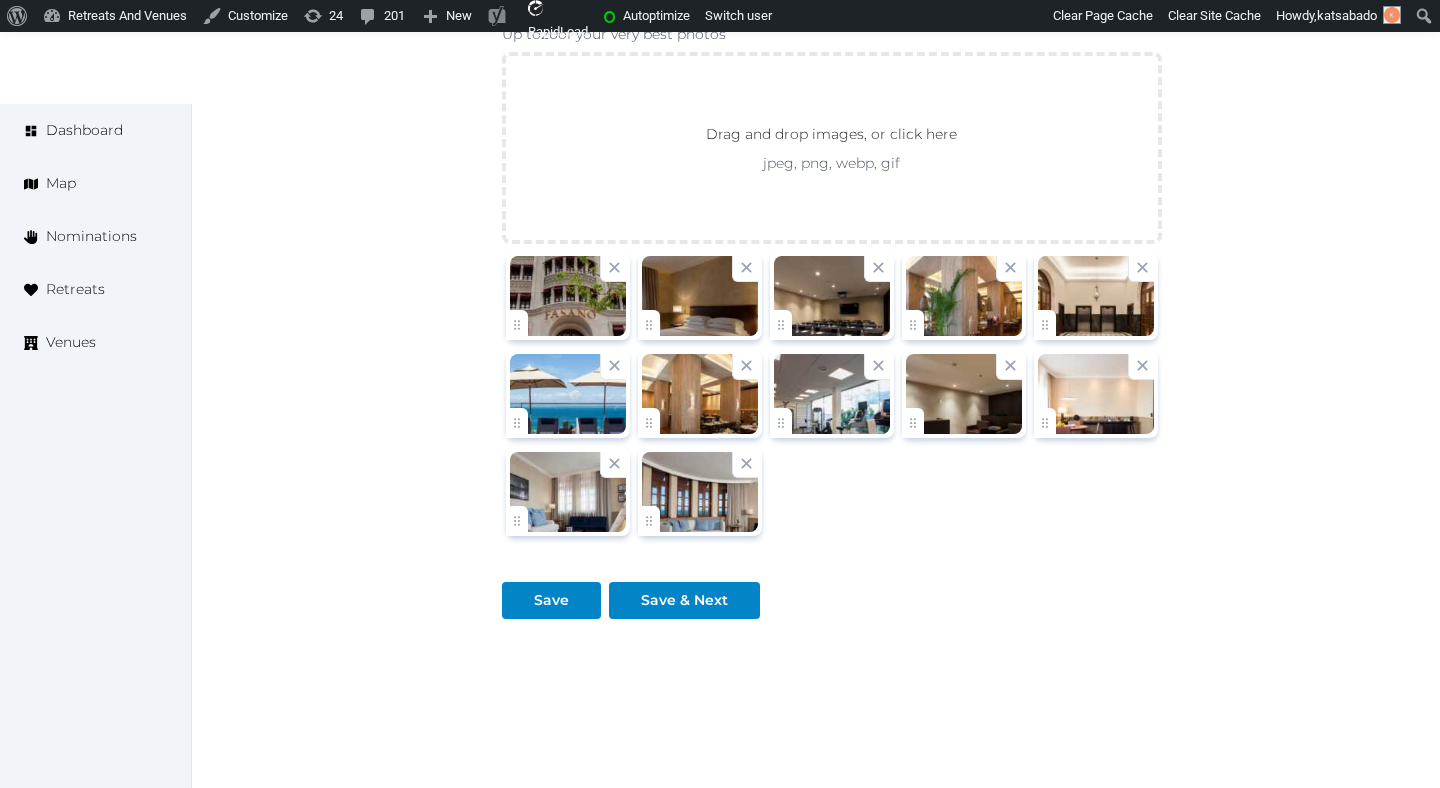 scroll, scrollTop: 2437, scrollLeft: 0, axis: vertical 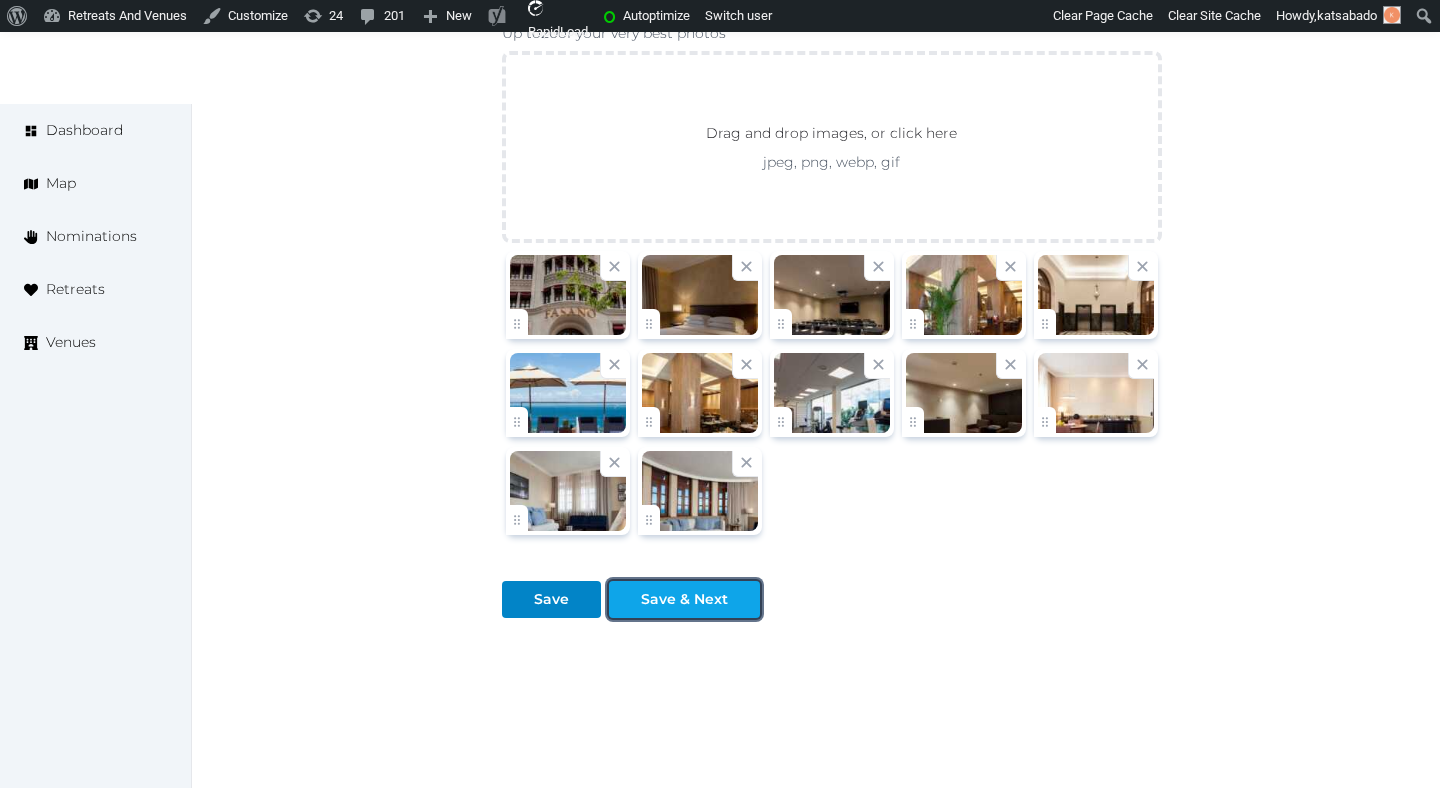 click on "Save & Next" at bounding box center [684, 599] 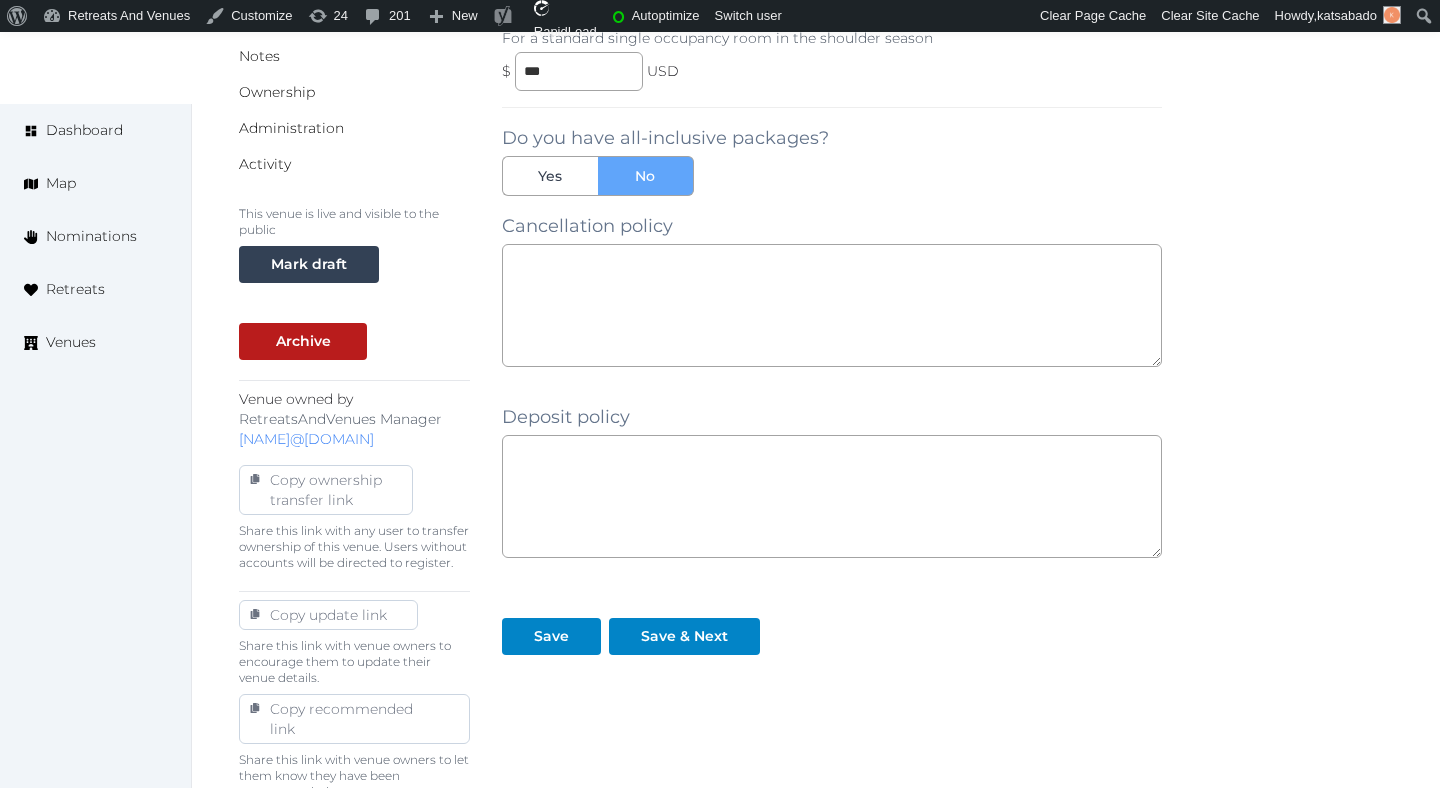 scroll, scrollTop: 626, scrollLeft: 0, axis: vertical 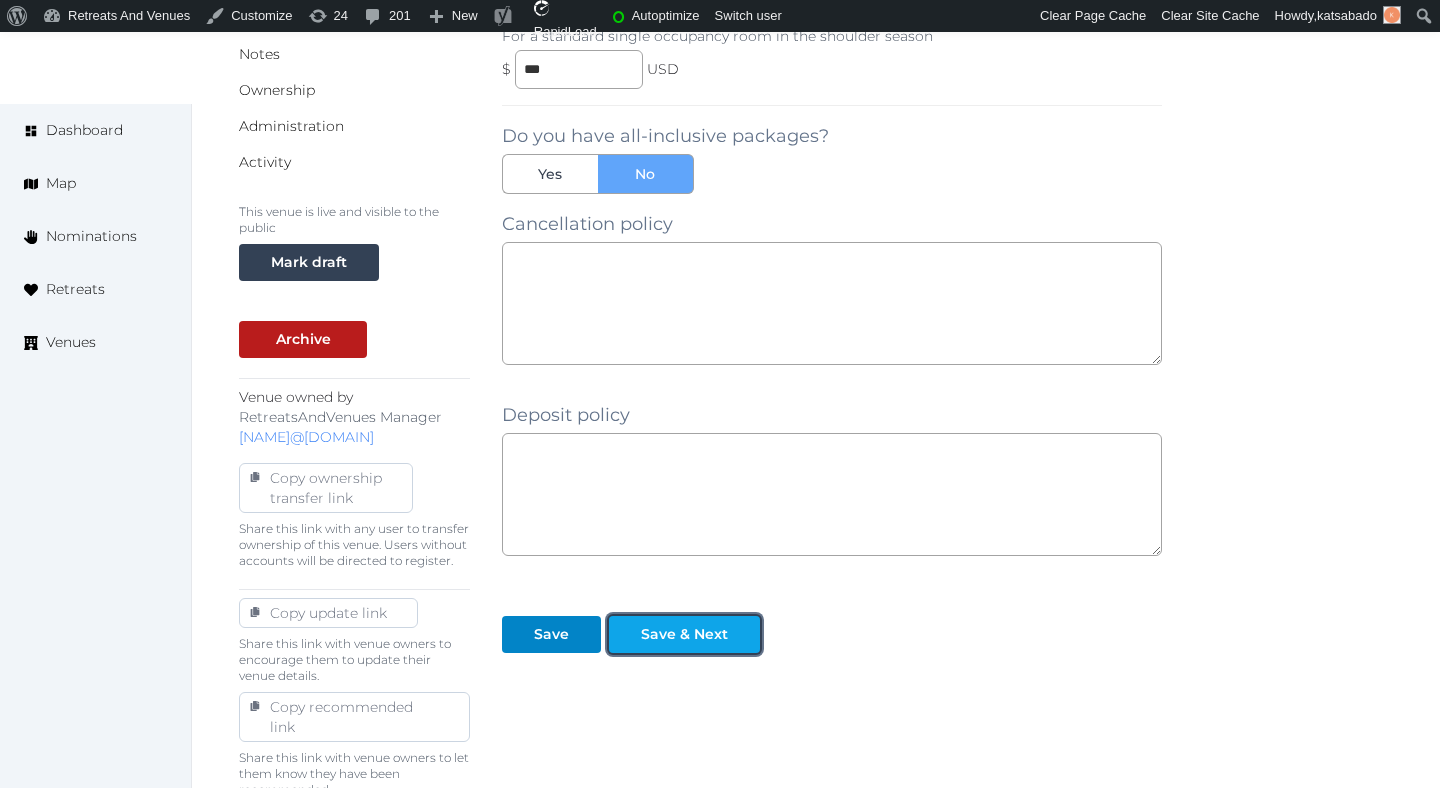 click on "Save & Next" at bounding box center [684, 634] 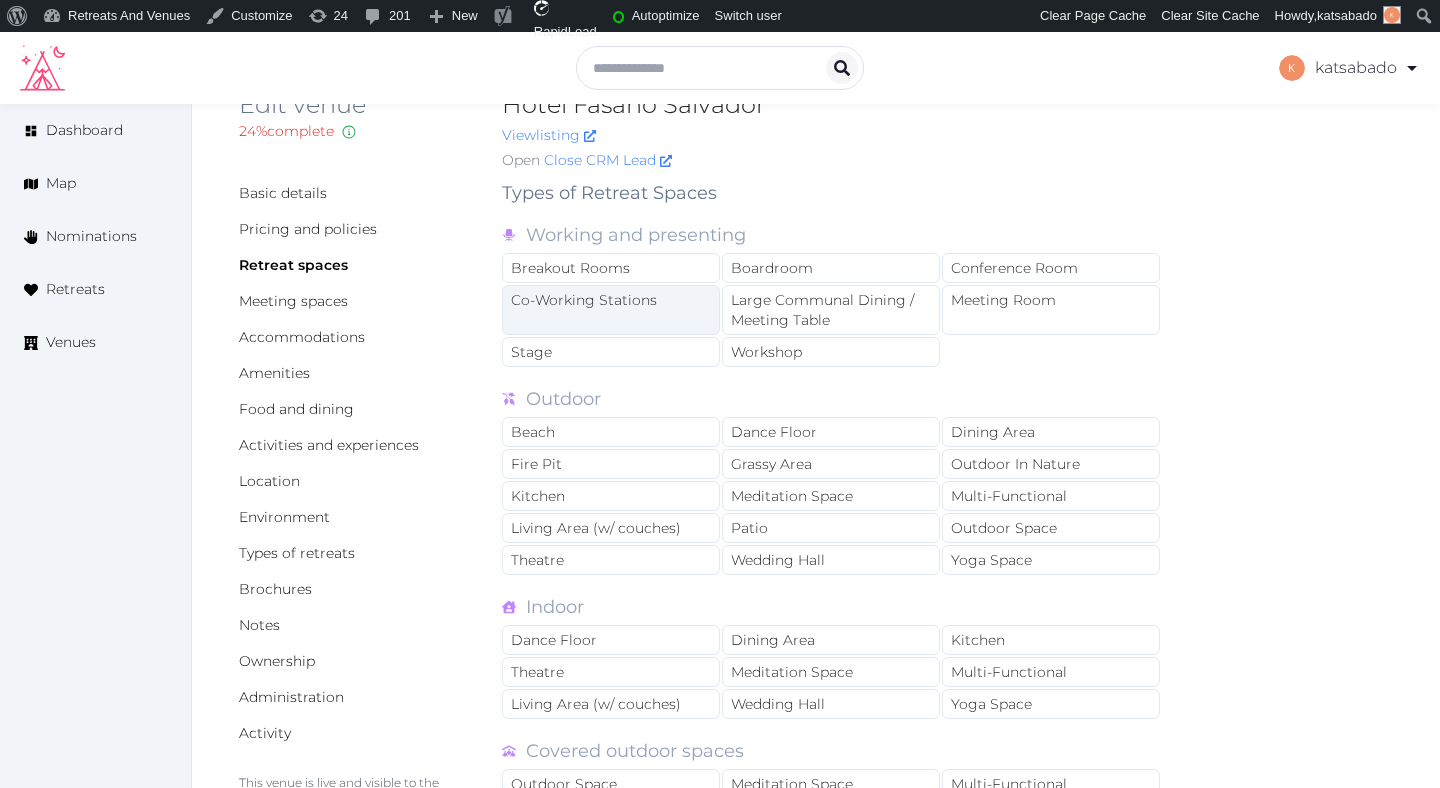 scroll, scrollTop: 58, scrollLeft: 0, axis: vertical 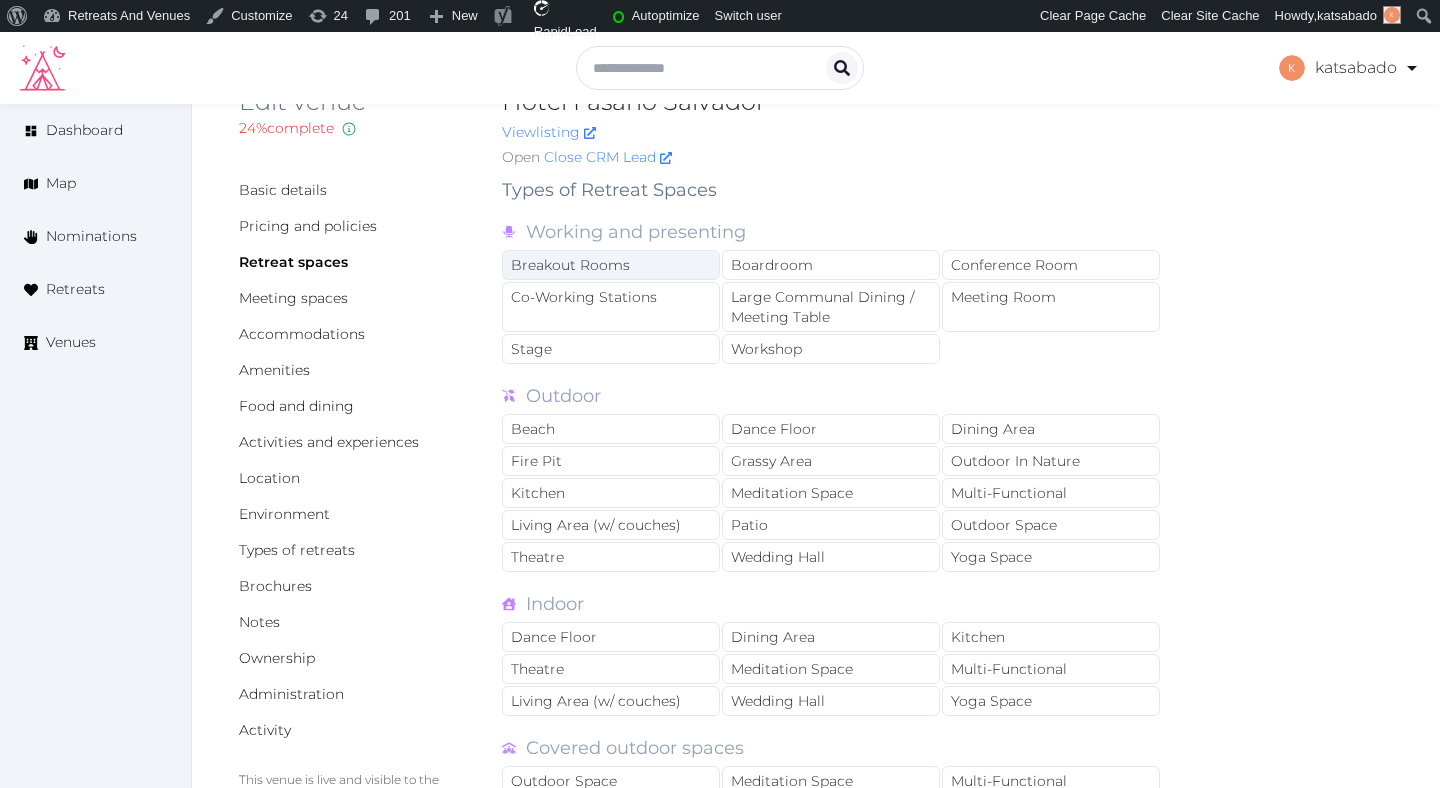 click on "Breakout Rooms" at bounding box center [611, 265] 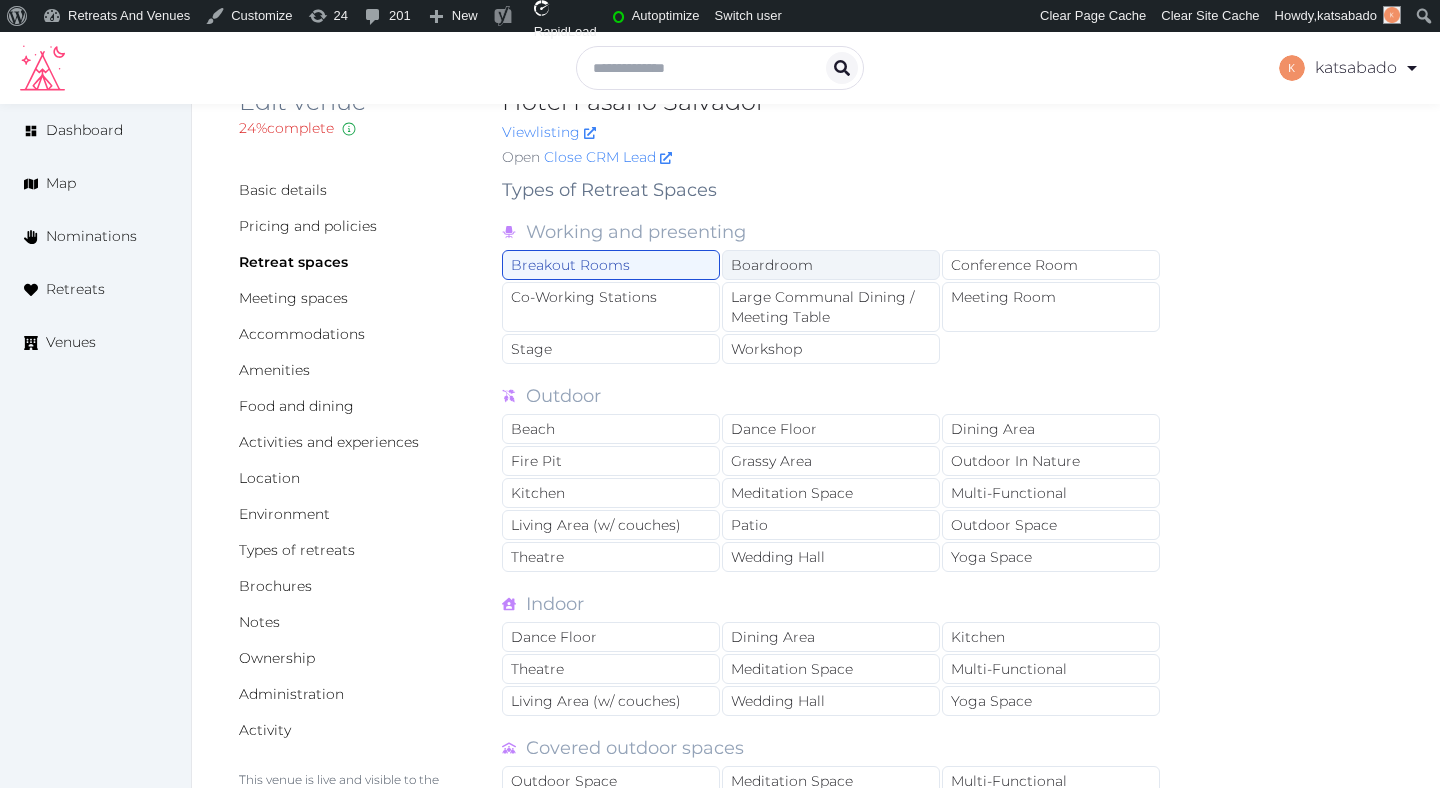 click on "Boardroom" at bounding box center [831, 265] 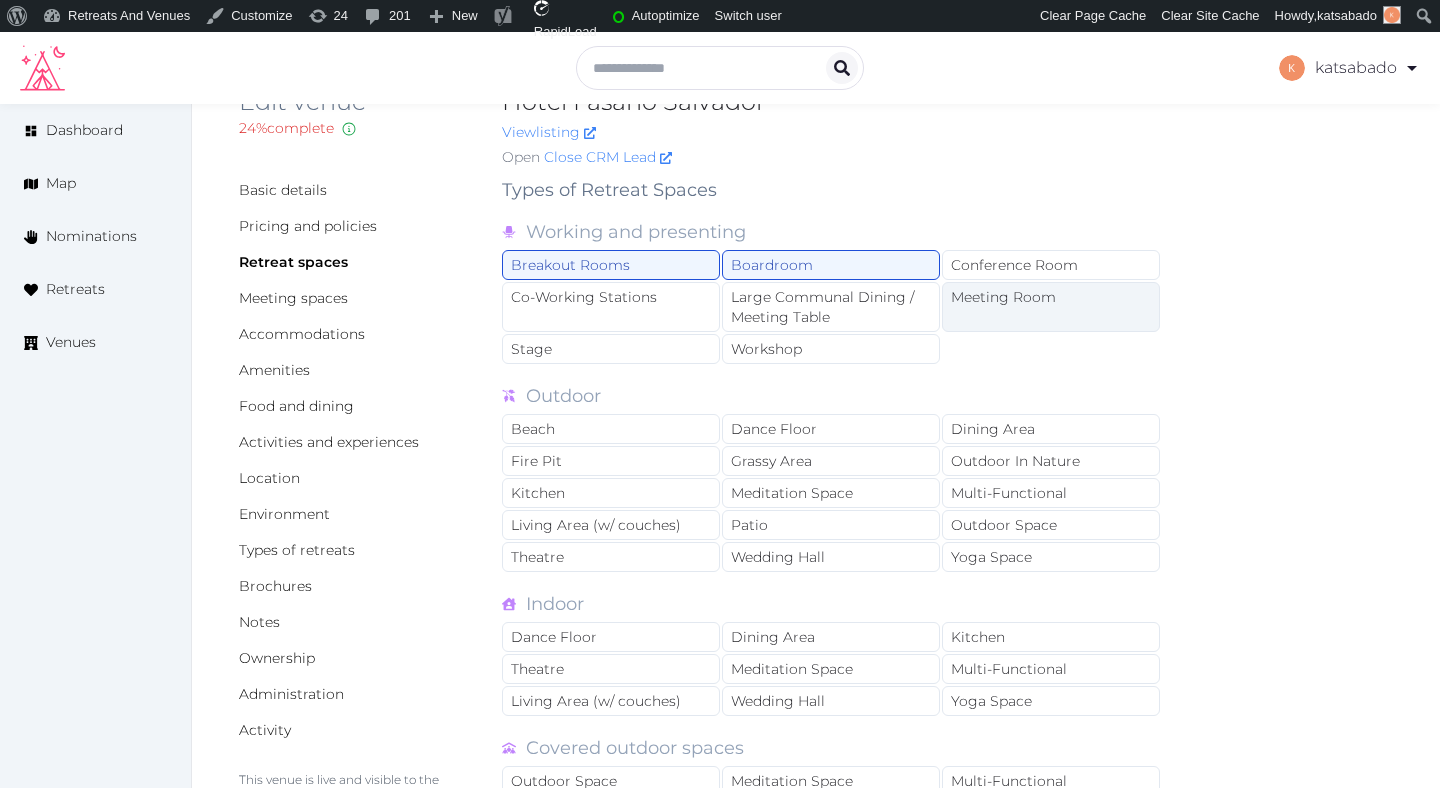 click on "Conference Room" at bounding box center (1051, 265) 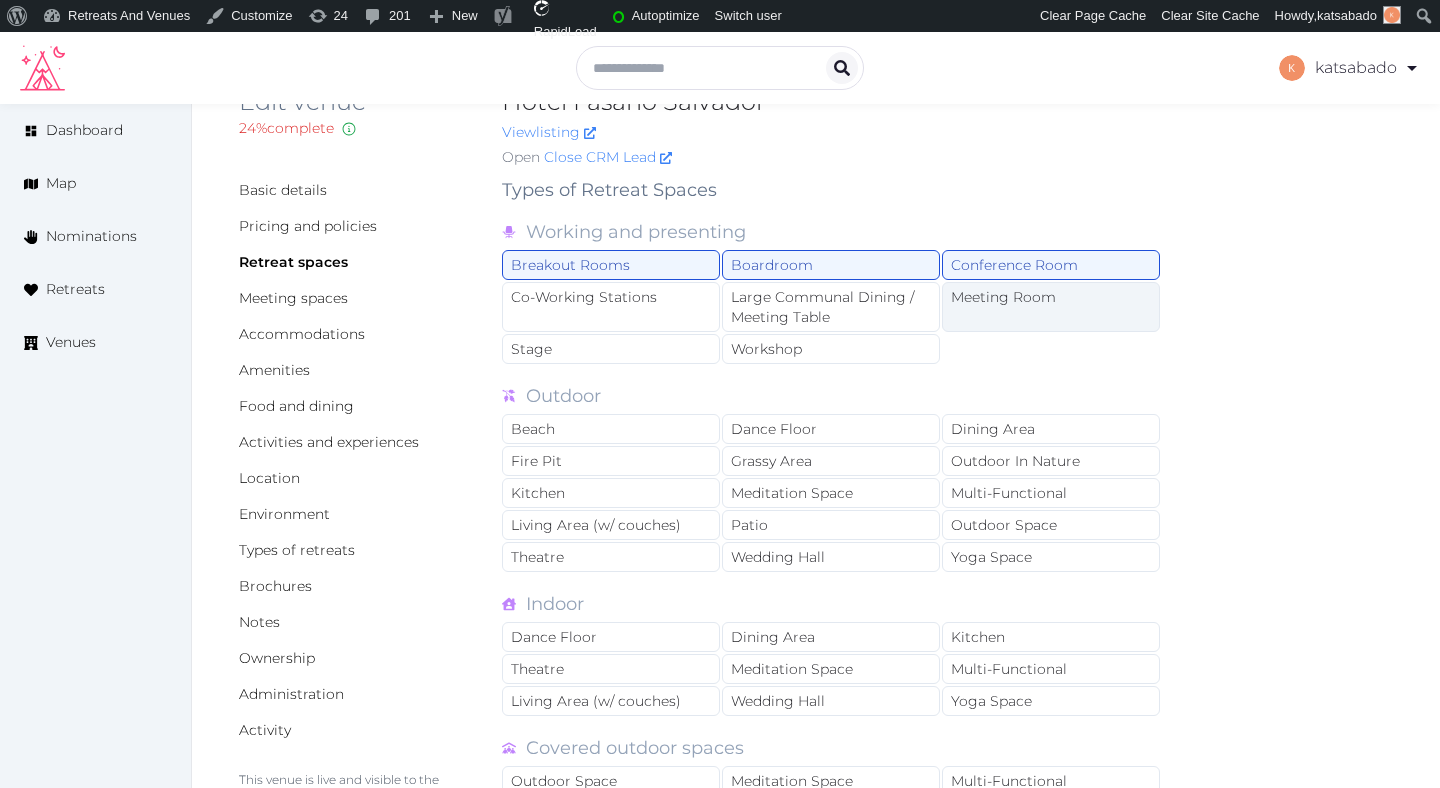 click on "Meeting Room" at bounding box center [1051, 307] 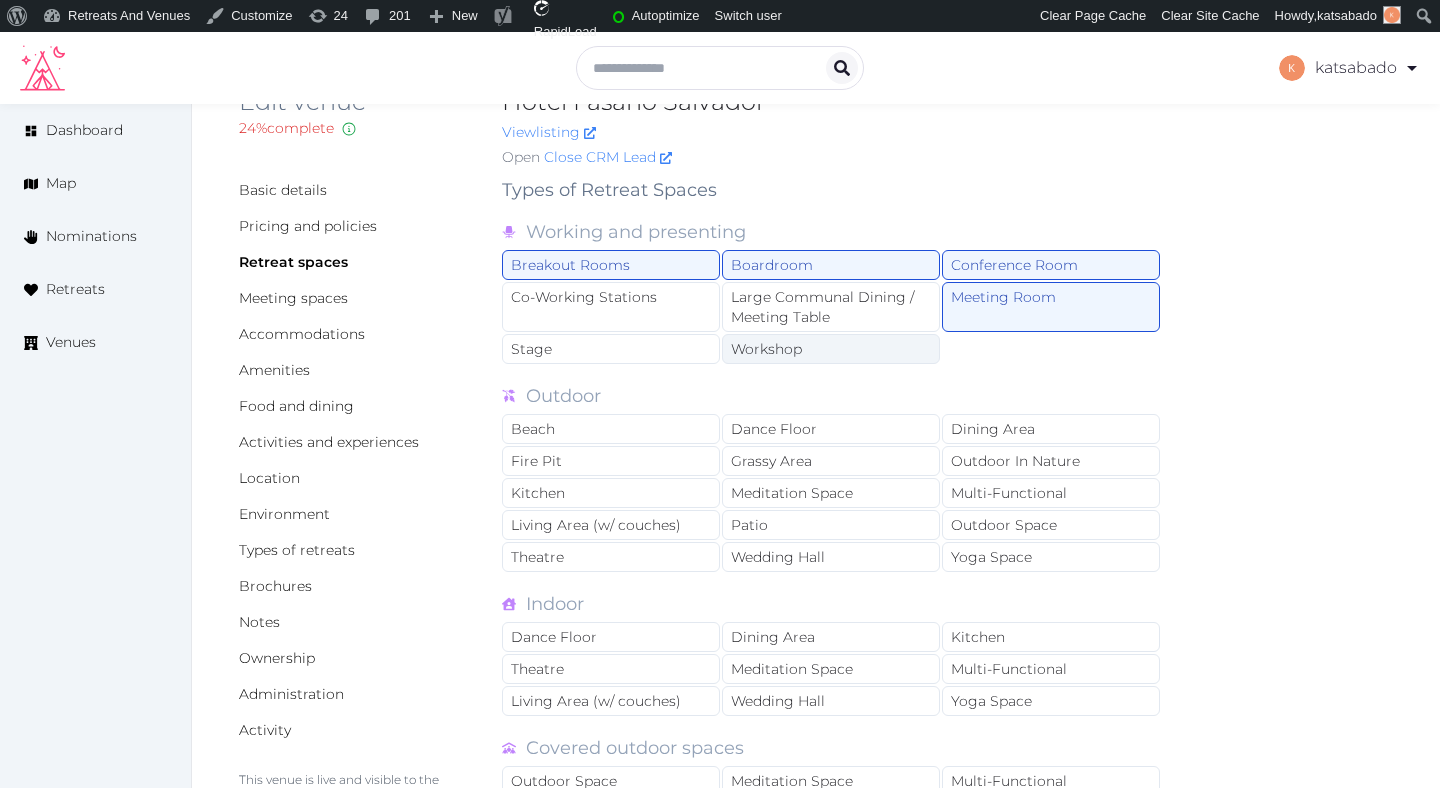 click on "Workshop" at bounding box center [831, 349] 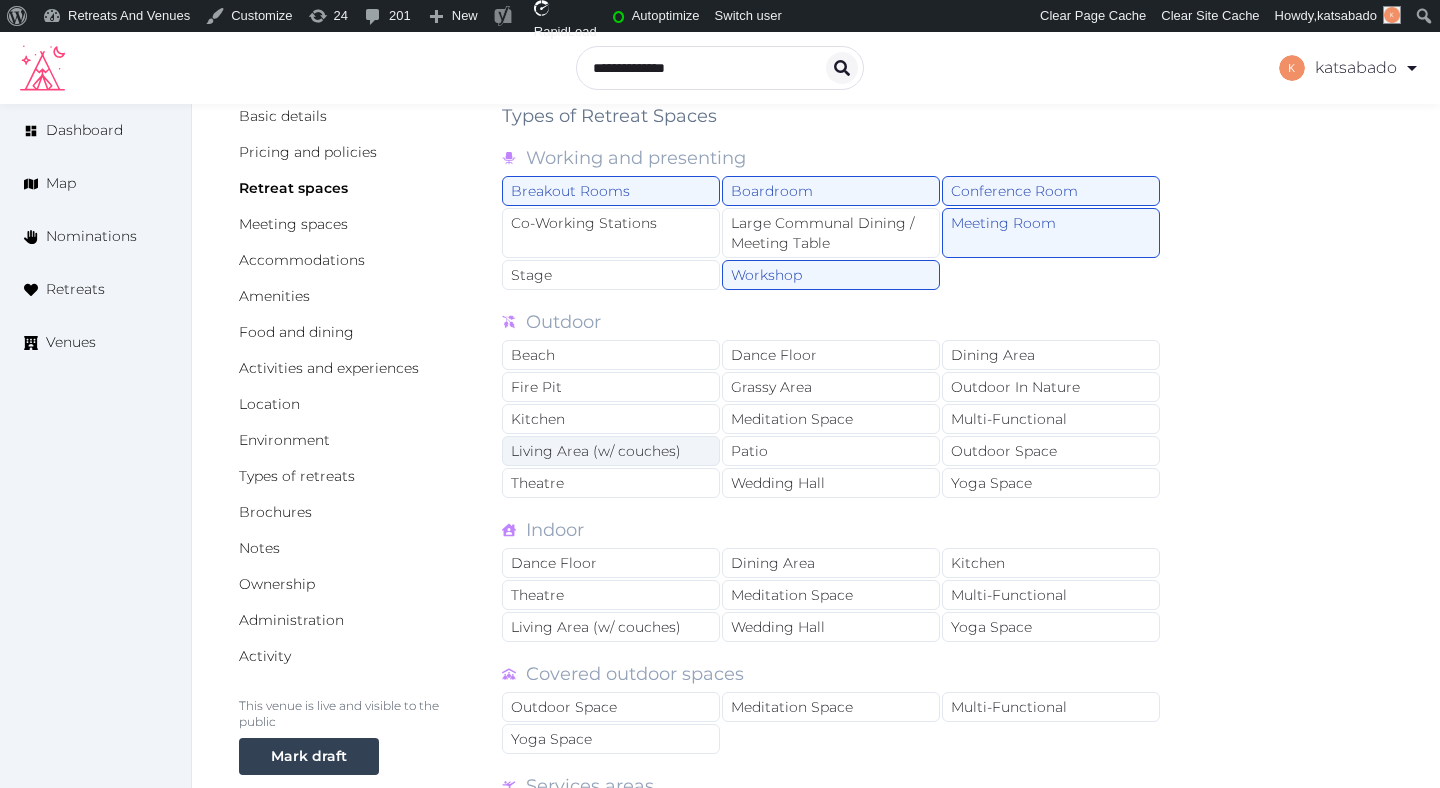 scroll, scrollTop: 133, scrollLeft: 0, axis: vertical 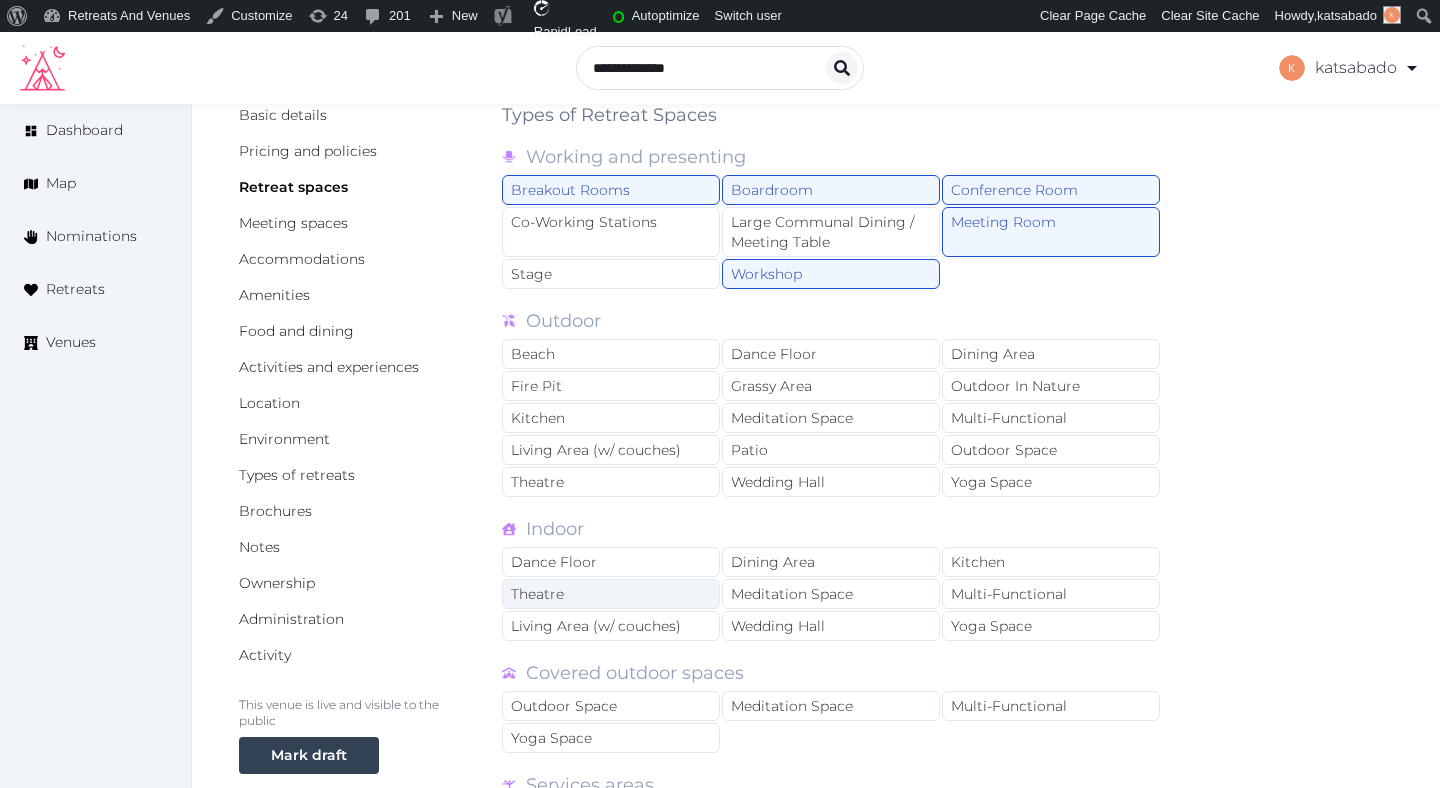 click on "Theatre" at bounding box center [611, 594] 